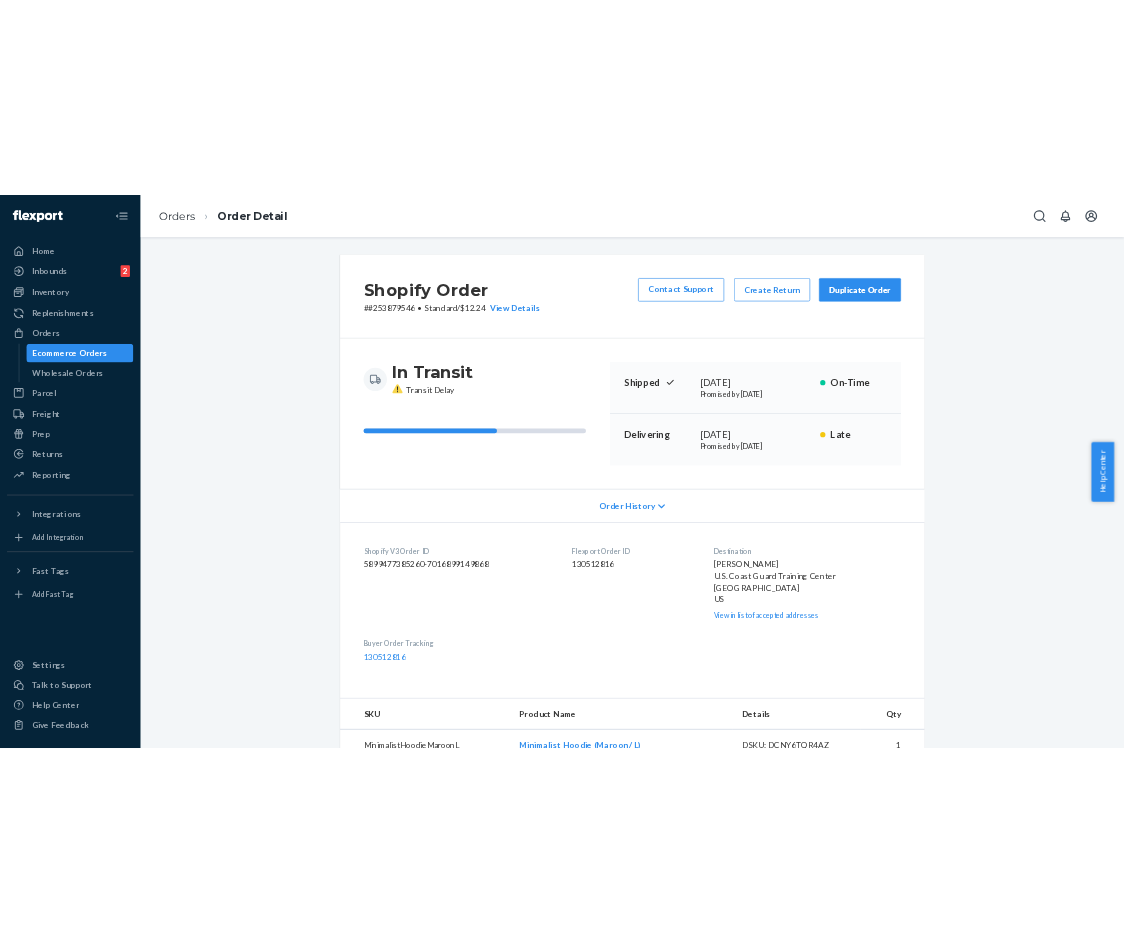 scroll, scrollTop: 0, scrollLeft: 0, axis: both 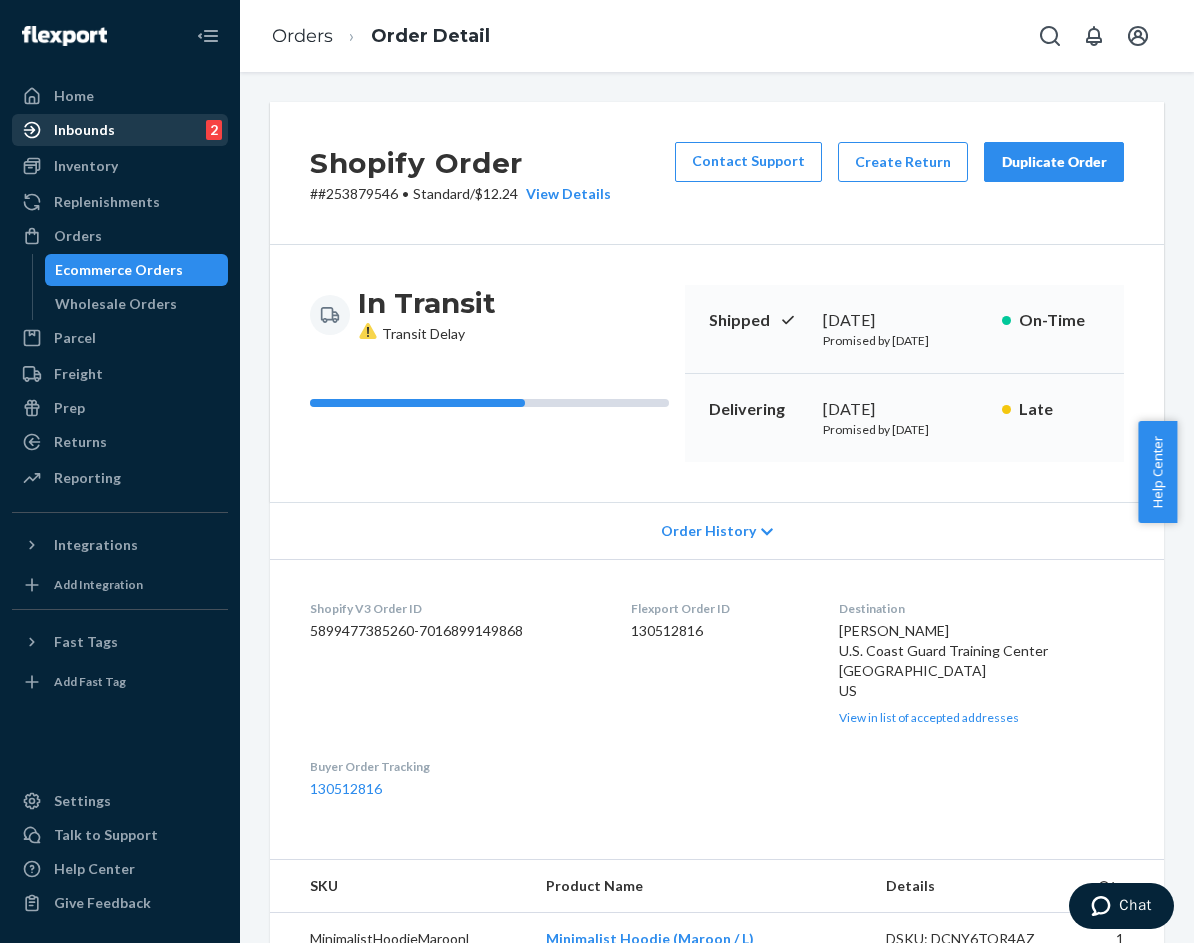 click on "Inbounds 2" at bounding box center [120, 130] 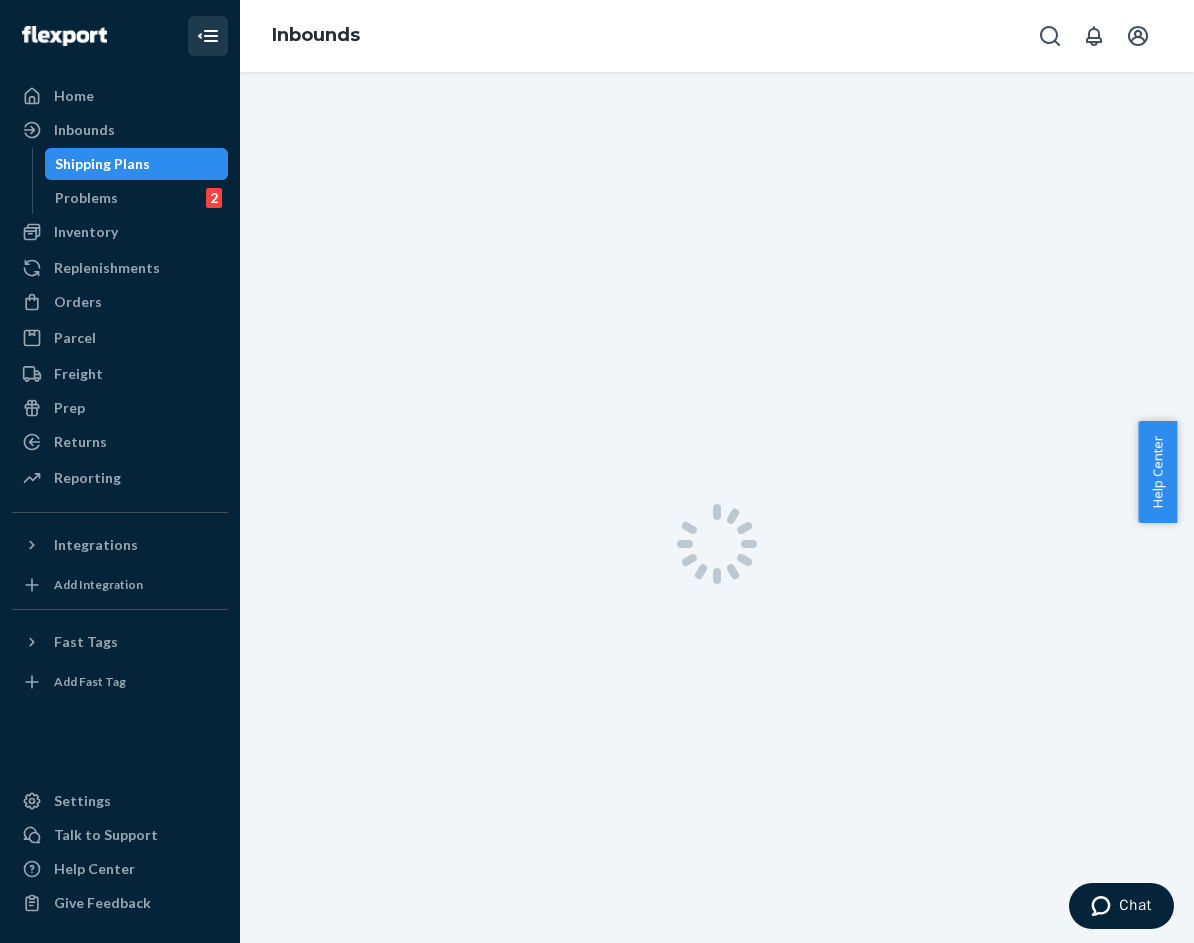 click 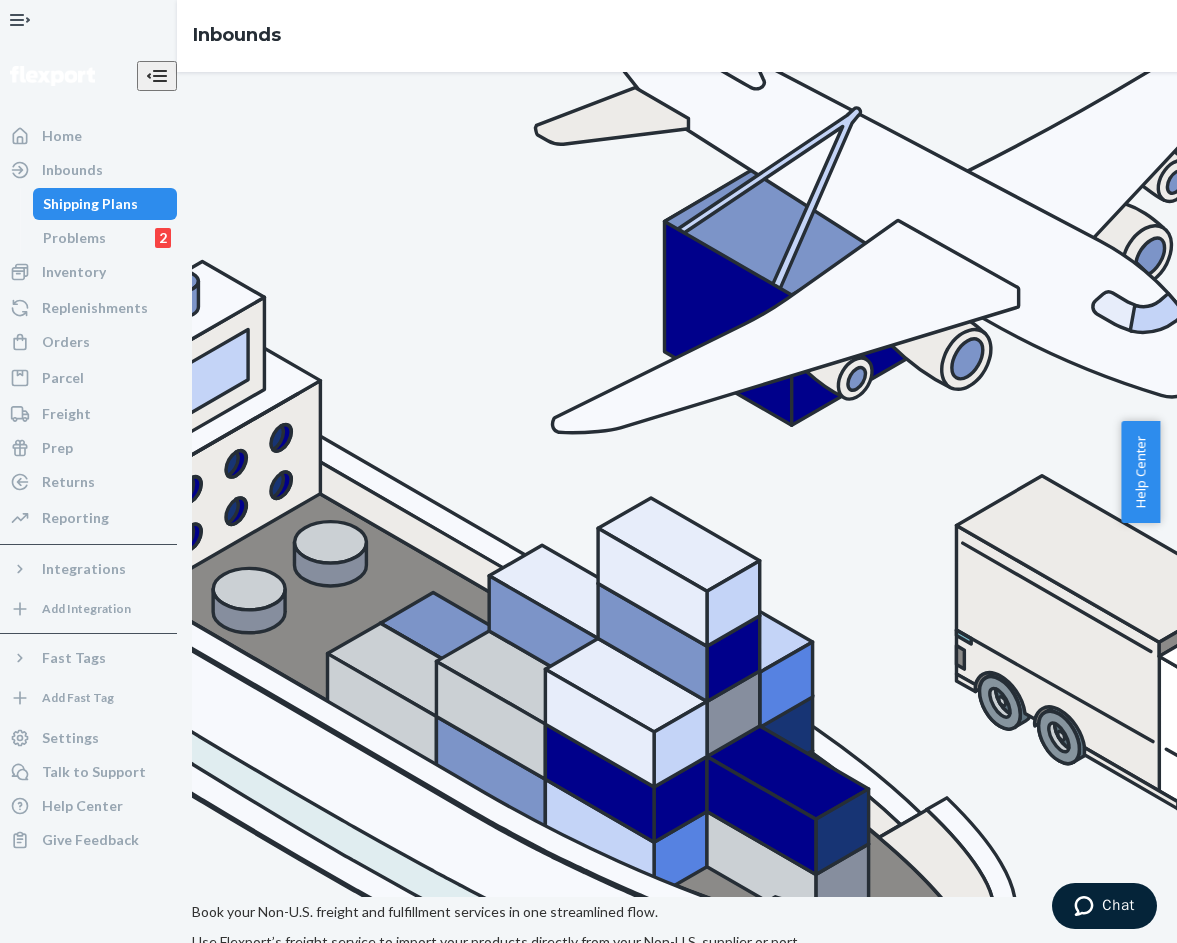 click on "Create inbound" at bounding box center [1286, 1009] 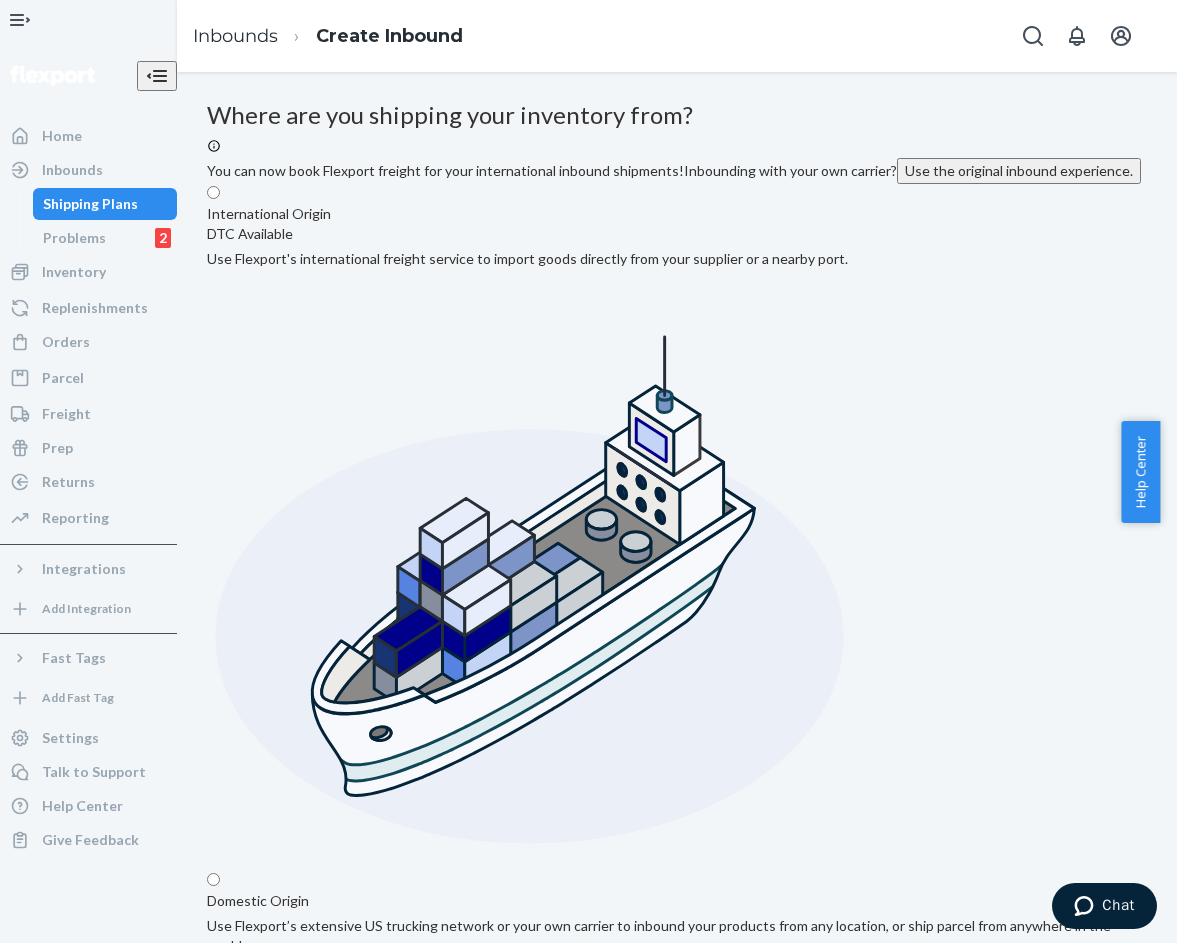 click on "Domestic Origin Use Flexport’s extensive US trucking network or your own carrier to inbound your products from any location, or ship parcel from anywhere in the world" at bounding box center [677, 1350] 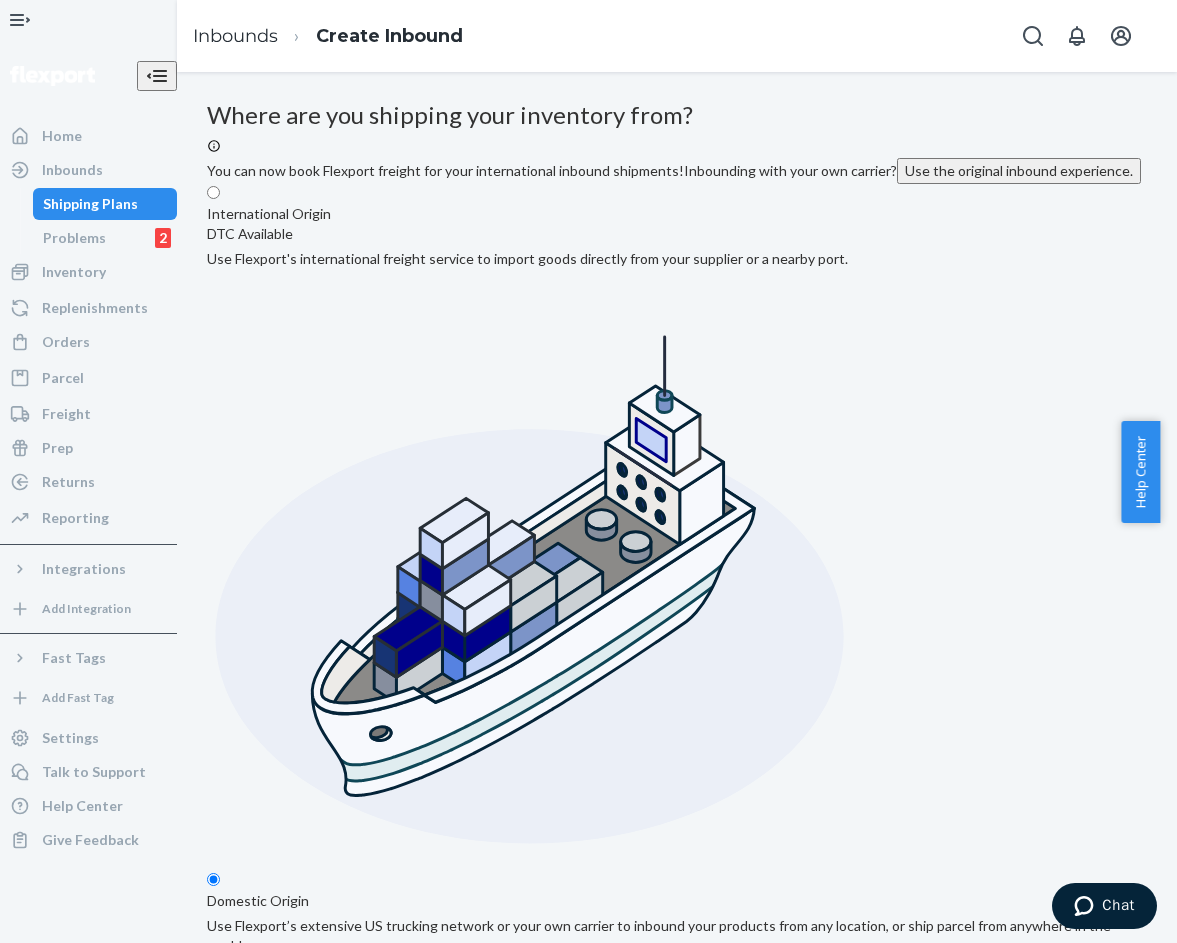 radio on "true" 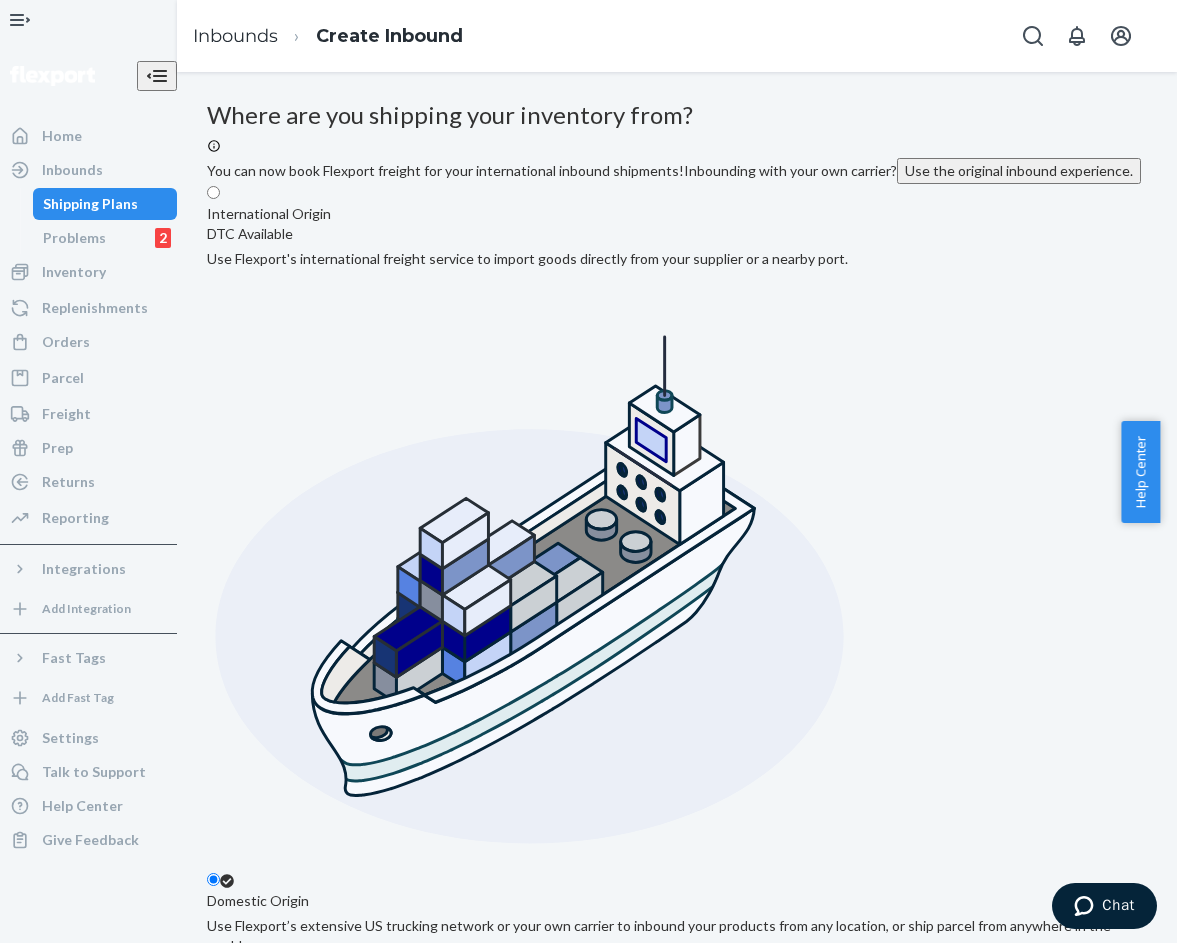 click on "Select from saved addresses" at bounding box center [677, 1955] 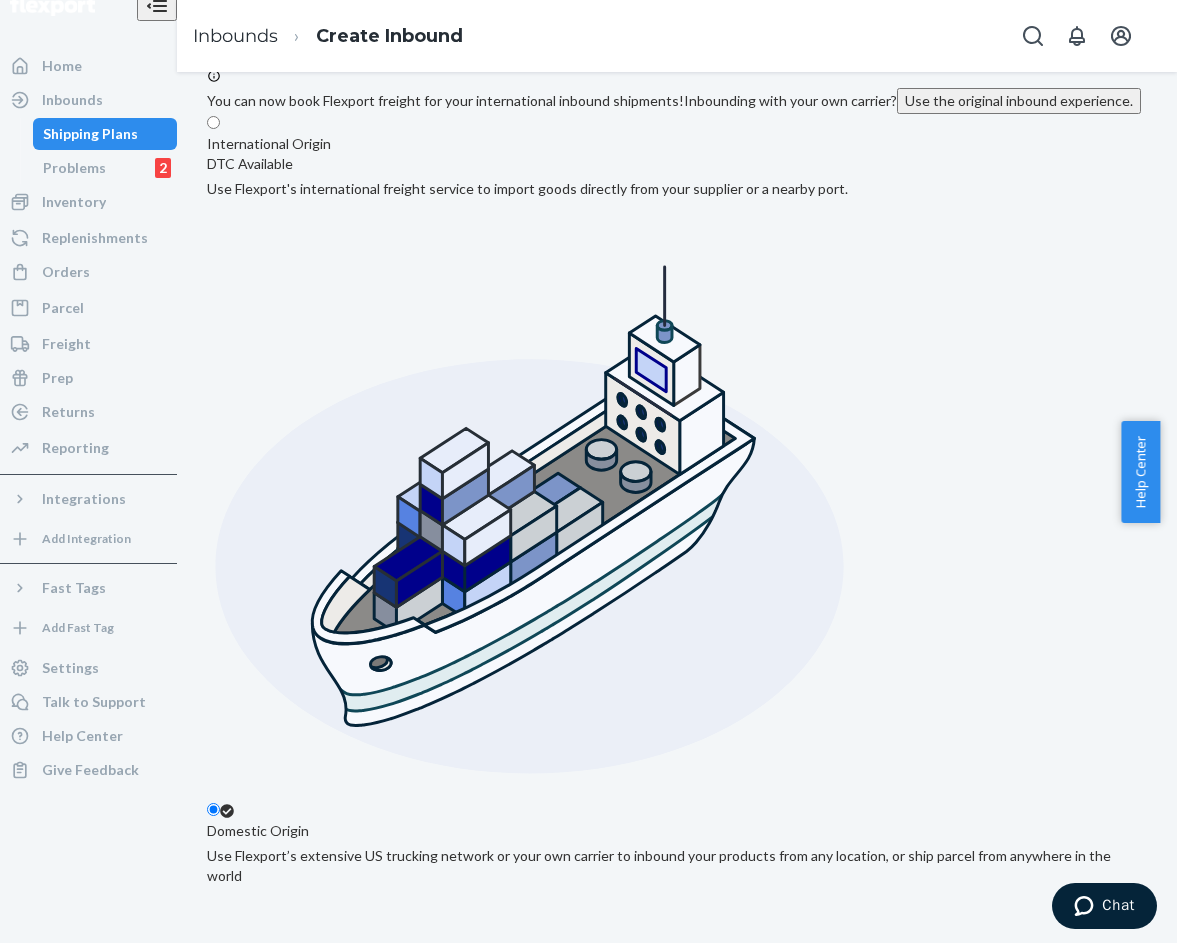 scroll, scrollTop: 72, scrollLeft: 0, axis: vertical 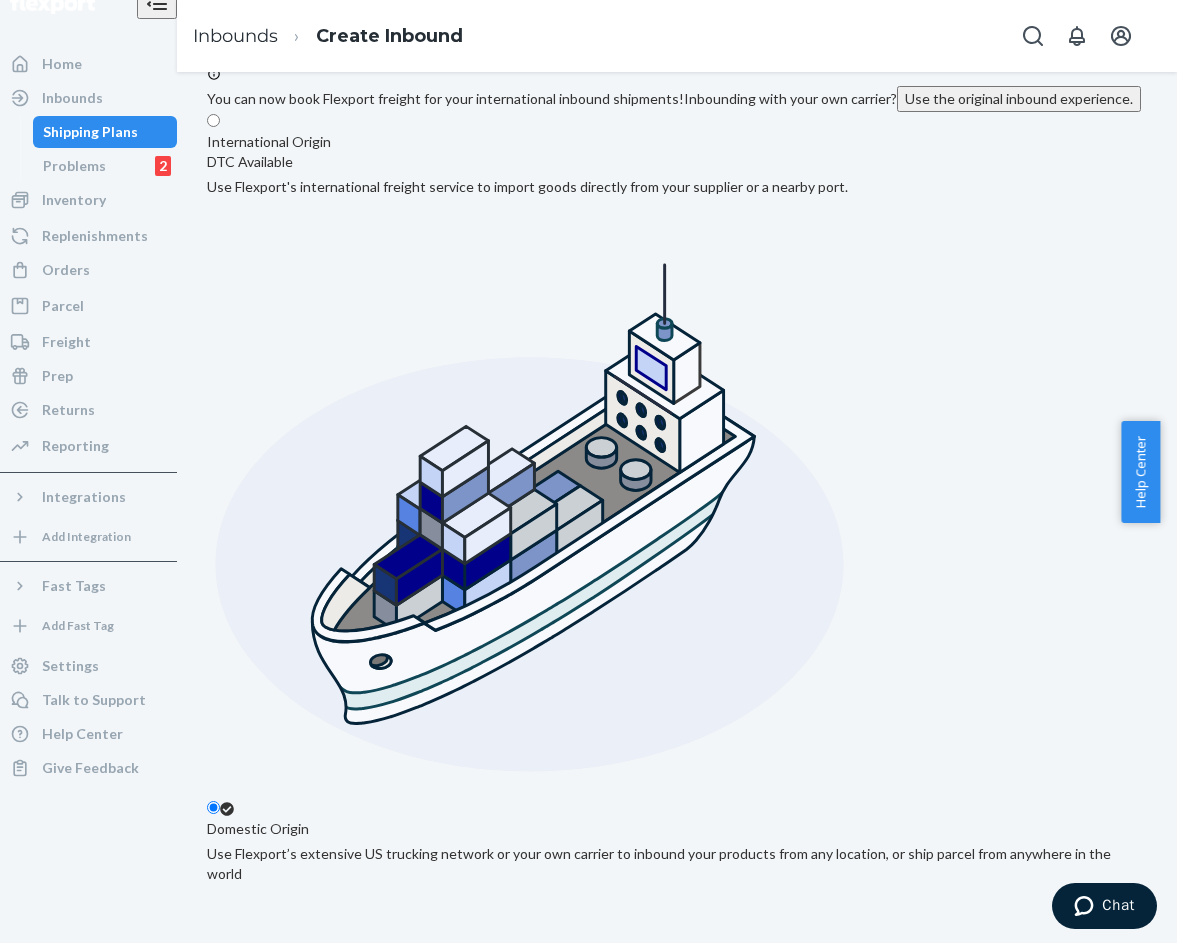 click on "Next" at bounding box center [241, 2439] 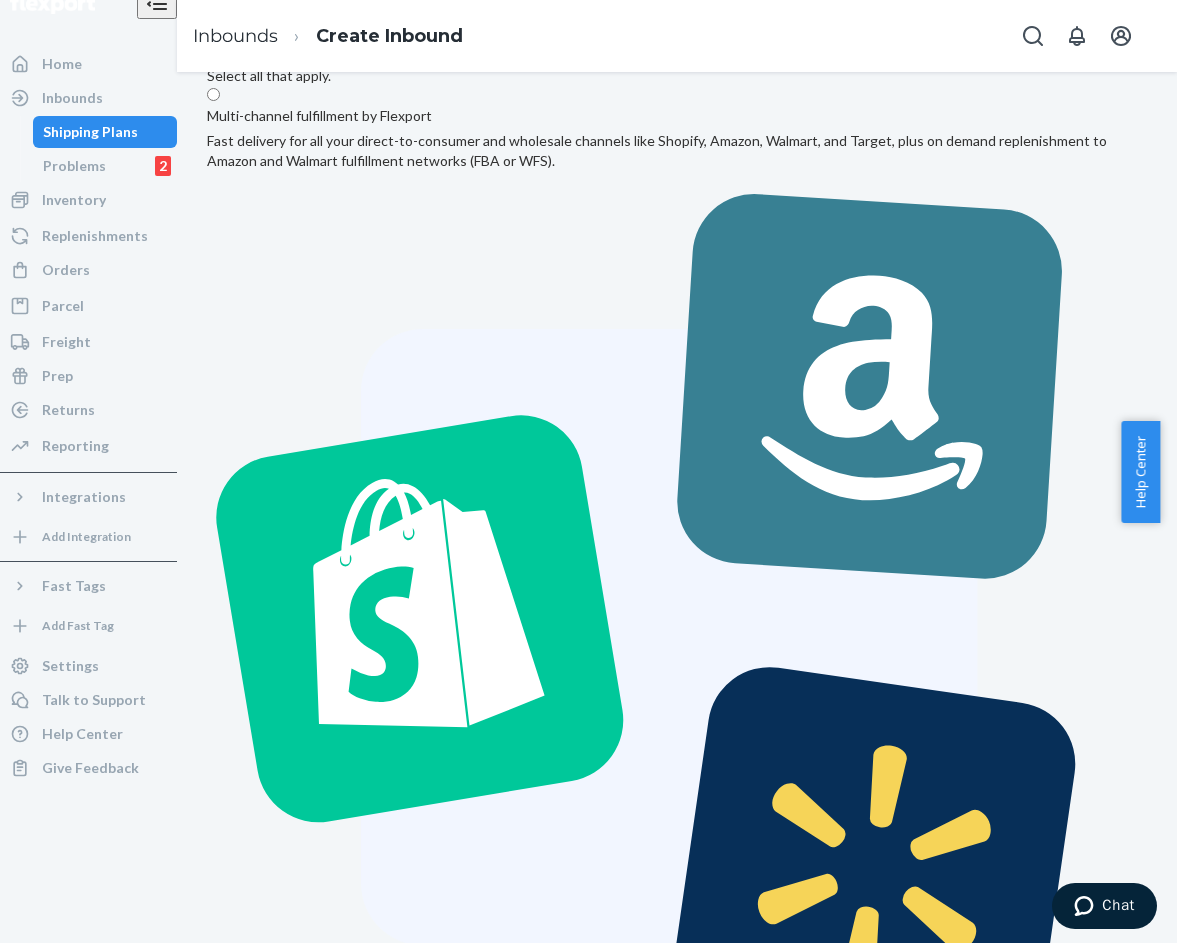 scroll, scrollTop: 0, scrollLeft: 0, axis: both 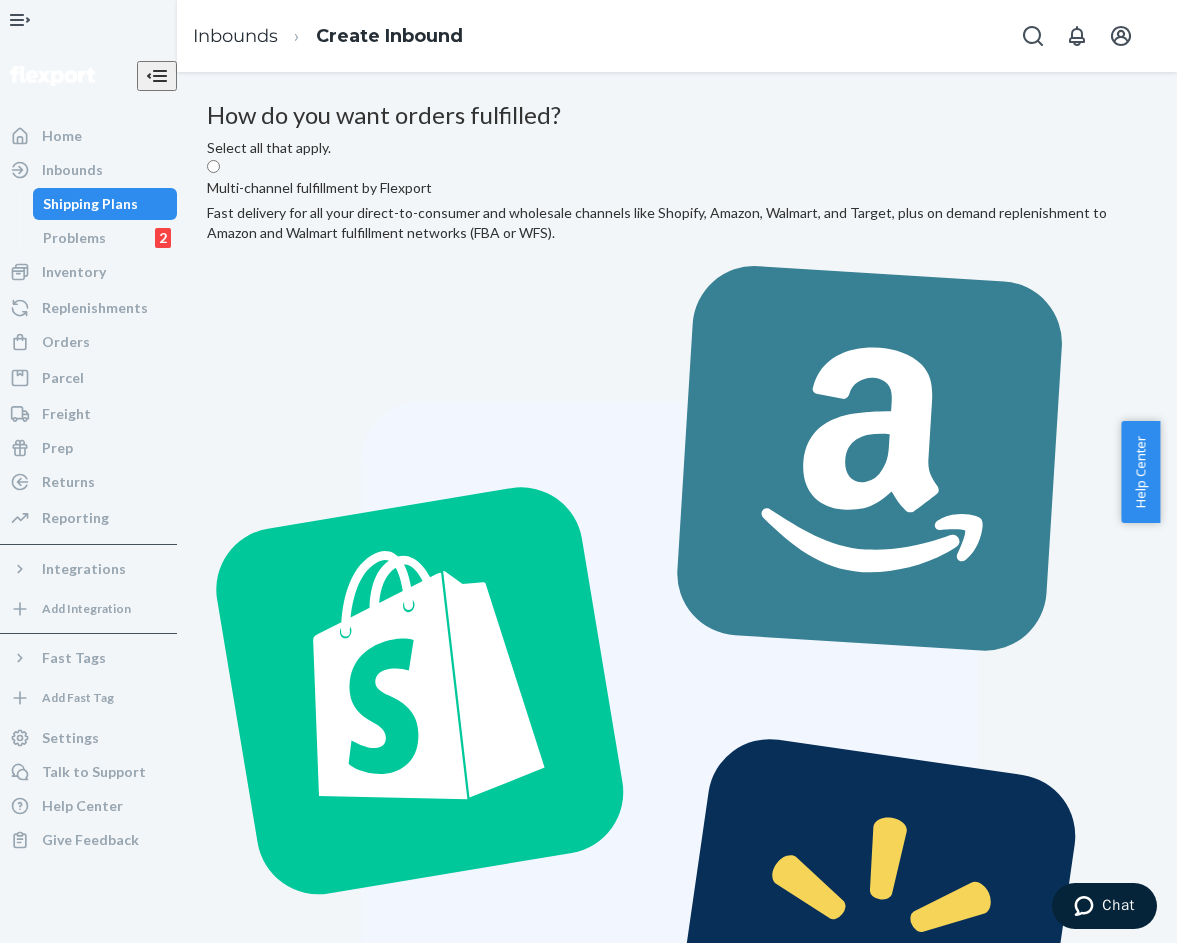 click on "Multi-channel fulfillment by Flexport Fast delivery for all your direct-to-consumer and wholesale channels like Shopify, Amazon, Walmart, and Target, plus on demand replenishment to Amazon and Walmart fulfillment networks (FBA or WFS)." at bounding box center (677, 673) 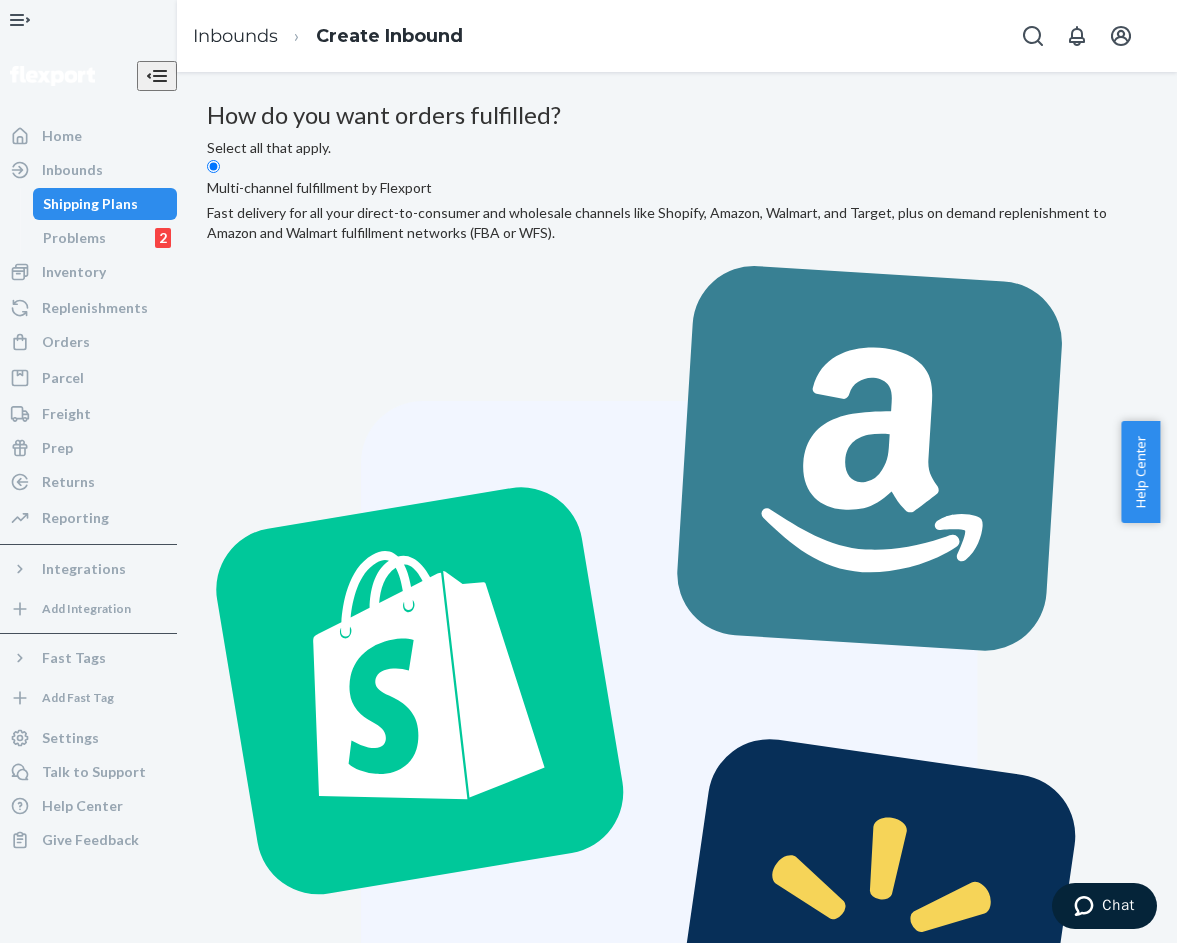 radio on "true" 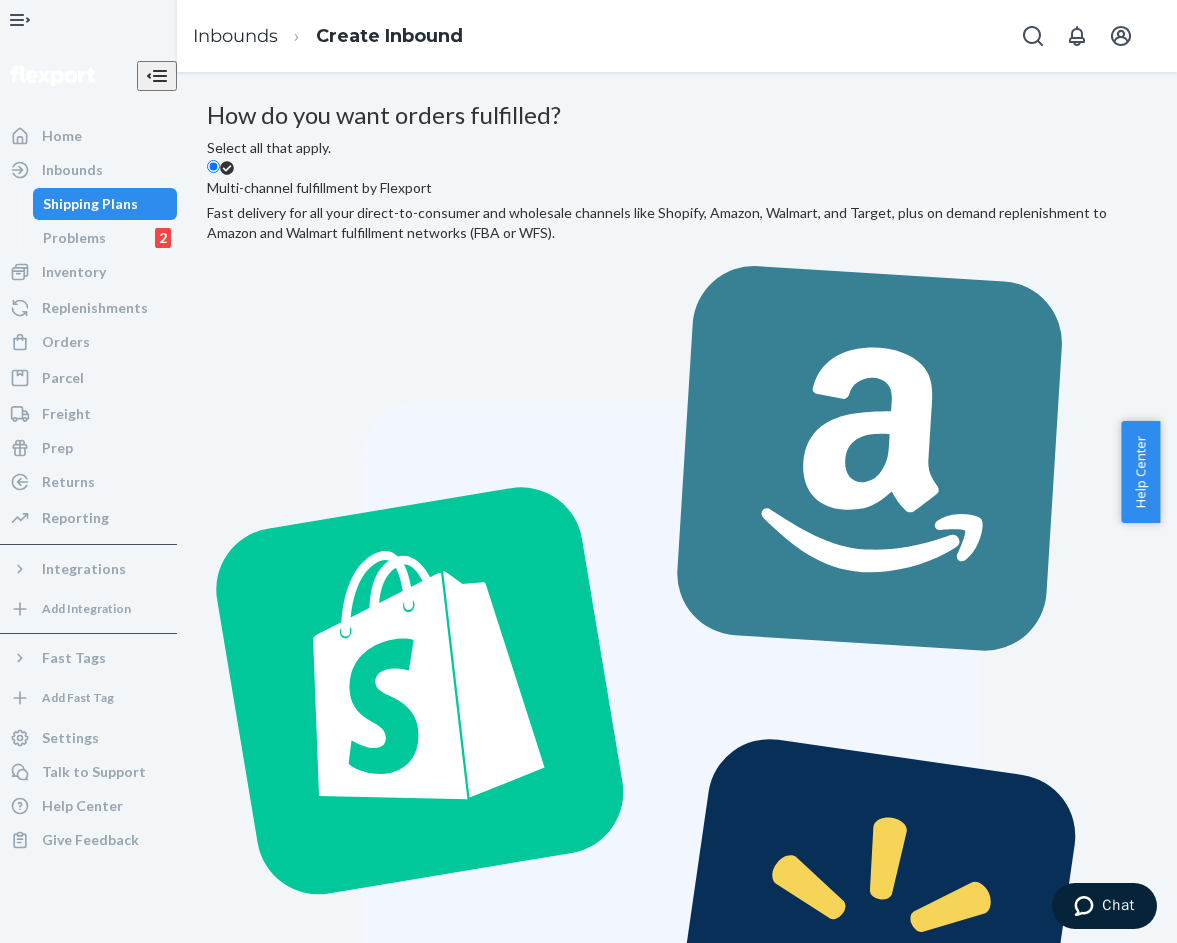 click on "Next" at bounding box center (241, 1735) 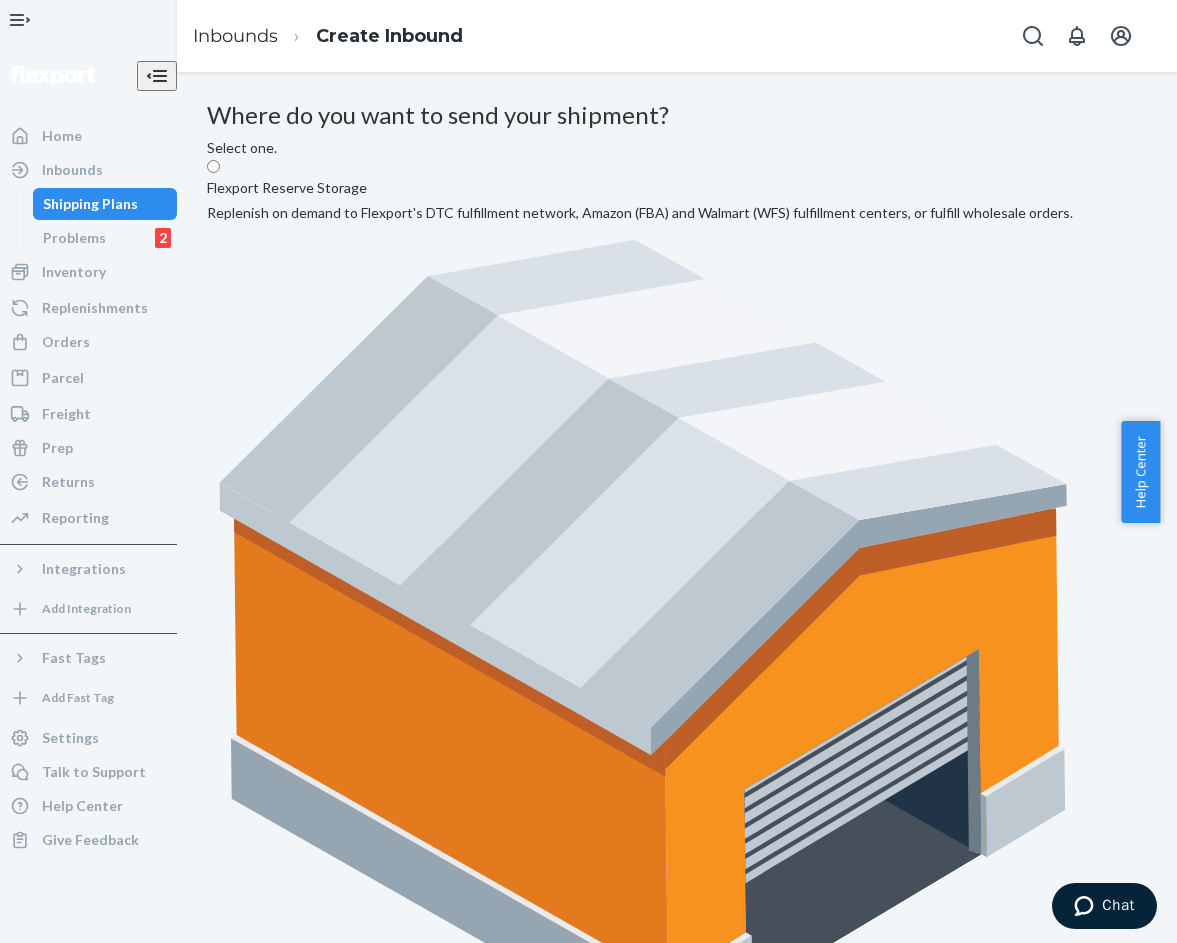 click on "Where do you want to send your shipment? Select one. Flexport Reserve Storage Replenish on demand to Flexport's DTC fulfillment network, Amazon (FBA) and Walmart (WFS) fulfillment centers, or fulfill wholesale orders. Flexport DTC Fulfillment Network Send your shipment directly to Flexport's direct-to-consumer fulfillment network." at bounding box center [677, 875] 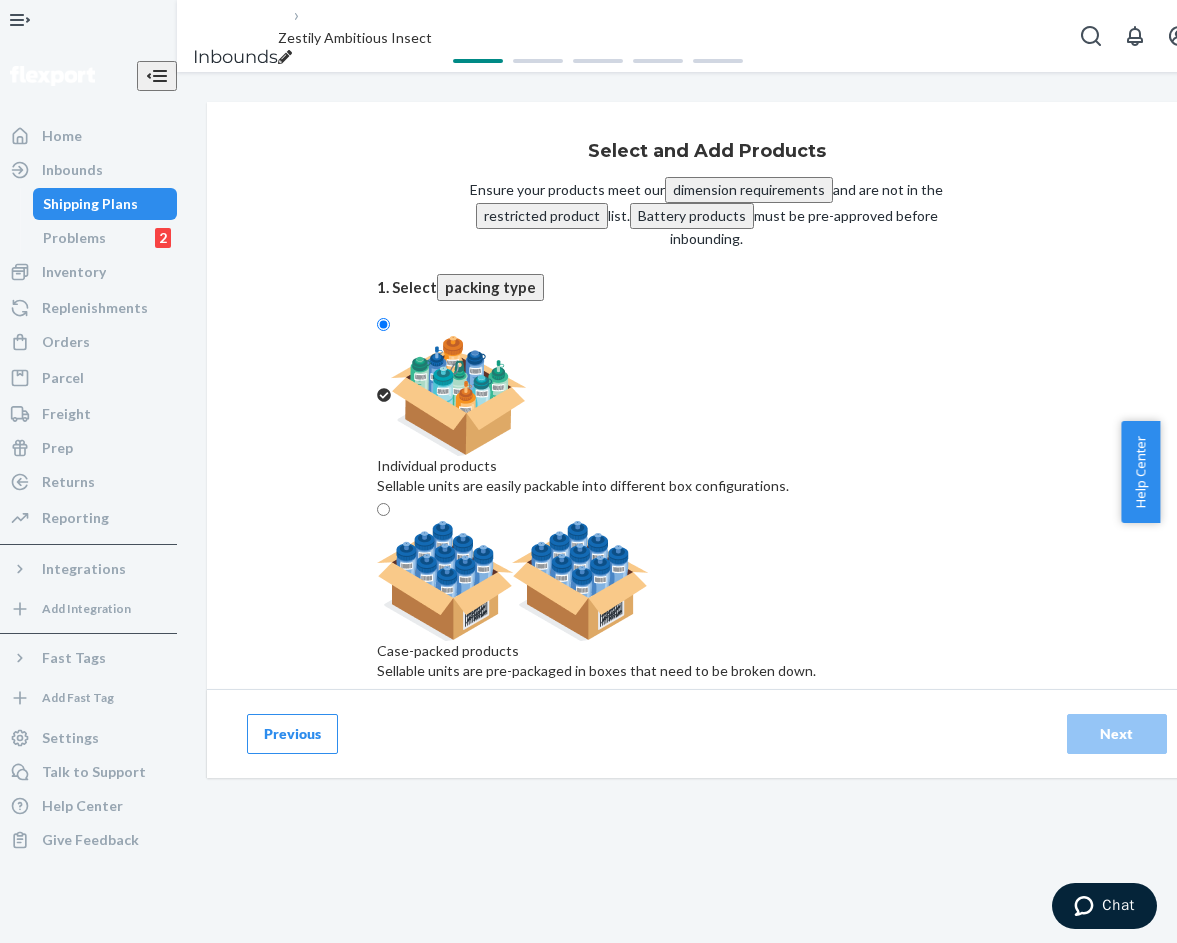 click on "Case-packed products Sellable units are pre-packaged in boxes that need to be broken down." at bounding box center [596, 661] 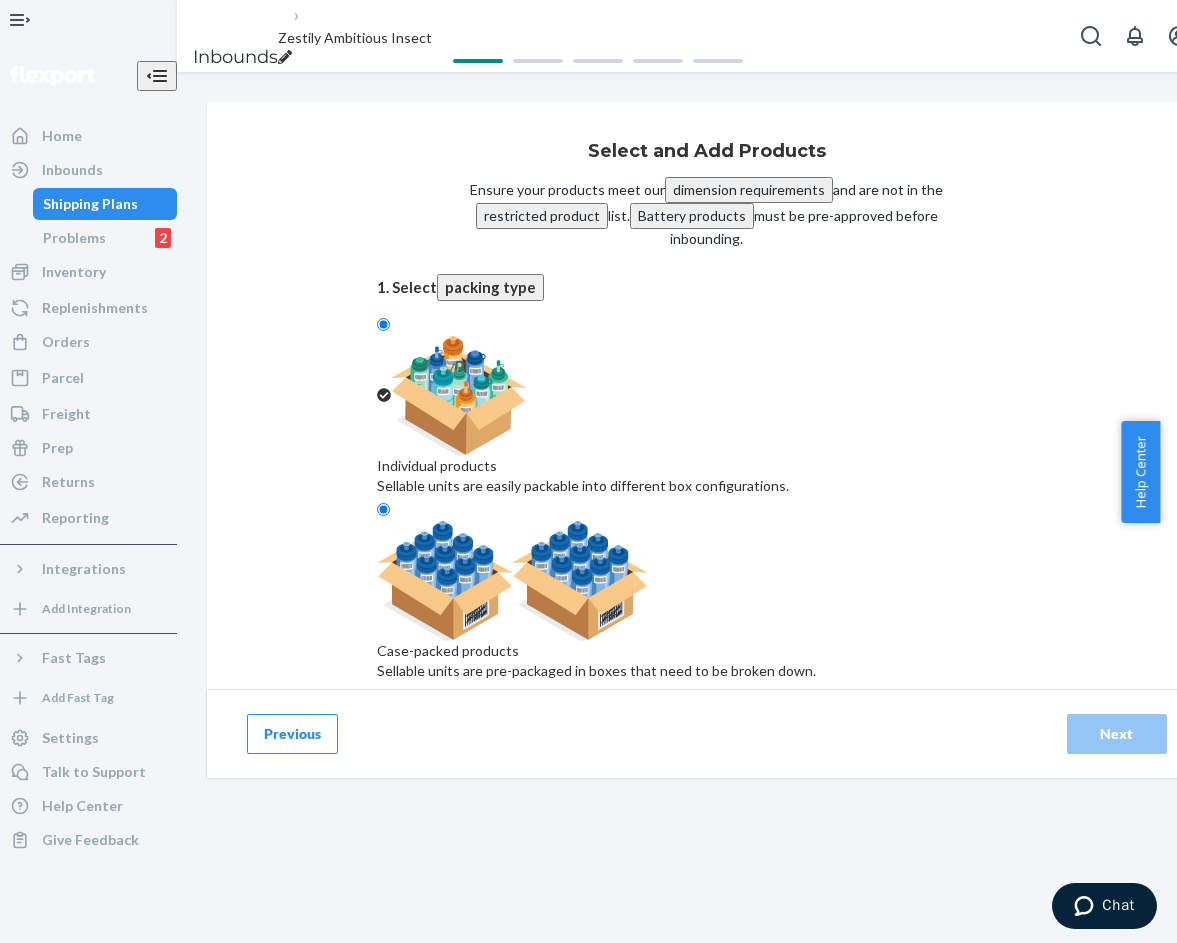 radio on "true" 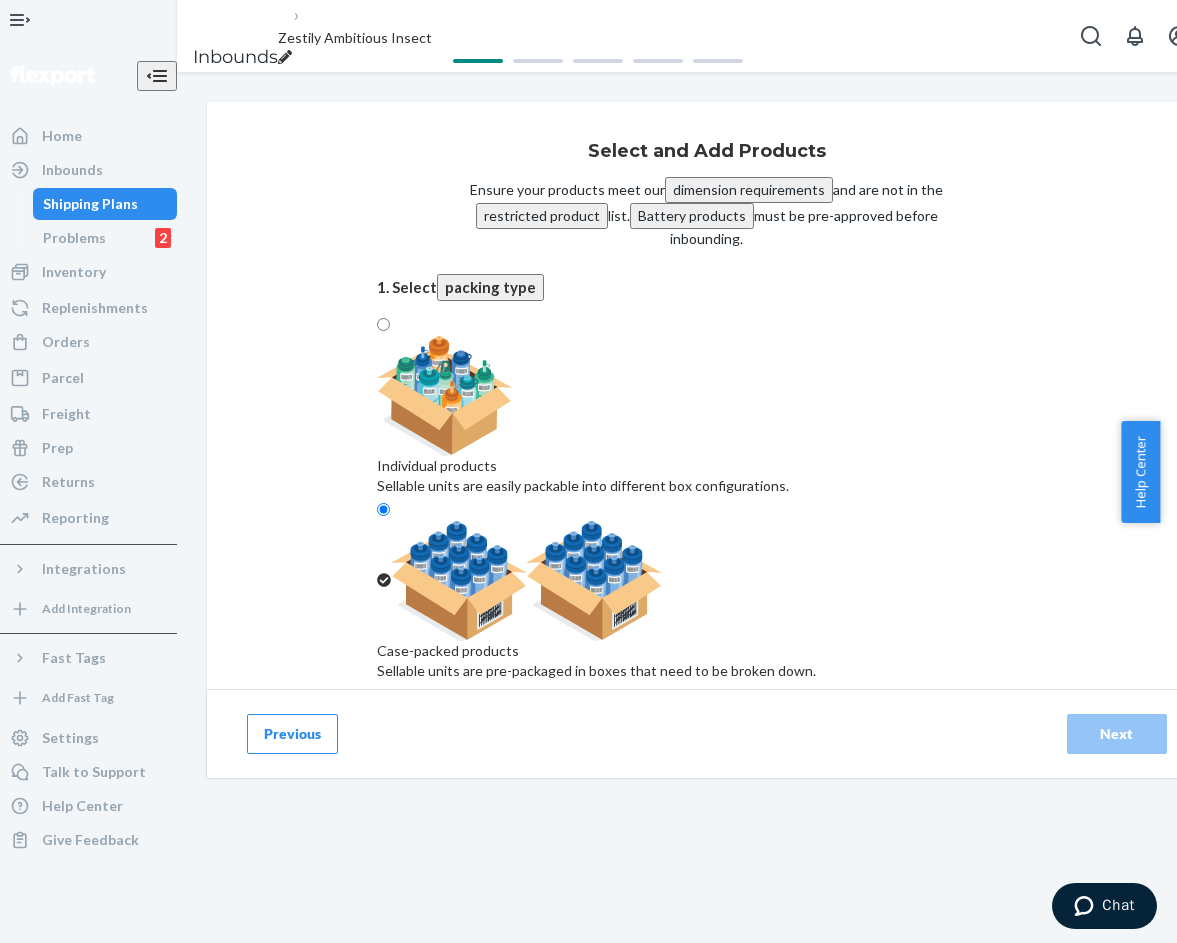 click on "Search and add products" at bounding box center (707, 778) 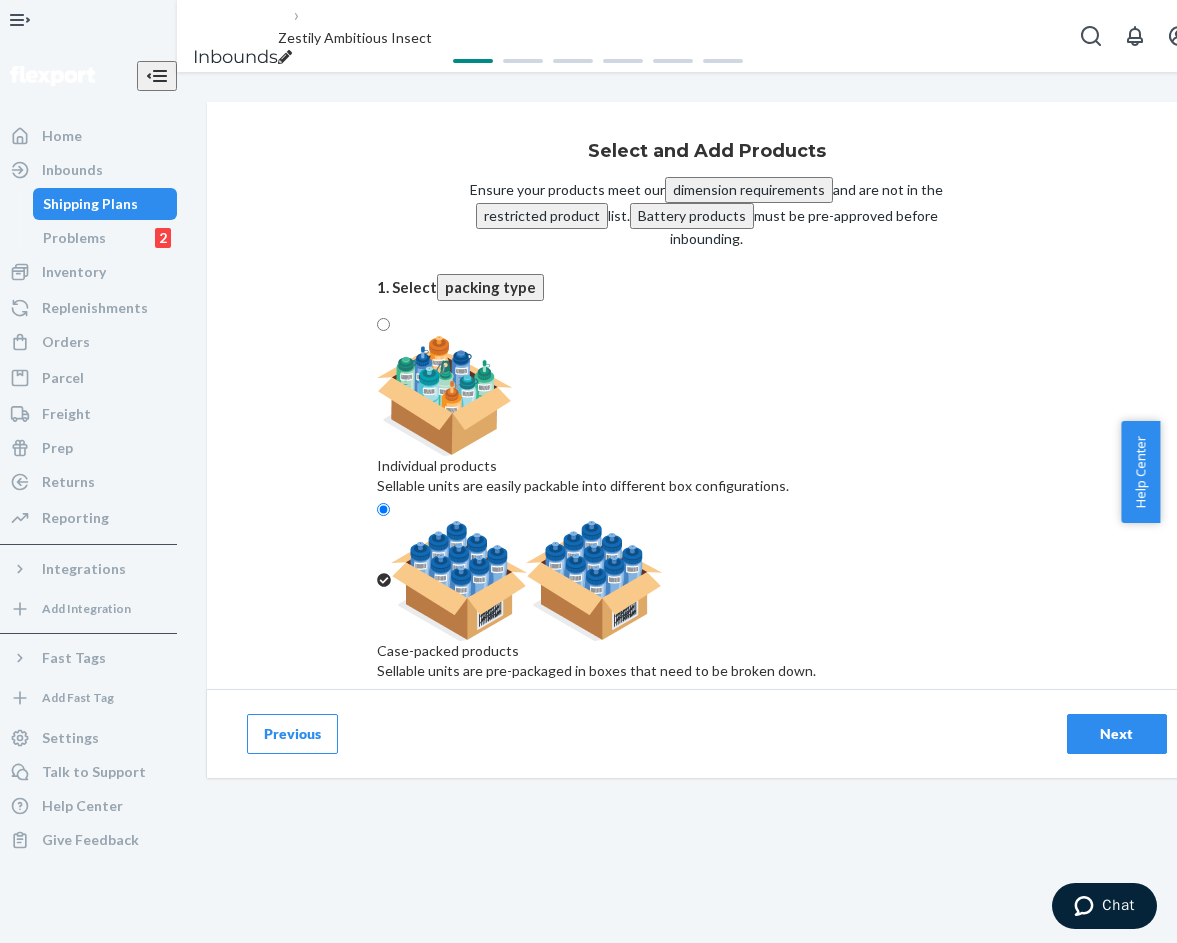 click on "Search and add products" at bounding box center (707, 878) 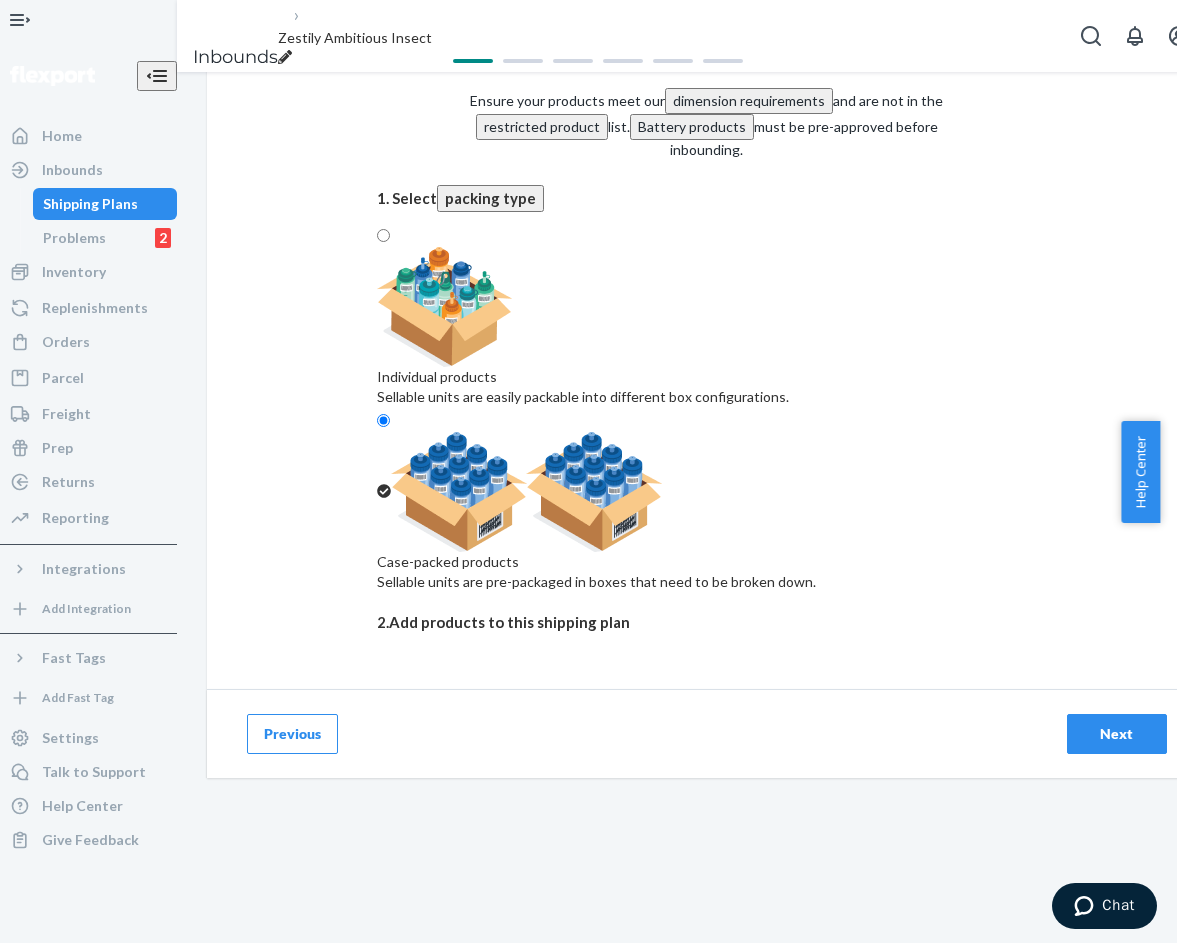 scroll, scrollTop: 155, scrollLeft: 0, axis: vertical 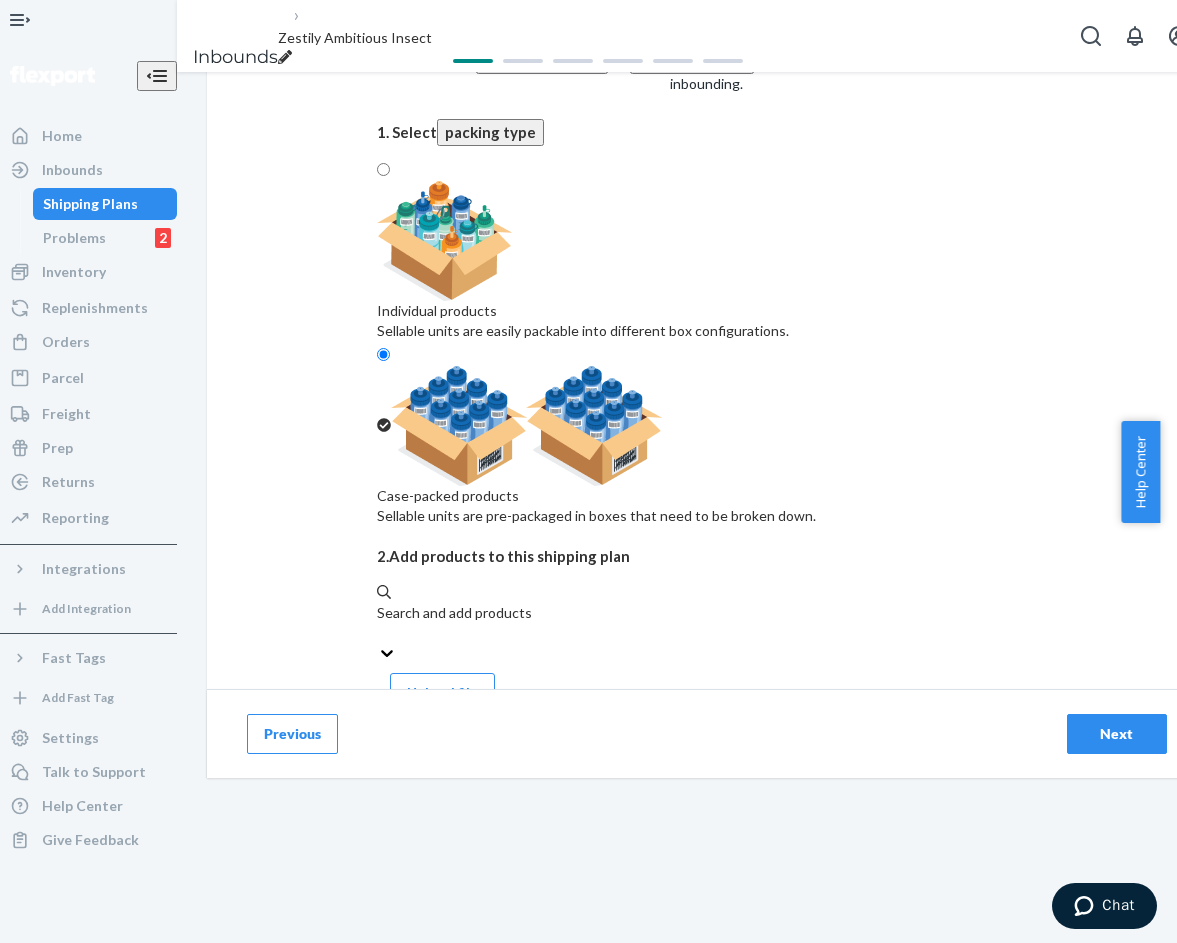 click on "Select and Add Products
Ensure your products meet our  dimension requirements  and are not in the  restricted product  list.
Battery products  must be pre-approved before inbounding.
1.   Select  packing type Individual products Sellable units are easily packable into different box configurations. Case-packed products Sellable units are pre-packaged in boxes that need to be broken down. 2.  Add products to this shipping plan Search and add products or Upload file Inbound each SKU in 5 or more boxes to maximize your Fast Tag coverage Learn more SKUs Battery Units per Box Boxes Total Signature Fit Hoodie (Steel Grey / XL) [DOMAIN_NAME] 0  available Apparel, fabric, plush, and textiles No 16 * 1 = 16 Signature Fit Hoodie (Navy / 2X) SignatureHoodieNavy2X 0  available Apparel, fabric, plush, and textiles No 11 * 1 = 11" at bounding box center (707, 529) 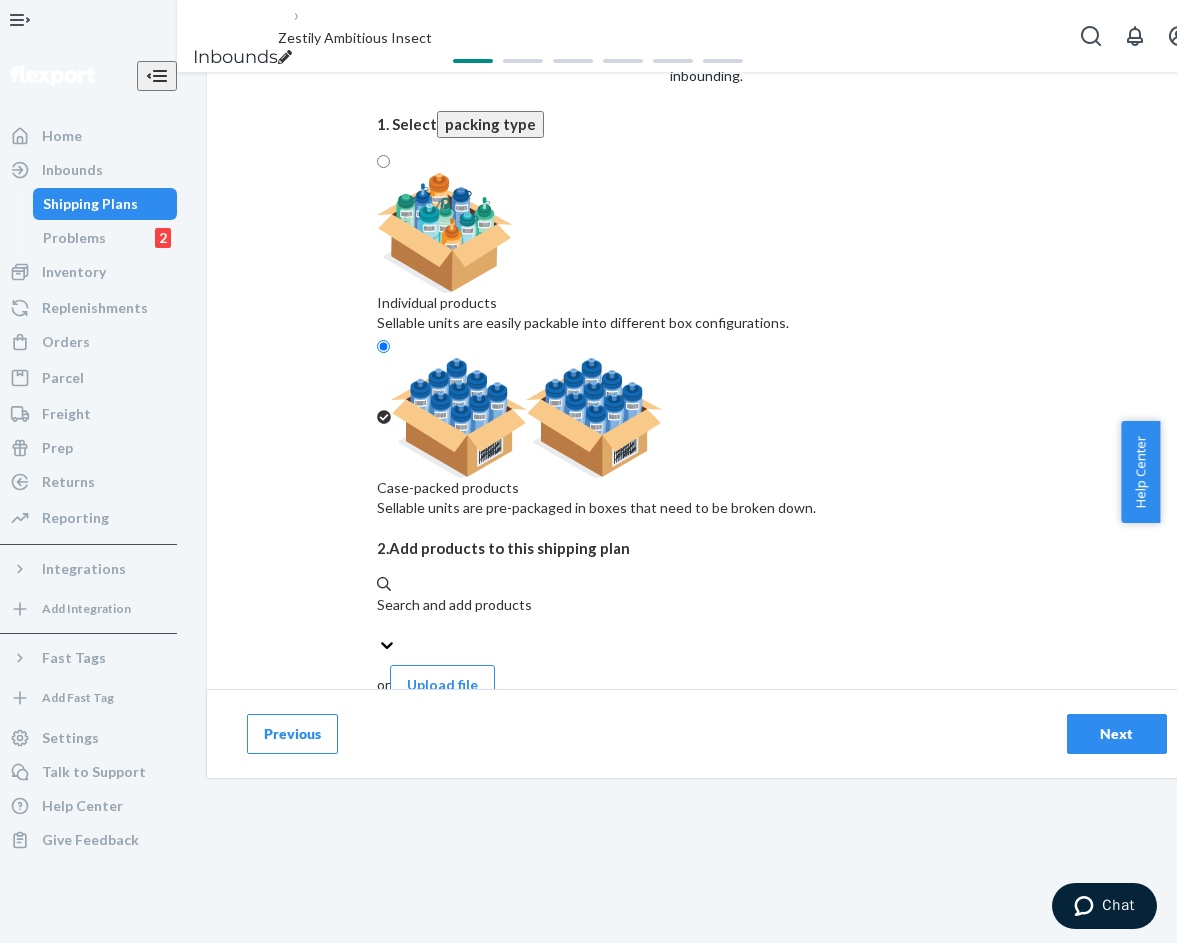 scroll, scrollTop: 168, scrollLeft: 0, axis: vertical 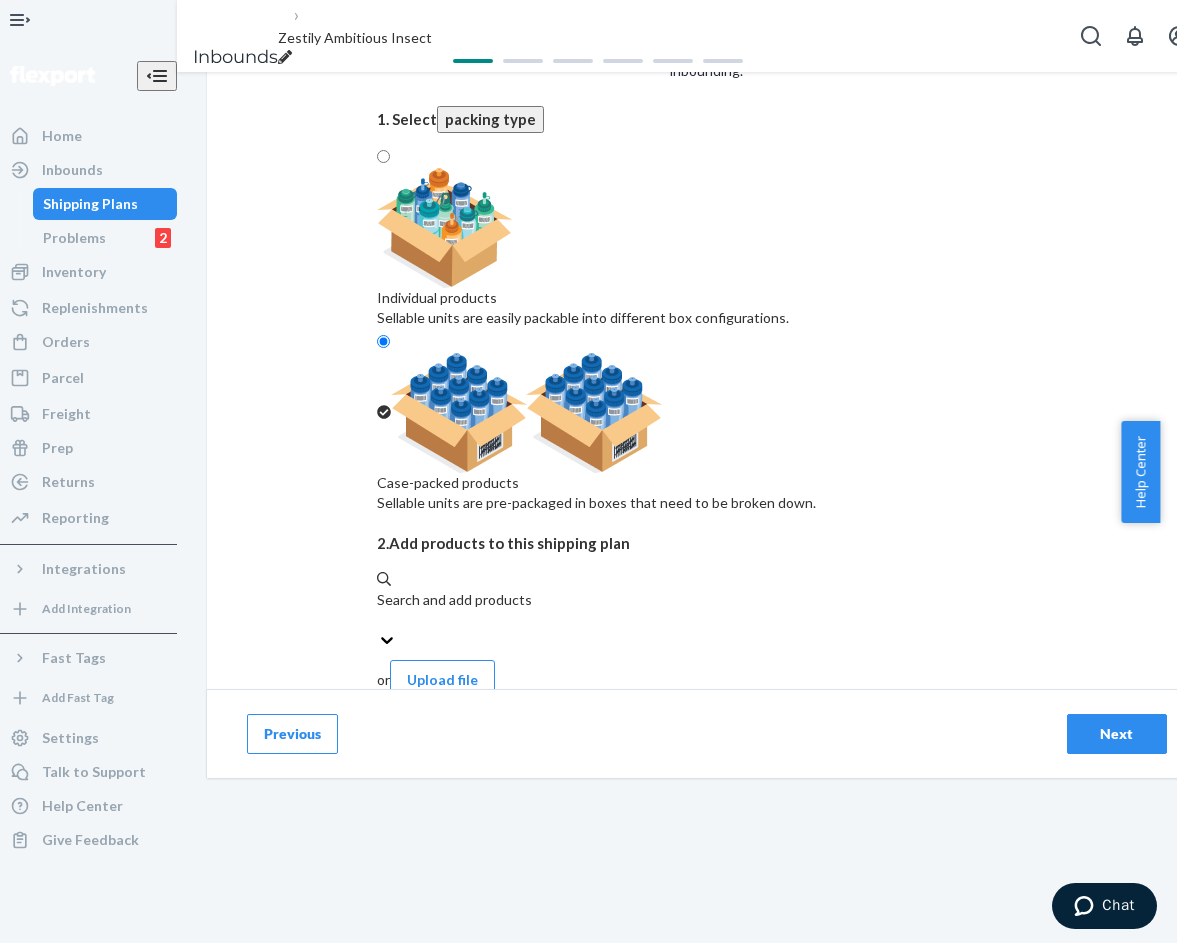 type on "43" 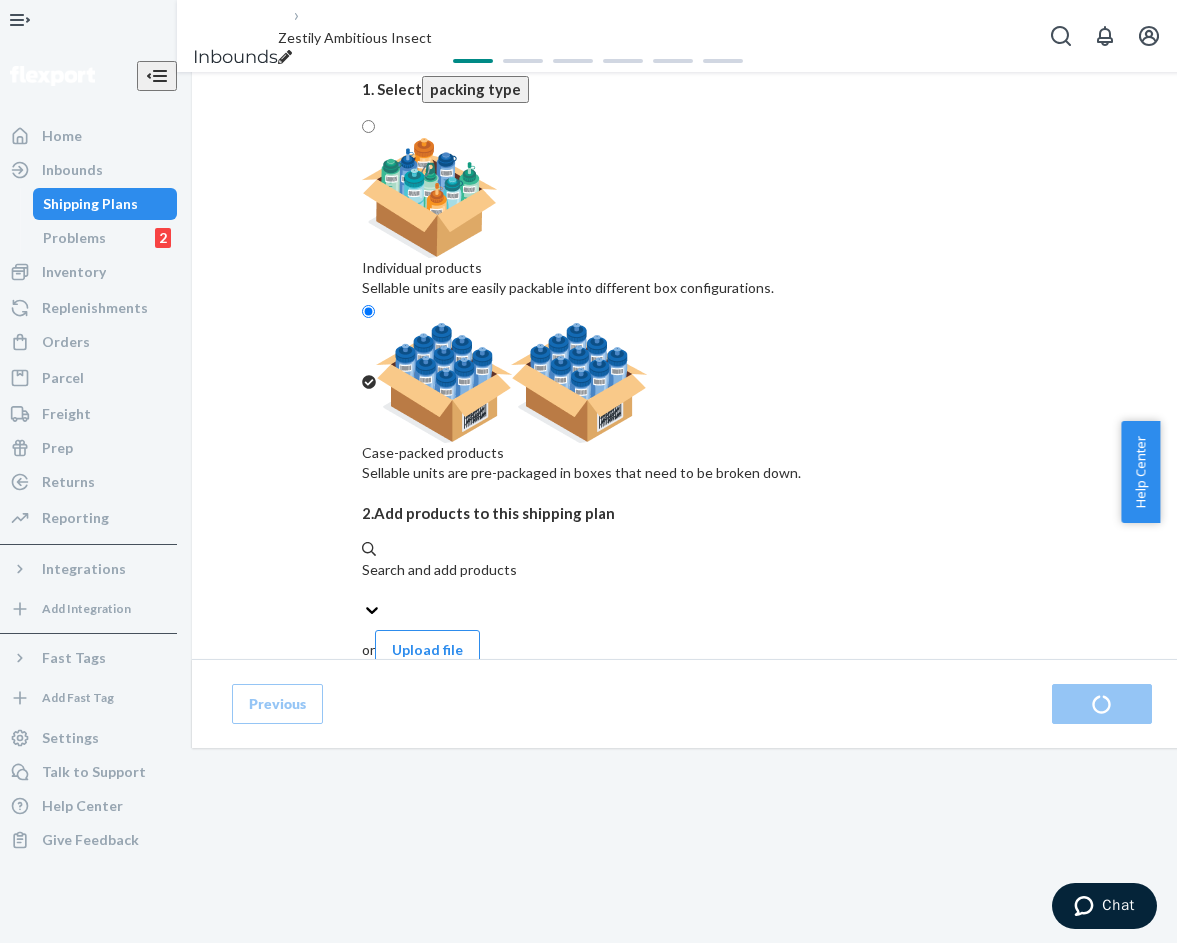 scroll, scrollTop: 0, scrollLeft: 0, axis: both 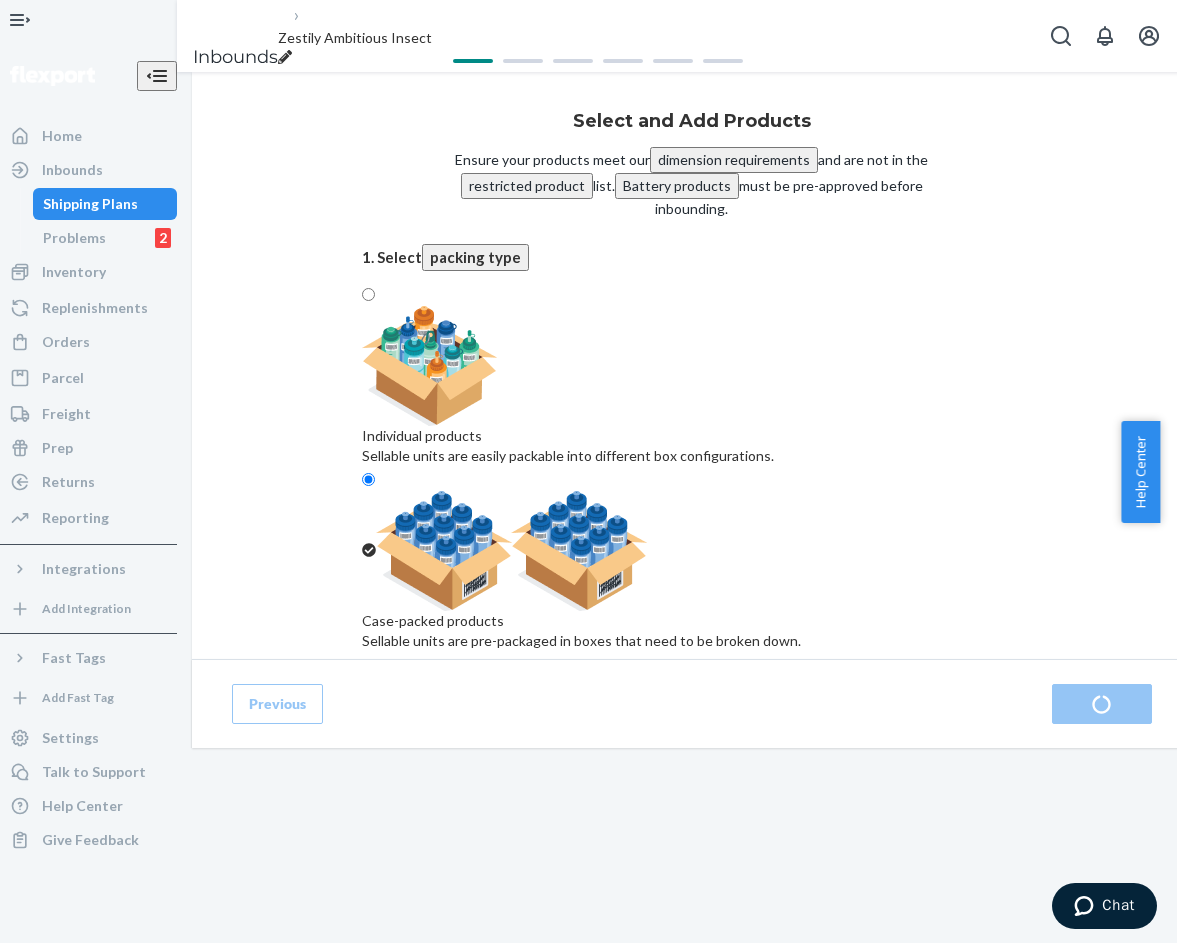 radio on "true" 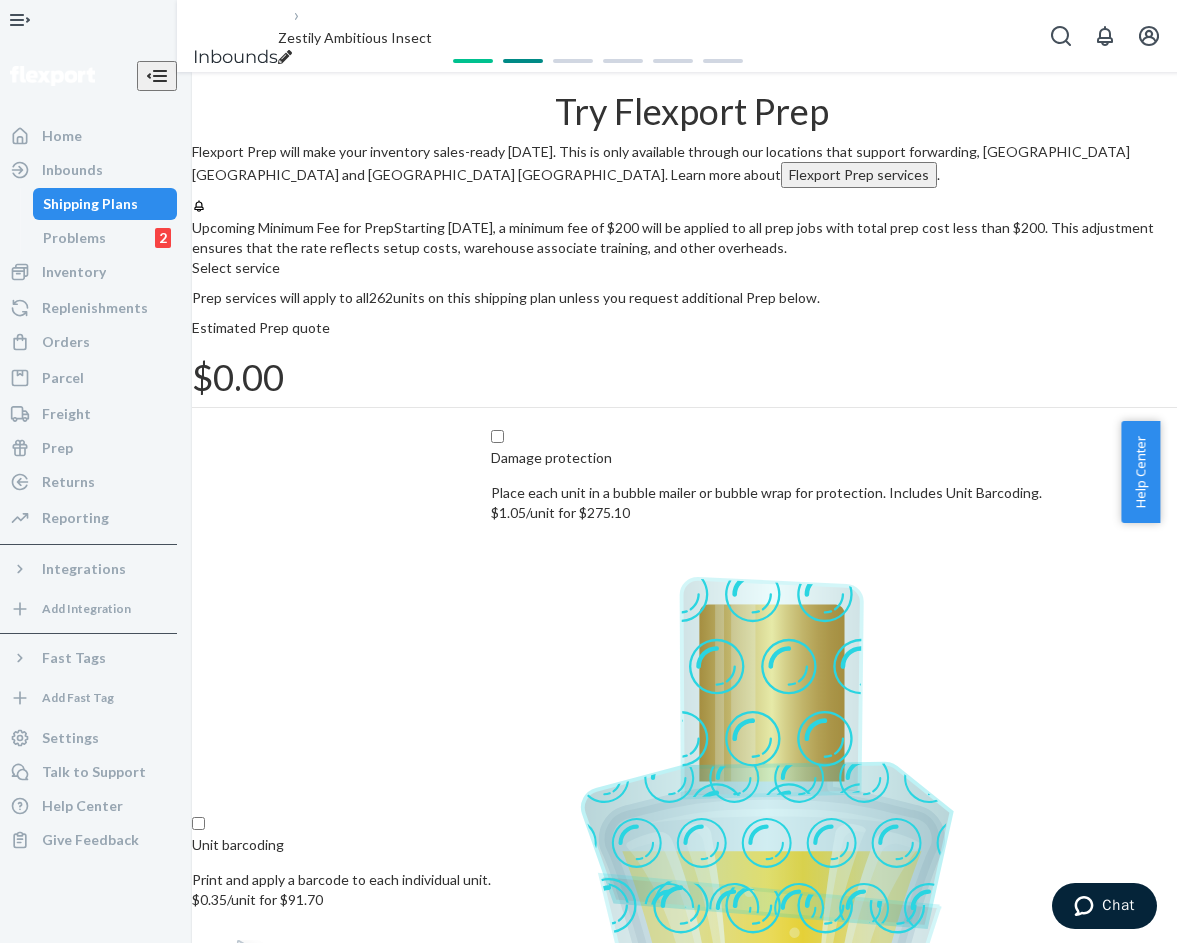 click on "Skip, I don't need Prep" at bounding box center (964, 2445) 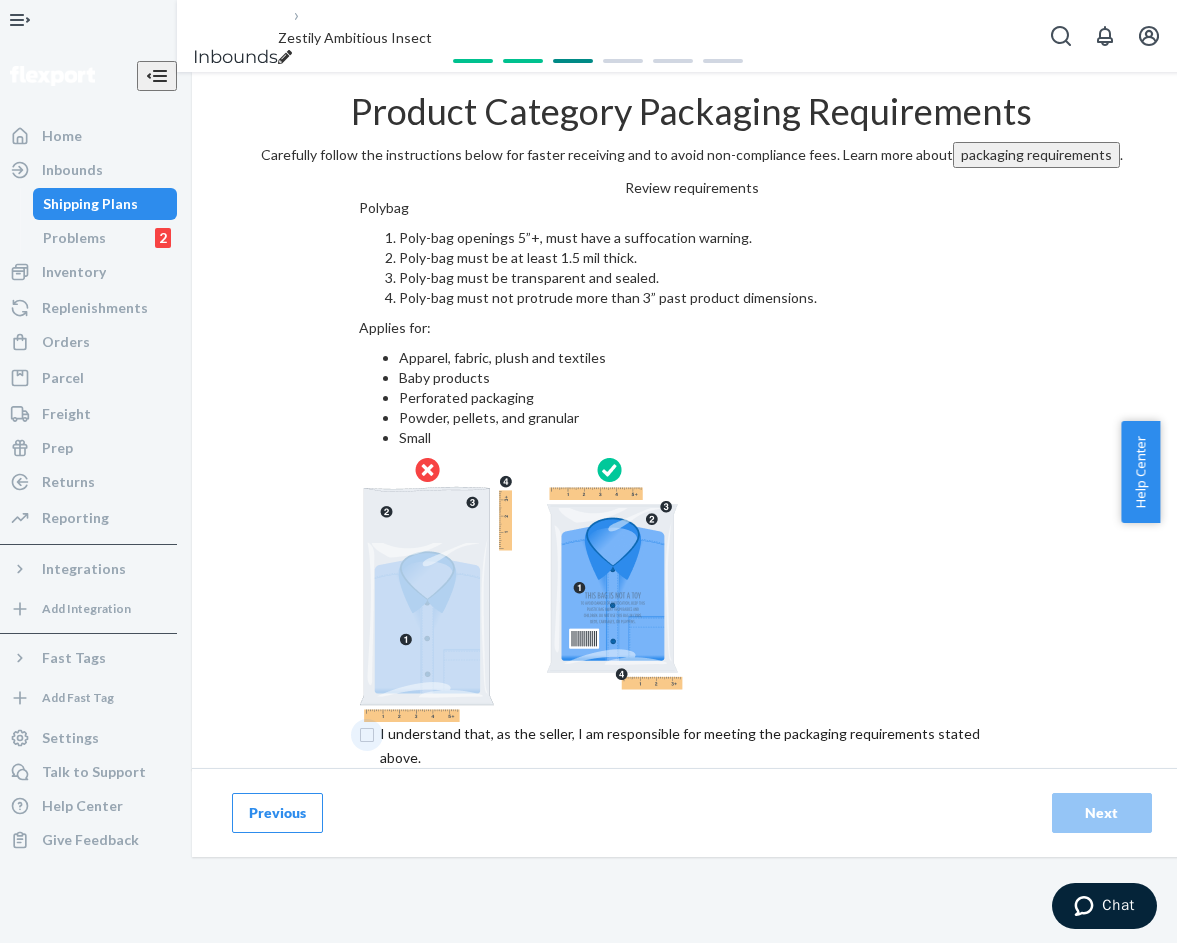 click at bounding box center [691, 746] 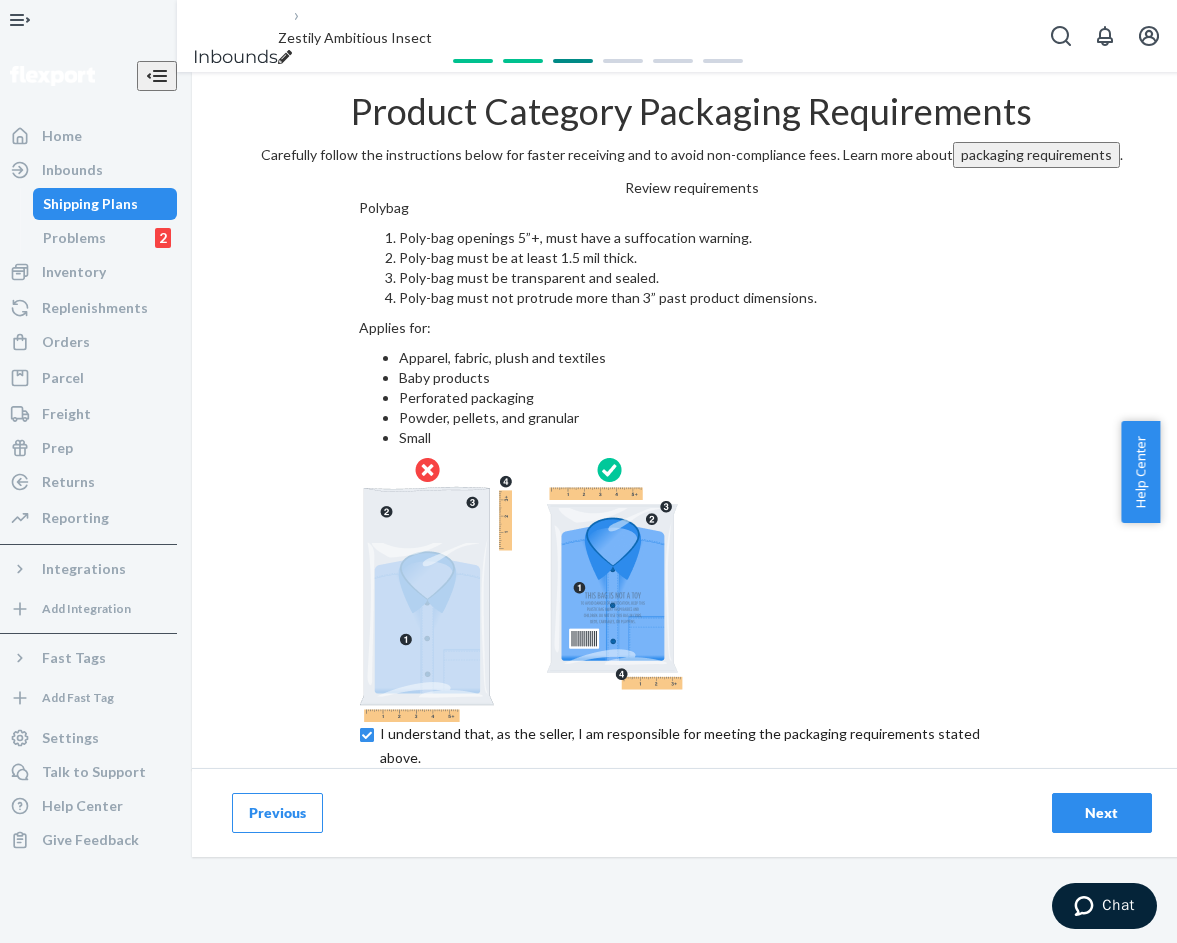 click on "Next" at bounding box center [1102, 813] 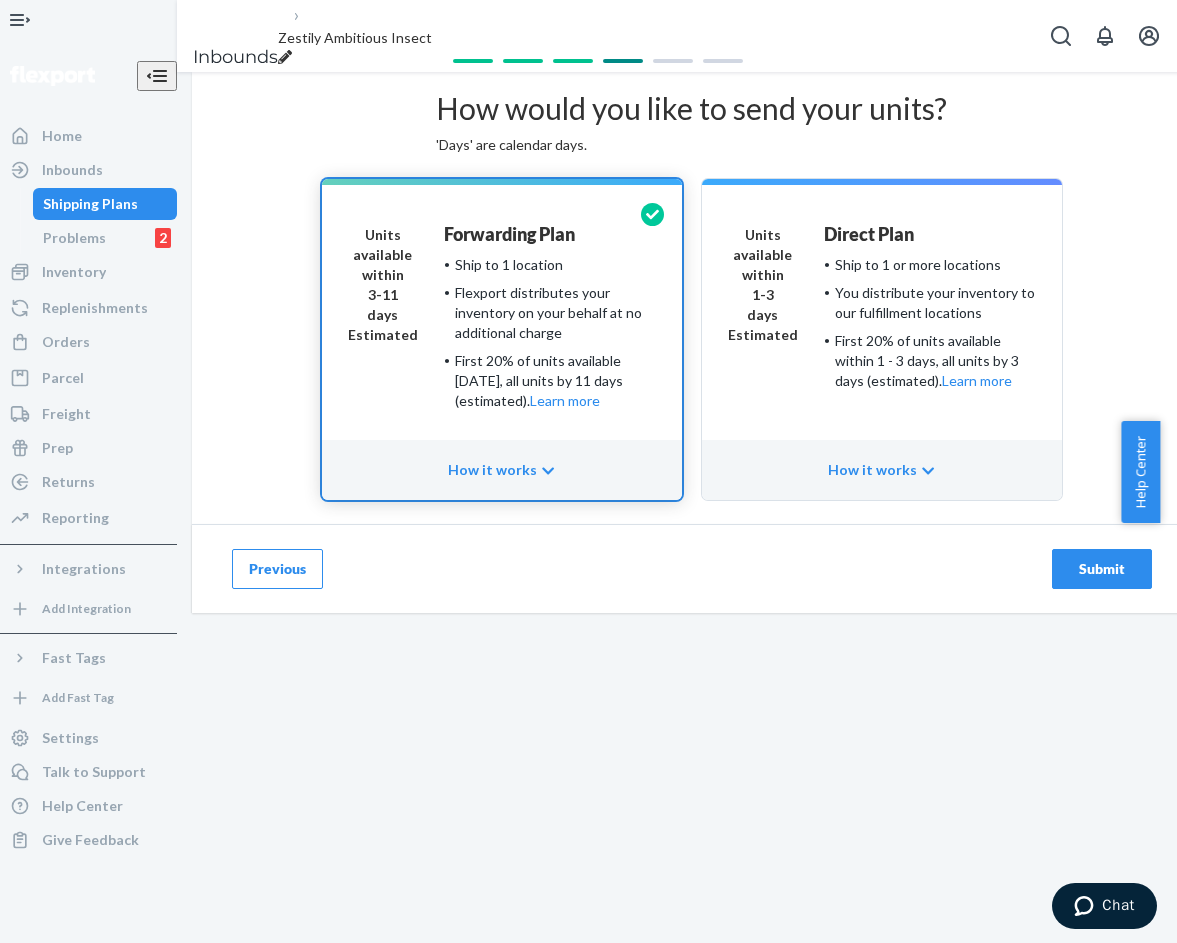 click on "Submit" at bounding box center (1102, 569) 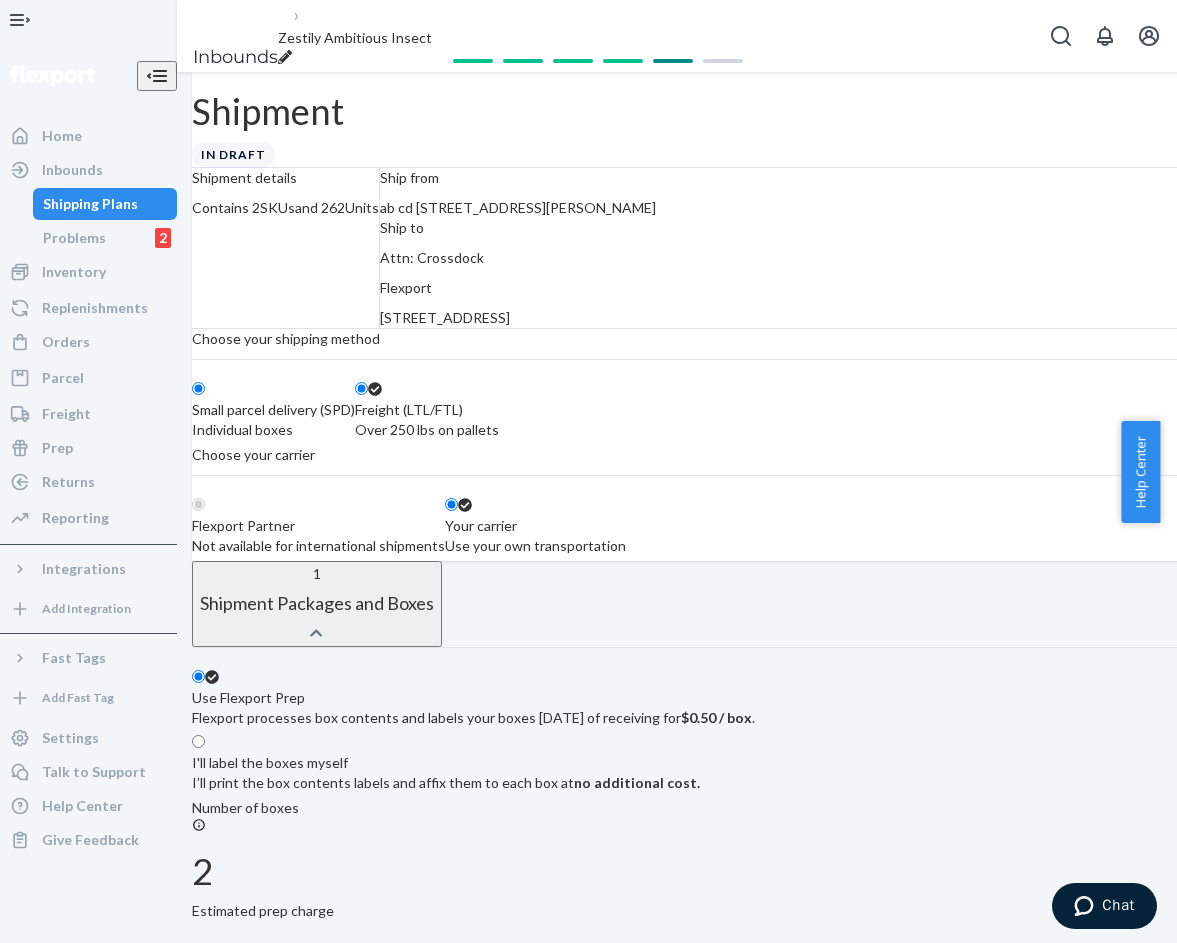radio on "true" 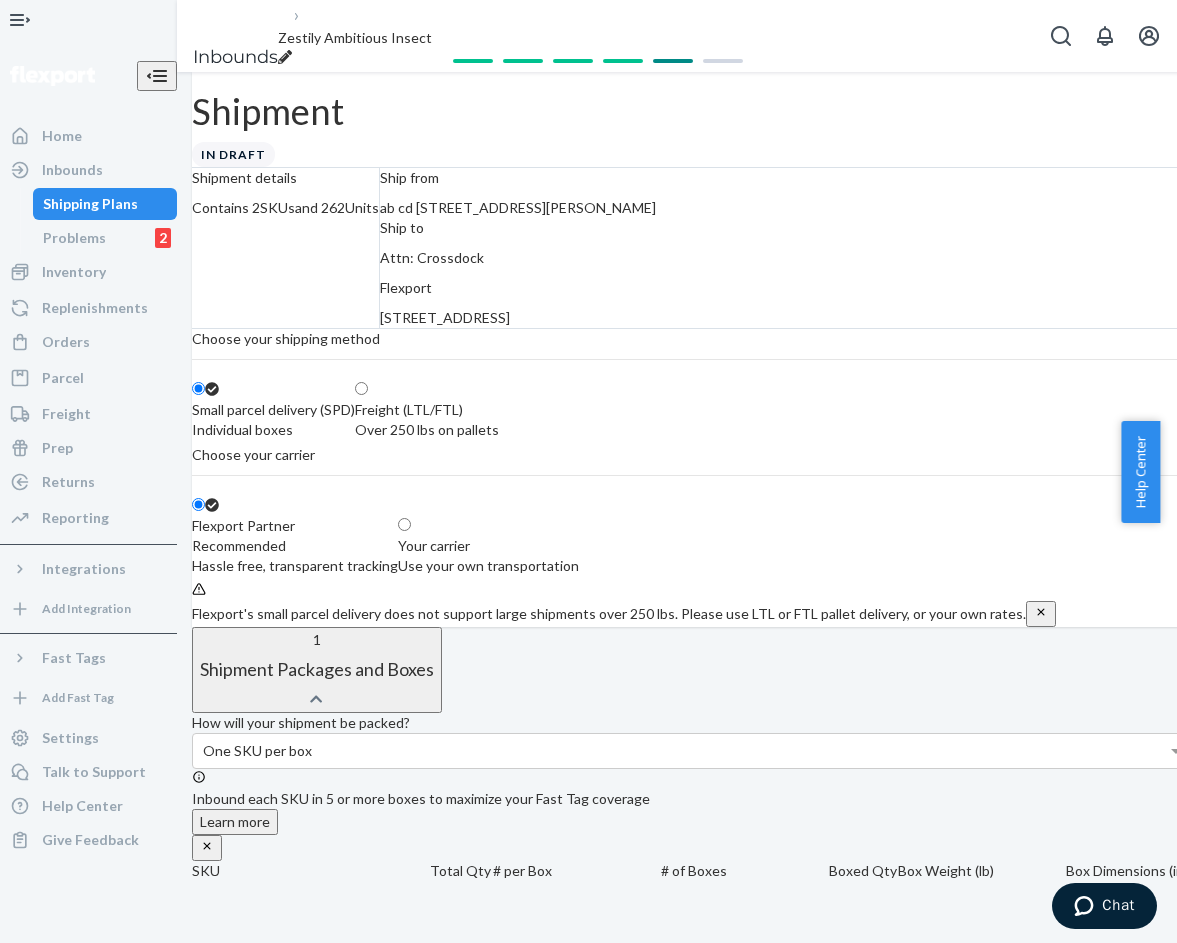 click on "Use your own transportation" at bounding box center (488, 566) 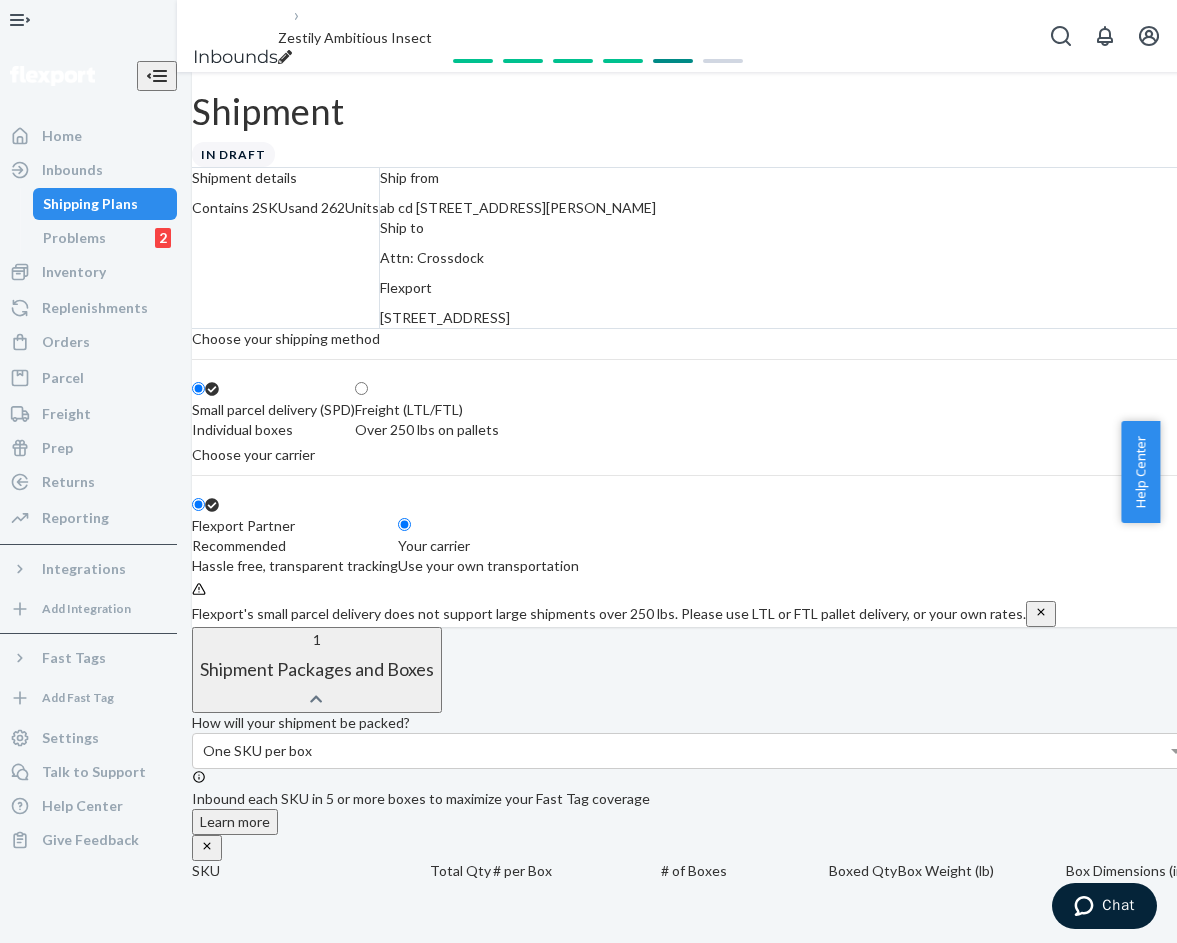 radio on "false" 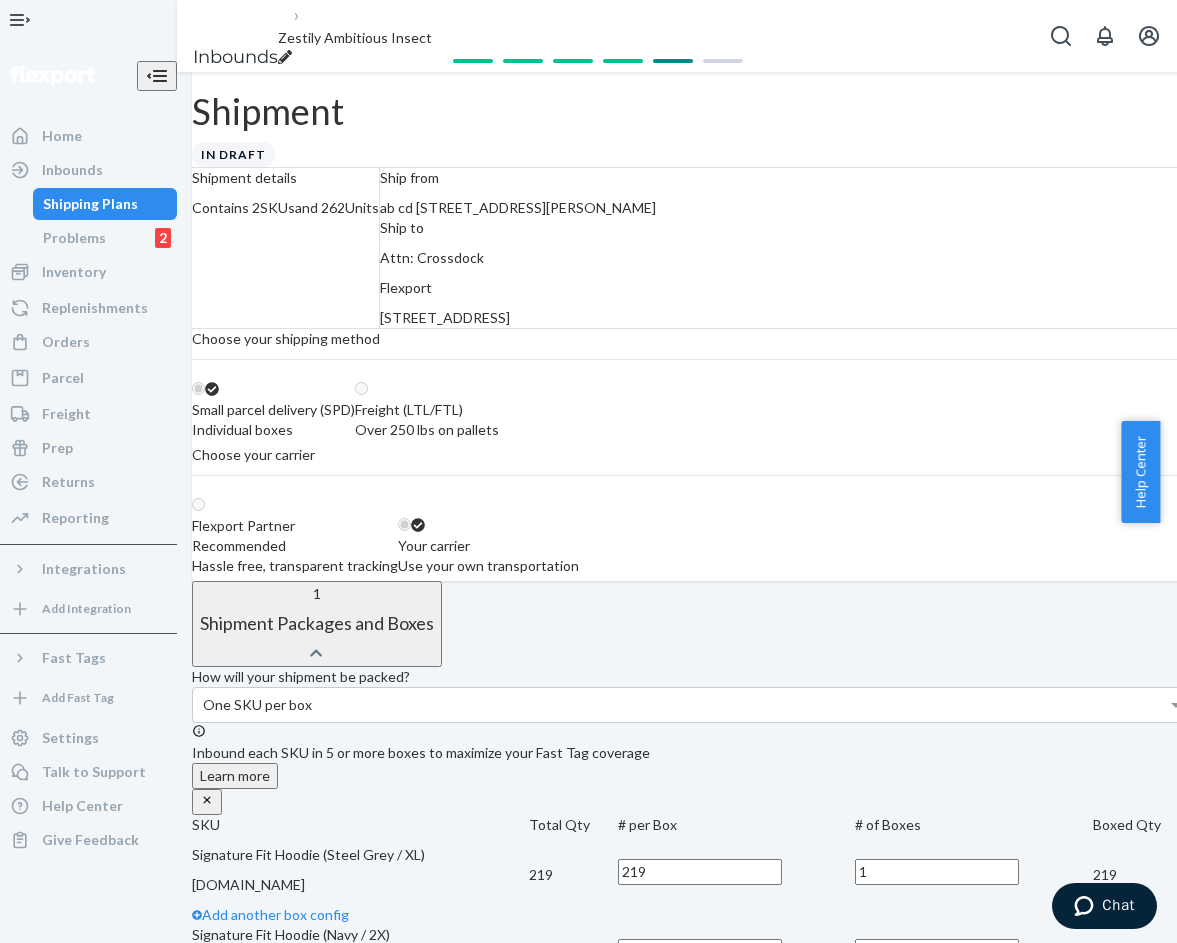 scroll, scrollTop: 0, scrollLeft: 0, axis: both 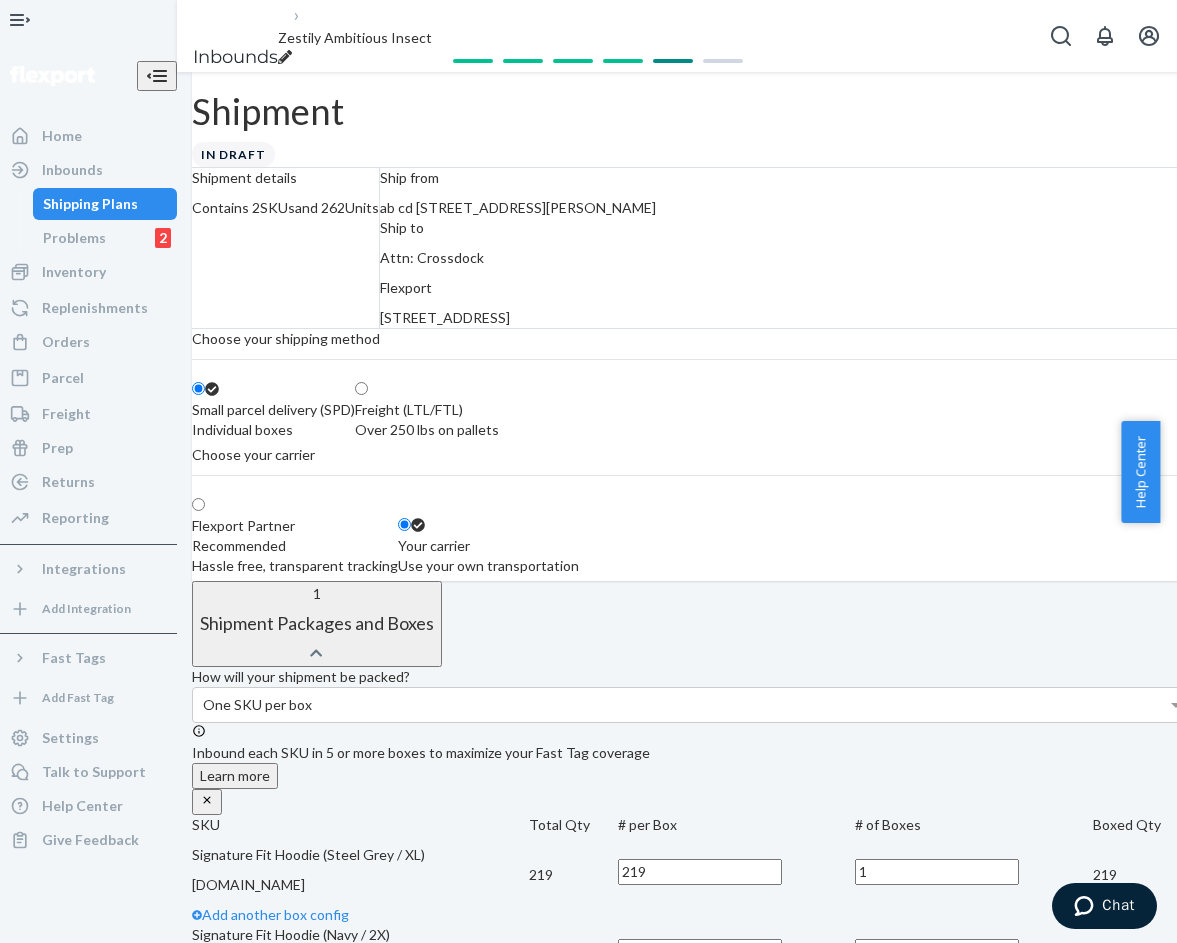 click 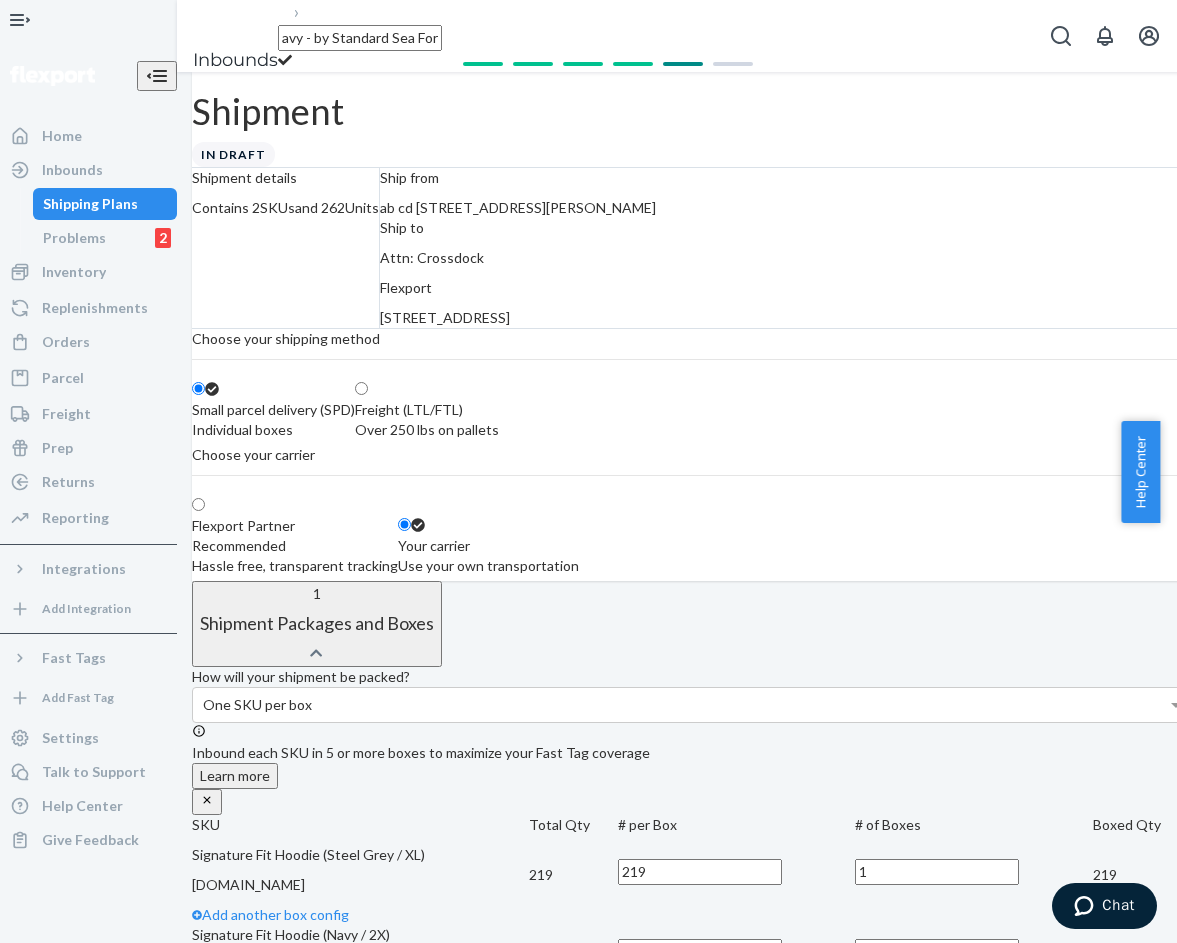 scroll, scrollTop: 0, scrollLeft: 300, axis: horizontal 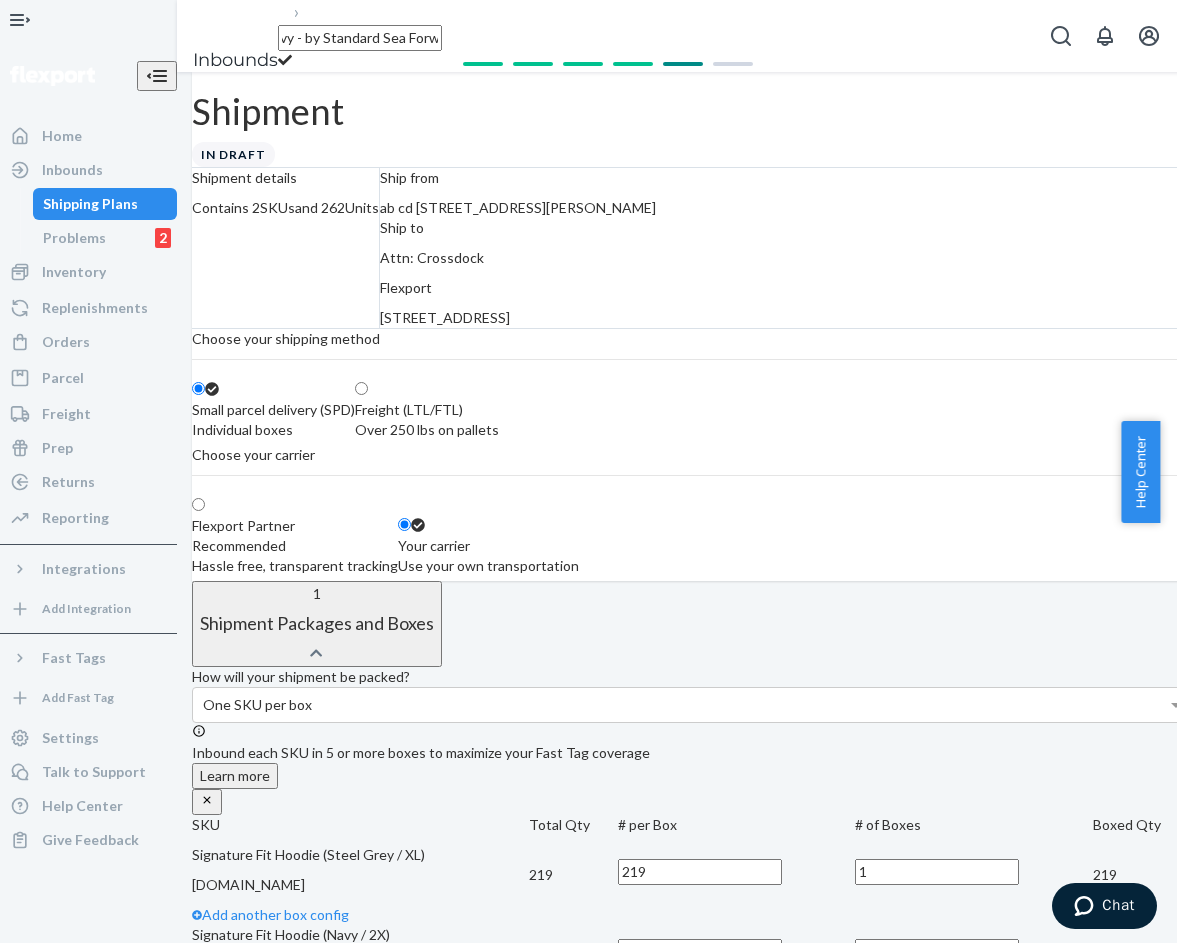 type on "262 Signature Fit Hoodie - XL Steel Grey 2X Navy - by Standard Sea Forwarding" 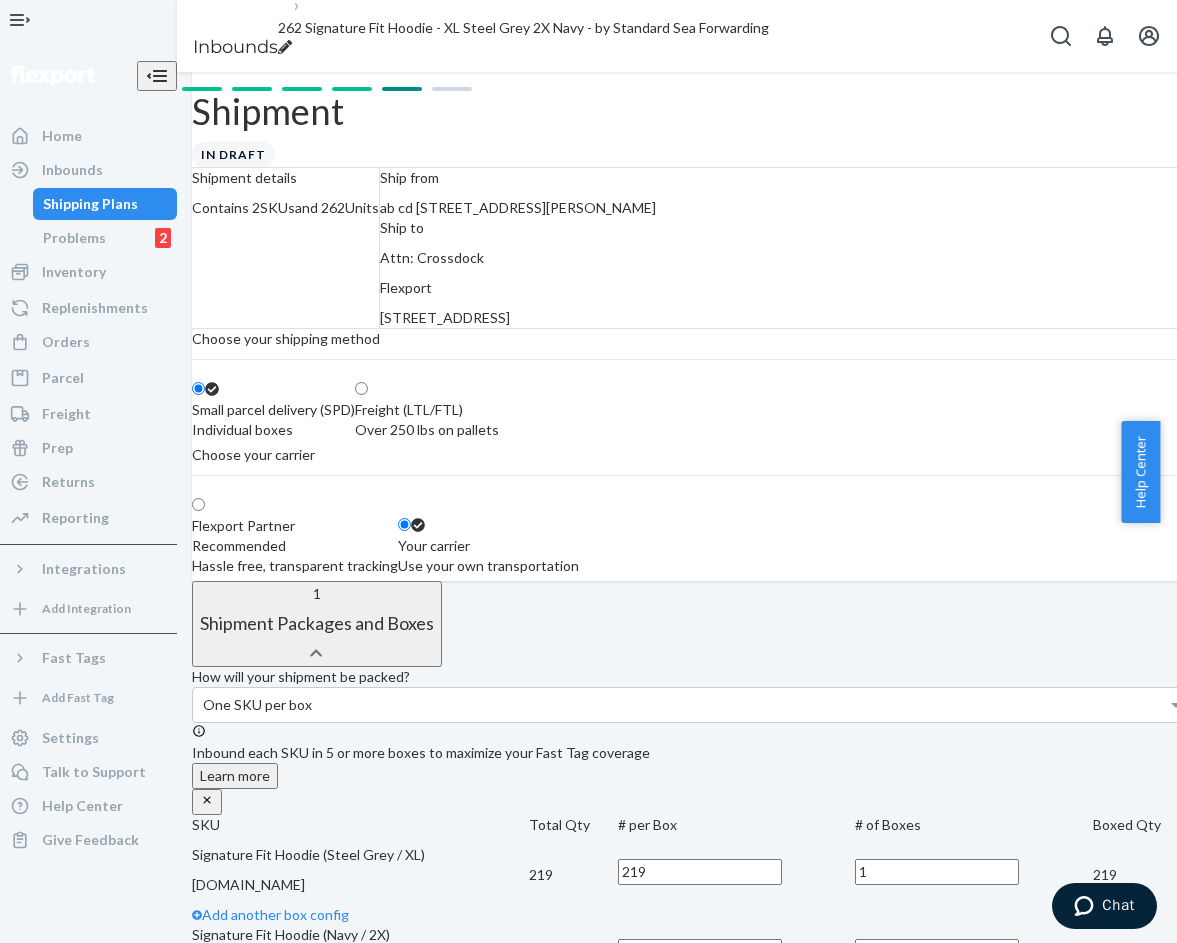 scroll, scrollTop: 600, scrollLeft: 0, axis: vertical 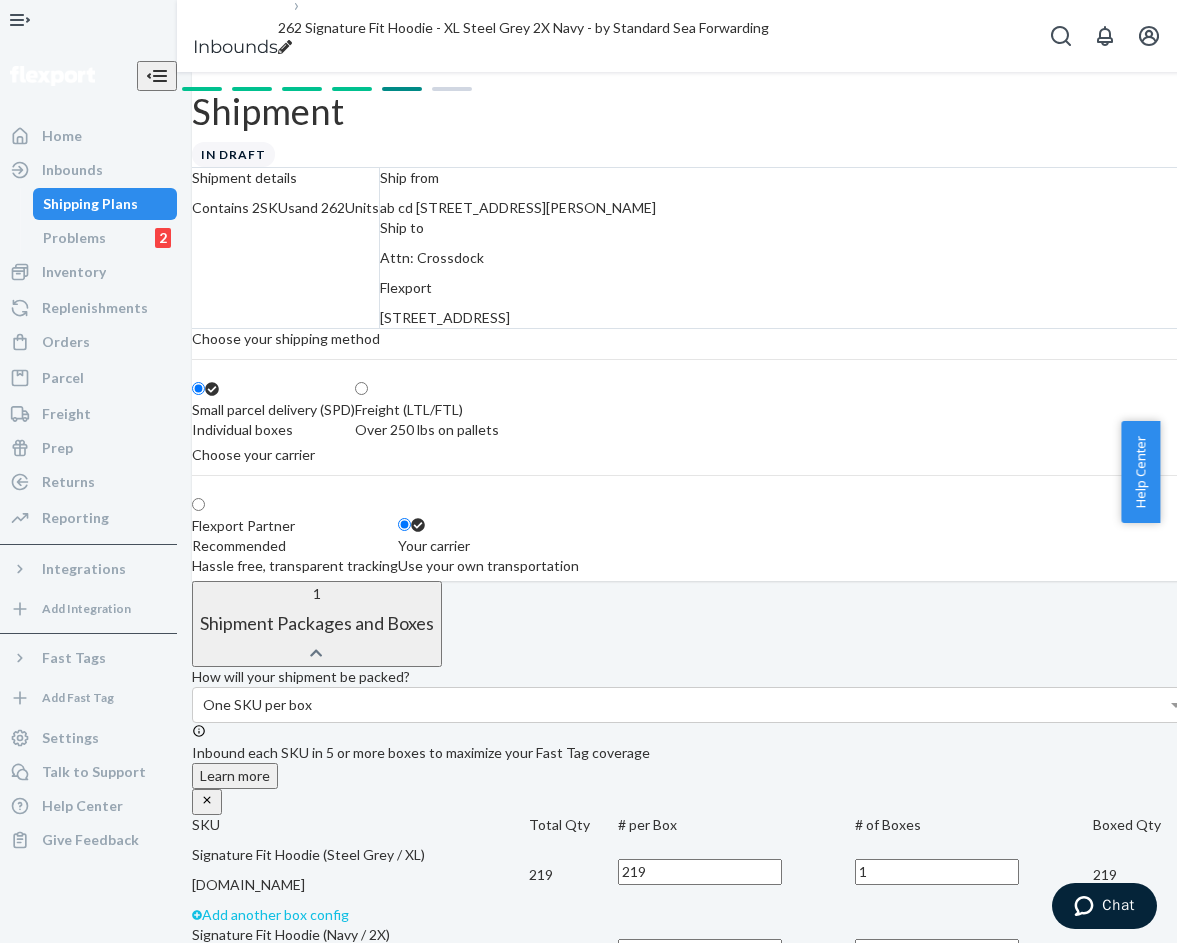 click on "Add another box config" at bounding box center [271, 914] 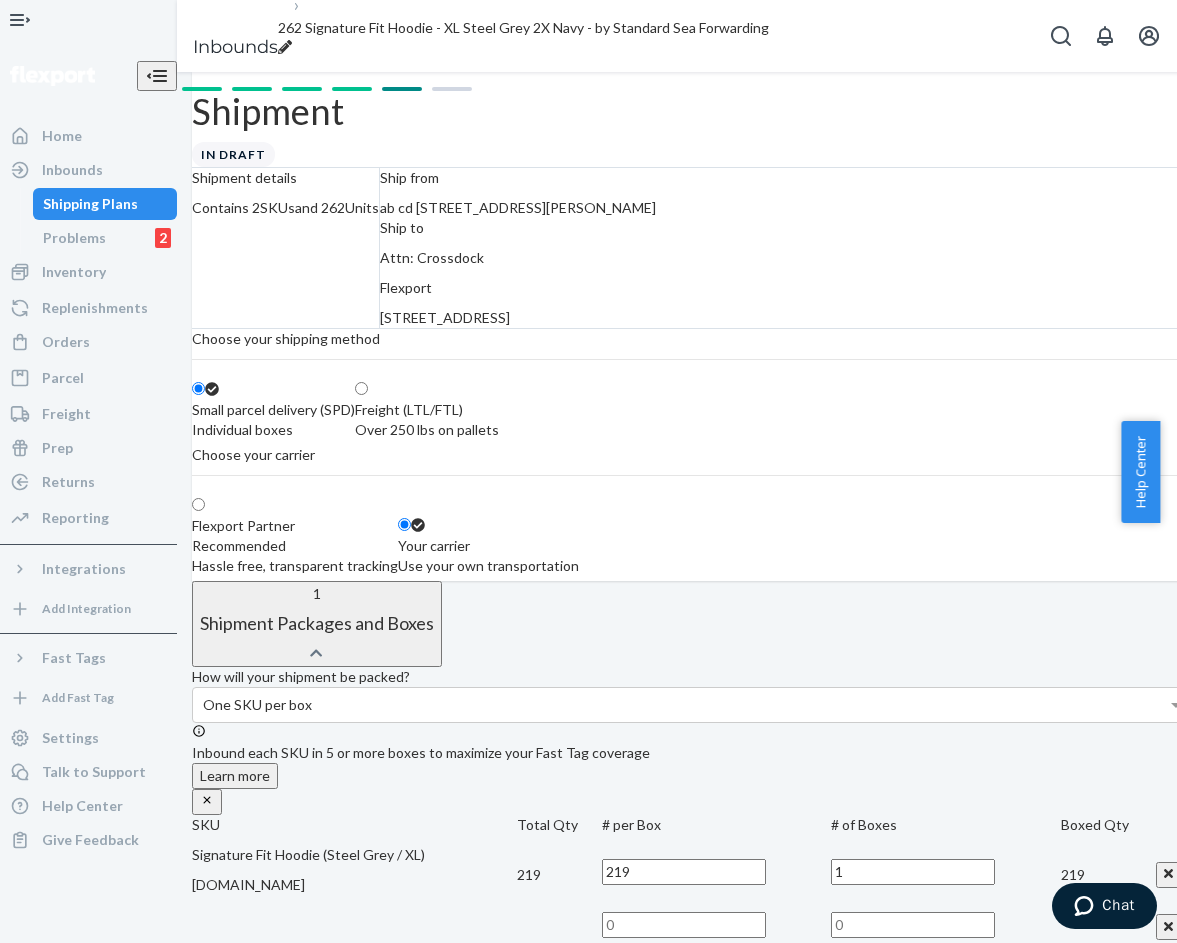 click on "219" at bounding box center (684, 872) 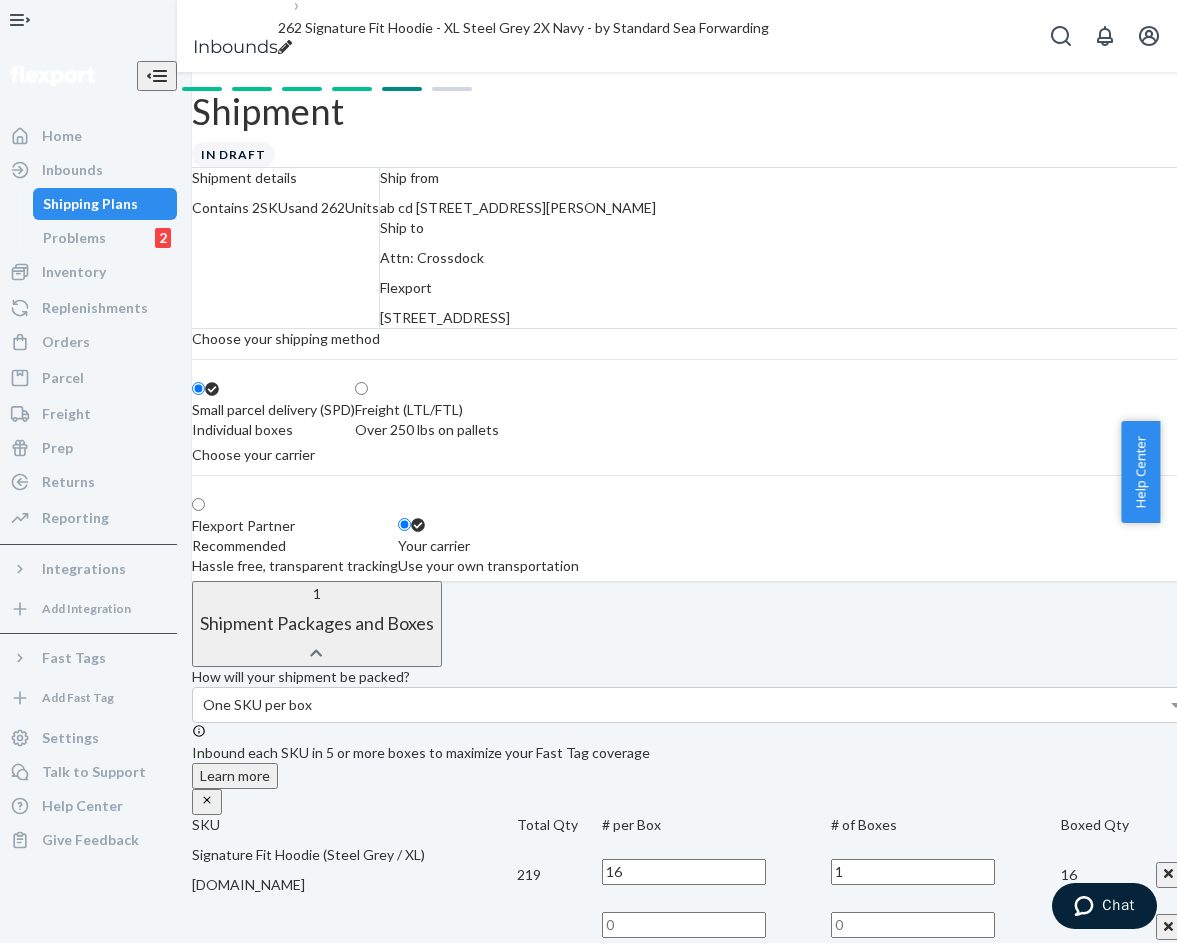 type on "16" 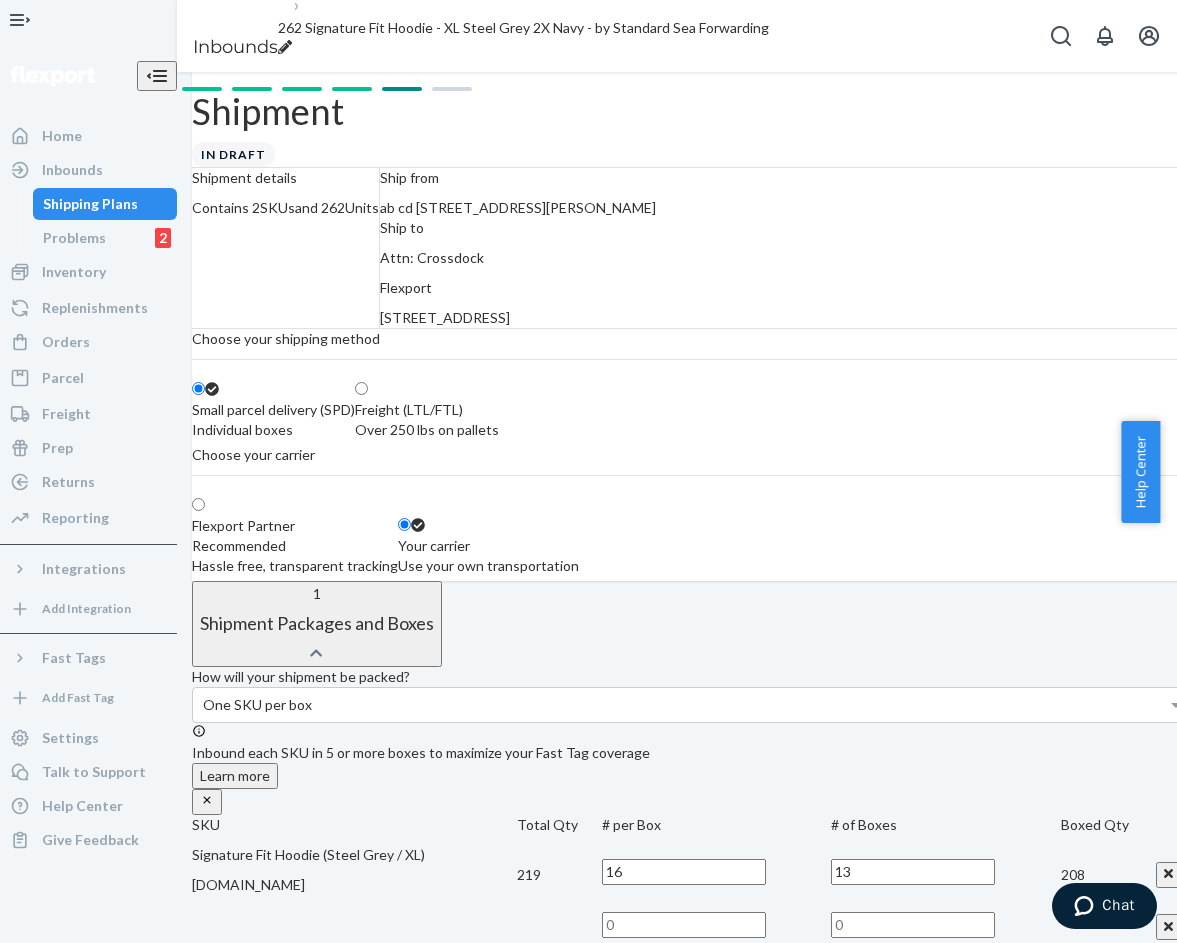 type on "13" 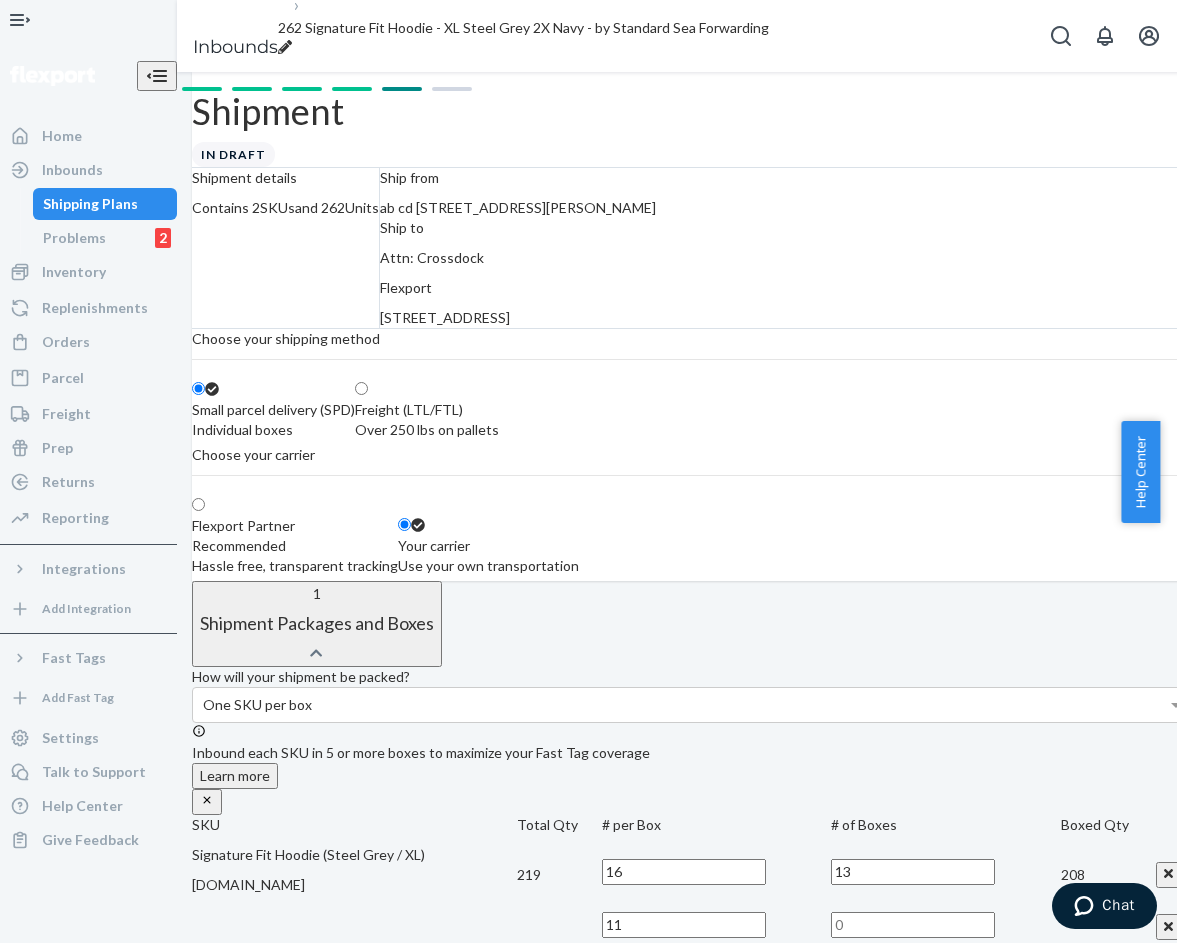 type on "11" 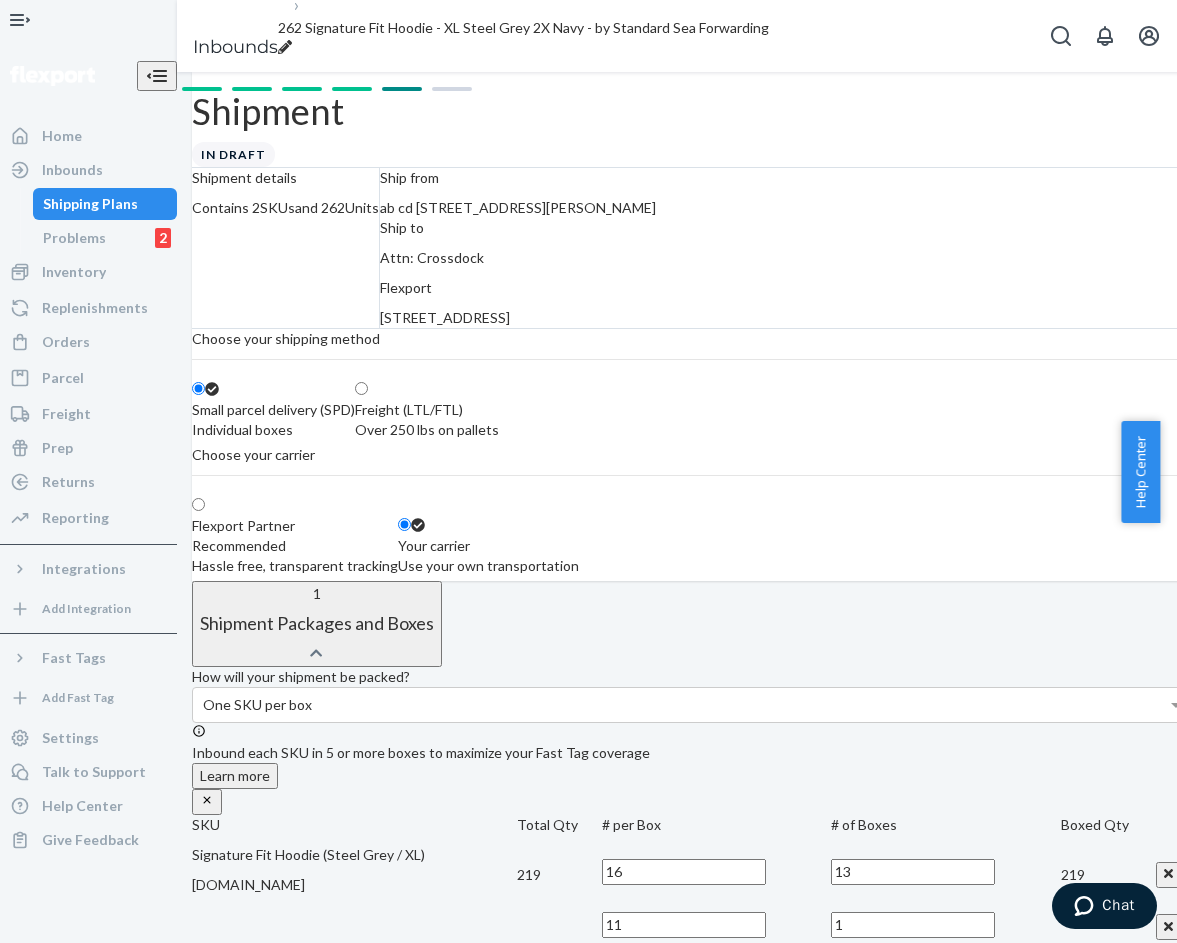 scroll, scrollTop: 700, scrollLeft: 0, axis: vertical 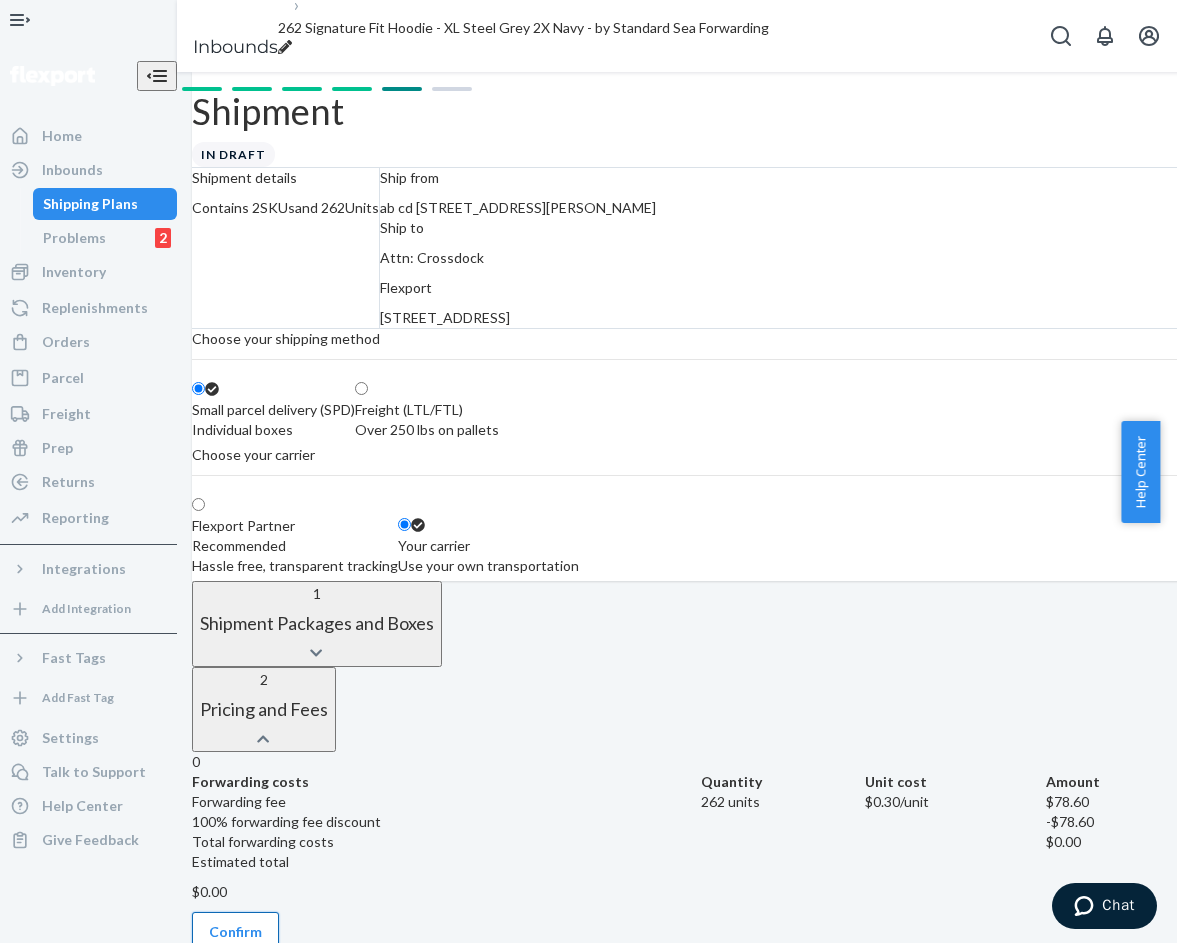 click on "Confirm" at bounding box center (235, 932) 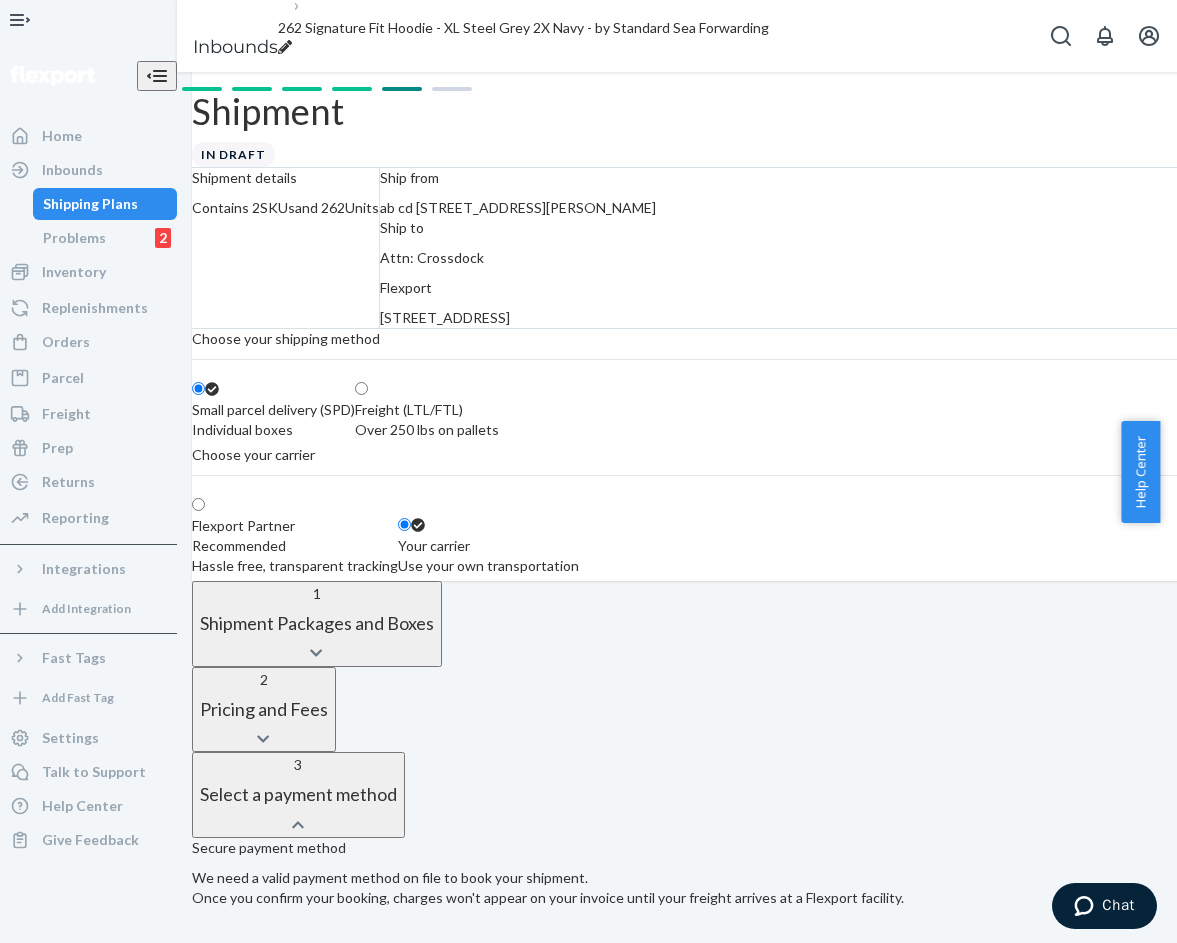scroll, scrollTop: 834, scrollLeft: 0, axis: vertical 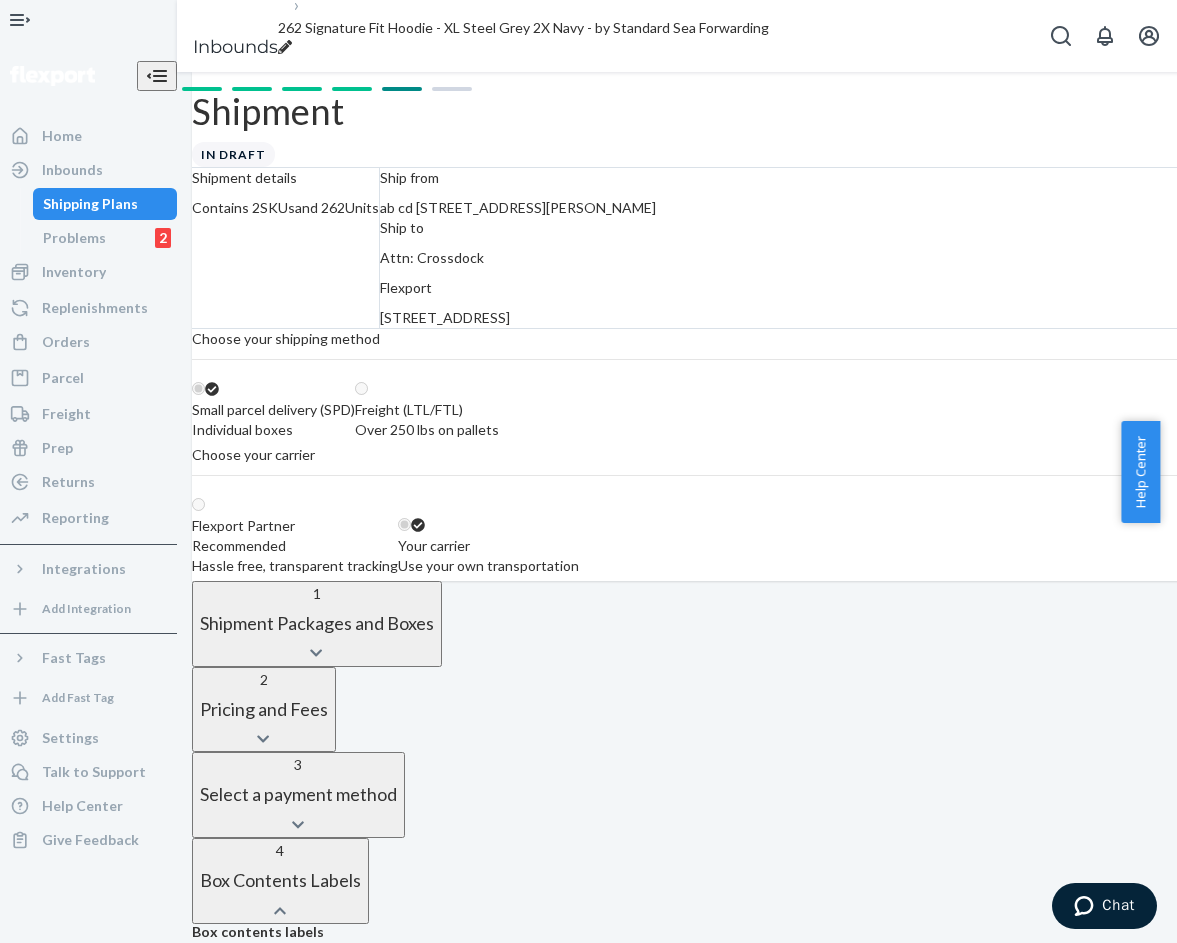 click on "Download labels" at bounding box center (264, 1166) 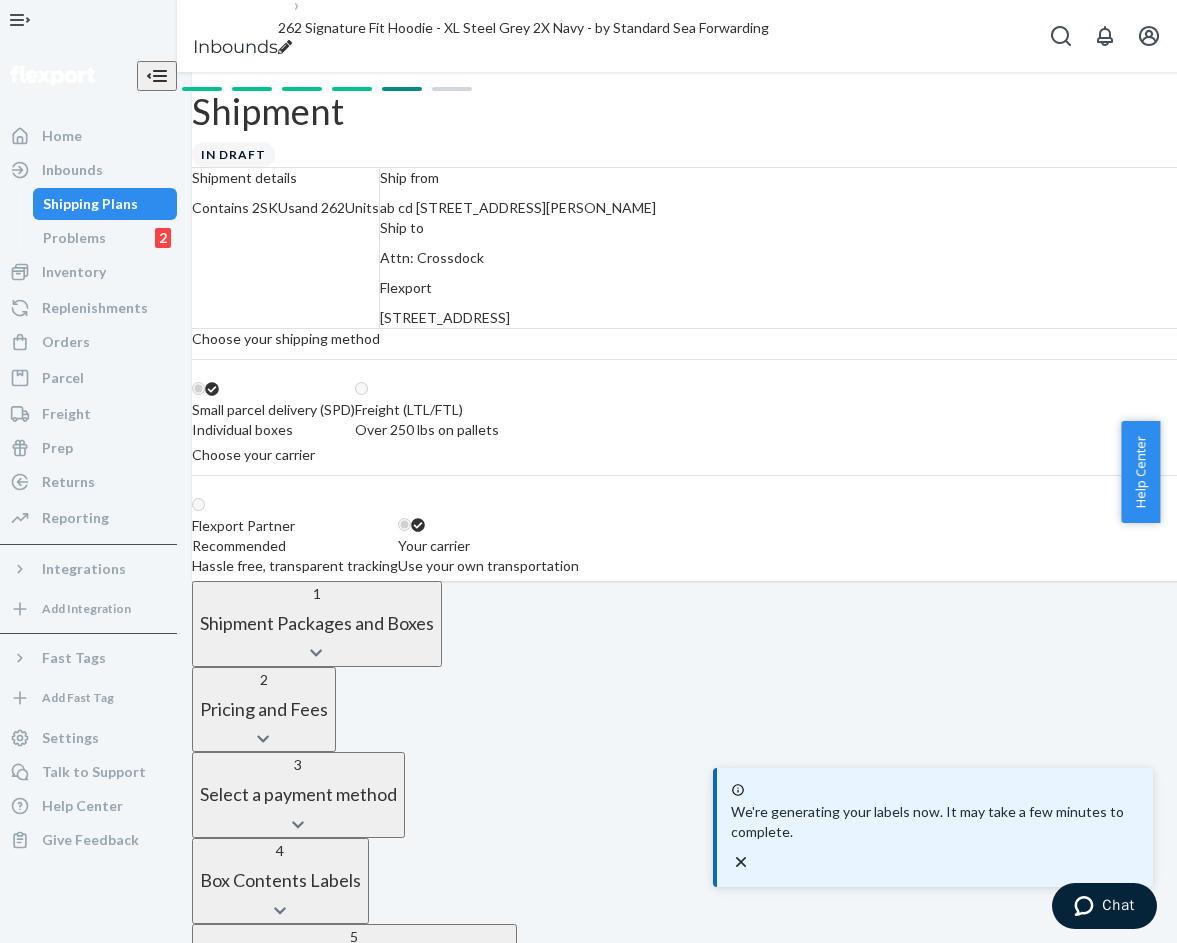 scroll, scrollTop: 792, scrollLeft: 0, axis: vertical 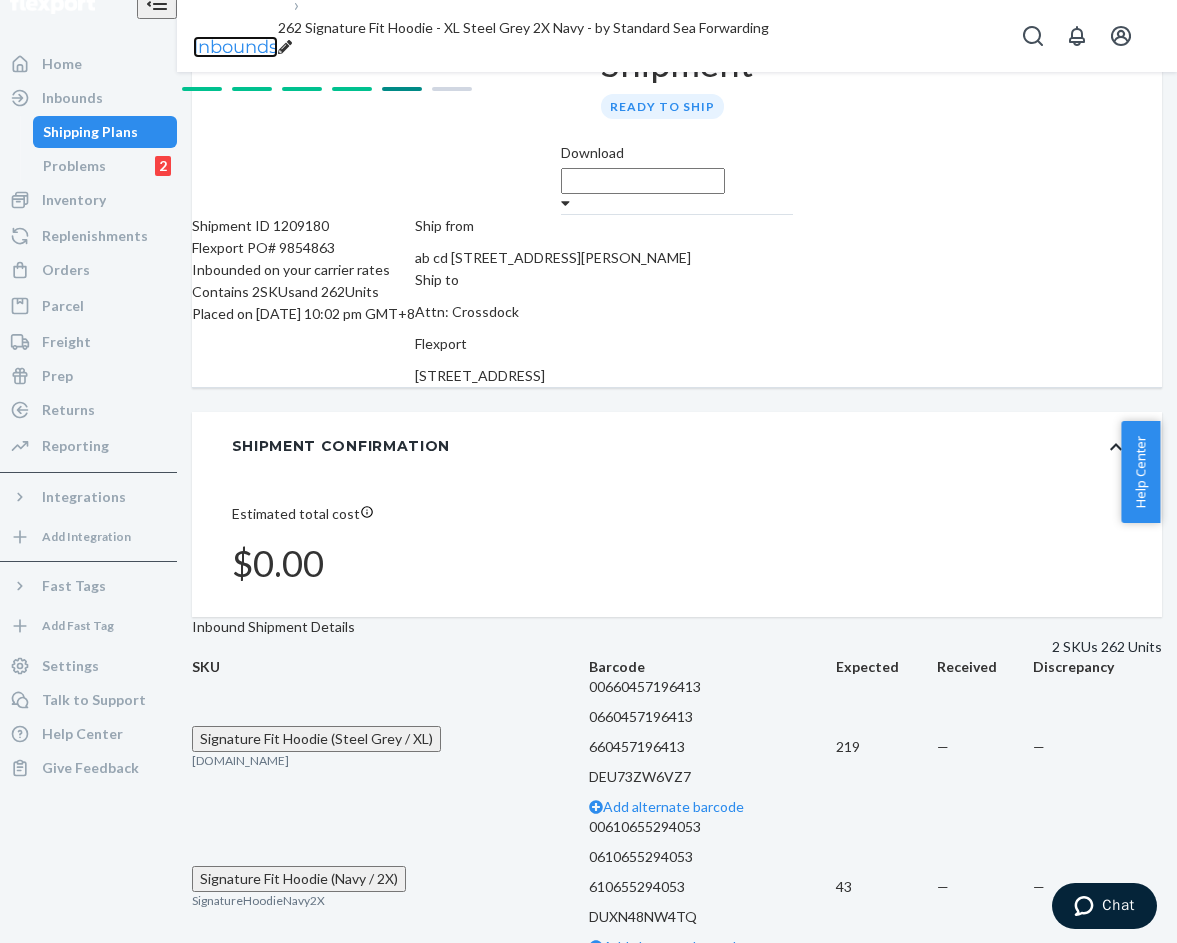 click on "Inbounds" at bounding box center (235, 47) 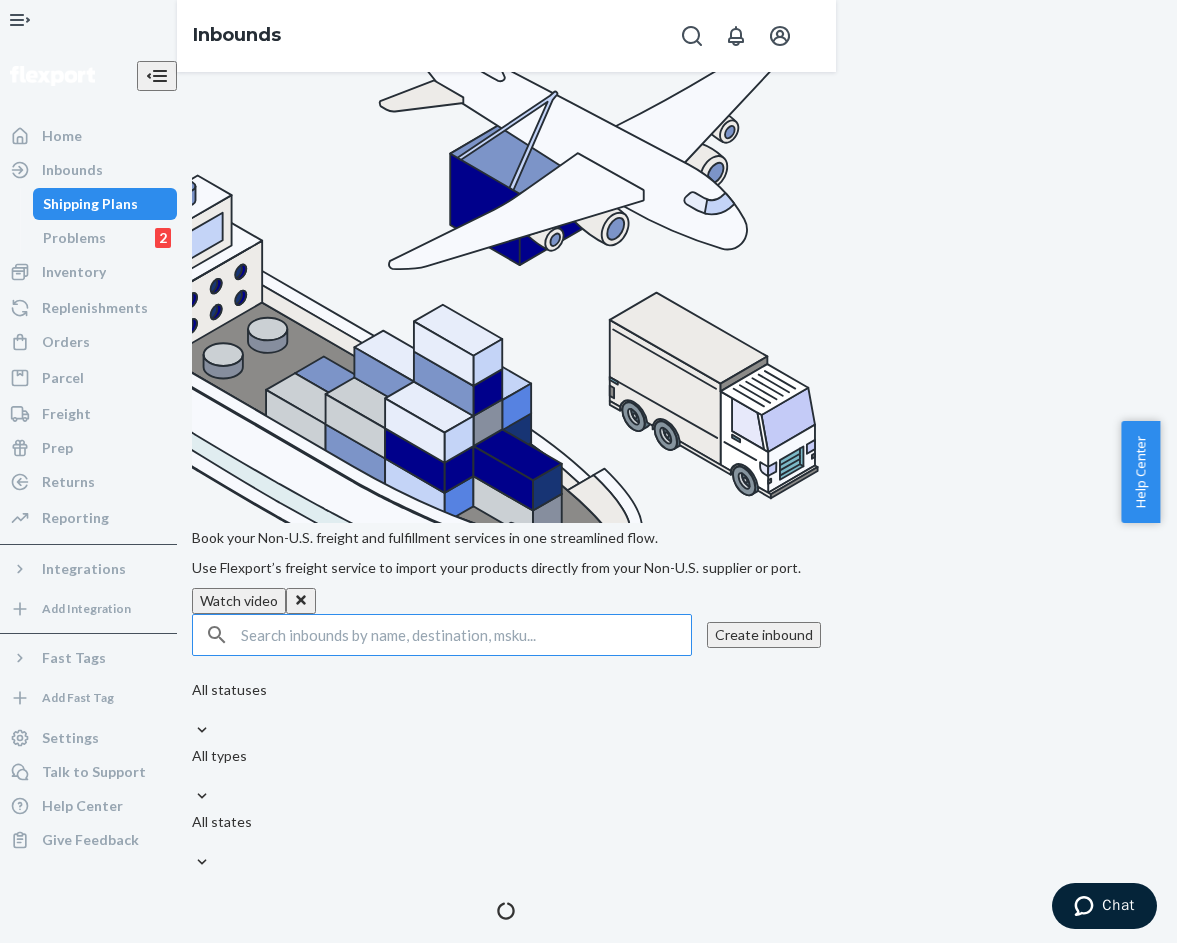 scroll, scrollTop: 0, scrollLeft: 0, axis: both 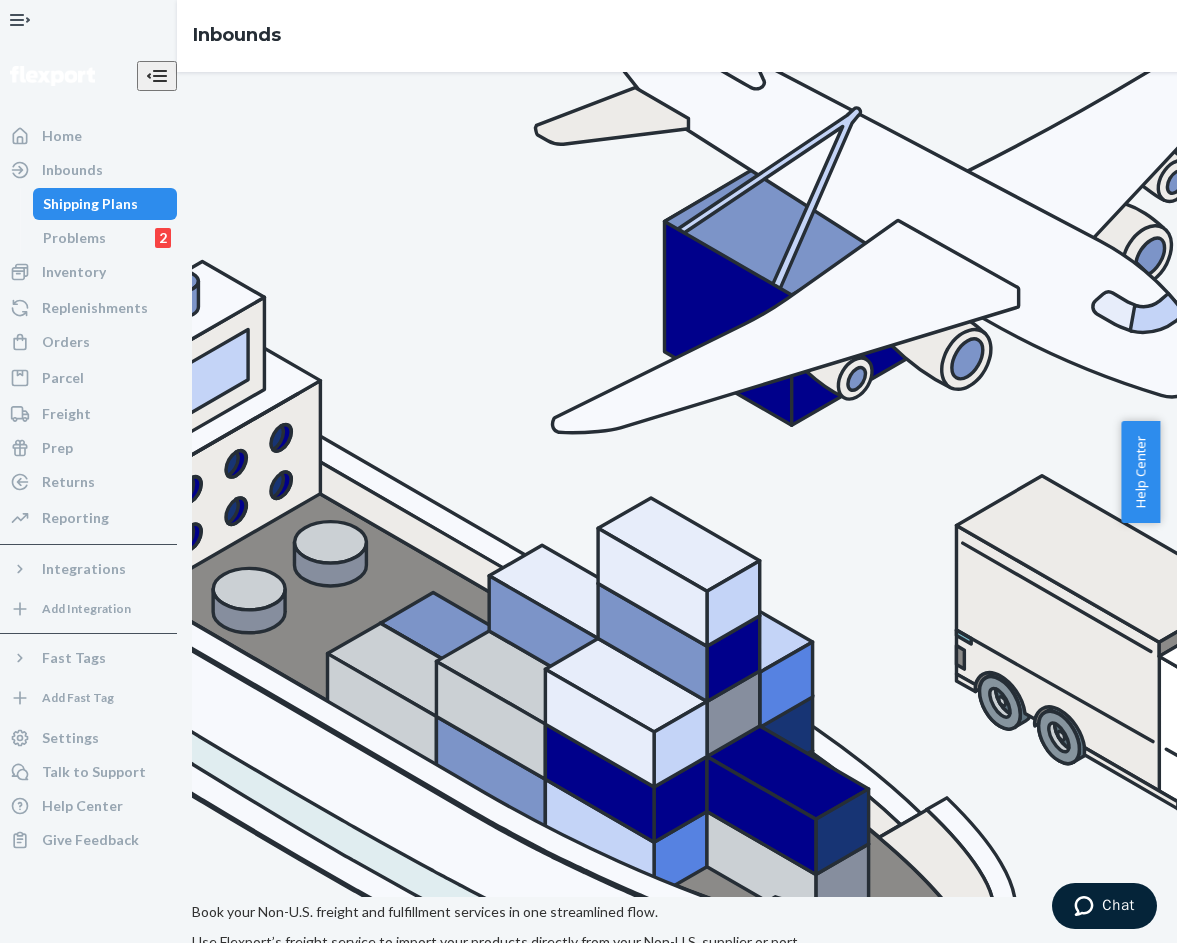 click on "Create inbound" at bounding box center (1286, 1009) 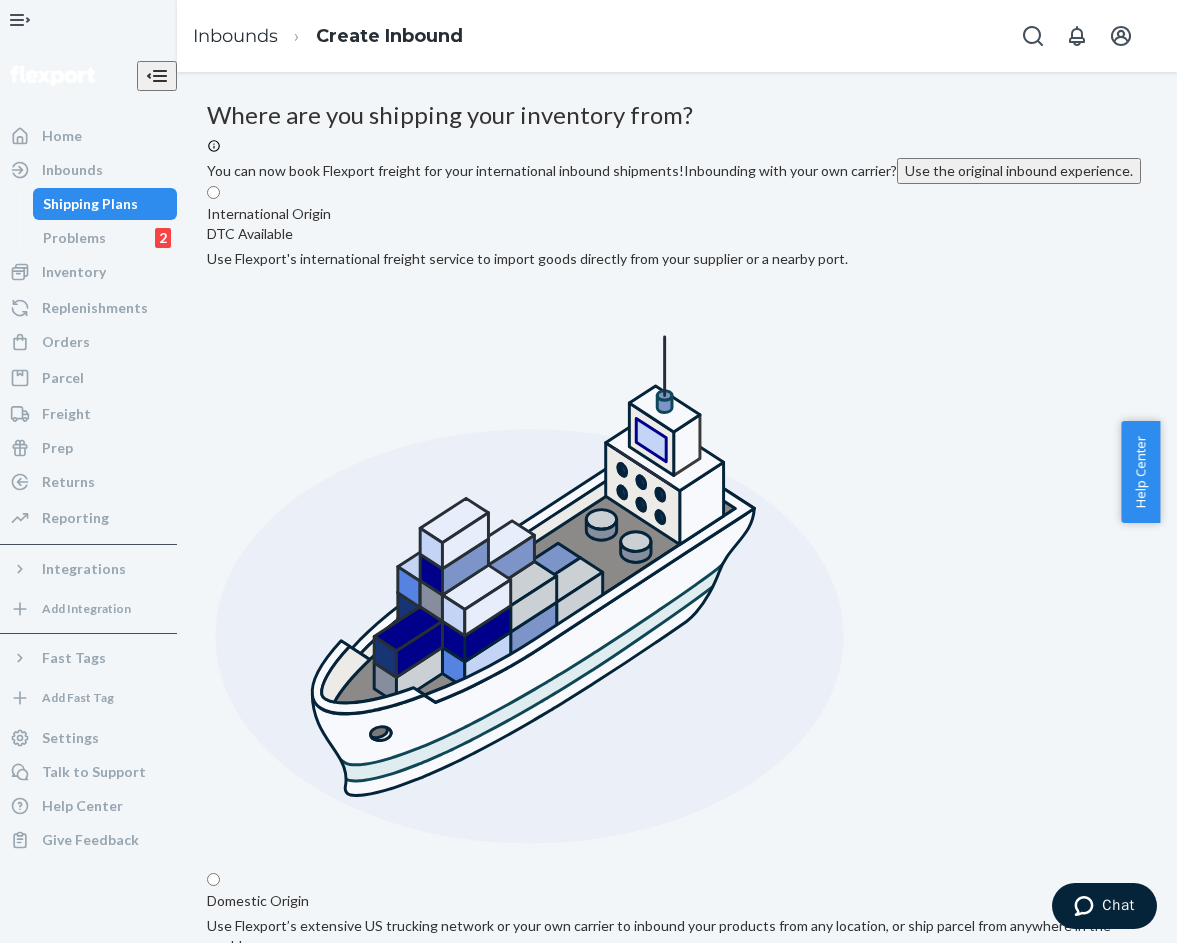 click on "Domestic Origin Use Flexport’s extensive US trucking network or your own carrier to inbound your products from any location, or ship parcel from anywhere in the world" at bounding box center (677, 1350) 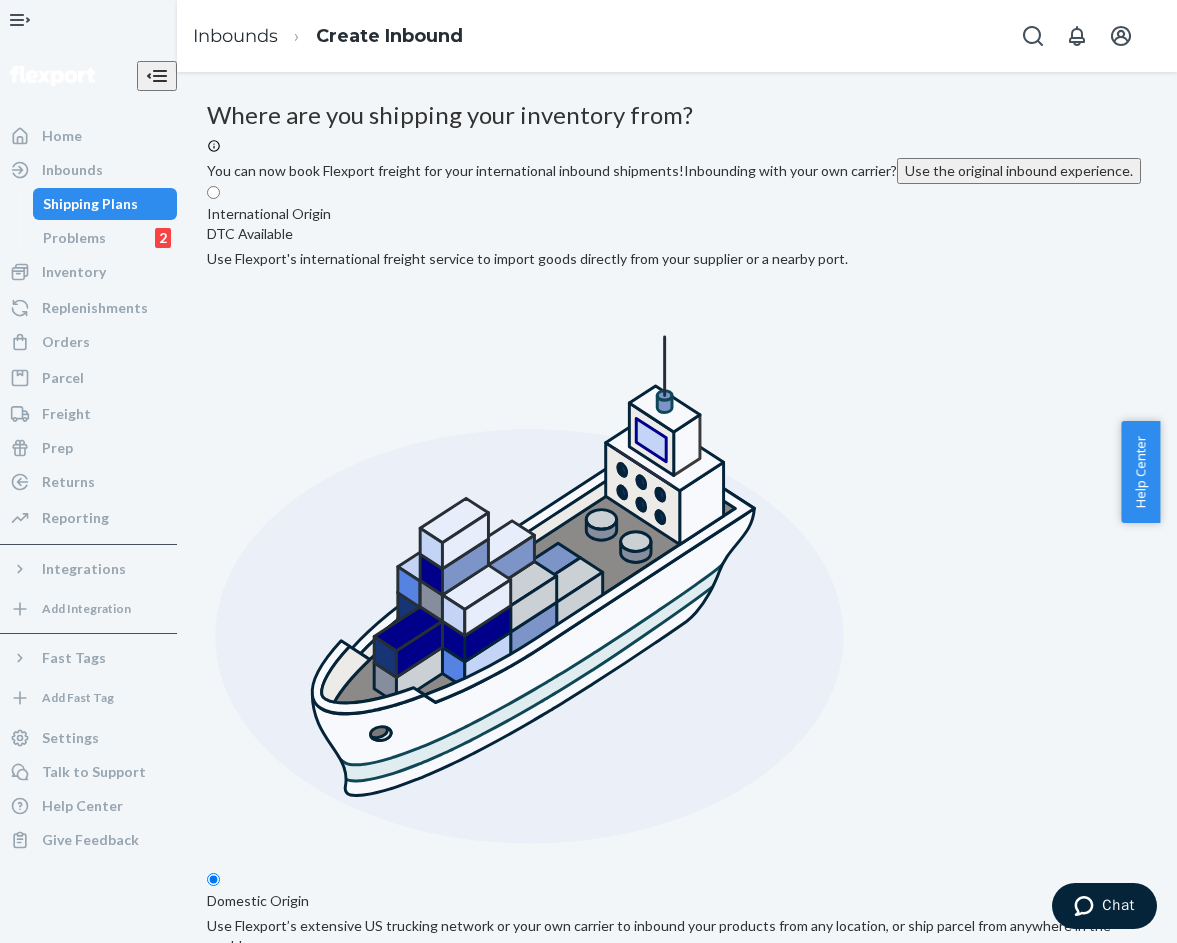 radio on "true" 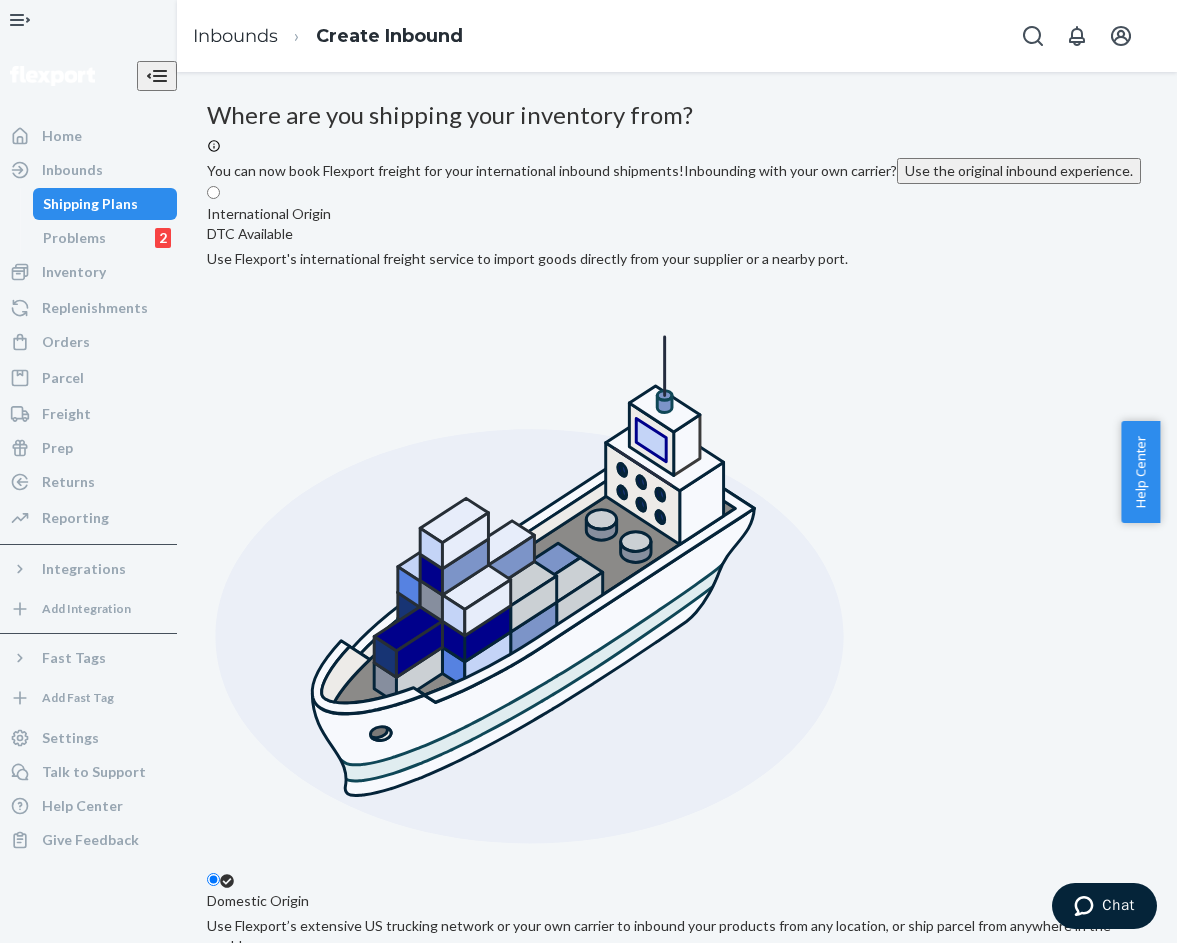 click on "Select from saved addresses" at bounding box center (677, 1875) 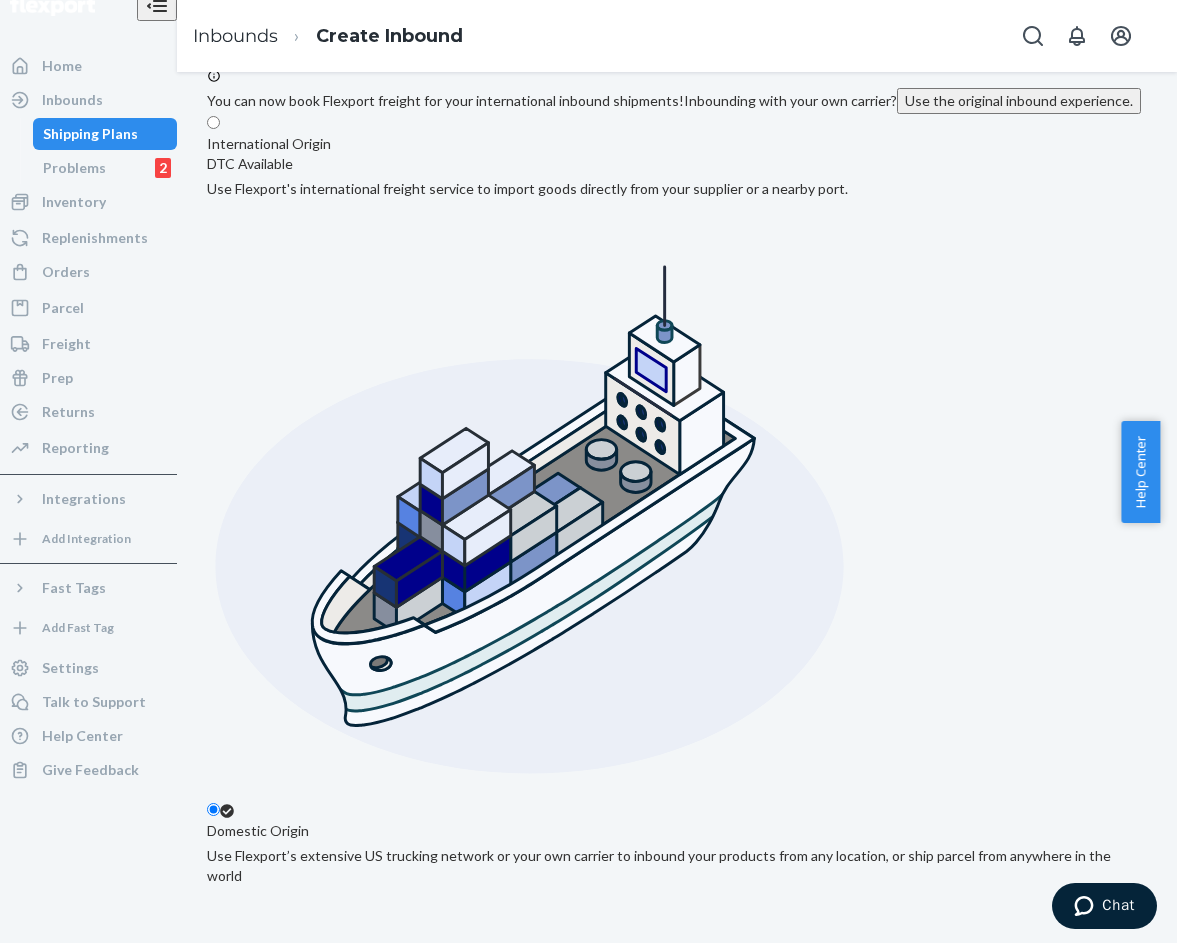 scroll, scrollTop: 72, scrollLeft: 0, axis: vertical 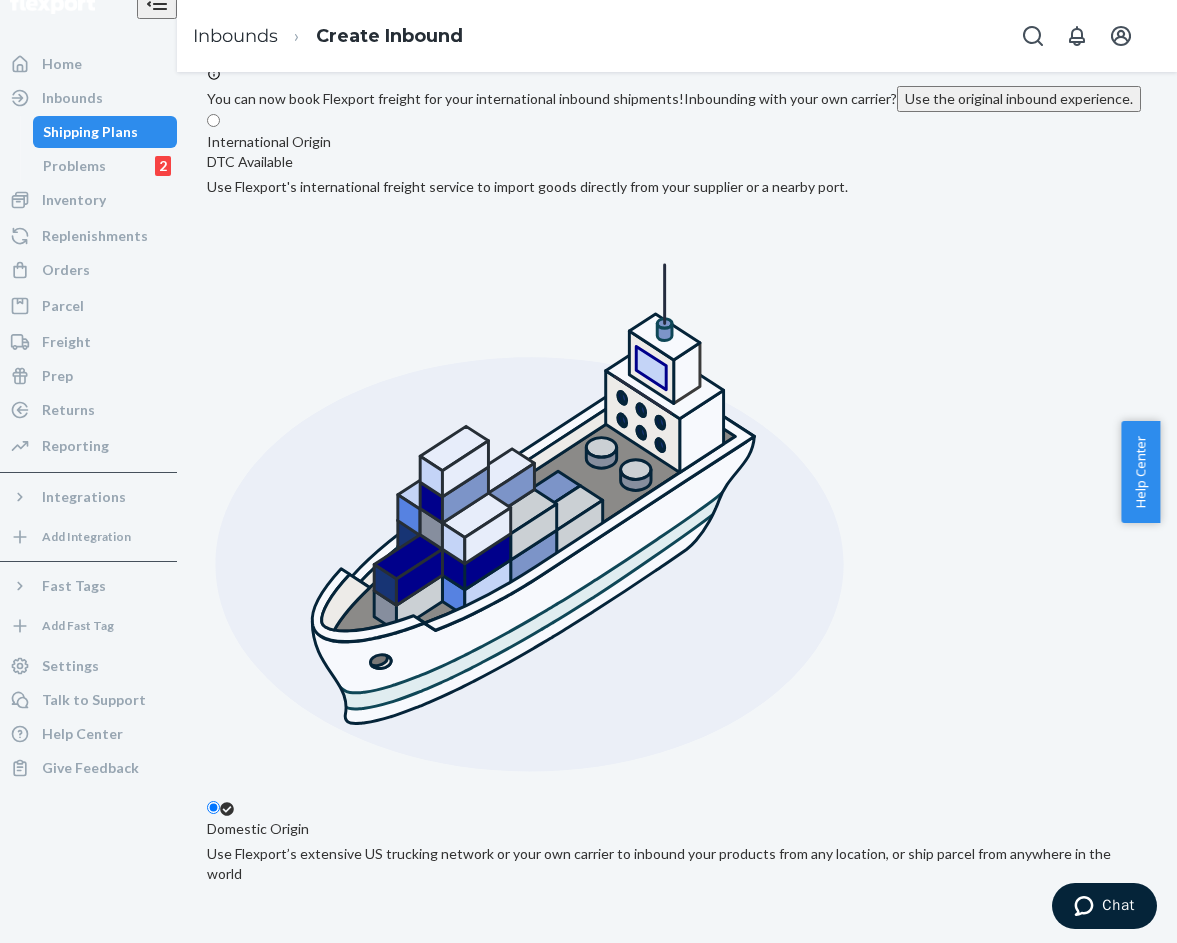 click on "Next" at bounding box center [241, 2439] 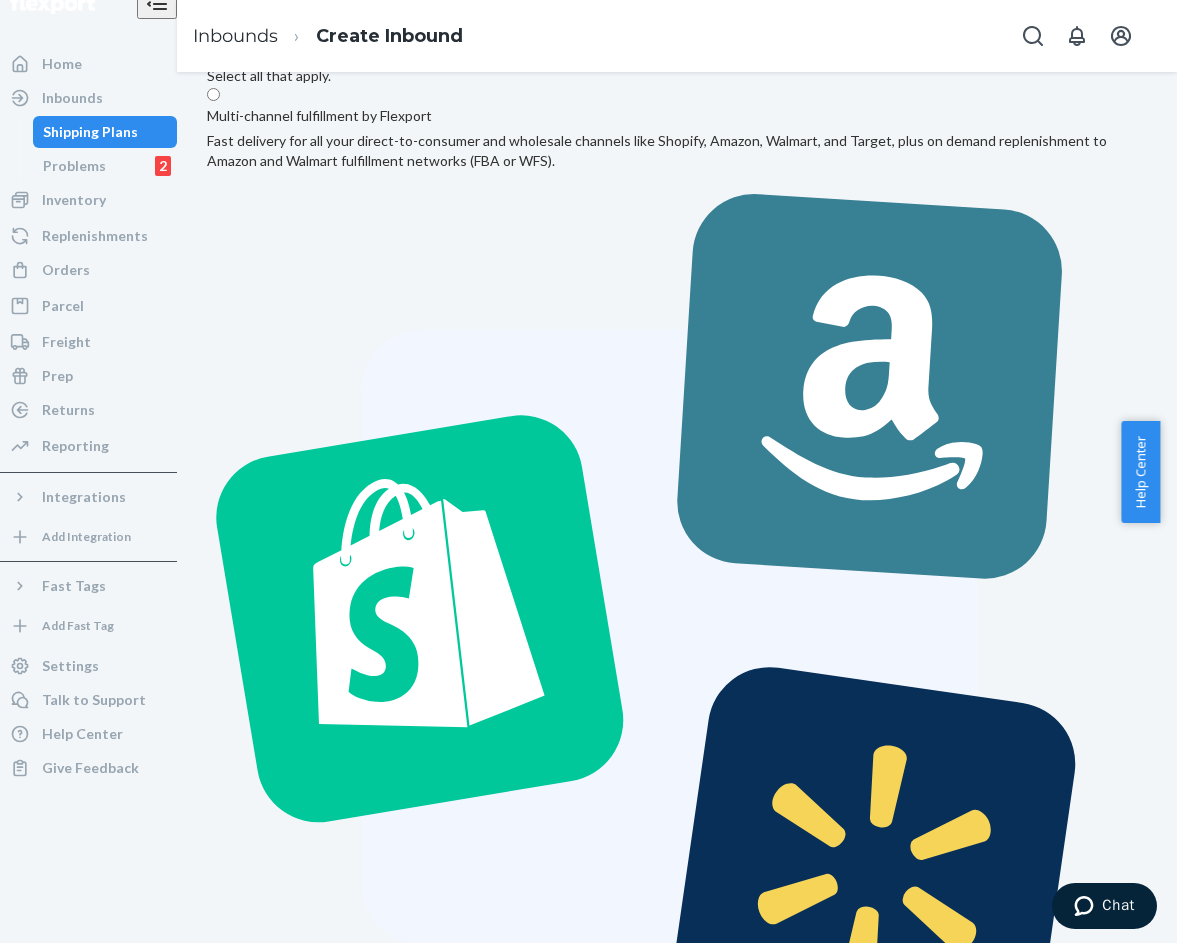 scroll, scrollTop: 0, scrollLeft: 0, axis: both 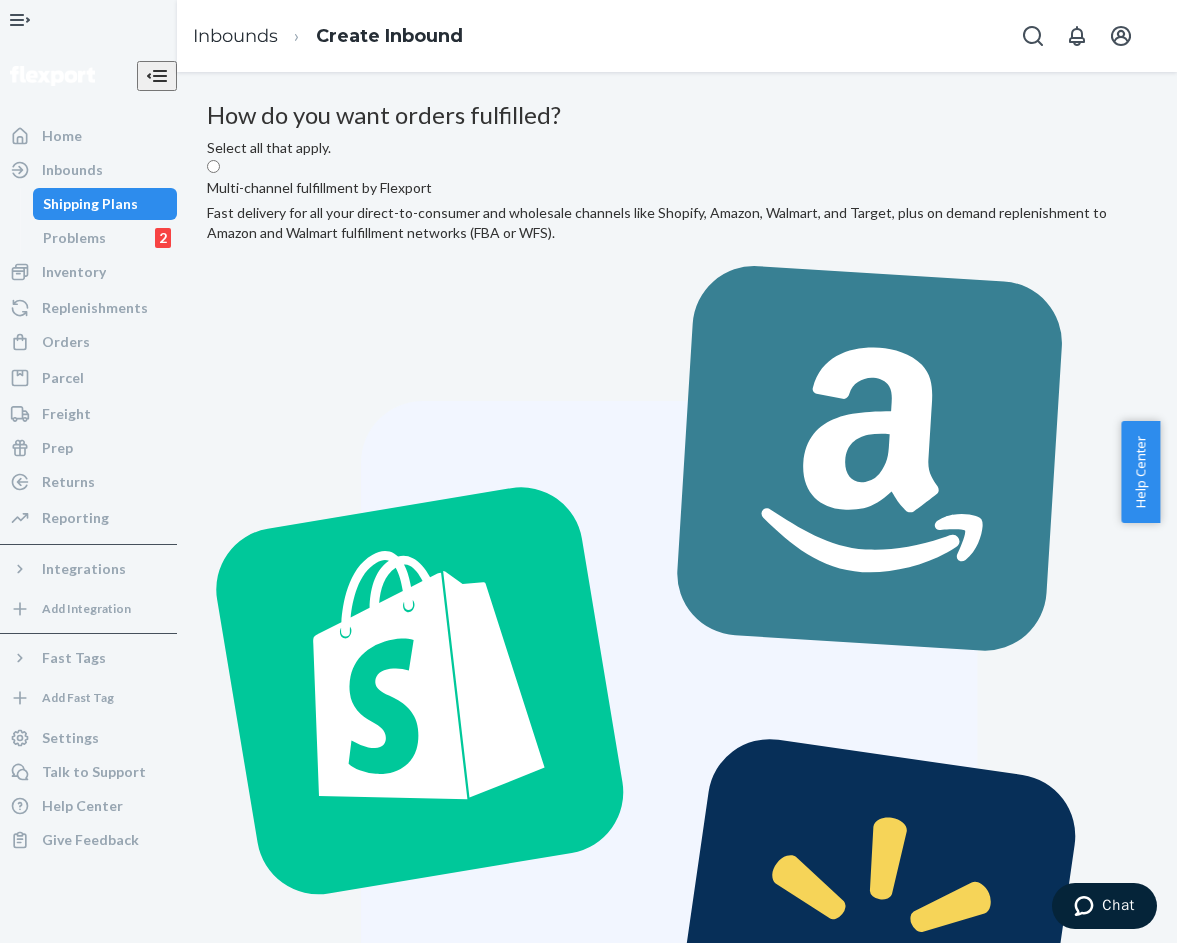 click on "Multi-channel fulfillment by Flexport Fast delivery for all your direct-to-consumer and wholesale channels like Shopify, Amazon, Walmart, and Target, plus on demand replenishment to Amazon and Walmart fulfillment networks (FBA or WFS)." at bounding box center (677, 673) 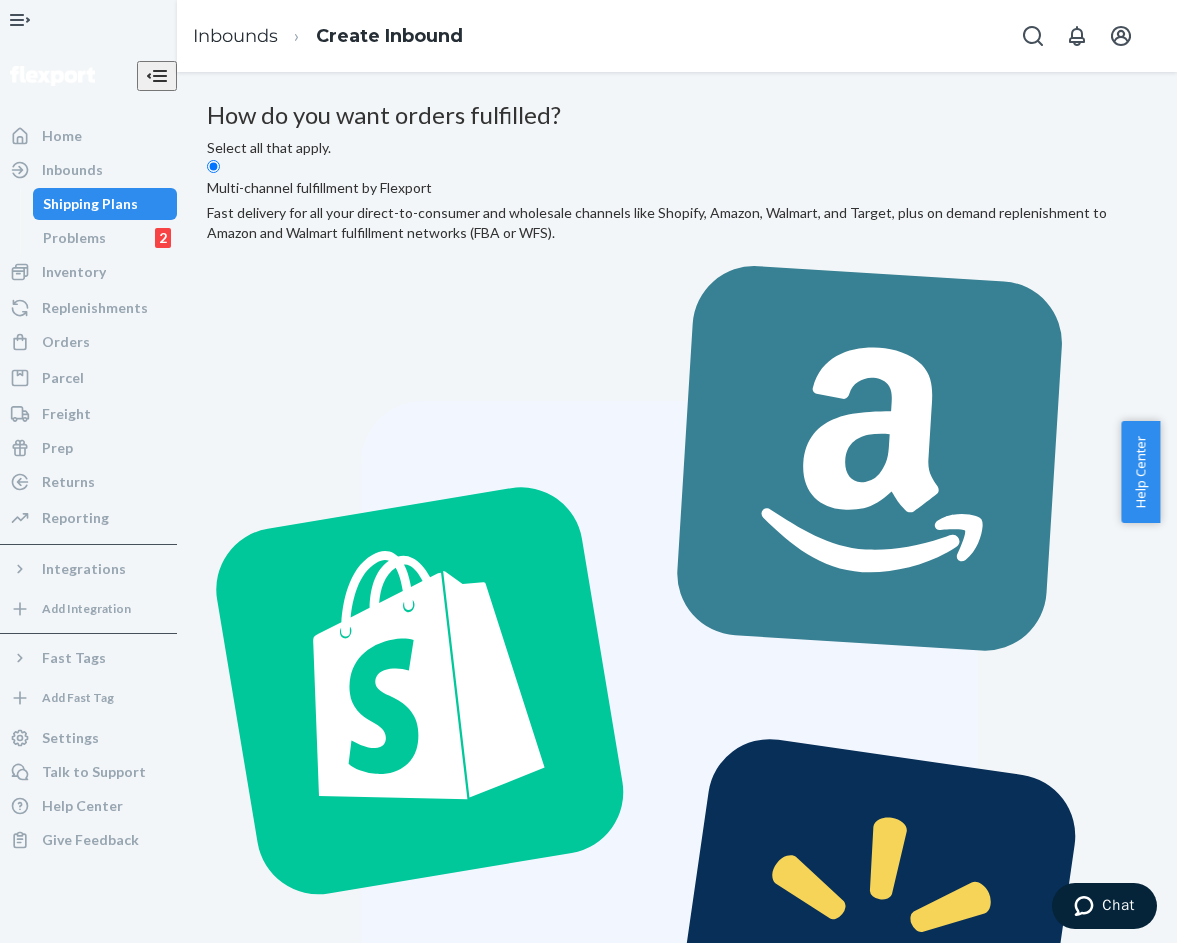 radio on "true" 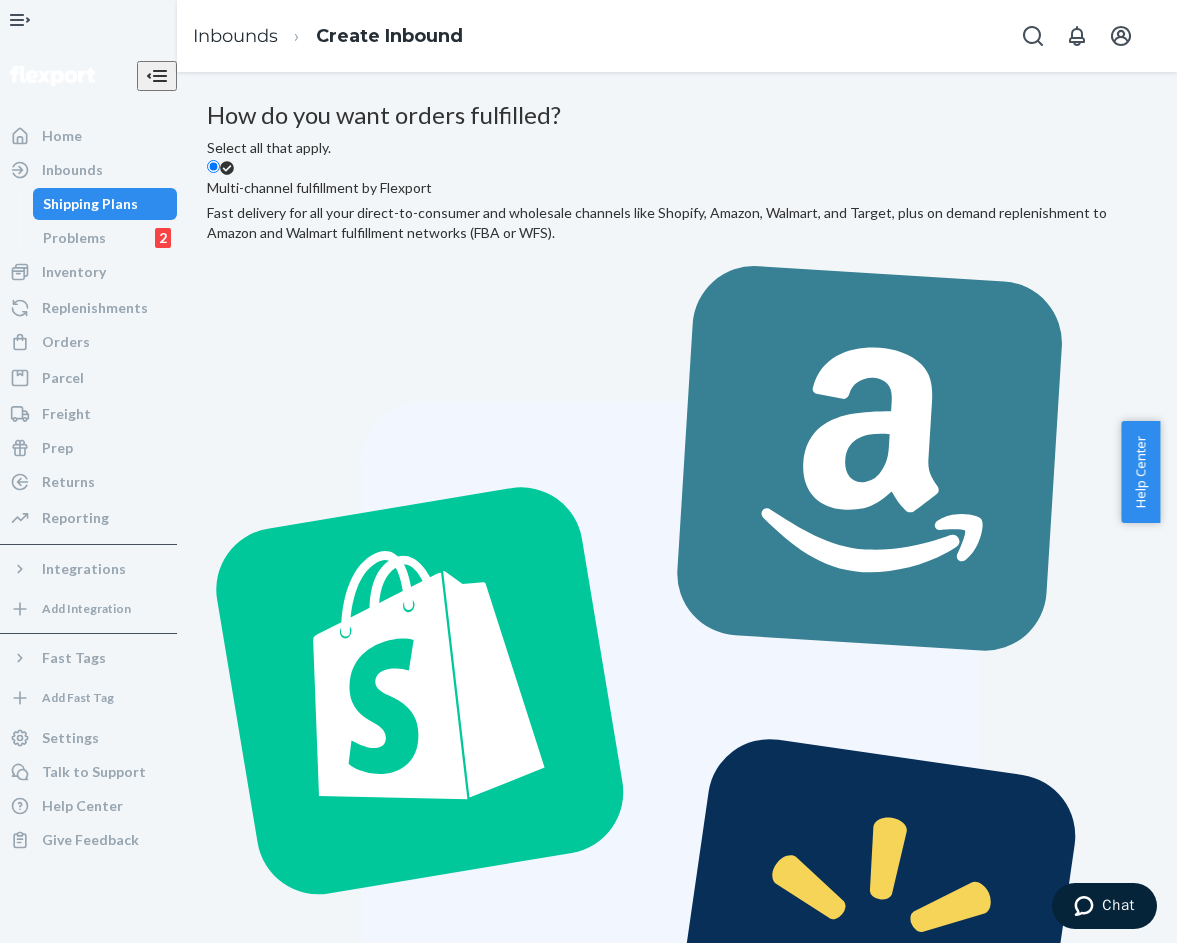 click on "Next" at bounding box center (241, 1735) 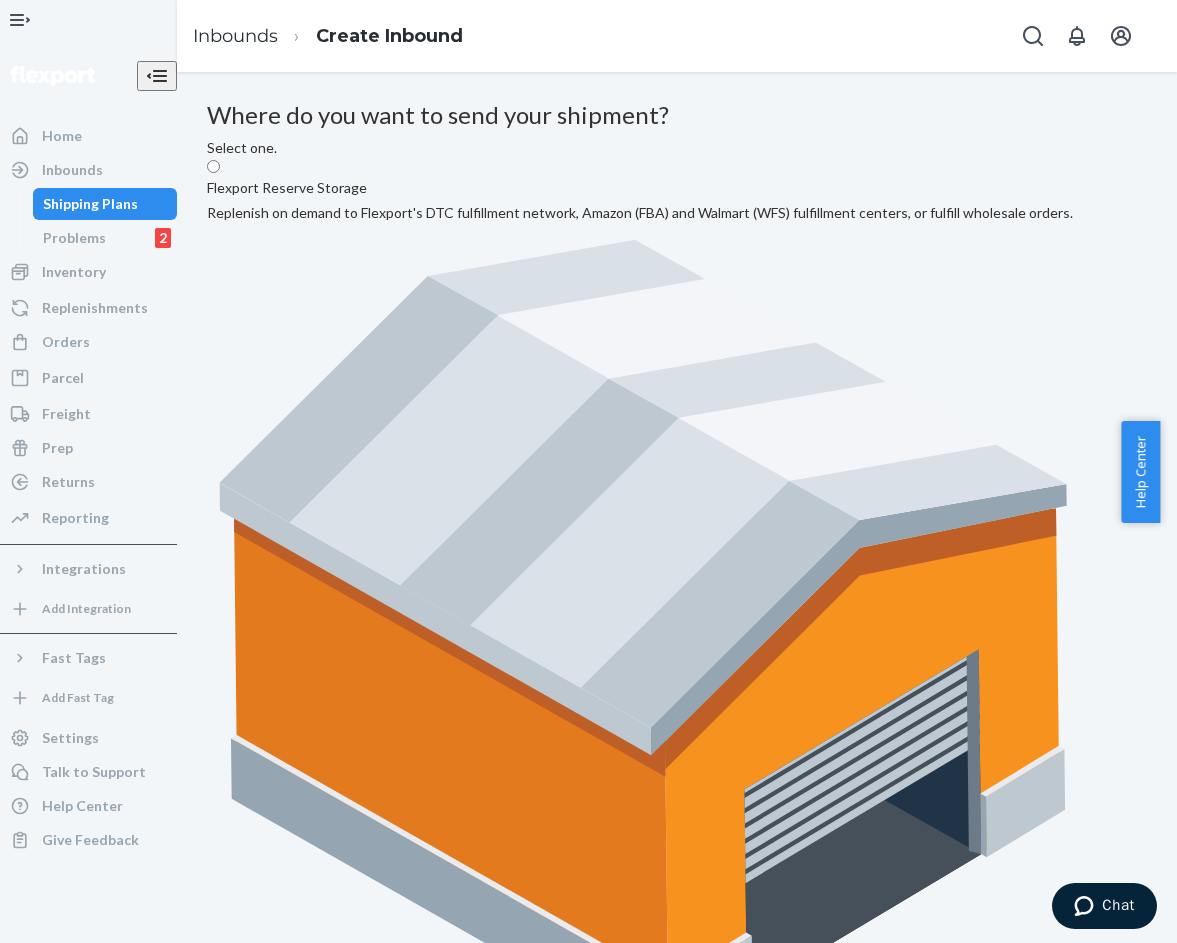 click on "Flexport DTC Fulfillment Network Send your shipment directly to Flexport's direct-to-consumer fulfillment network." at bounding box center [461, 1355] 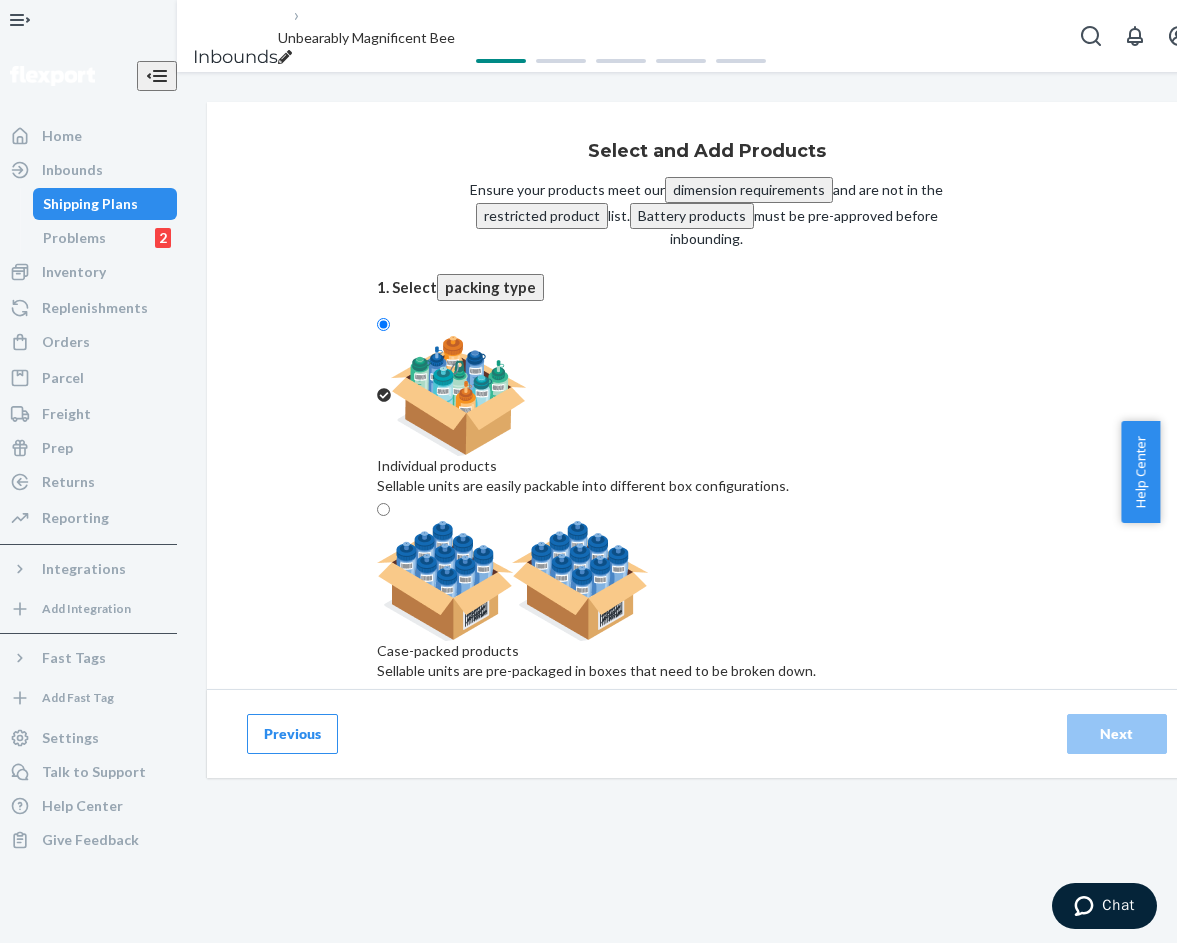 click at bounding box center (513, 581) 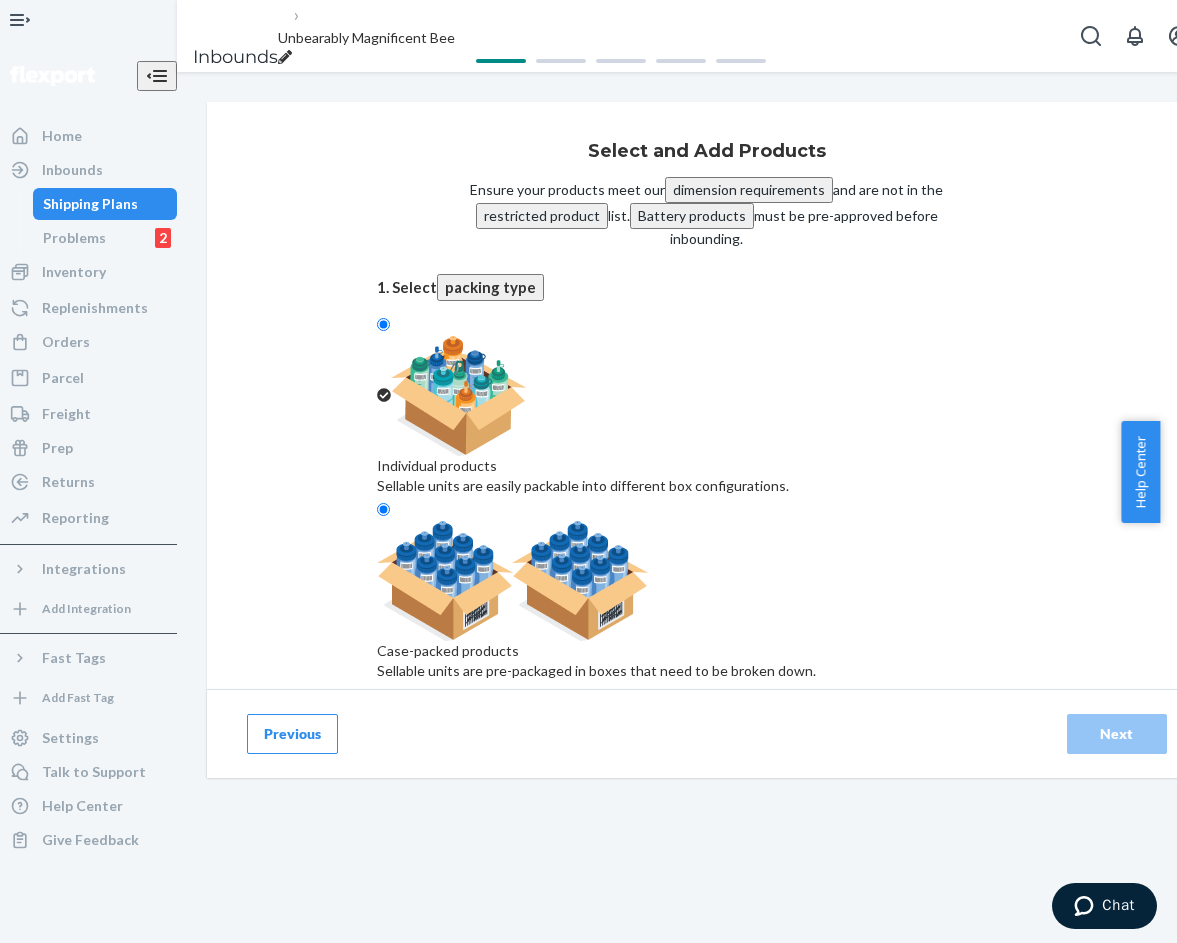 radio on "true" 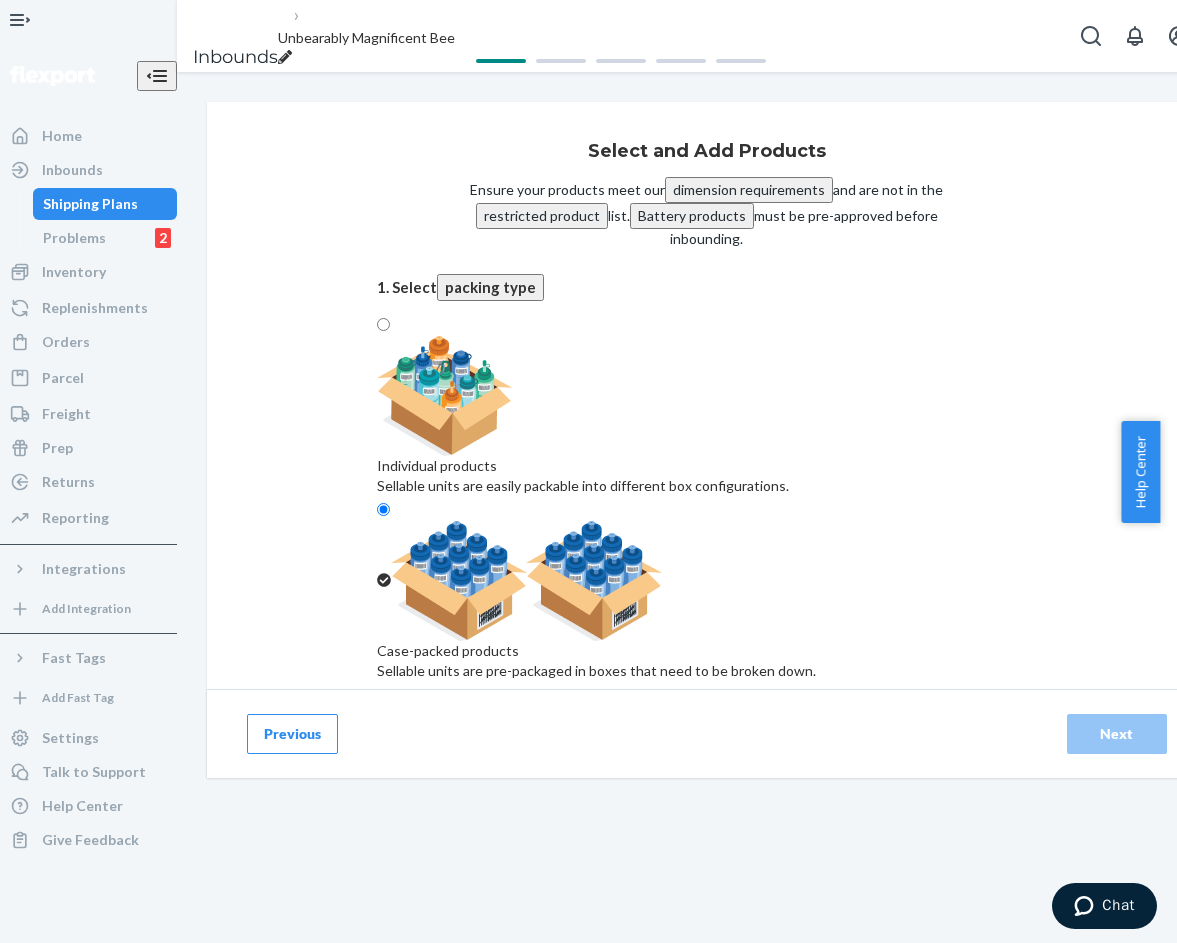 click on "Search and add products" at bounding box center (707, 778) 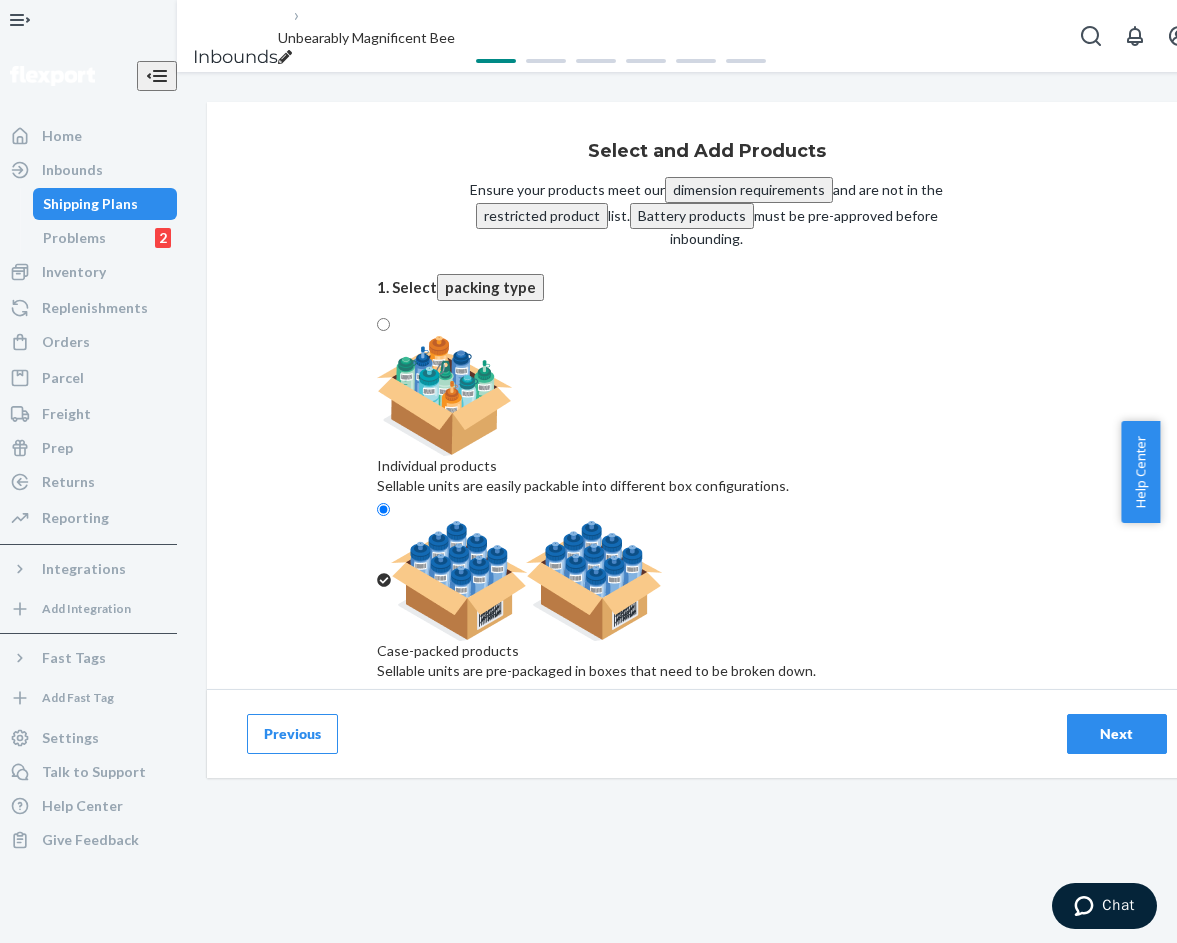 click on "Search and add products" at bounding box center [707, 778] 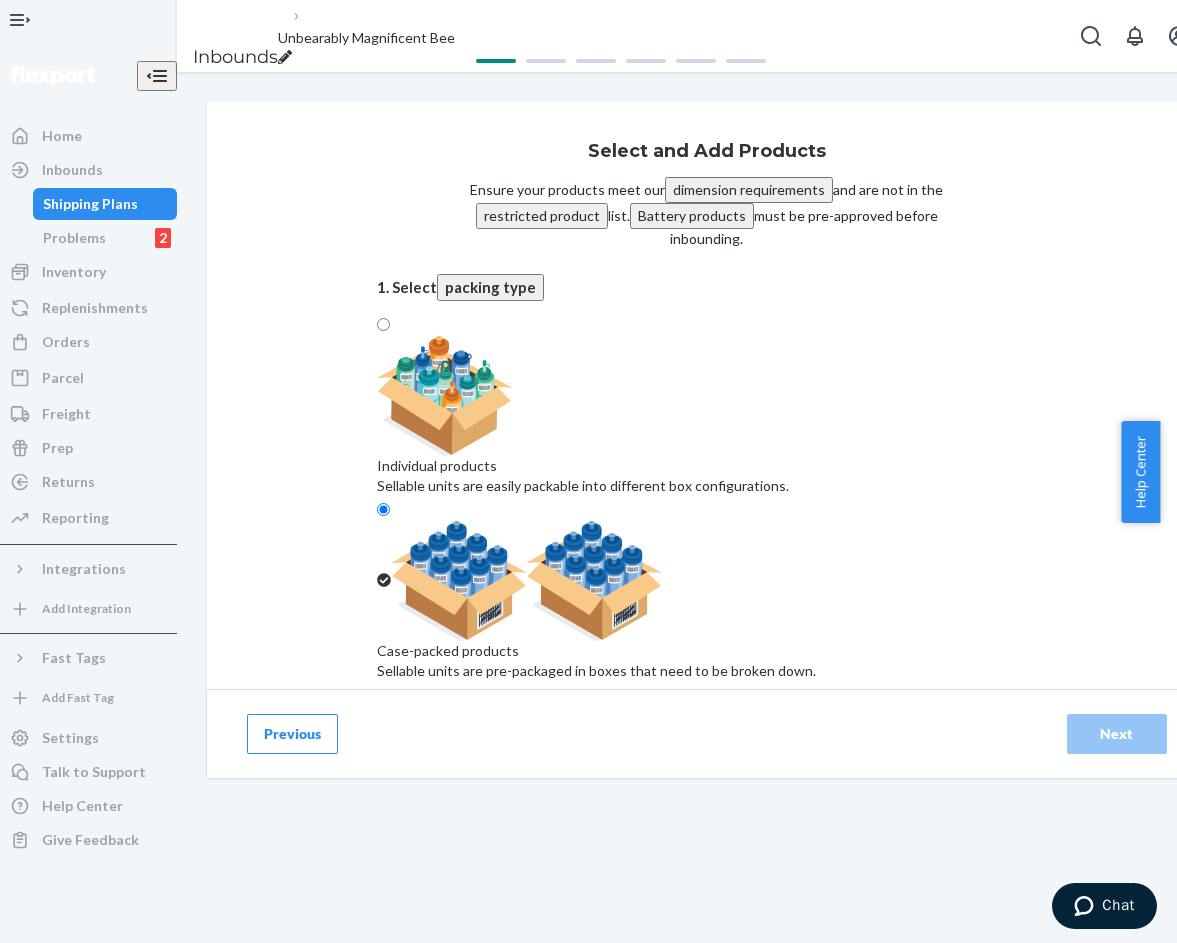 click on "Search and add products" at bounding box center (707, 878) 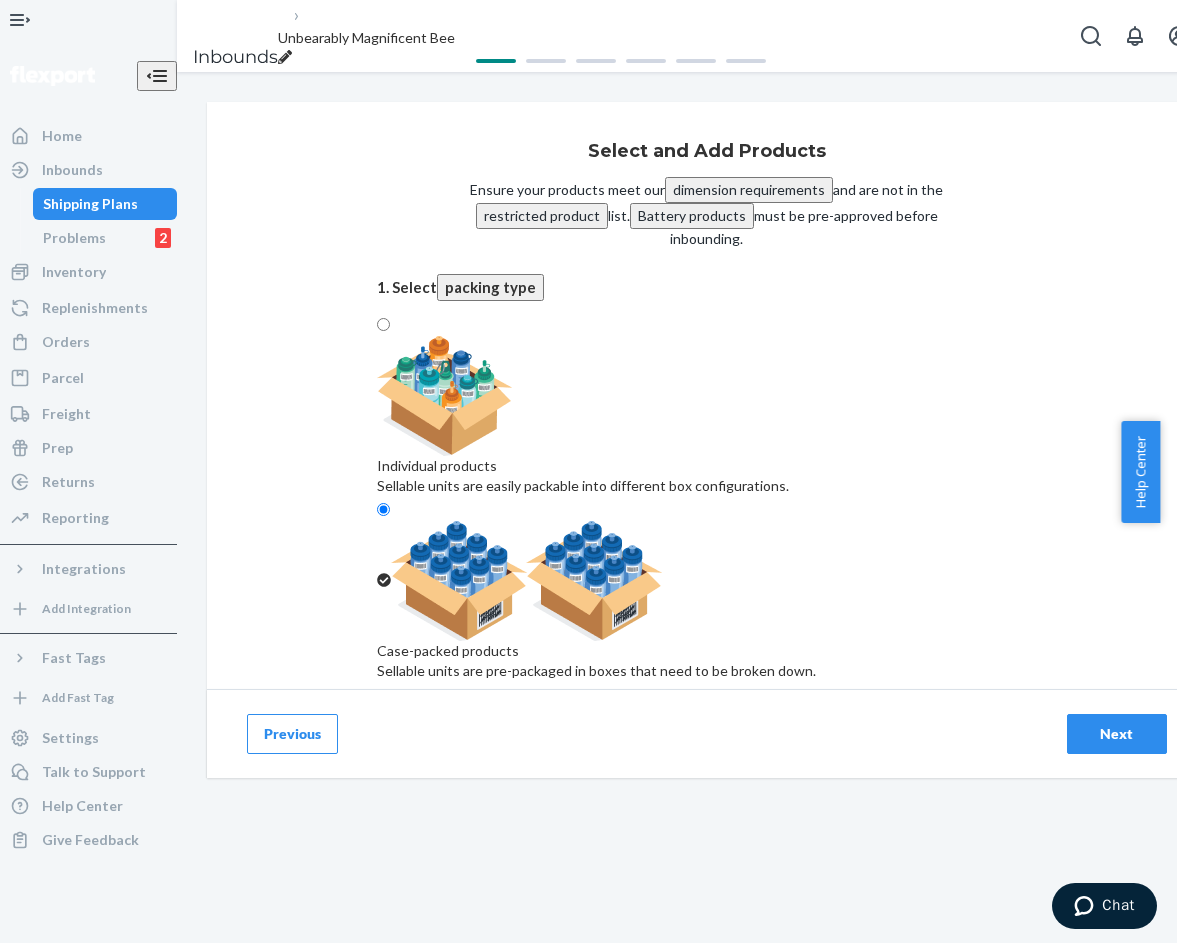 click on "Pastel   Zip   Hoodie  ( Creamsicle  /  2X )" at bounding box center [707, 933] 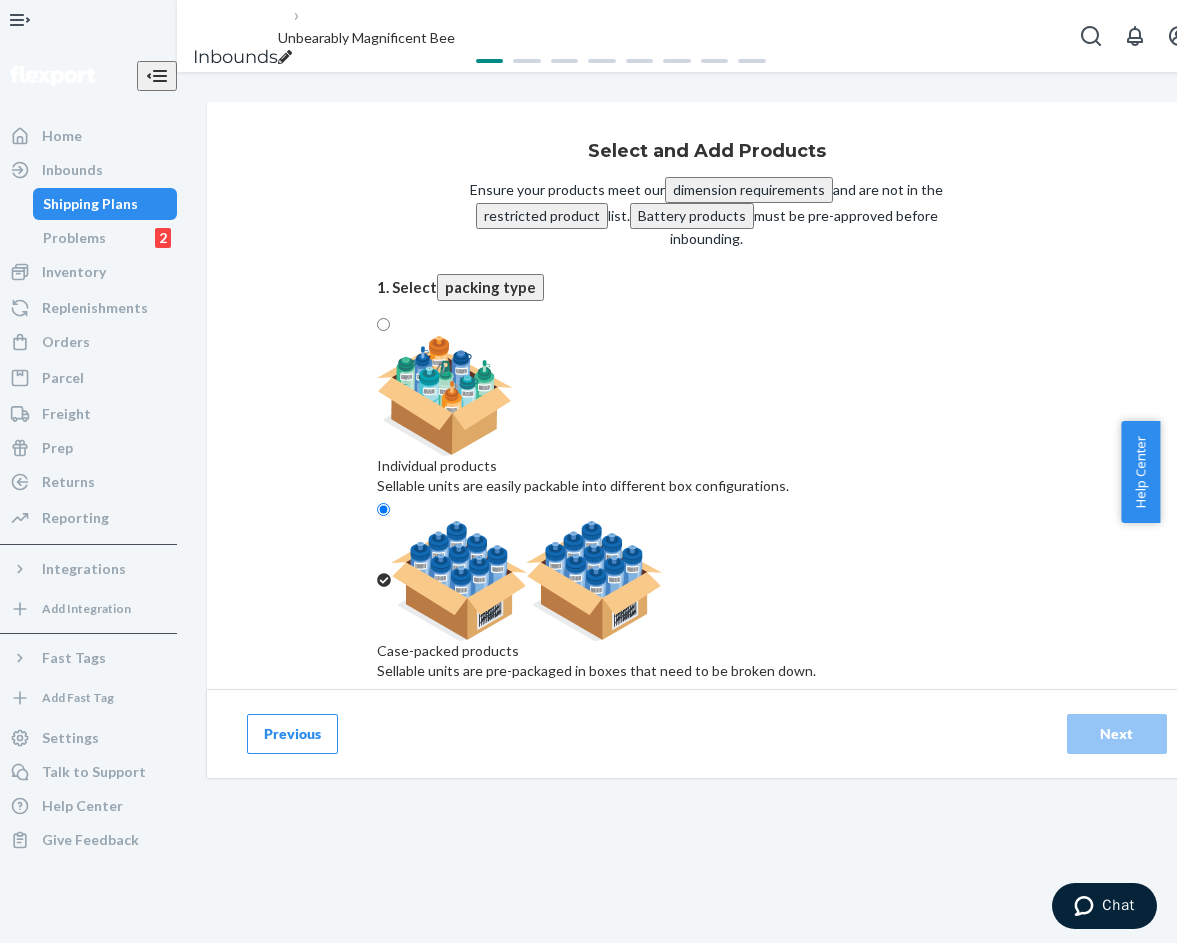 click on "Search and add products" at bounding box center [707, 858] 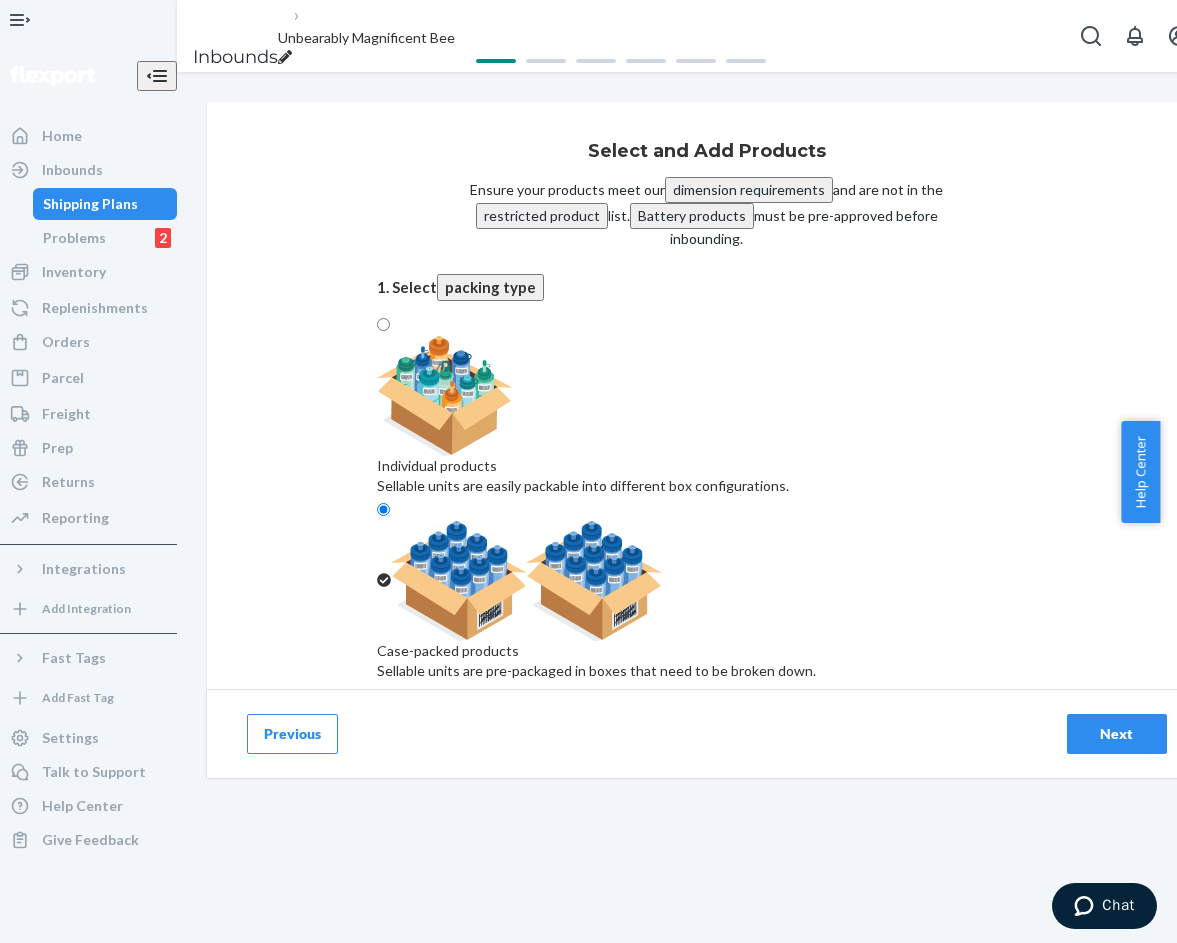 type on "Pastel Zip Hoodie Honeydew 2X" 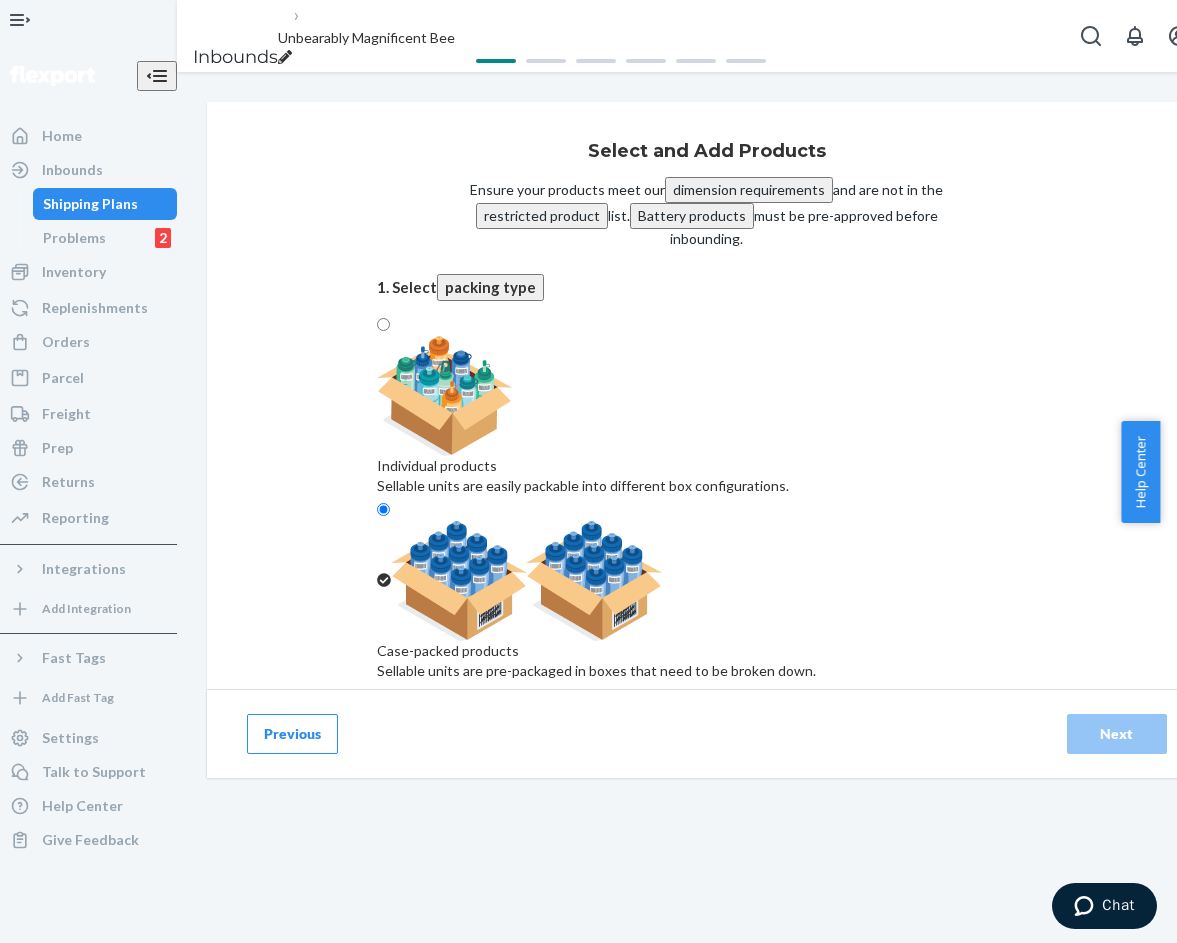 click on "Search and add products" at bounding box center (707, 858) 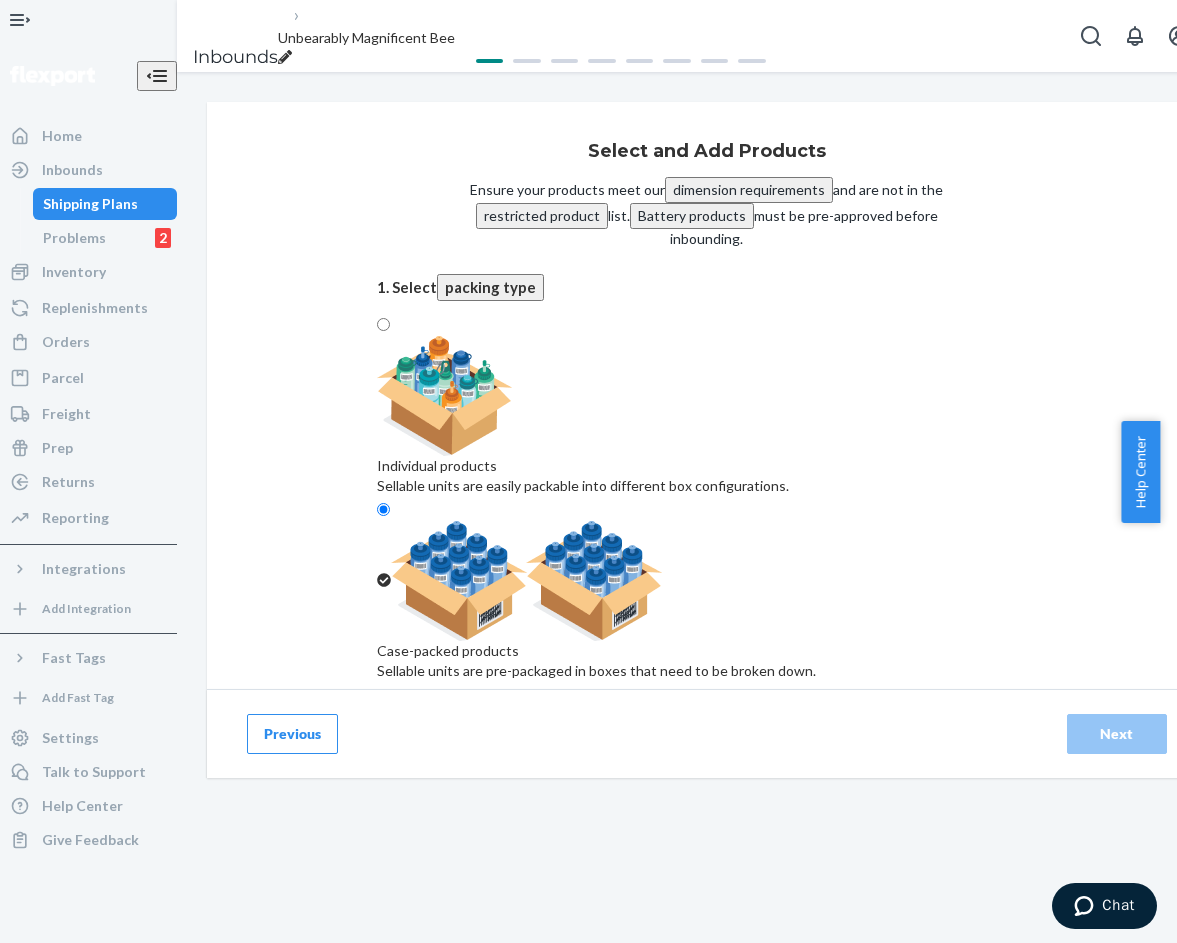 type on "Pastel Zip Hoodie Lilac S" 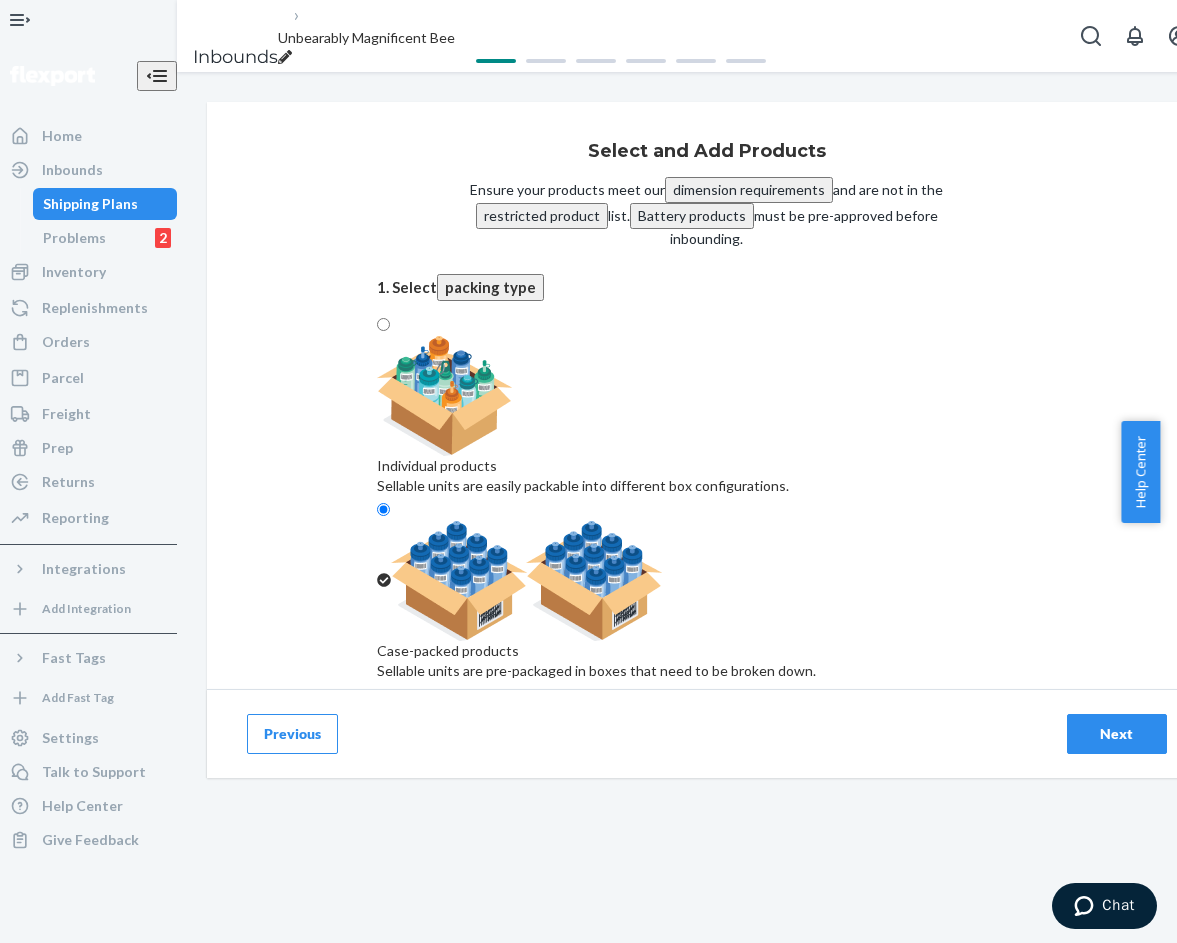 click on "PastelZipHoodieLilacS" at bounding box center (707, 953) 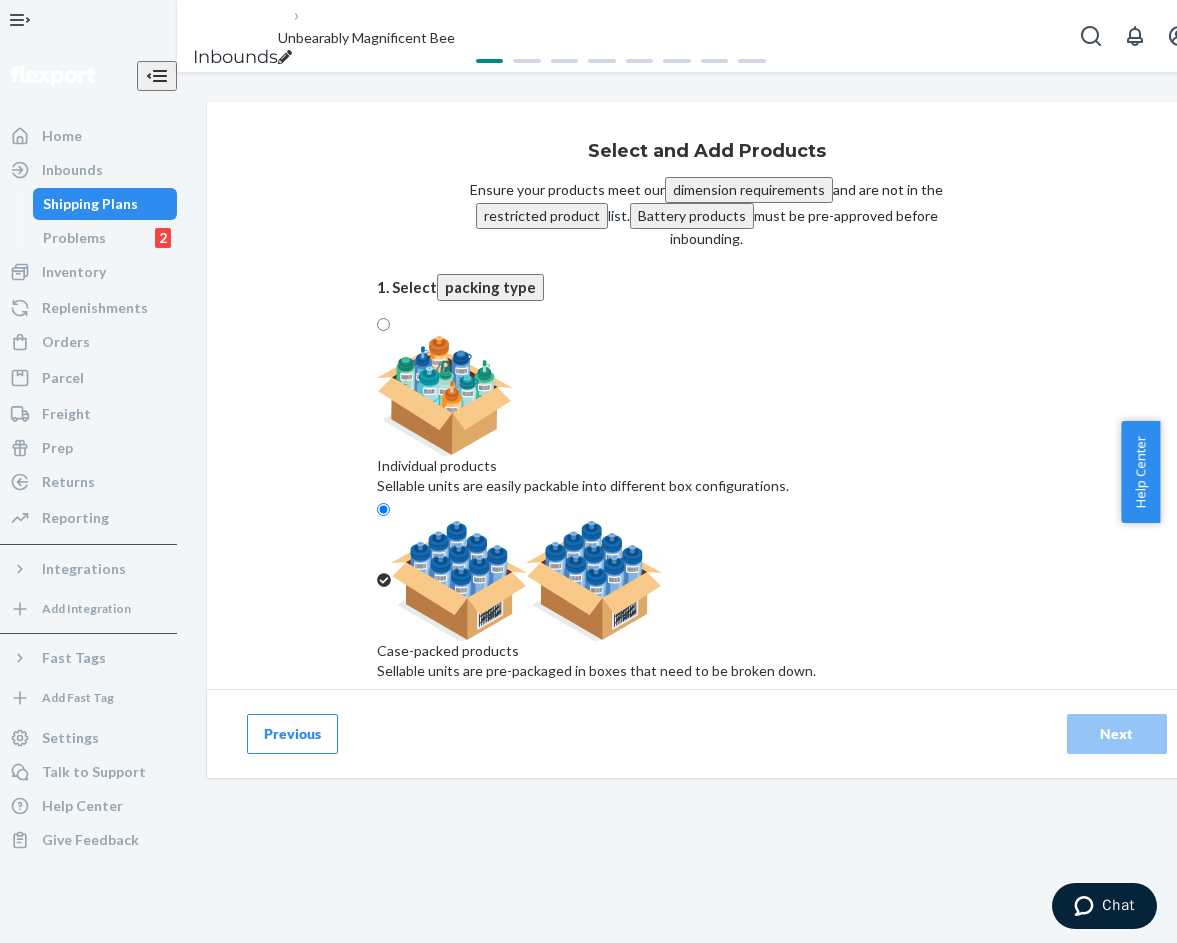 click on "Search and add products" at bounding box center [707, 858] 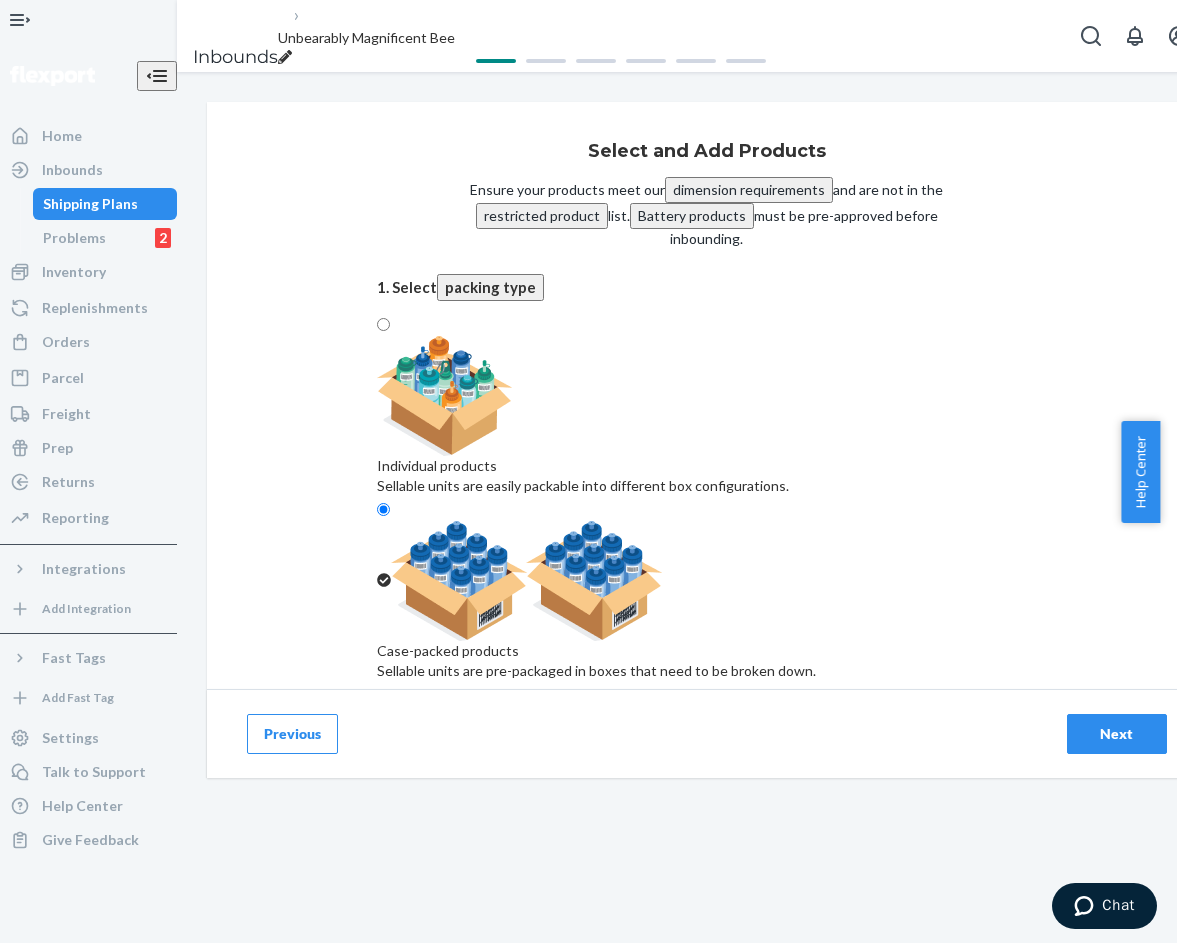 type on "Pastel Zip Hoodie Lilac XL" 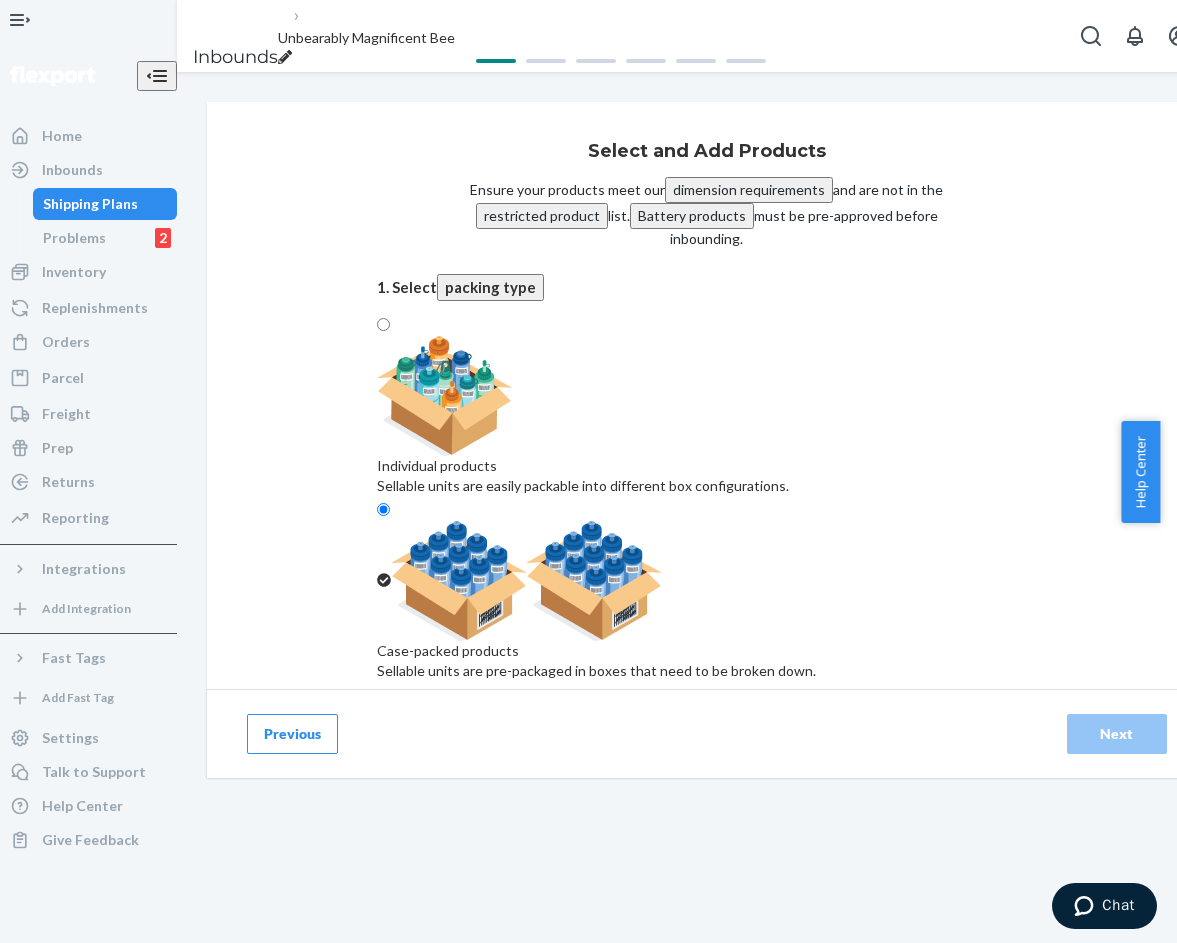 click on "Search and add products" at bounding box center (707, 878) 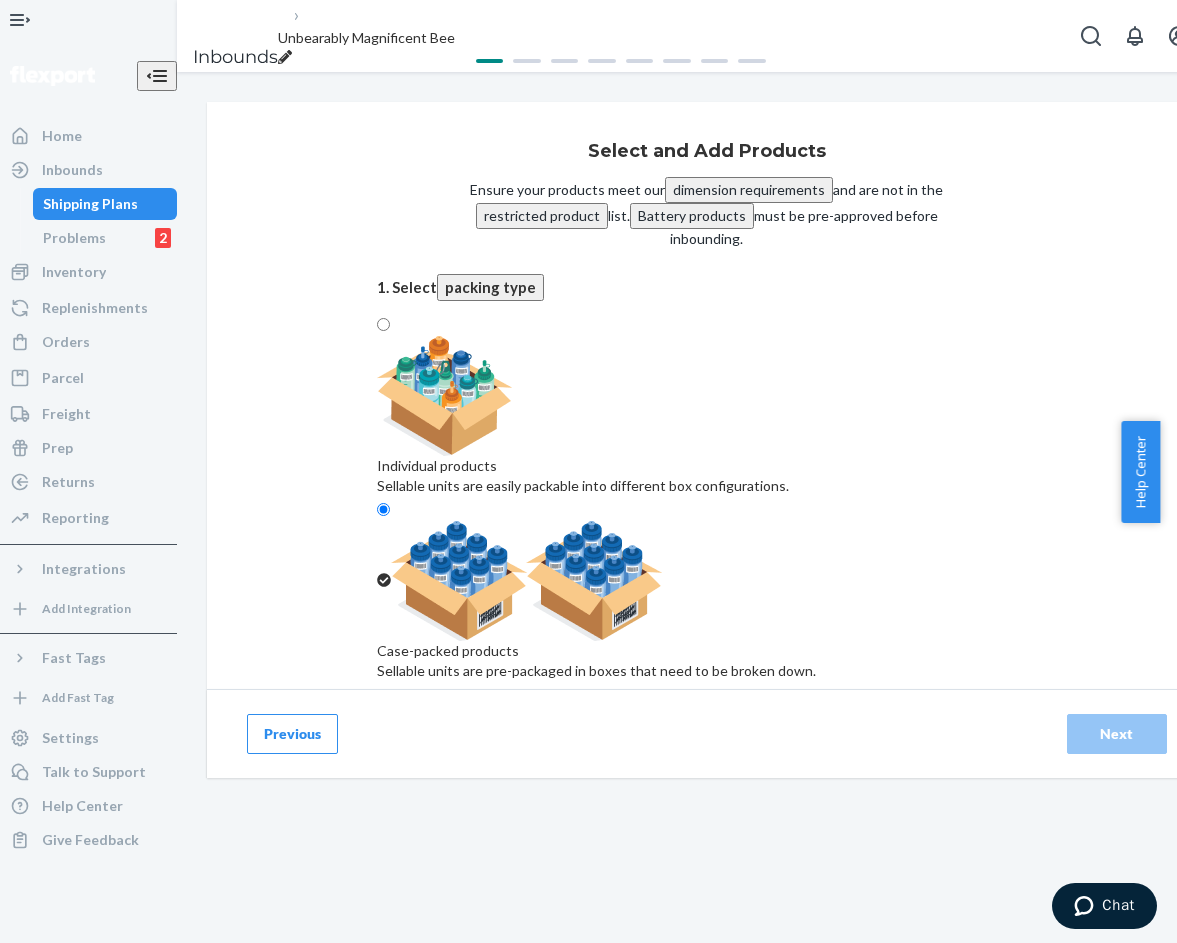 type on "Pastel Zip Hoodie Lilac 2" 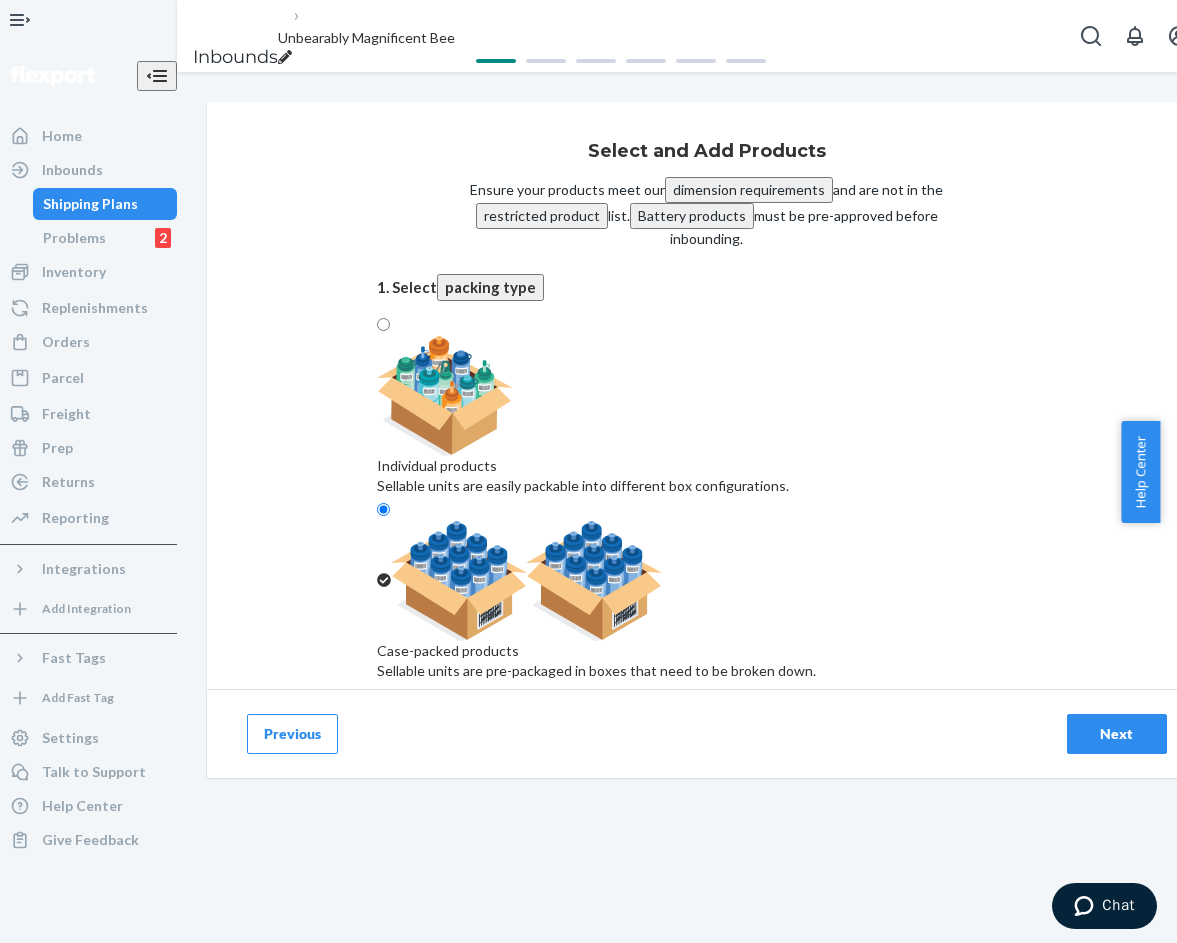 drag, startPoint x: 468, startPoint y: 671, endPoint x: 463, endPoint y: 636, distance: 35.35534 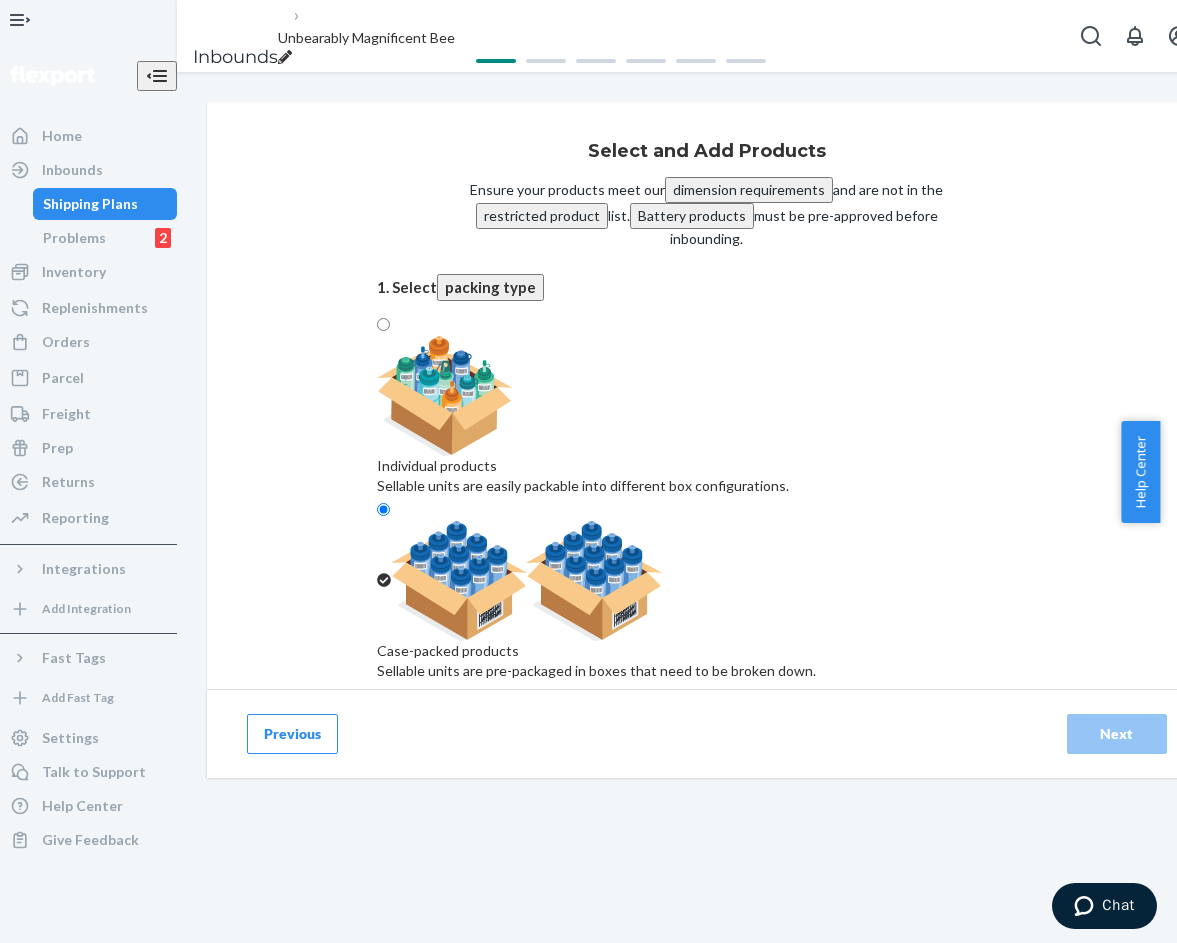 click on "Search and add products" at bounding box center [707, 858] 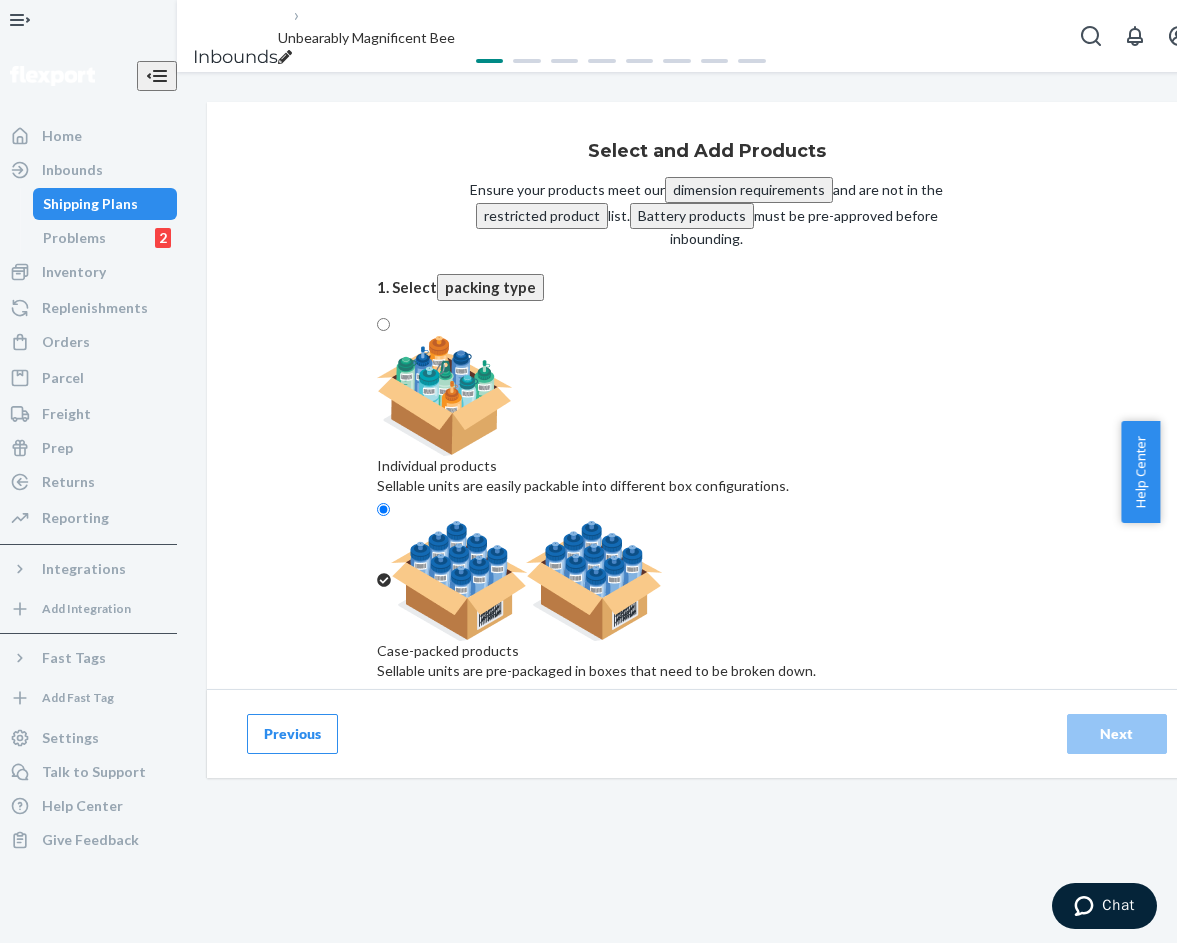 type on "Pastel Zip Hoodie Lilac 3" 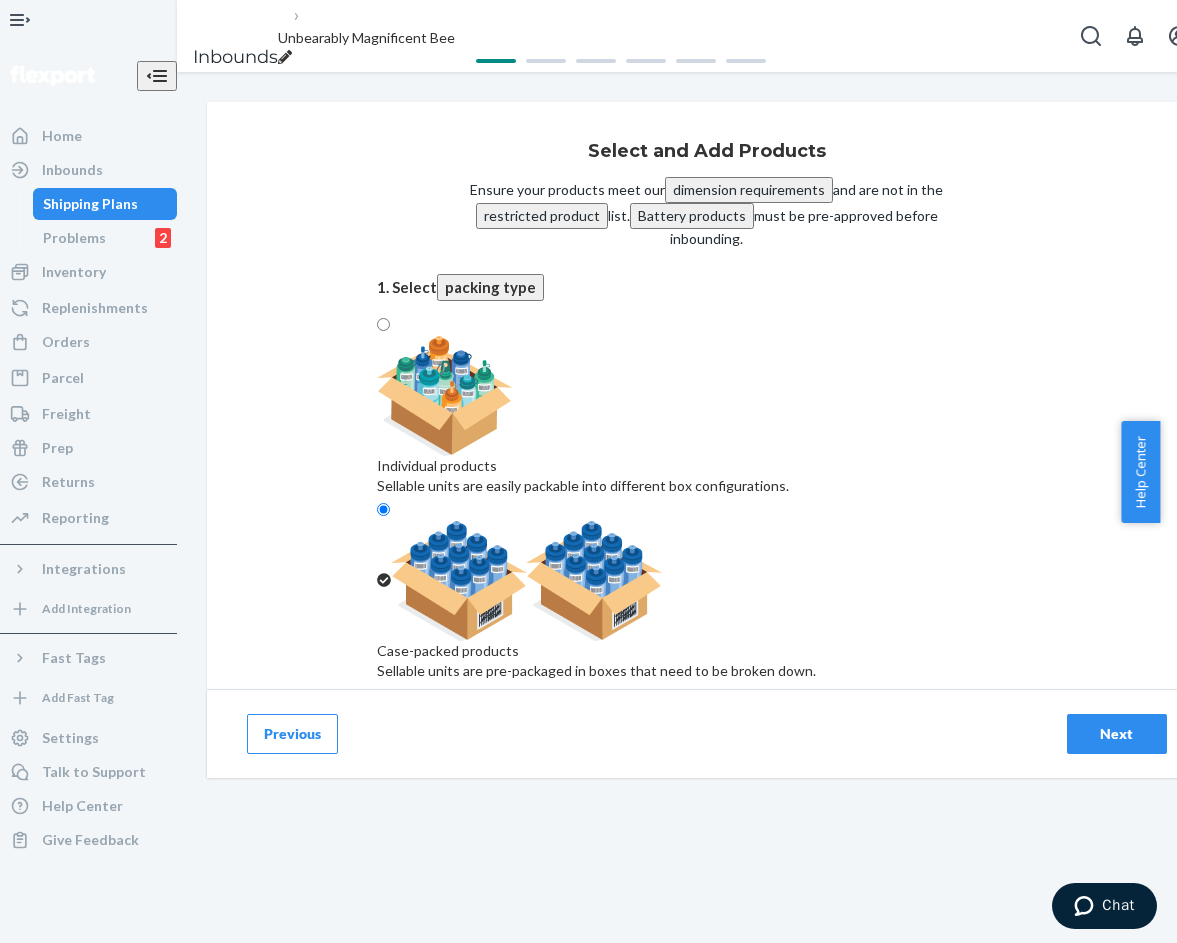 click on "PastelZipHoodieLilac3X" at bounding box center (707, 953) 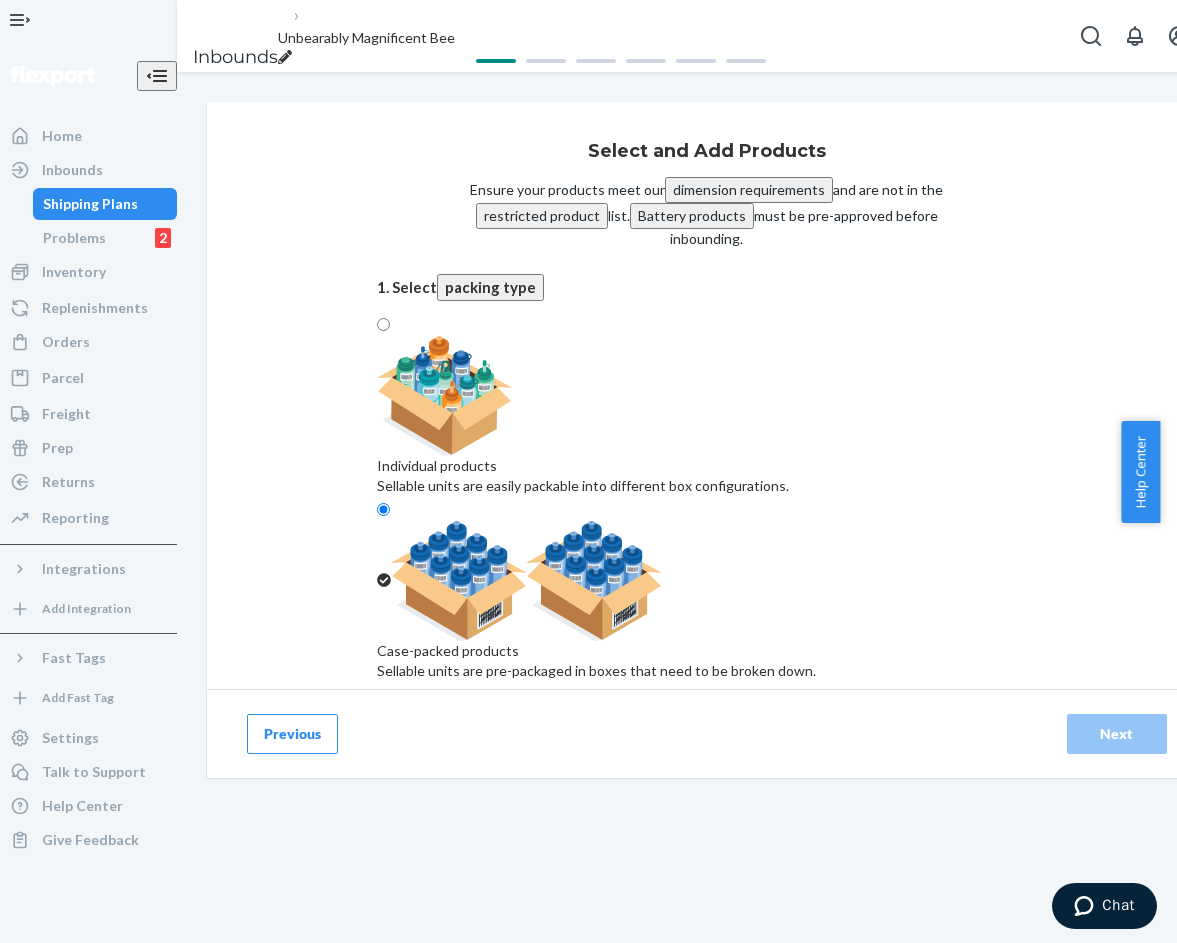 click on "Search and add products" at bounding box center [707, 858] 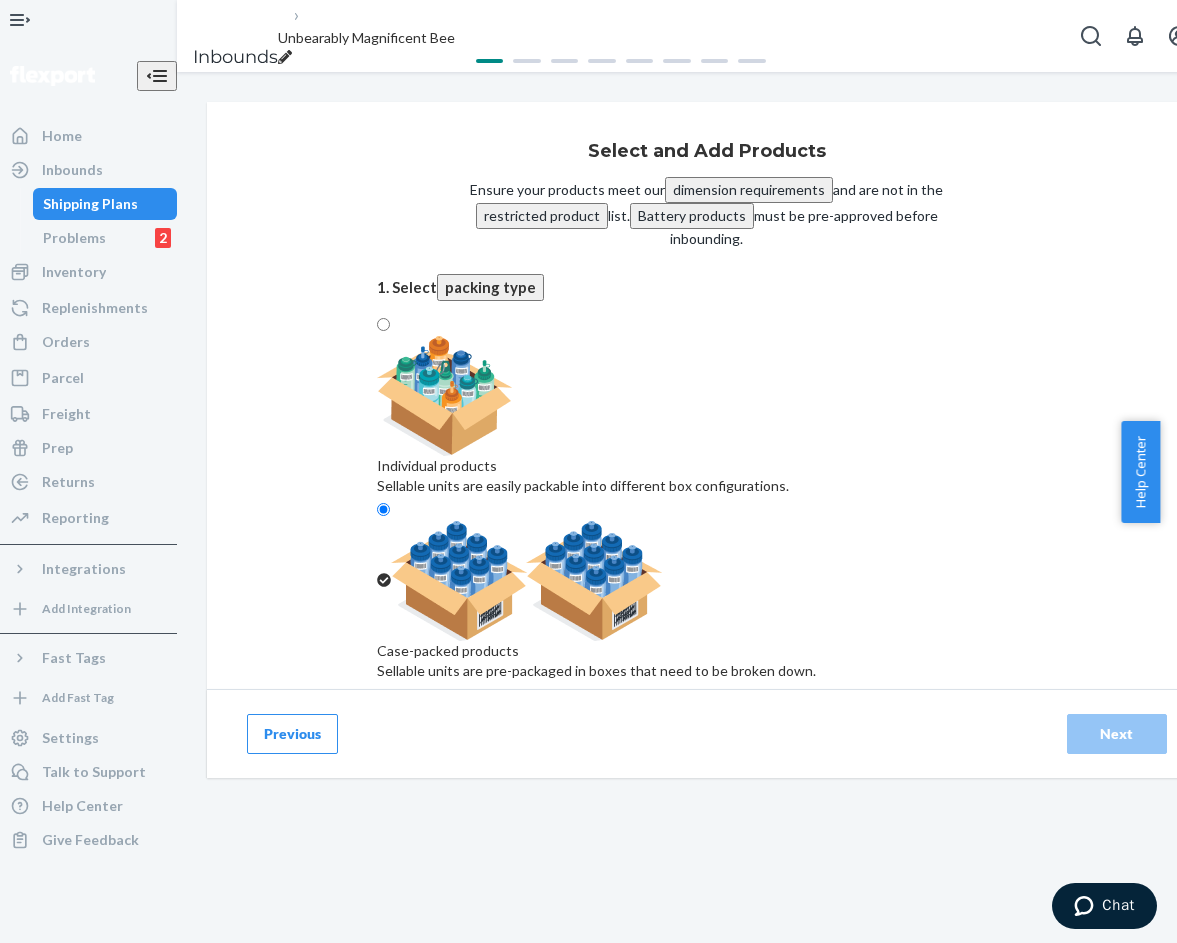 type on "Pastel Zip Hoodie Opal S" 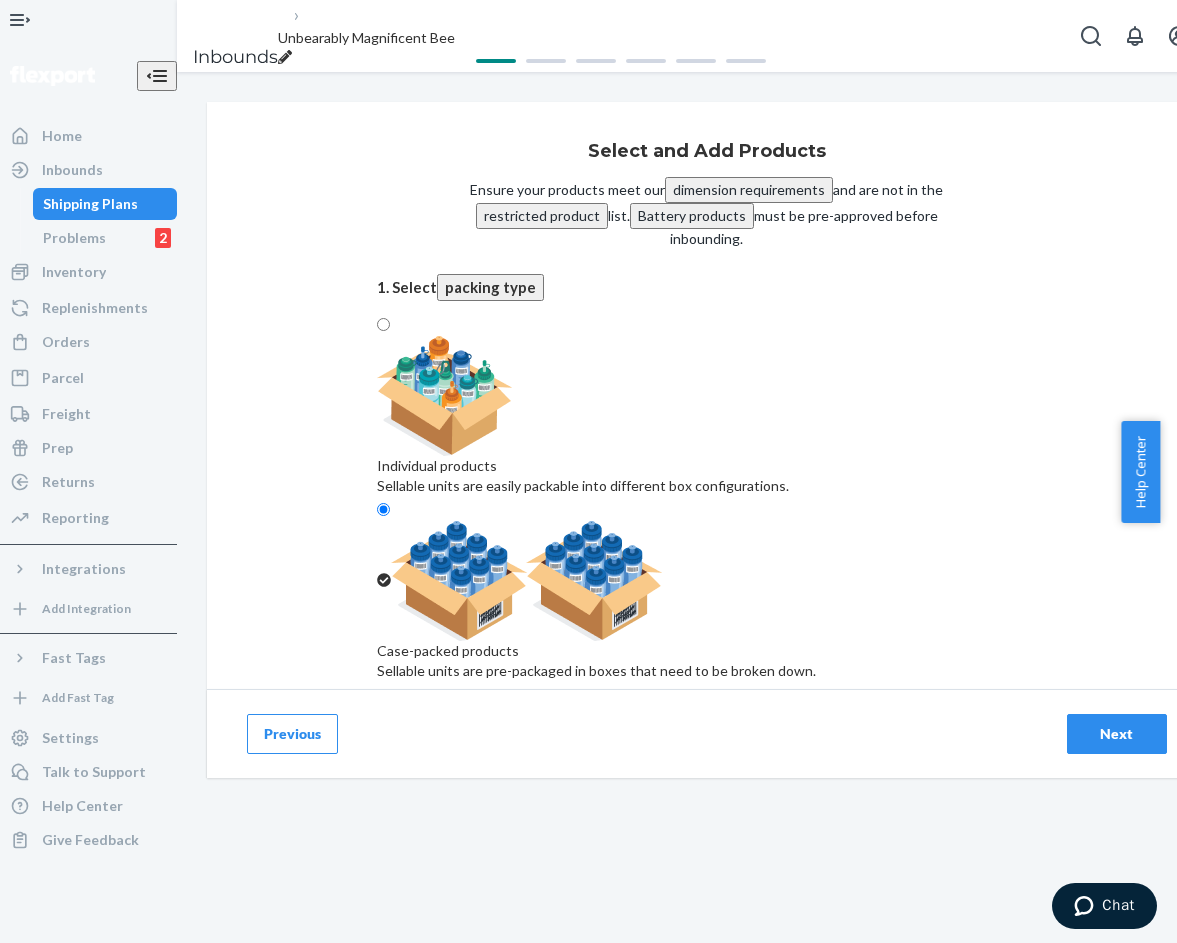 click on "Pastel   Zip   Hoodie  ( Opal  /  S )" at bounding box center (707, 933) 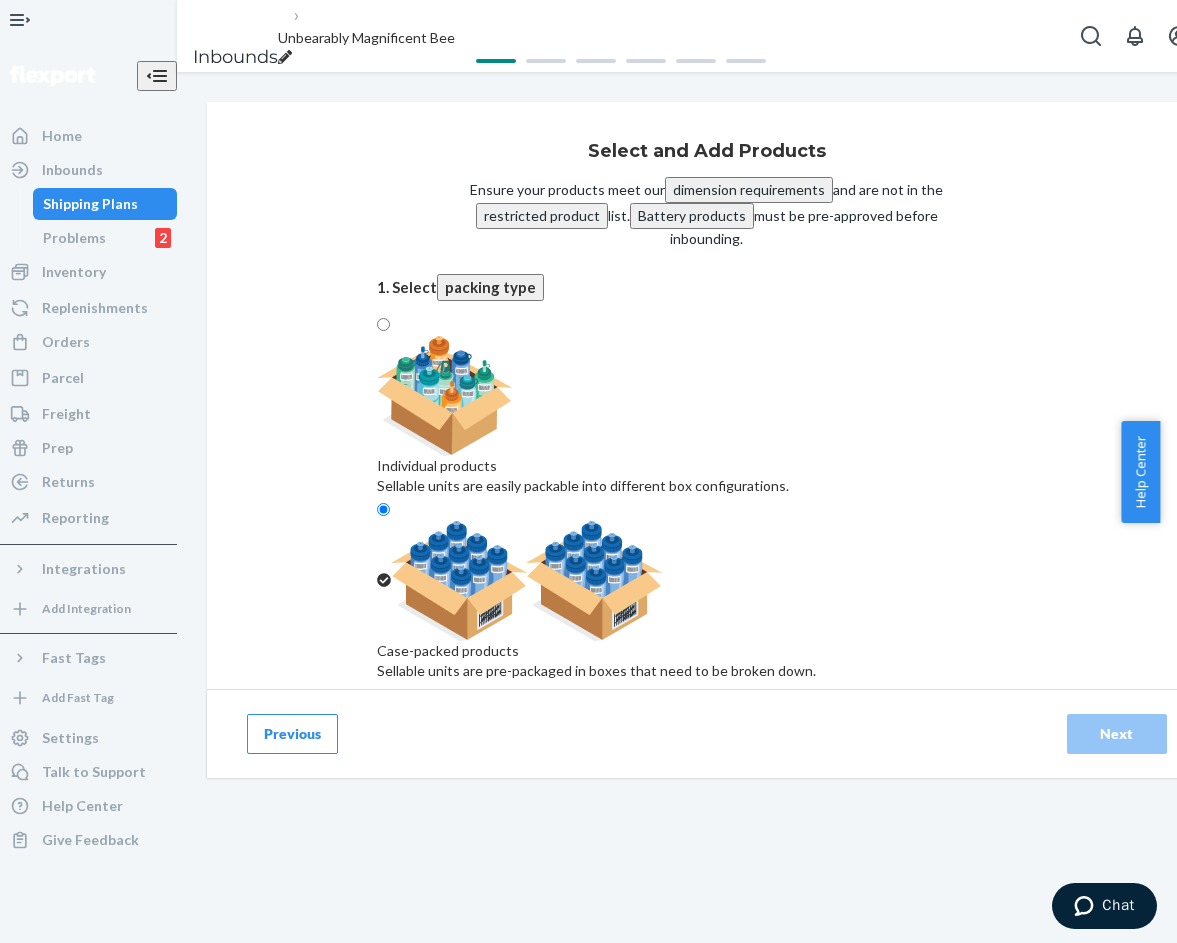 click on "Search and add products" at bounding box center (707, 878) 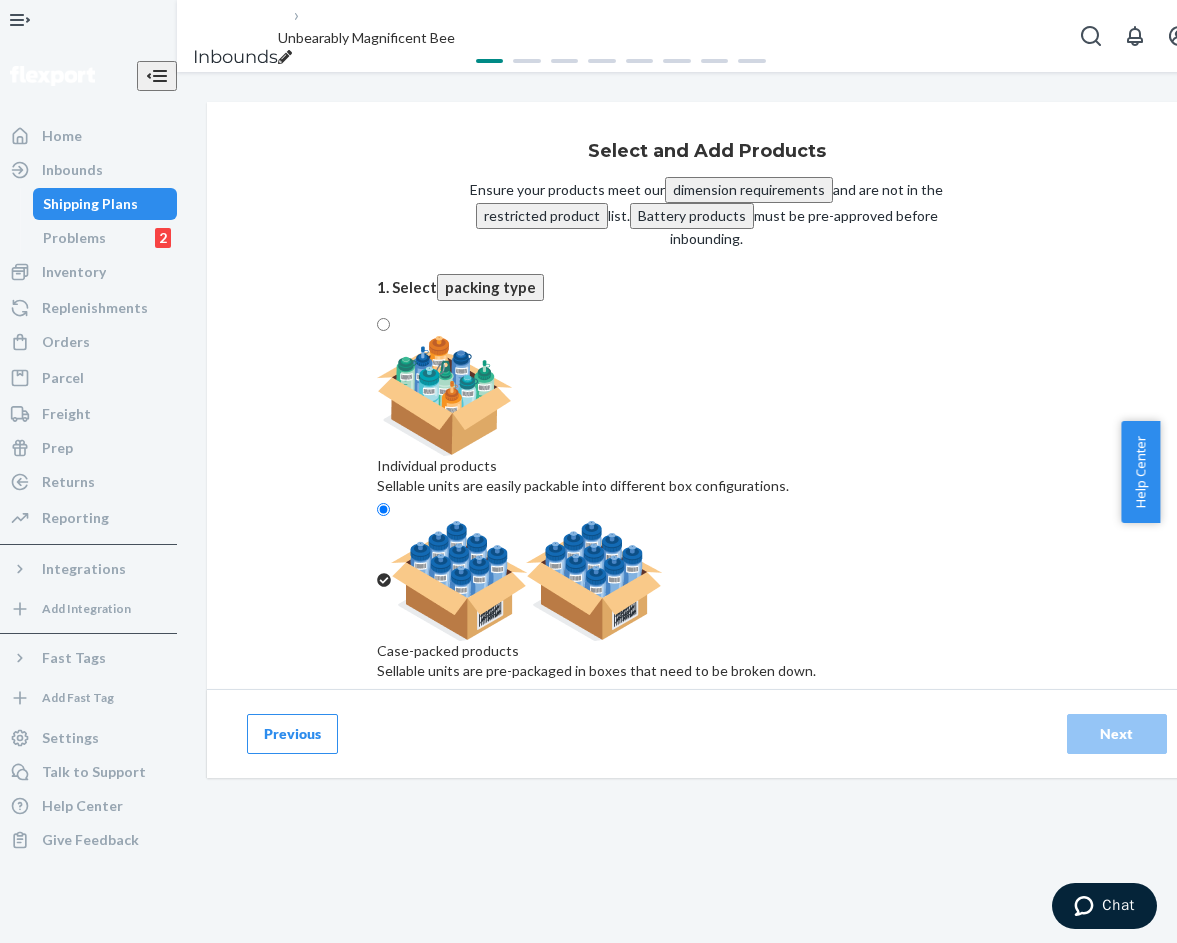 type on "Pastel Zip Hoodie Opal M" 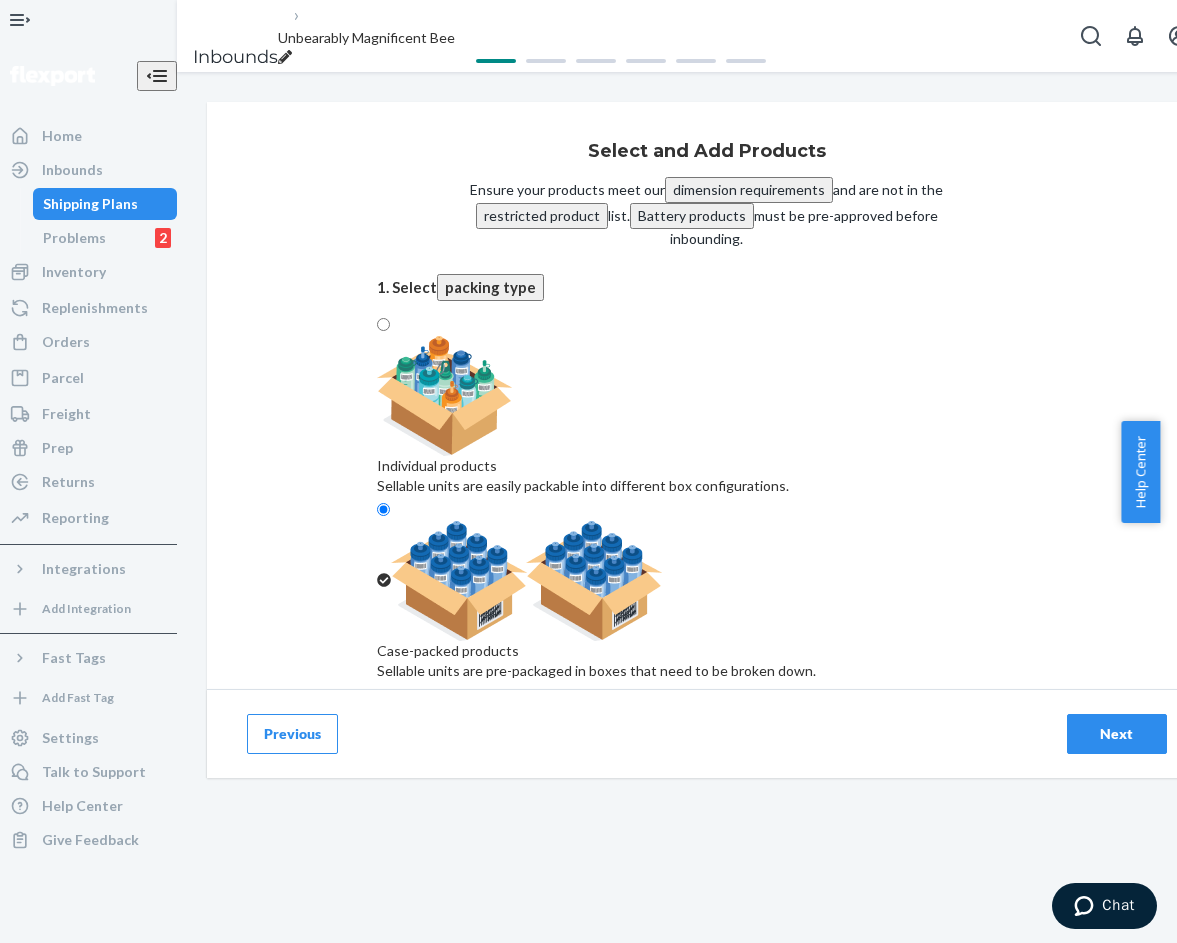 click on "PastelZipHoodieOpalM" at bounding box center (707, 953) 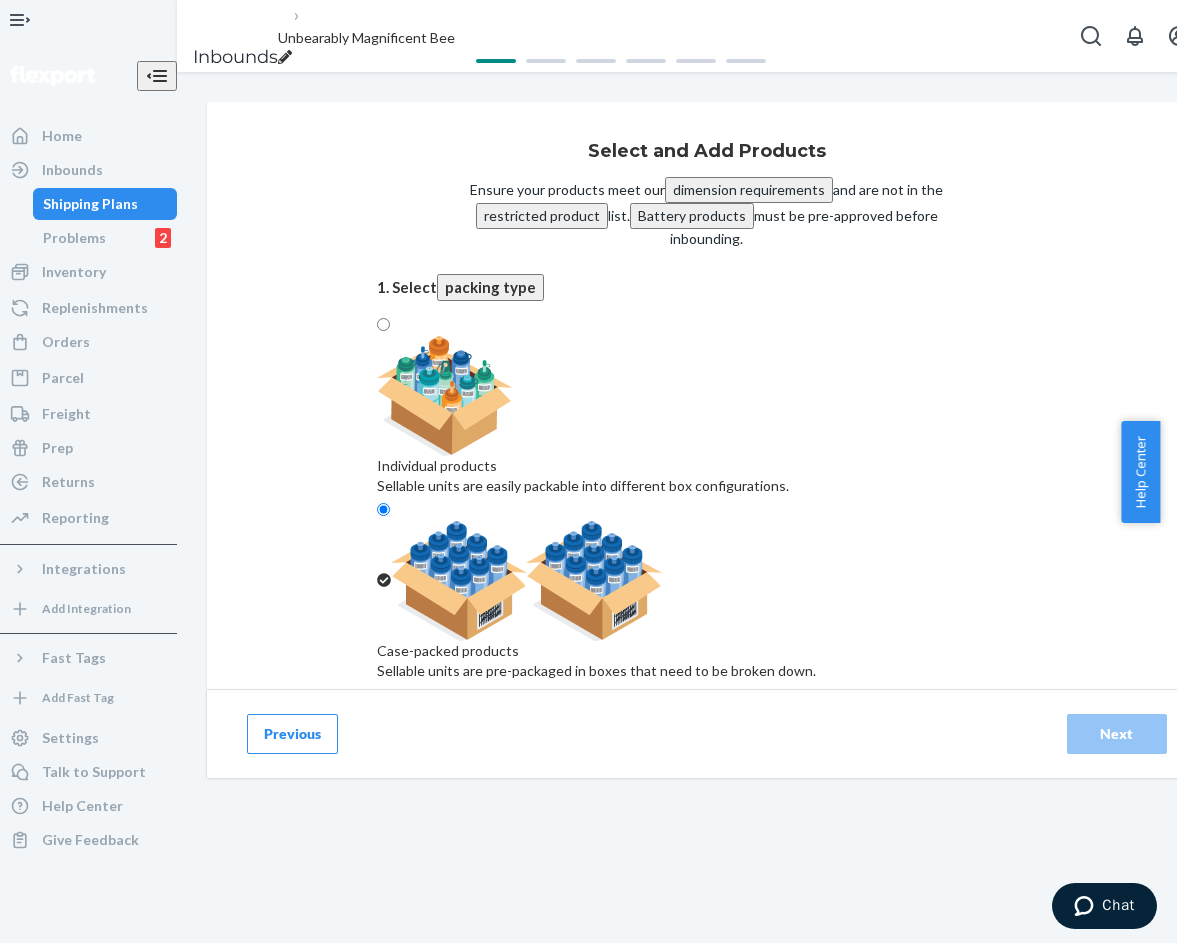 click on "Search and add products" at bounding box center [707, 848] 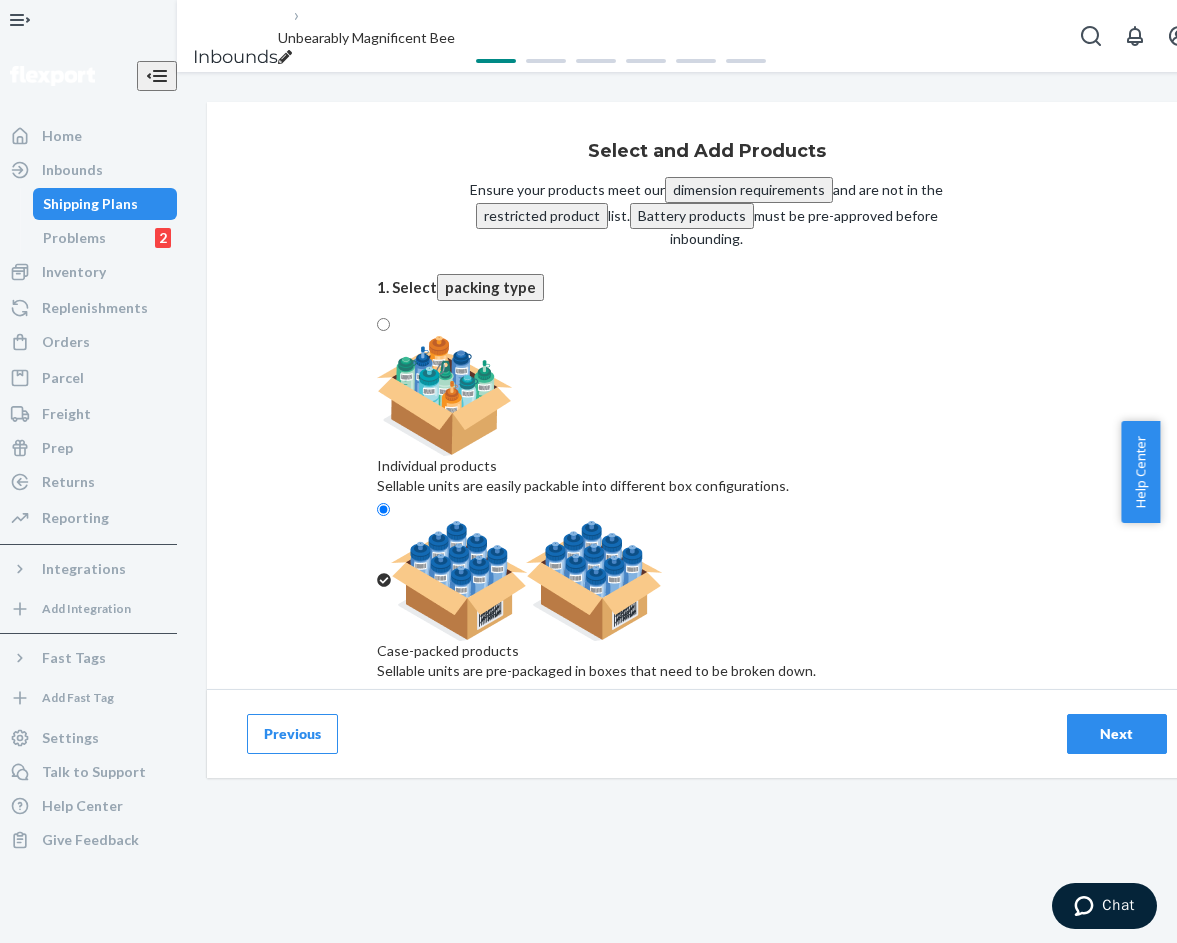 type on "Pastel Zip Hoodie Opal 2" 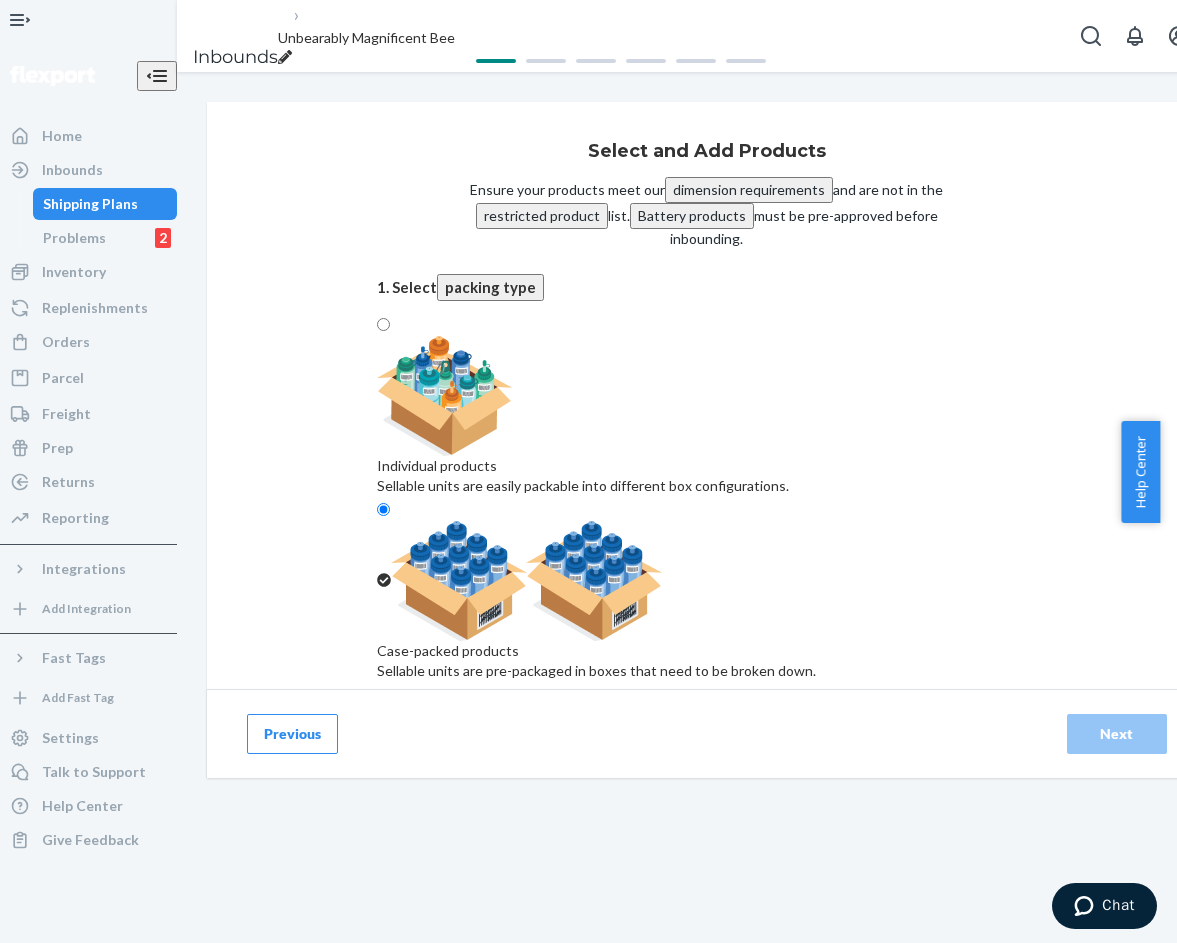 click on "Search and add products" at bounding box center (707, 858) 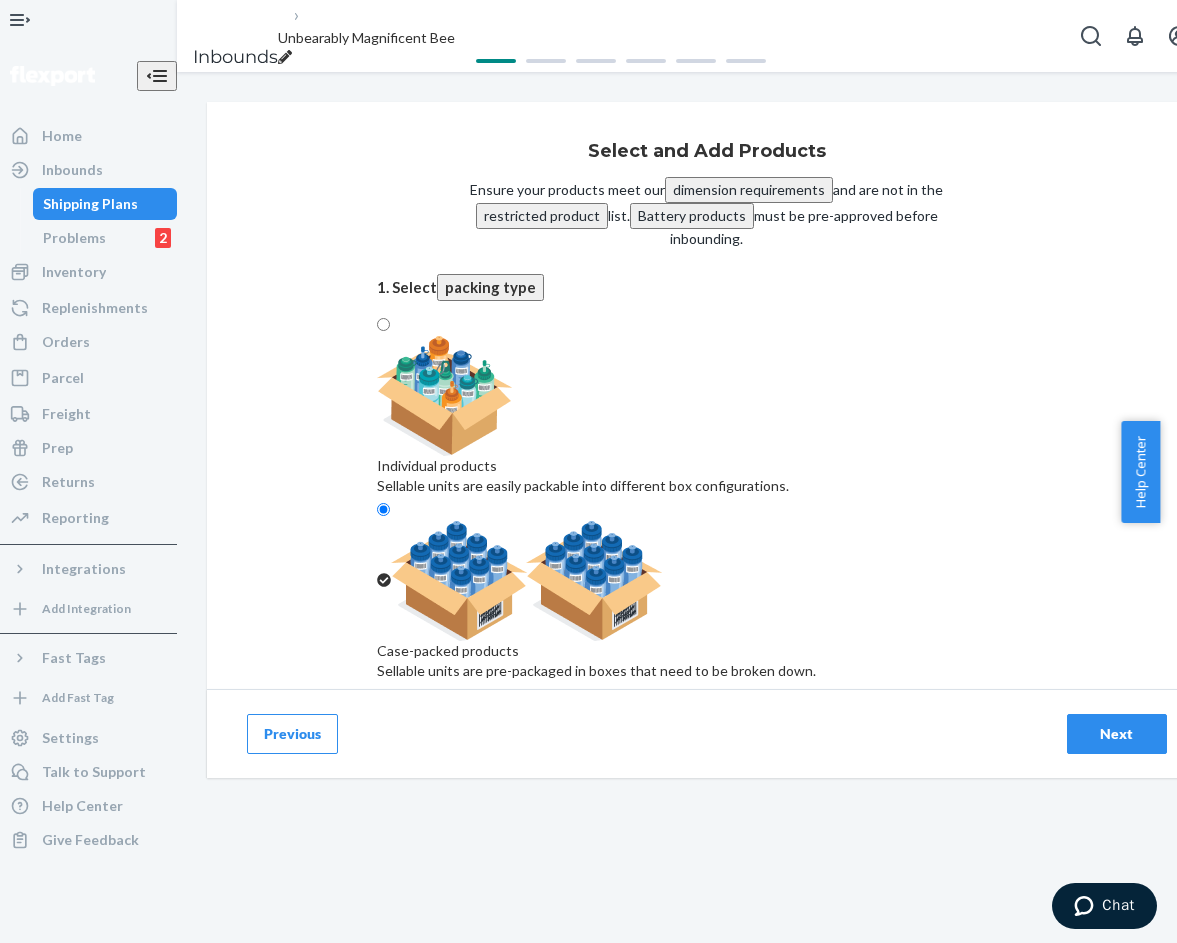 click on "Pastel   Zip   Hoodie  ( Opal  /  3X )" at bounding box center (707, 933) 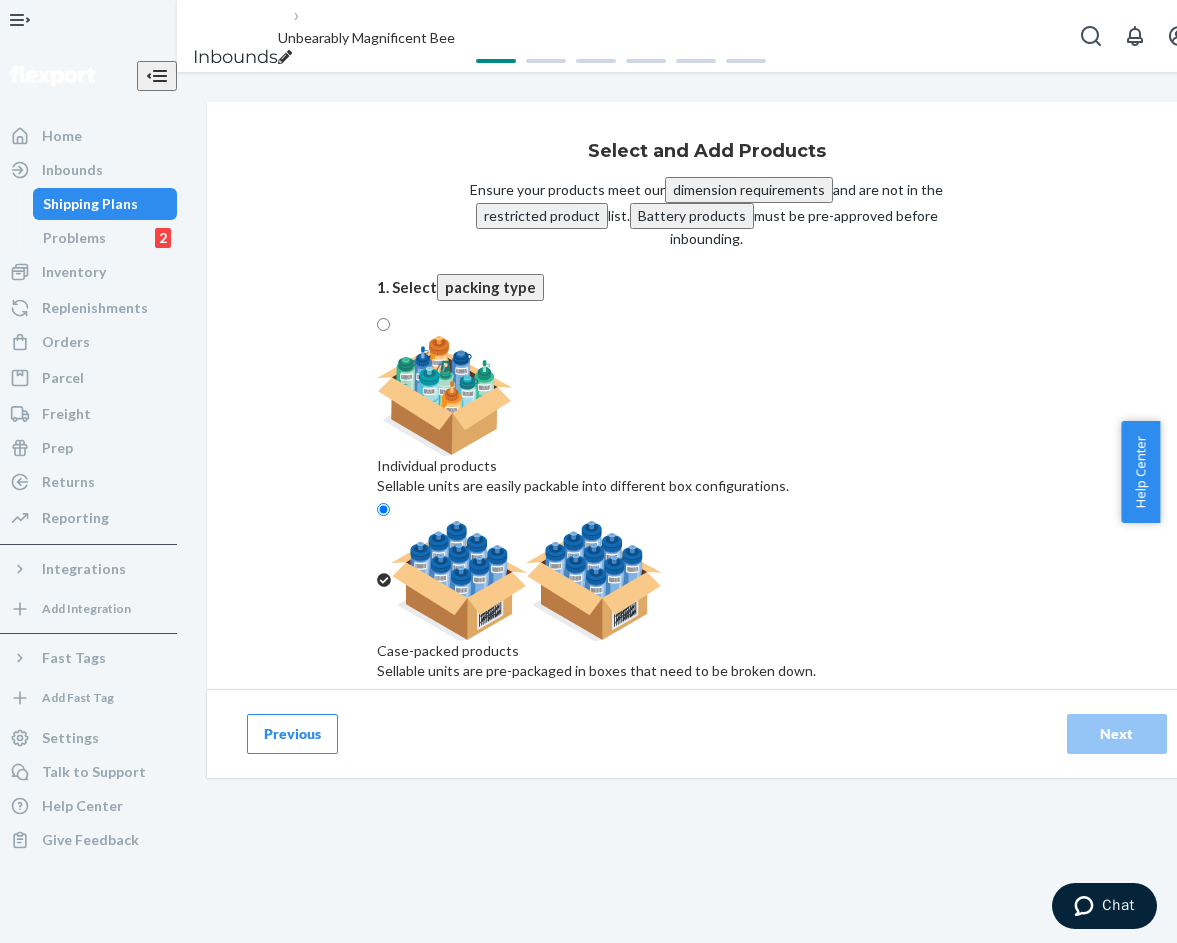 click on "Search and add products" at bounding box center (707, 858) 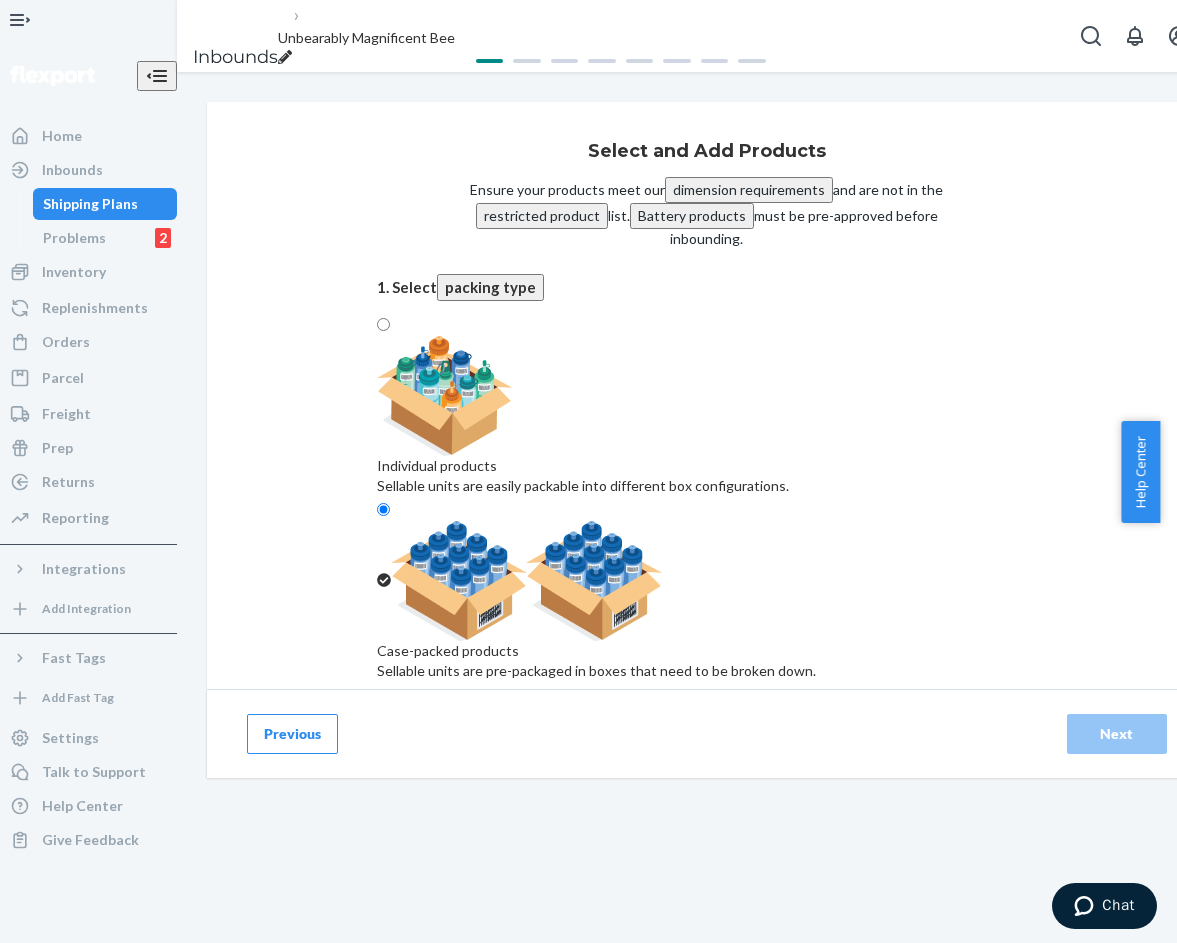 paste on "Pastel Zip Hoodie Periwinkle" 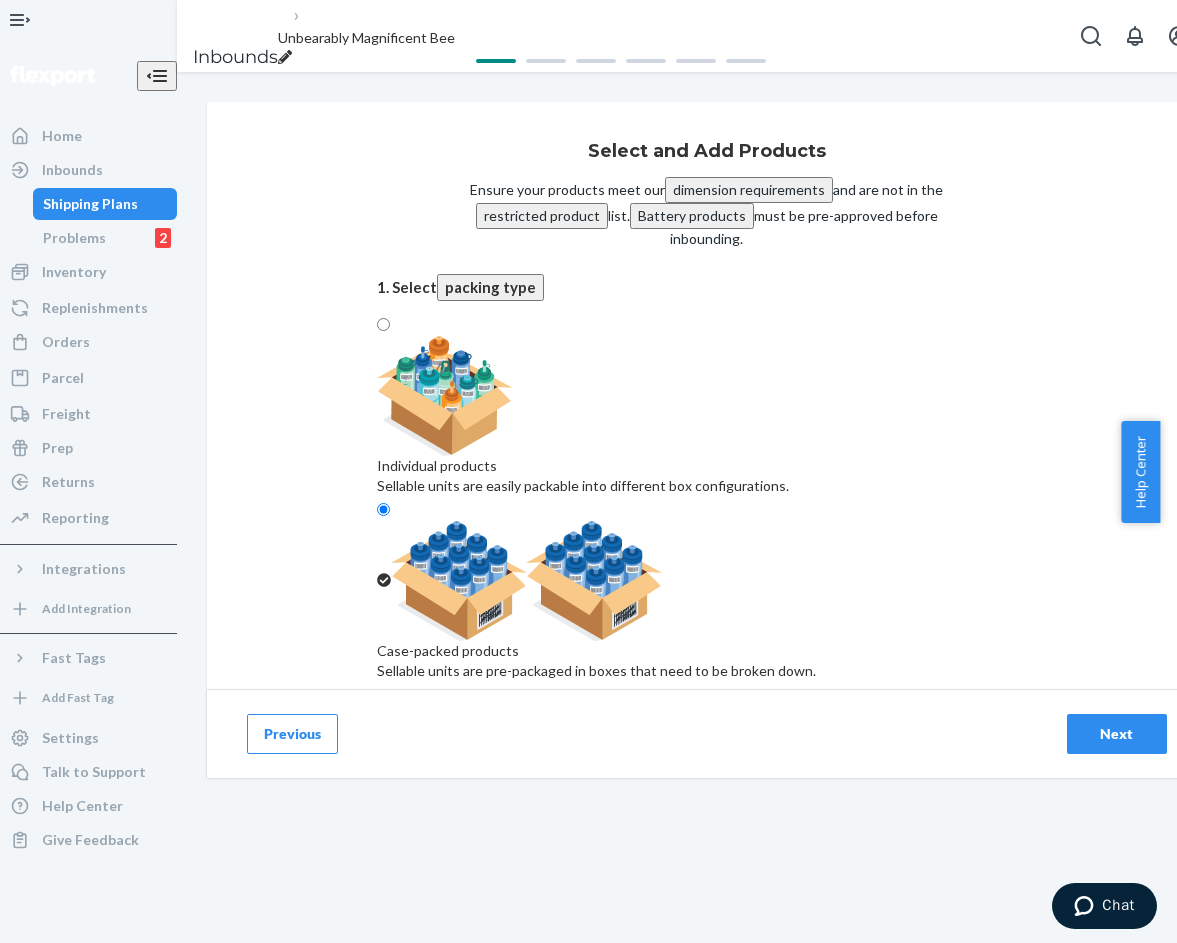 type on "Pastel Zip Hoodie Periwinkle S" 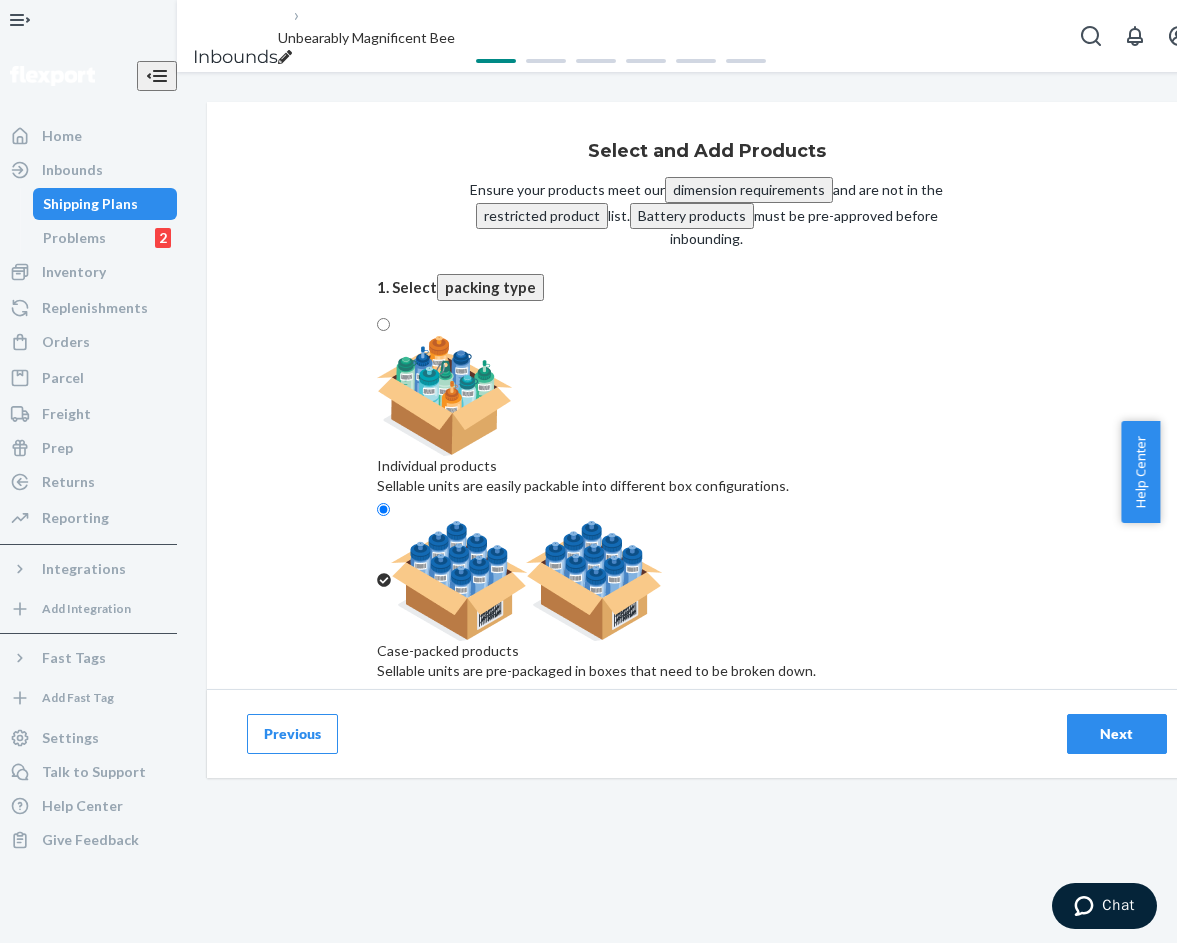 click on "Pastel   Zip   Hoodie  ( Periwinkle  /  S )" at bounding box center [707, 933] 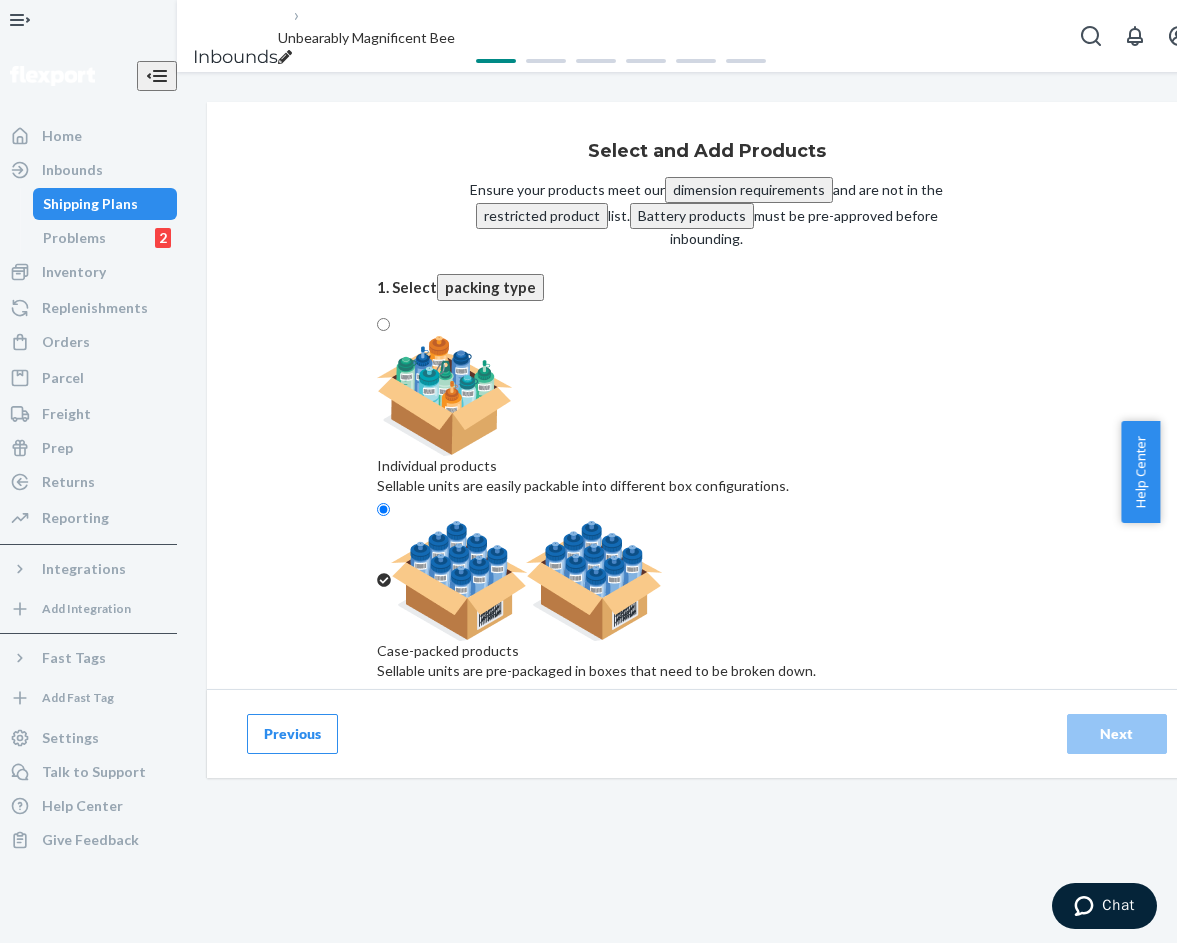 click on "Search and add products" at bounding box center (707, 858) 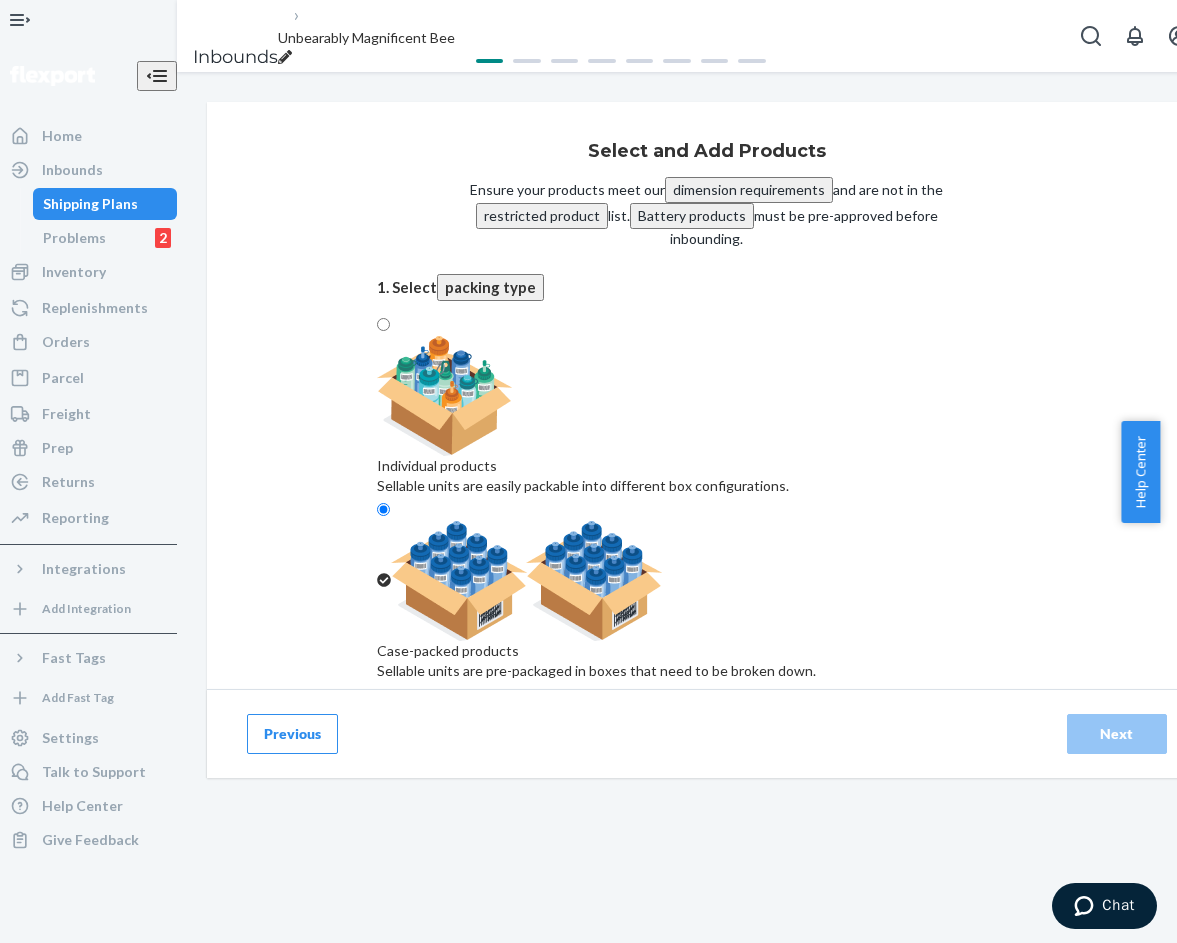 type on "Pastel Zip Hoodie Periwinkle M" 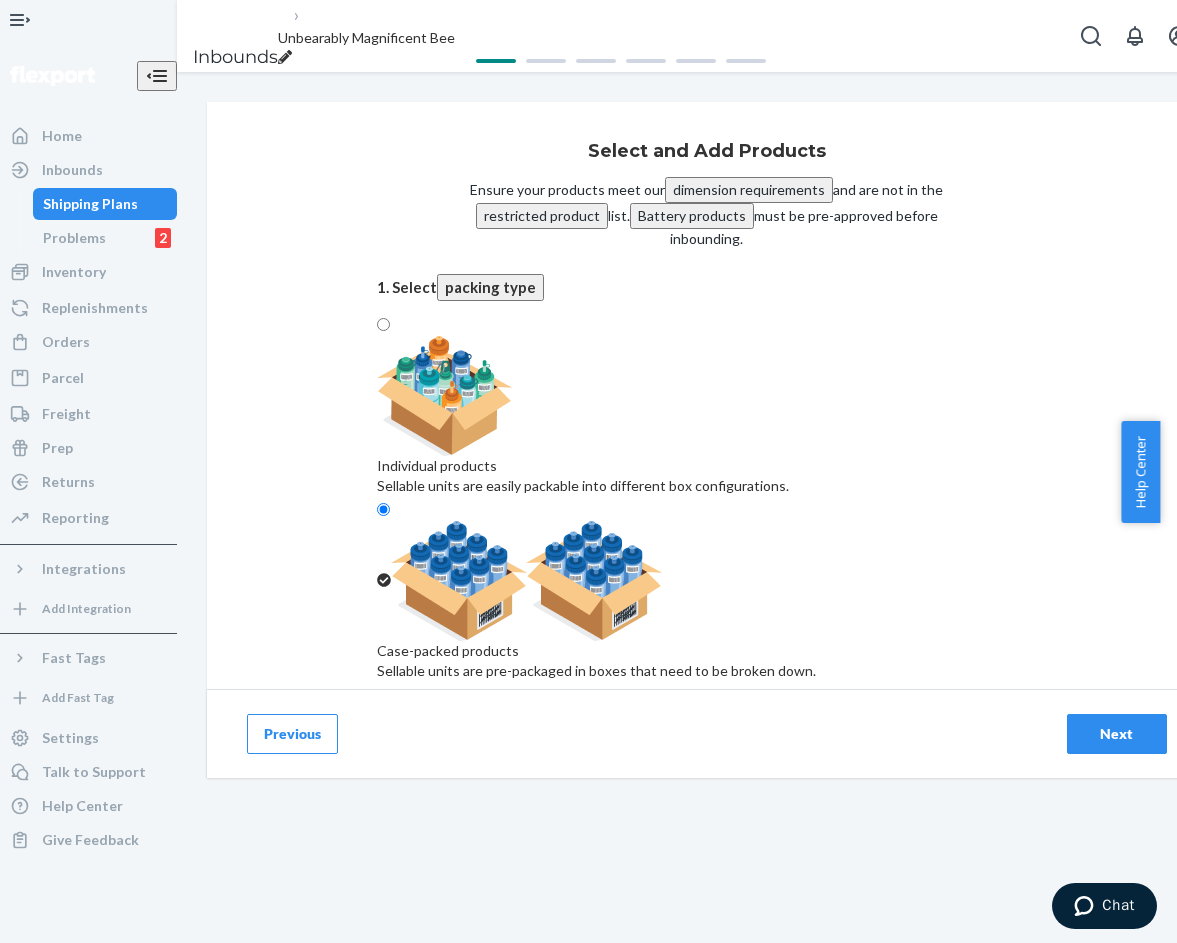 click on "PastelZipHoodiePeriwinkleM" at bounding box center [707, 953] 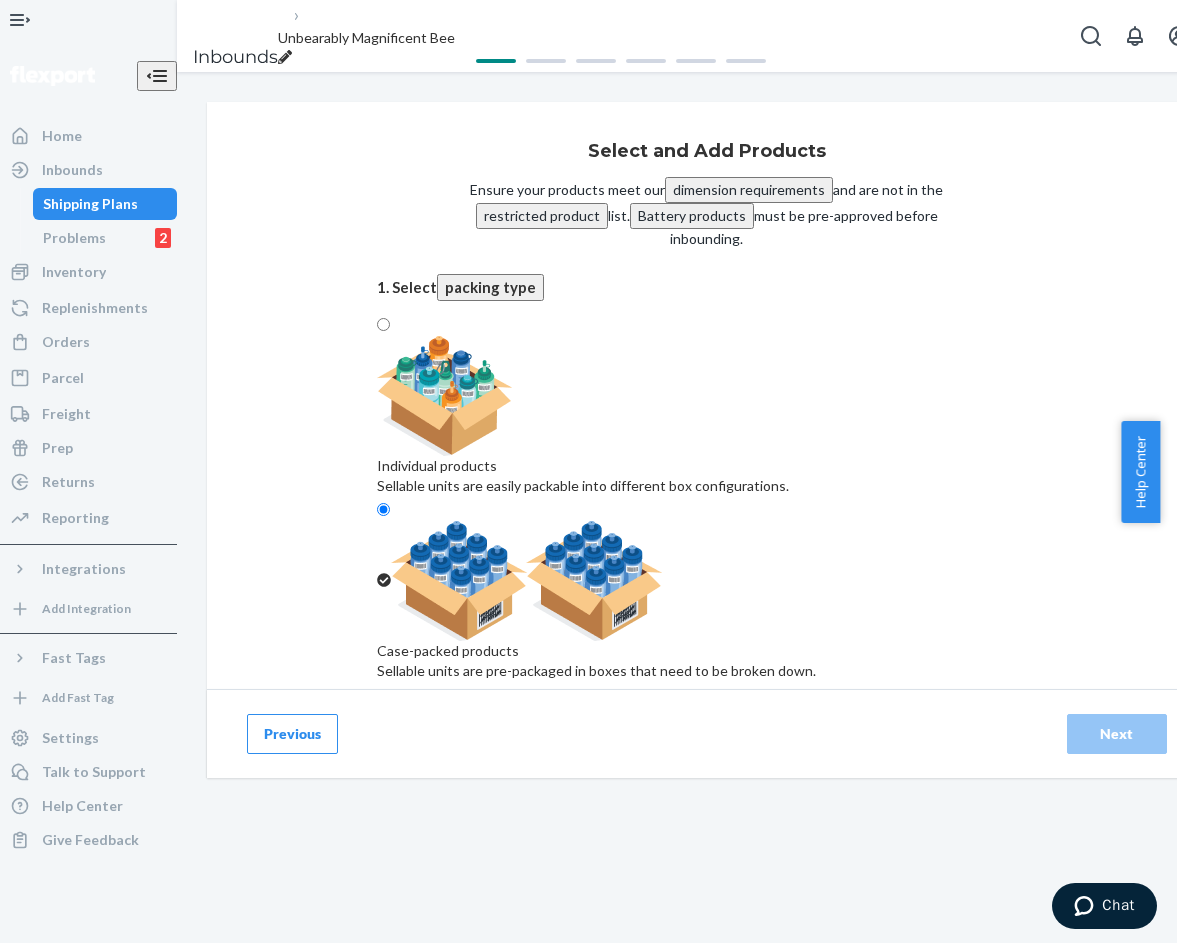 click on "Search and add products" at bounding box center [707, 878] 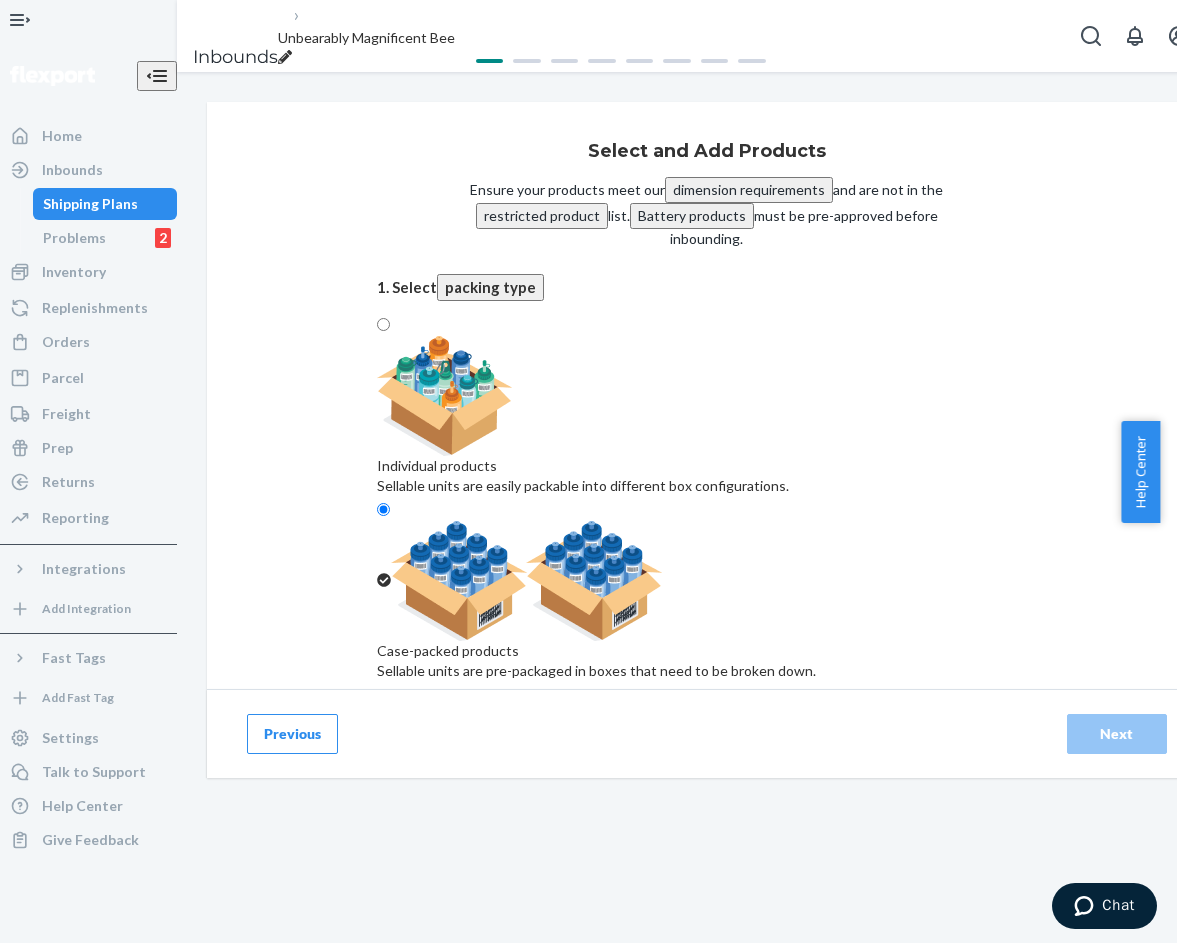 type on "Pastel Zip Hoodie Periwinkle 2" 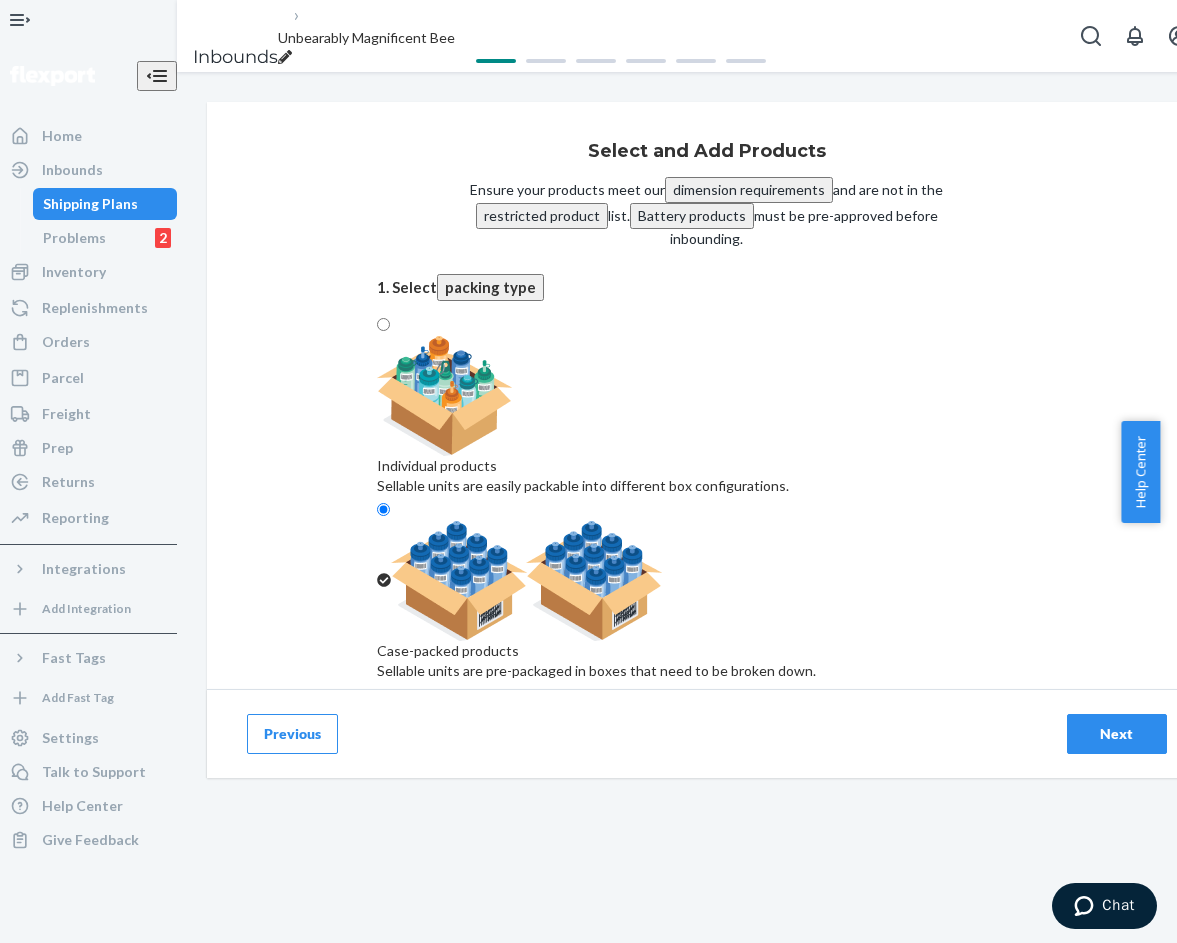 click on "Pastel   Zip   Hoodie  ( Periwinkle  /  2X )" at bounding box center [707, 933] 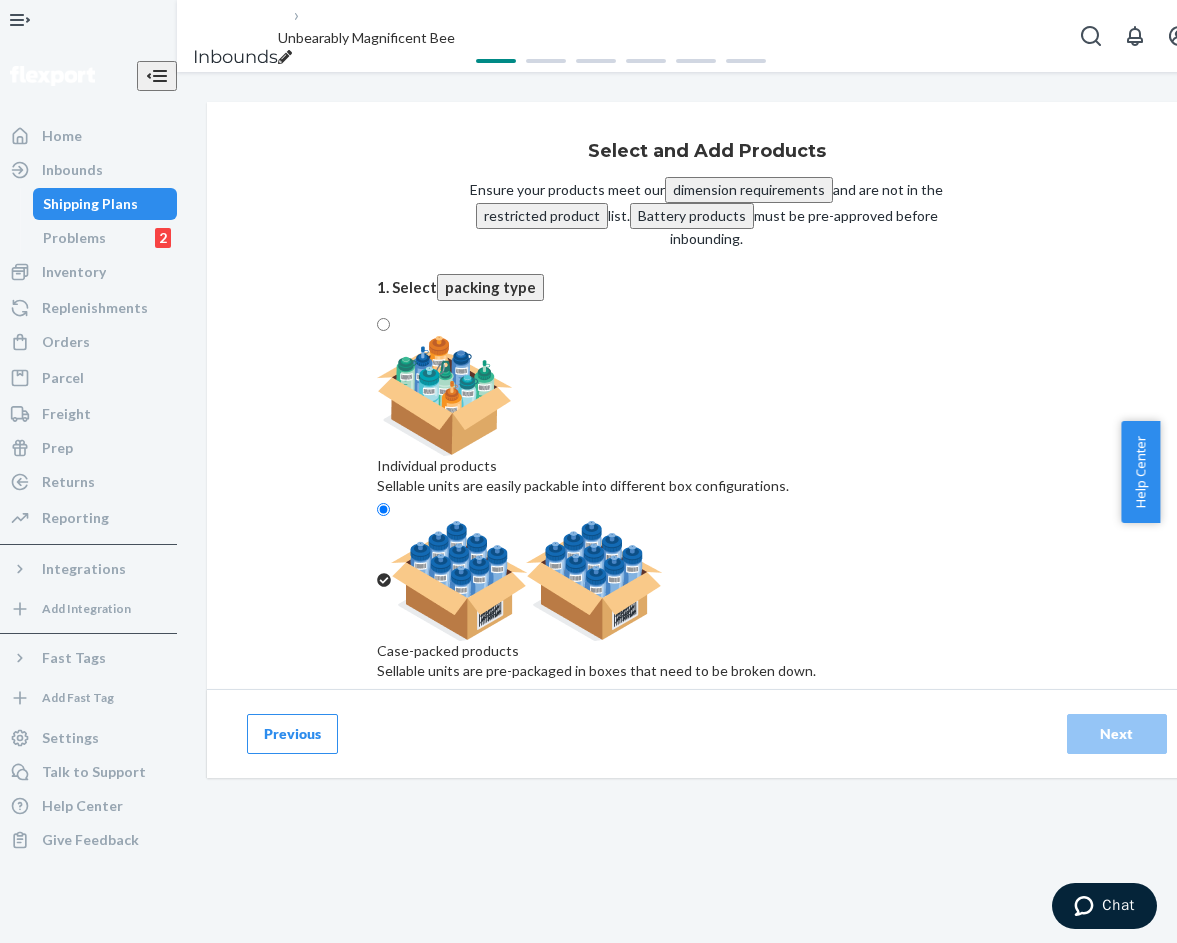 click on "Search and add products" at bounding box center (707, 878) 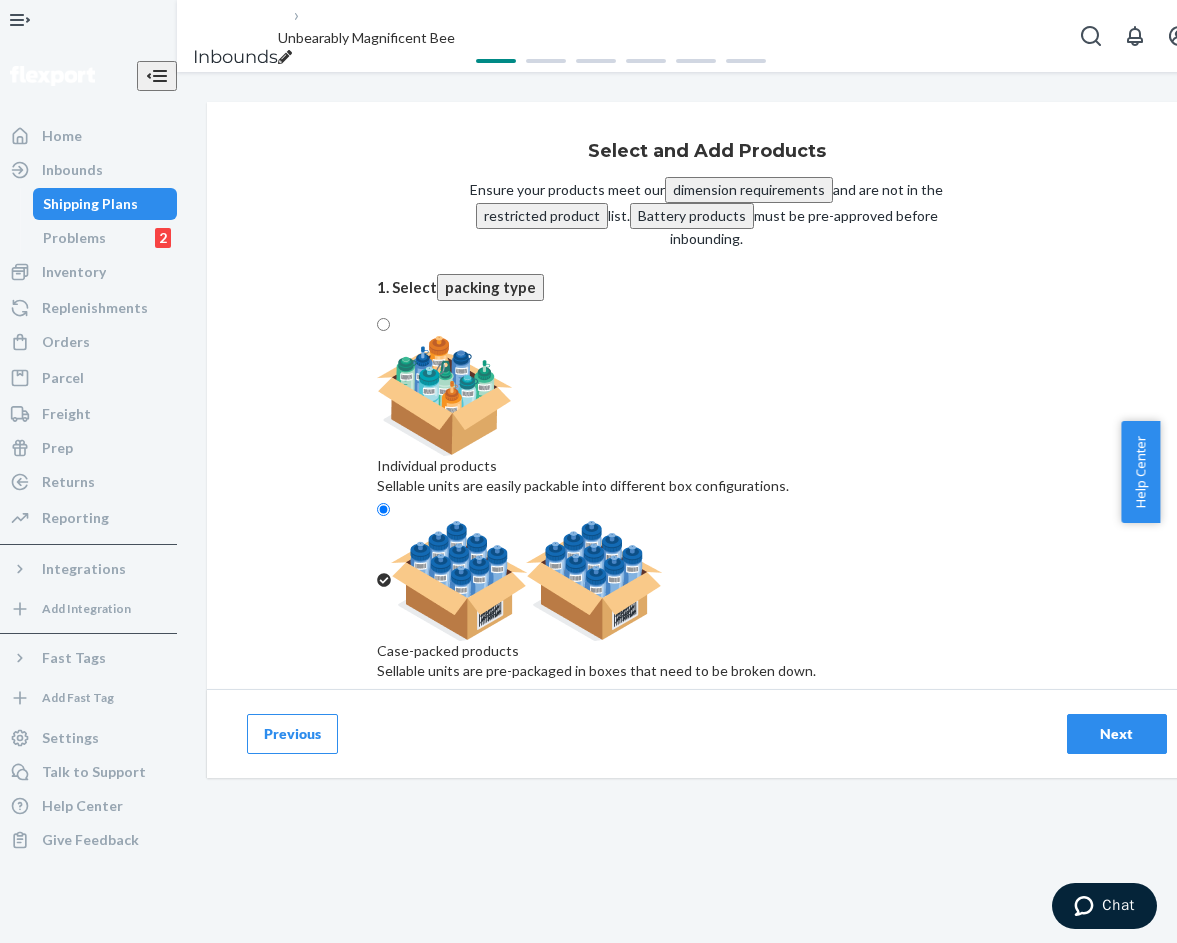 click on "Pastel   Zip   Hoodie  ( Periwinkle  /  3X )" at bounding box center [707, 933] 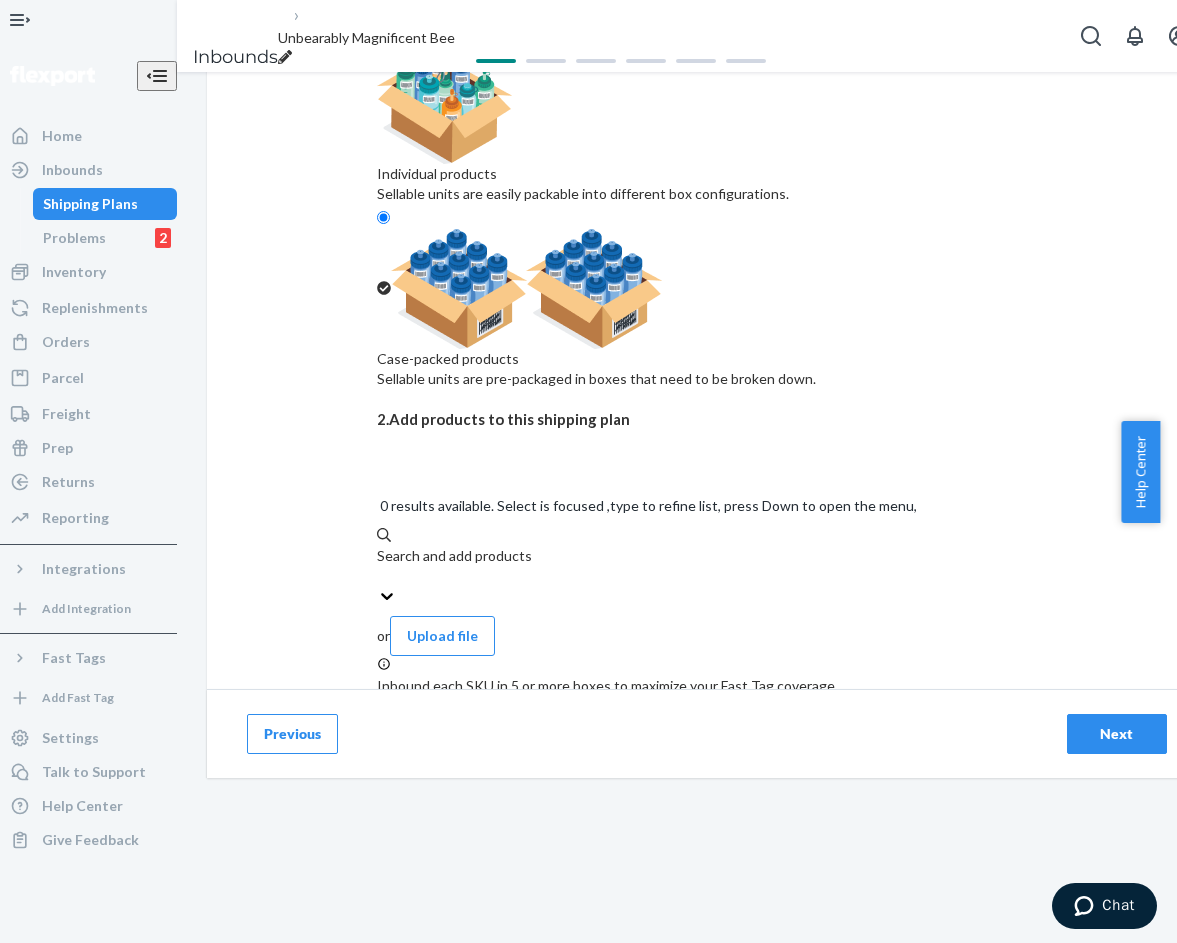 scroll, scrollTop: 300, scrollLeft: 0, axis: vertical 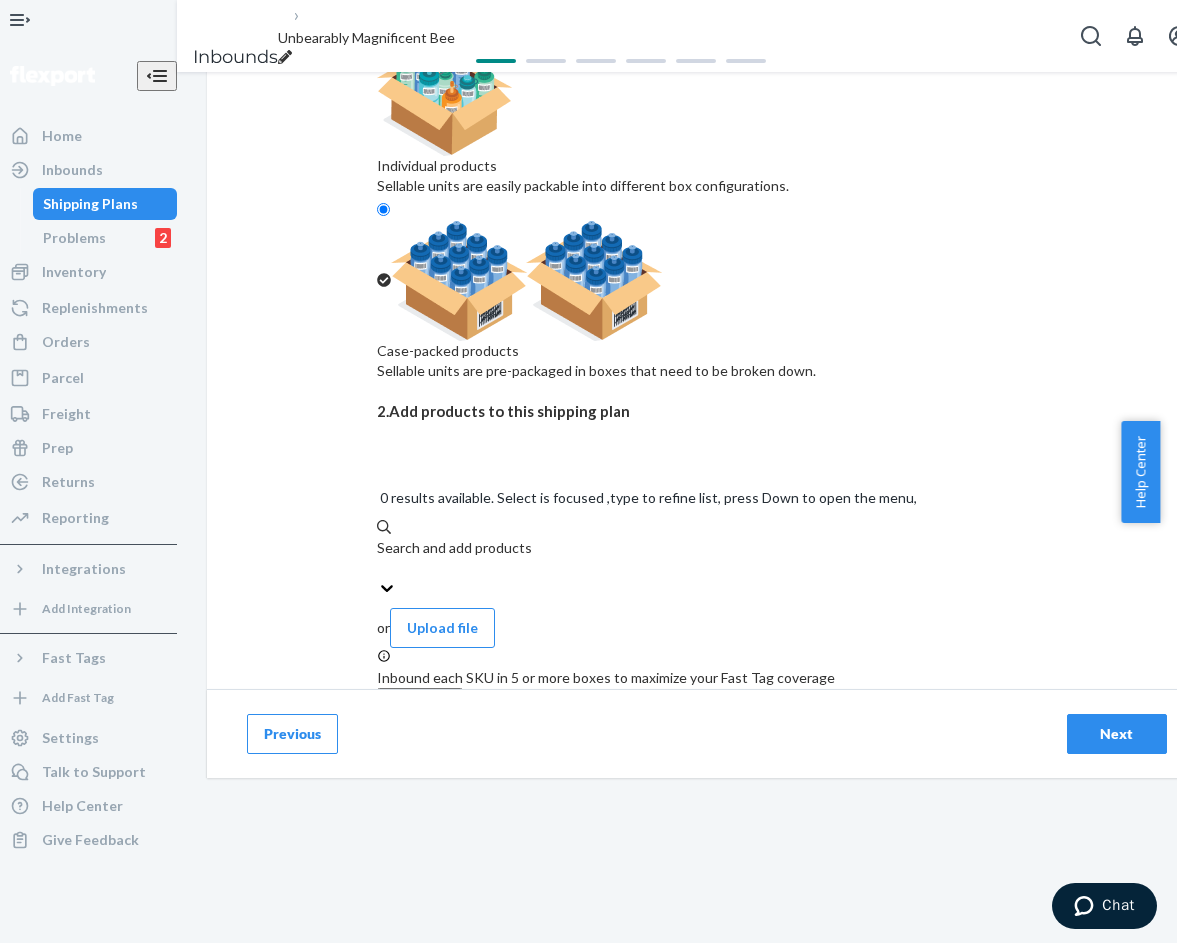 click on "10" at bounding box center [799, 899] 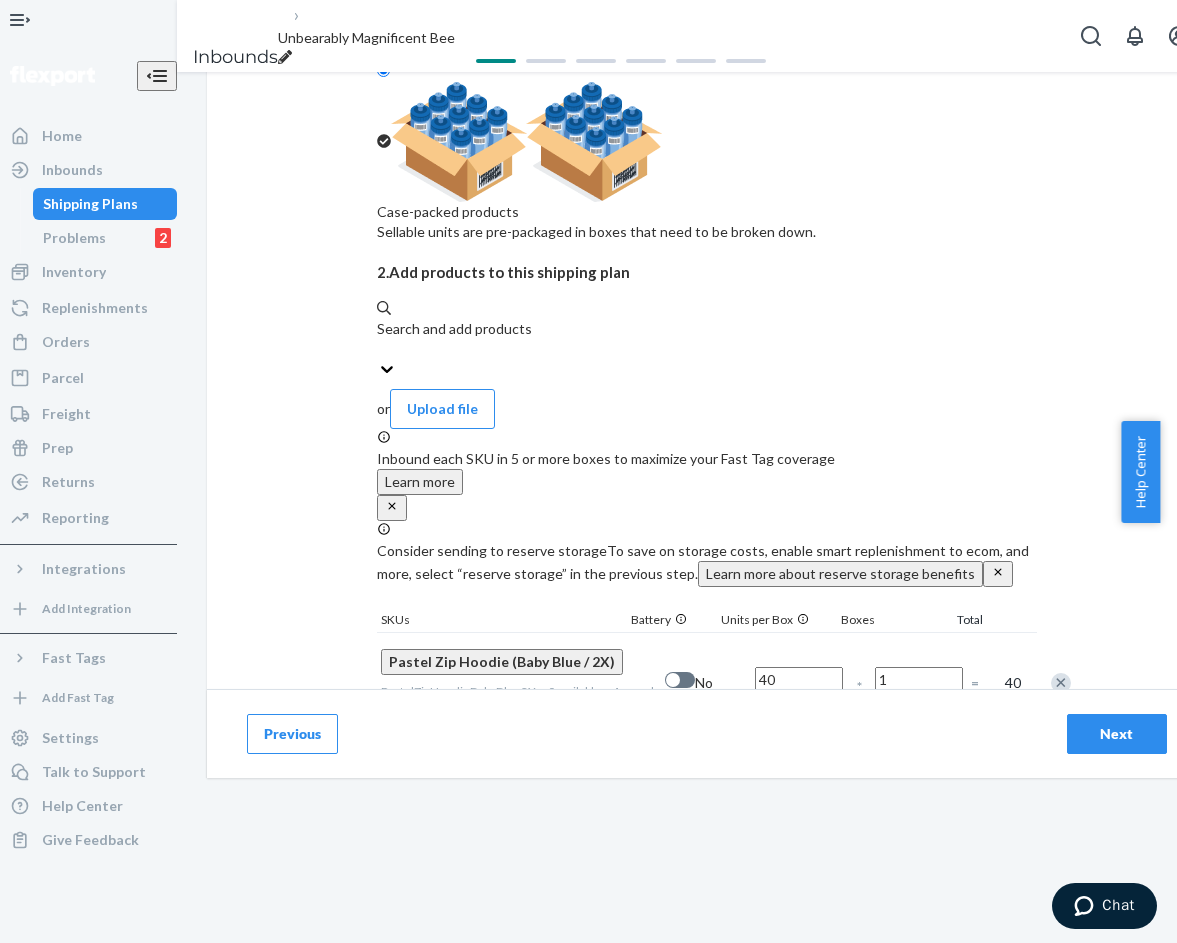 scroll, scrollTop: 500, scrollLeft: 0, axis: vertical 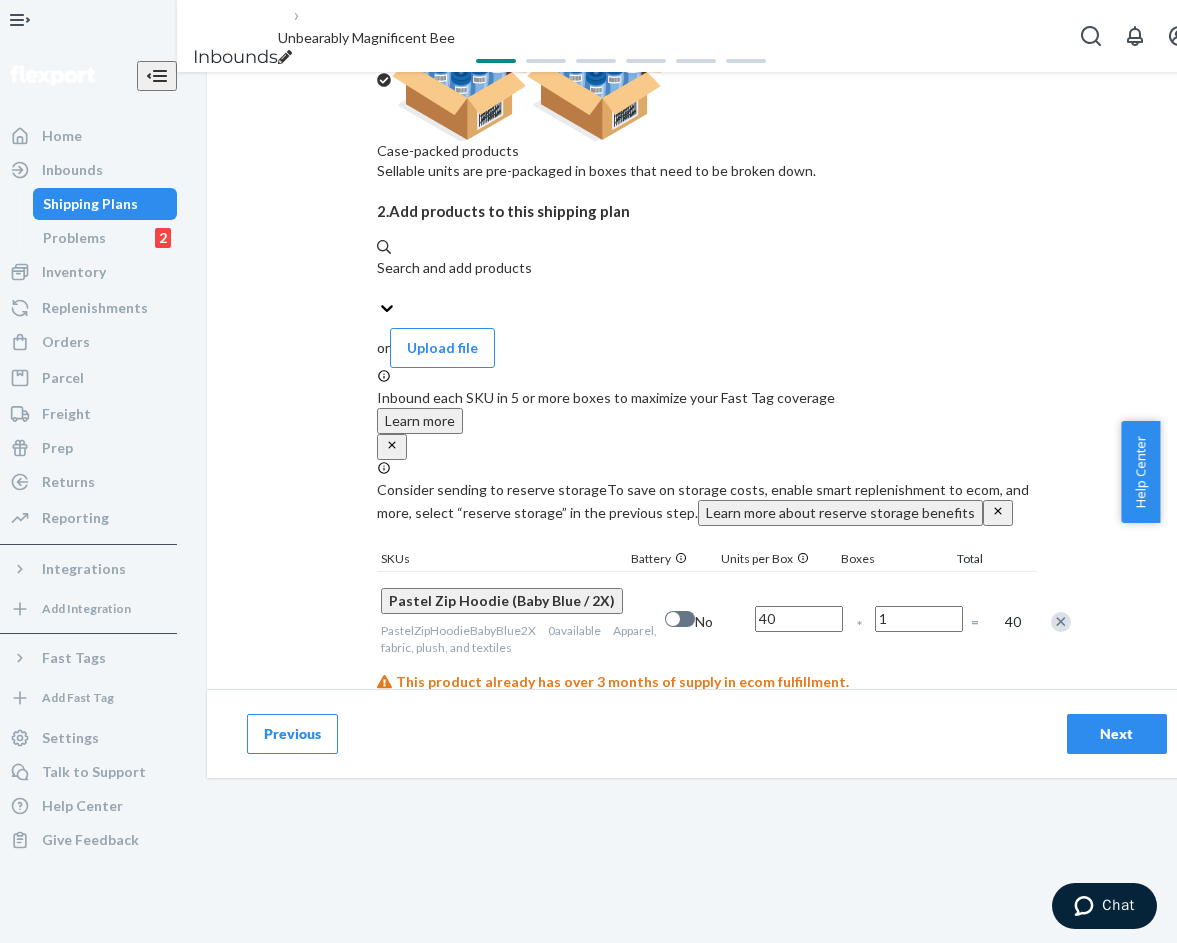 type on "40" 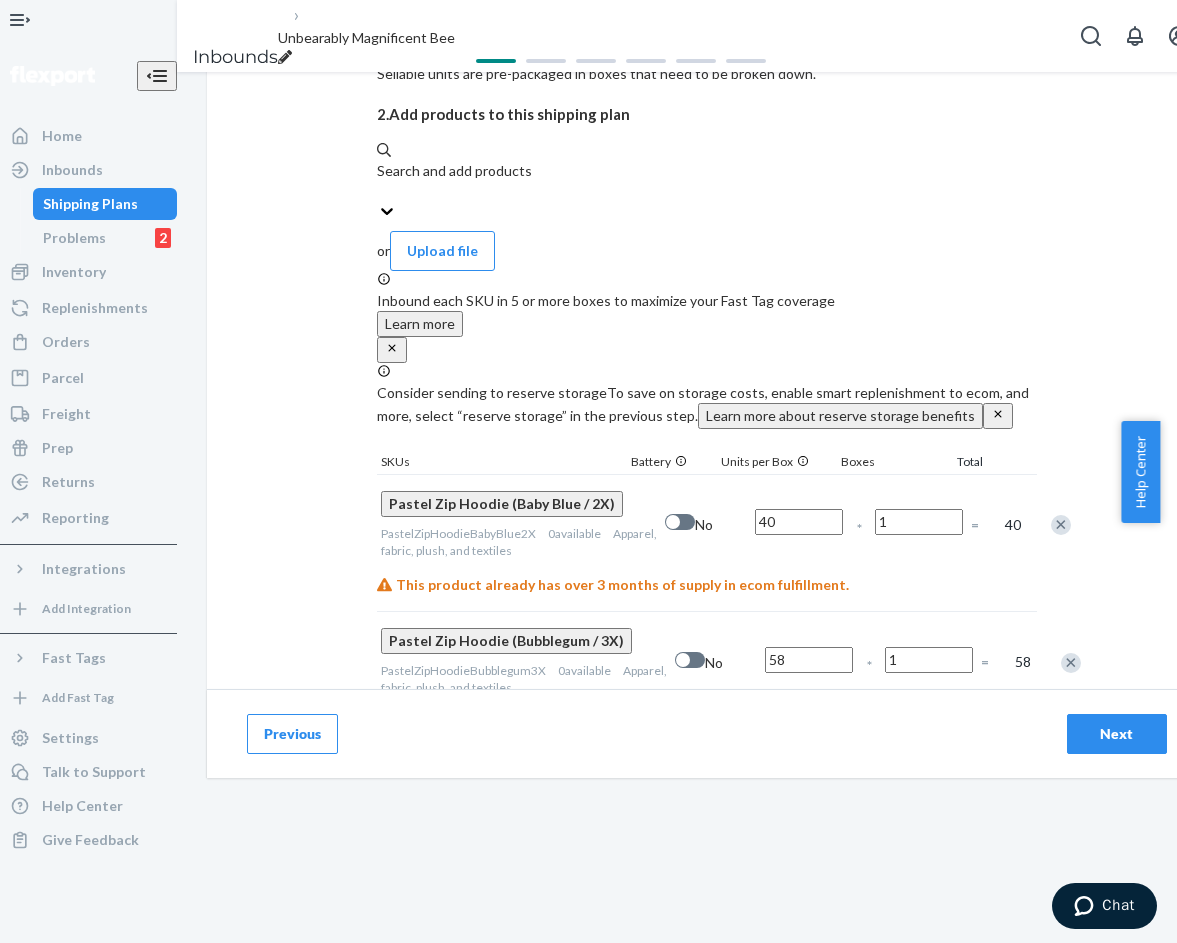 scroll, scrollTop: 600, scrollLeft: 0, axis: vertical 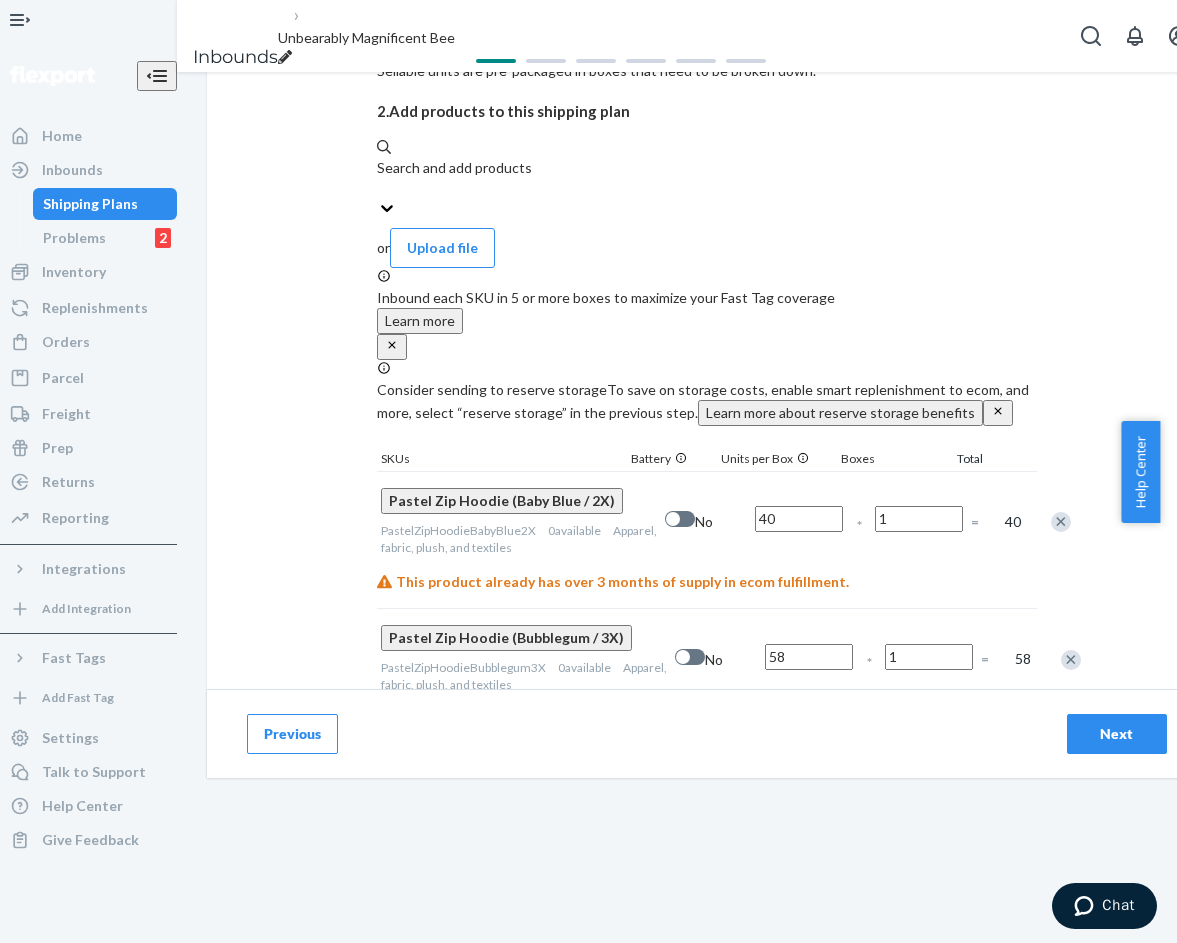 type on "58" 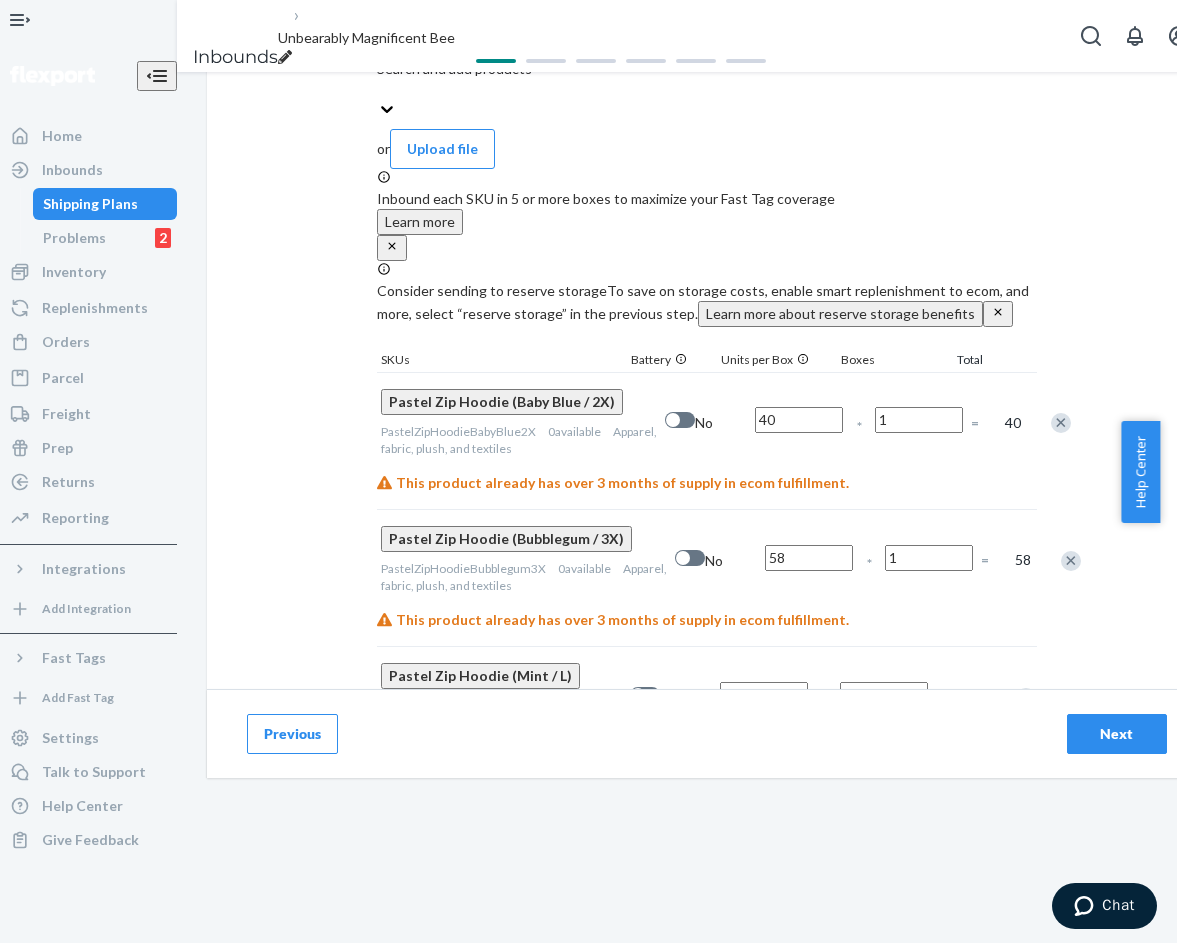 scroll, scrollTop: 700, scrollLeft: 0, axis: vertical 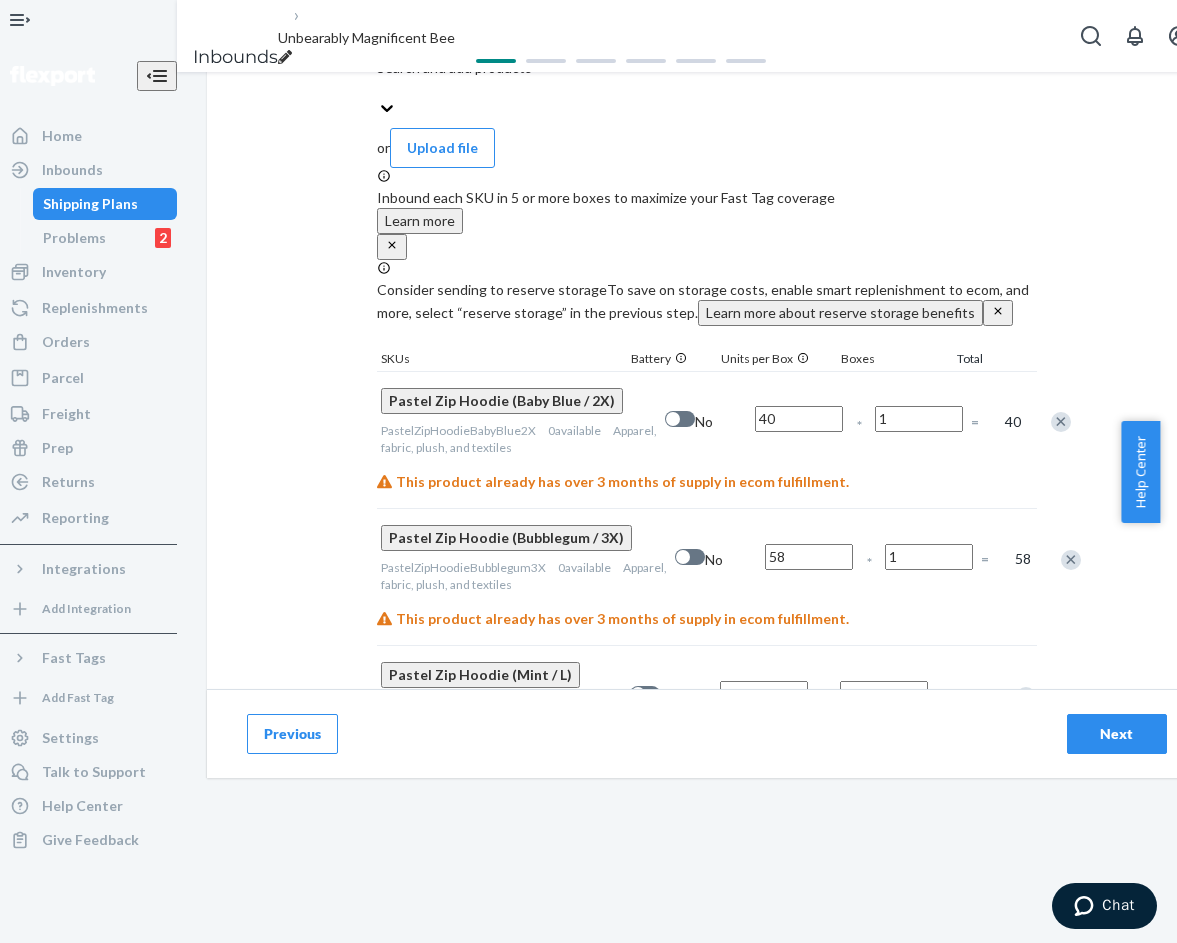 type on "36" 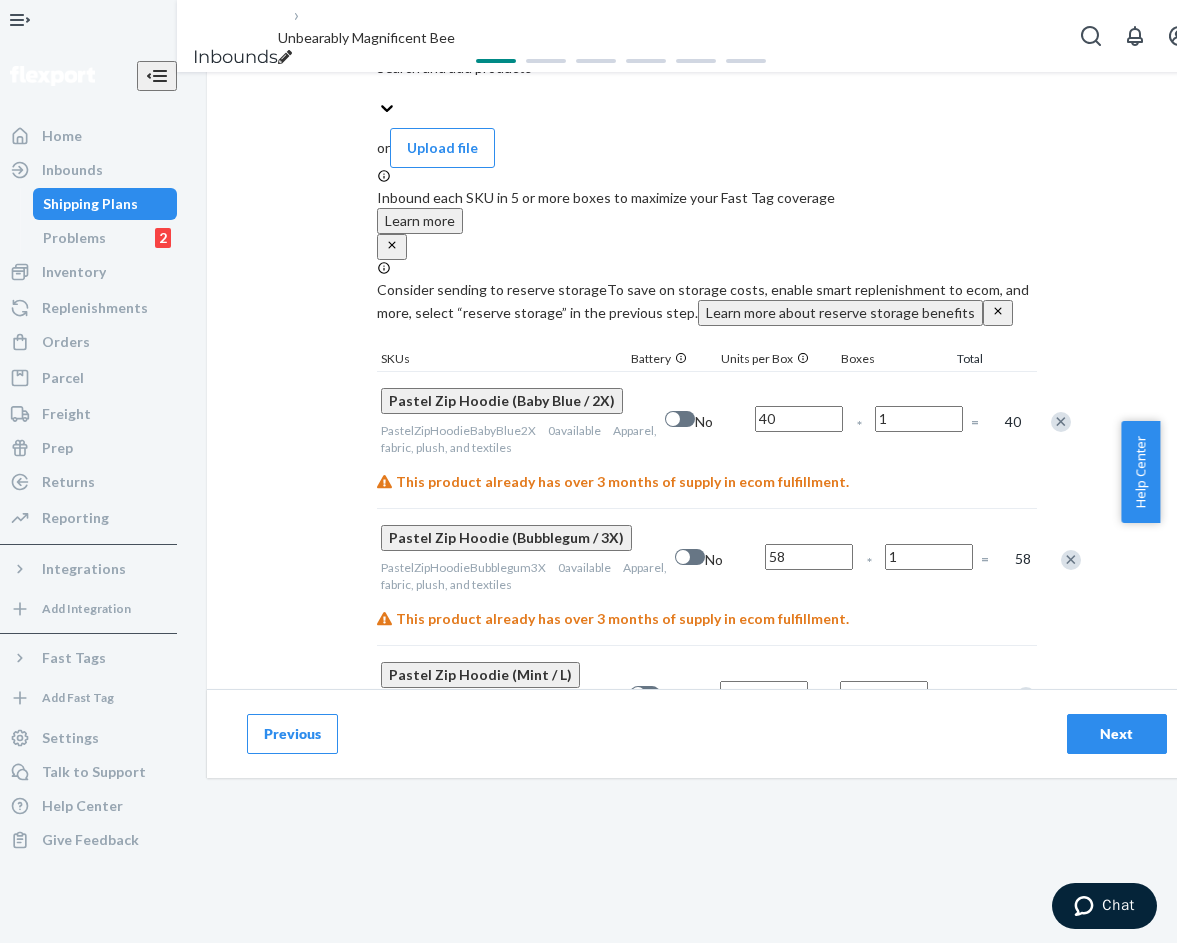 scroll, scrollTop: 800, scrollLeft: 0, axis: vertical 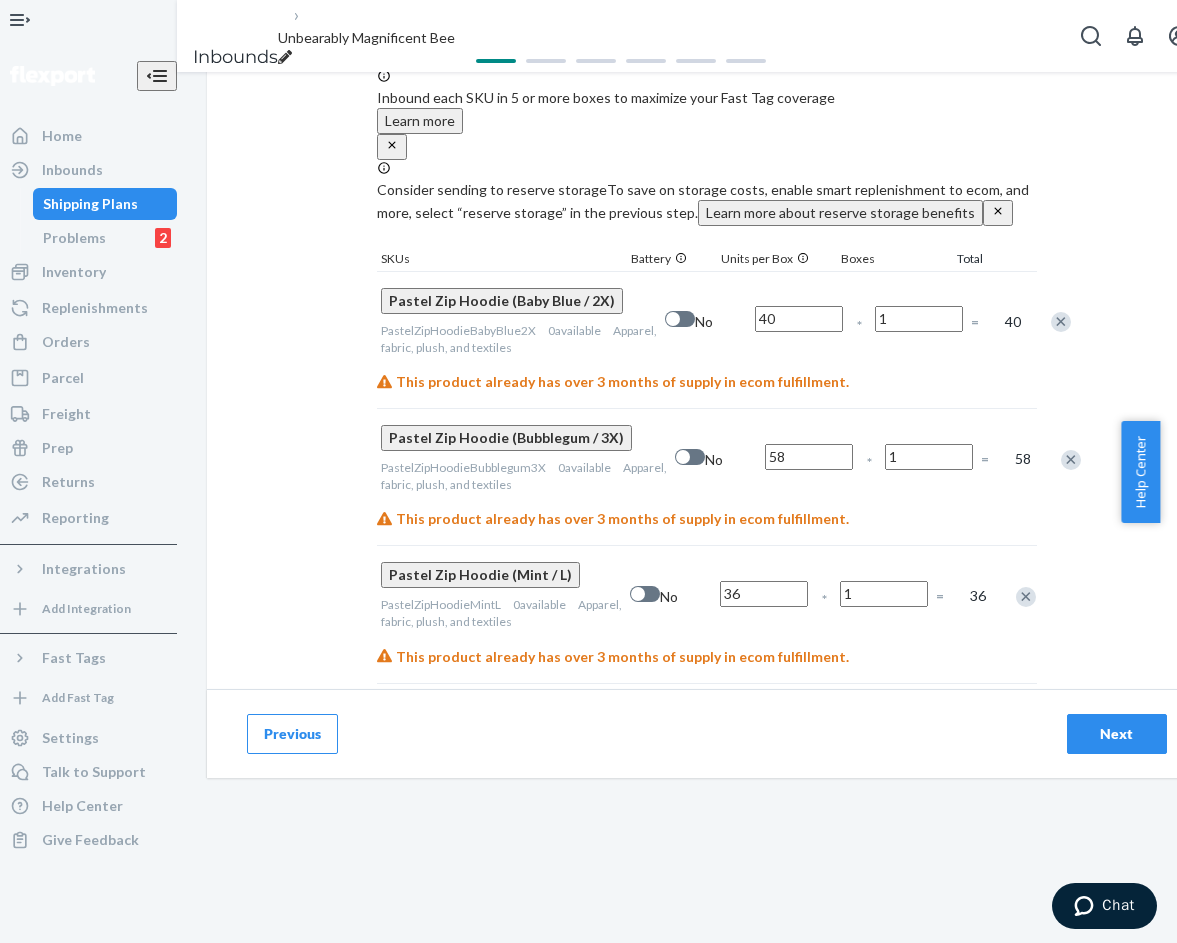 type on "10" 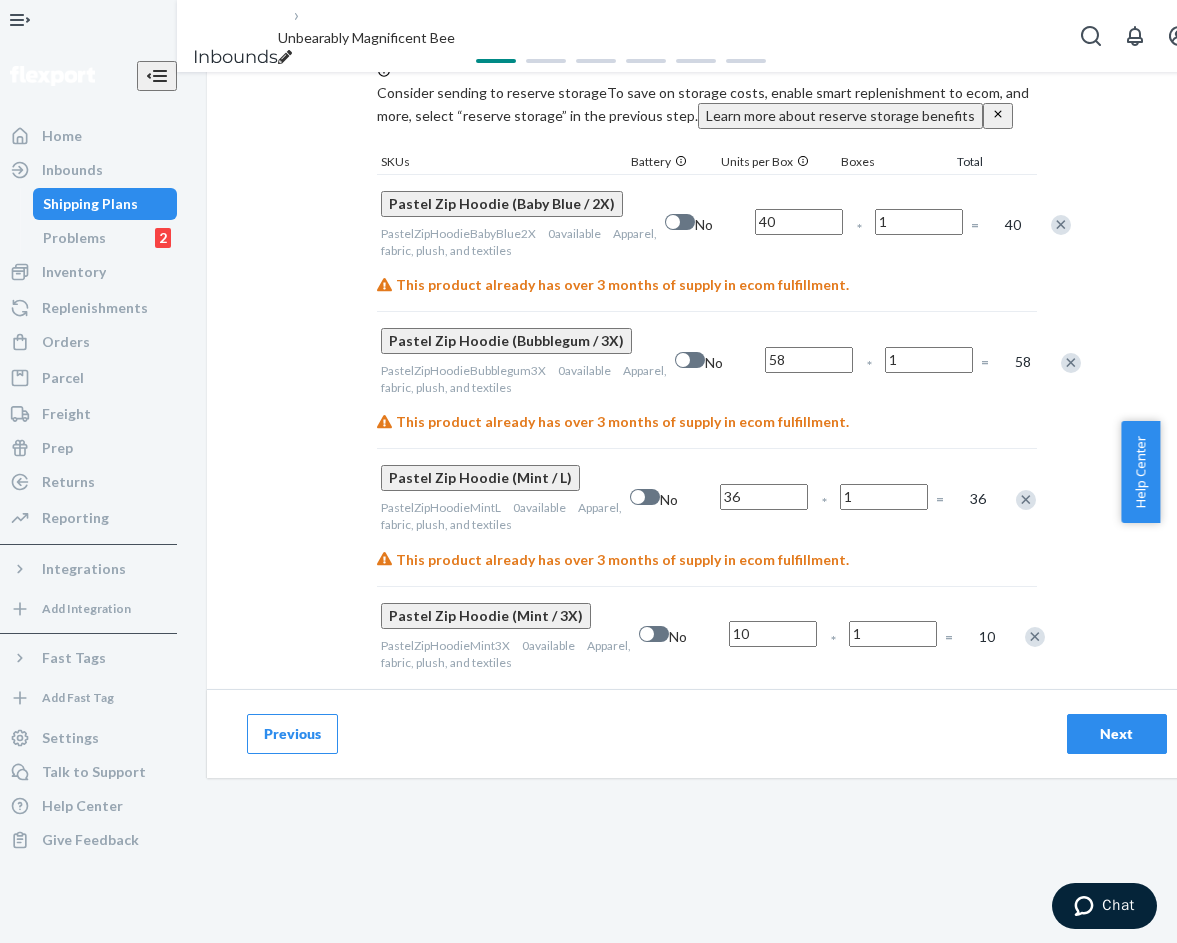 scroll, scrollTop: 900, scrollLeft: 0, axis: vertical 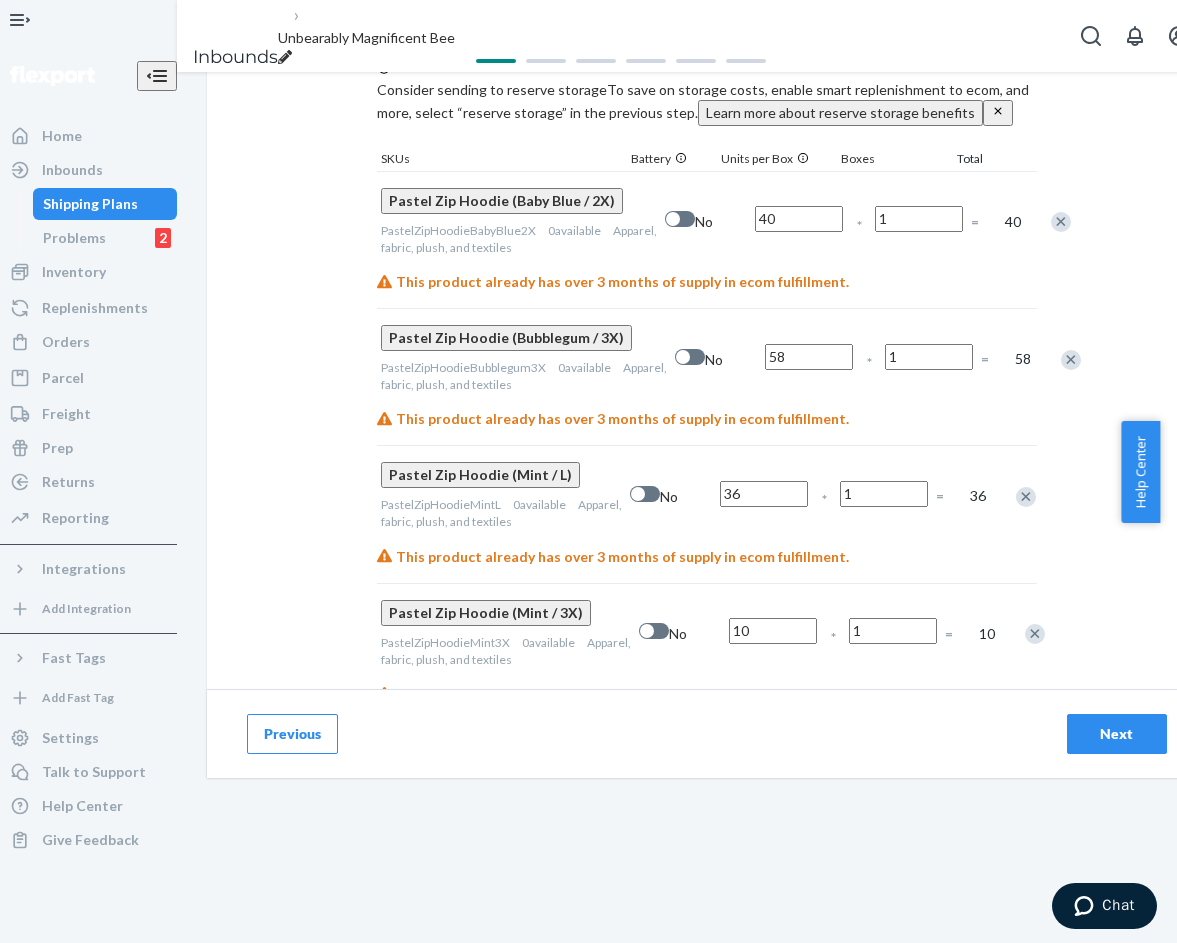 type on "30" 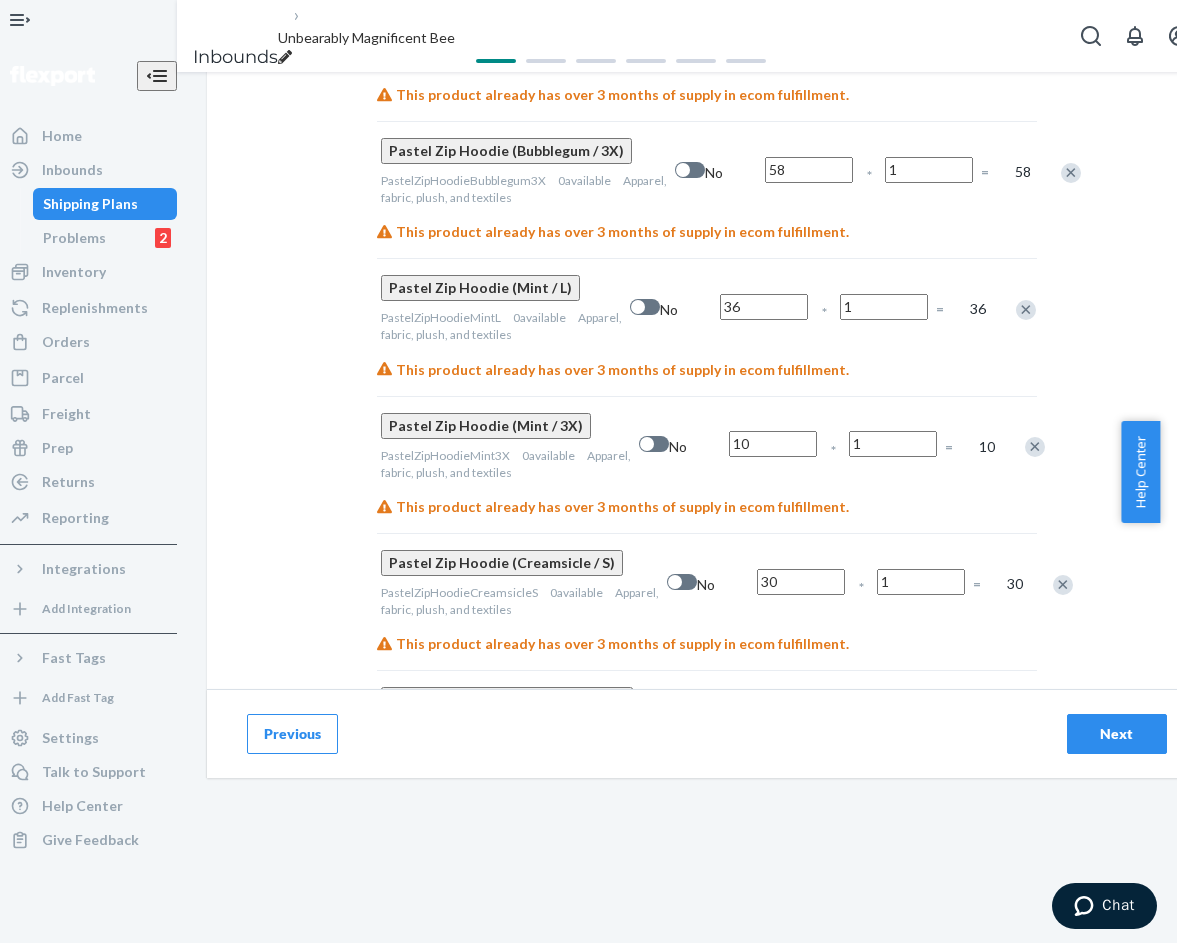 scroll, scrollTop: 1100, scrollLeft: 0, axis: vertical 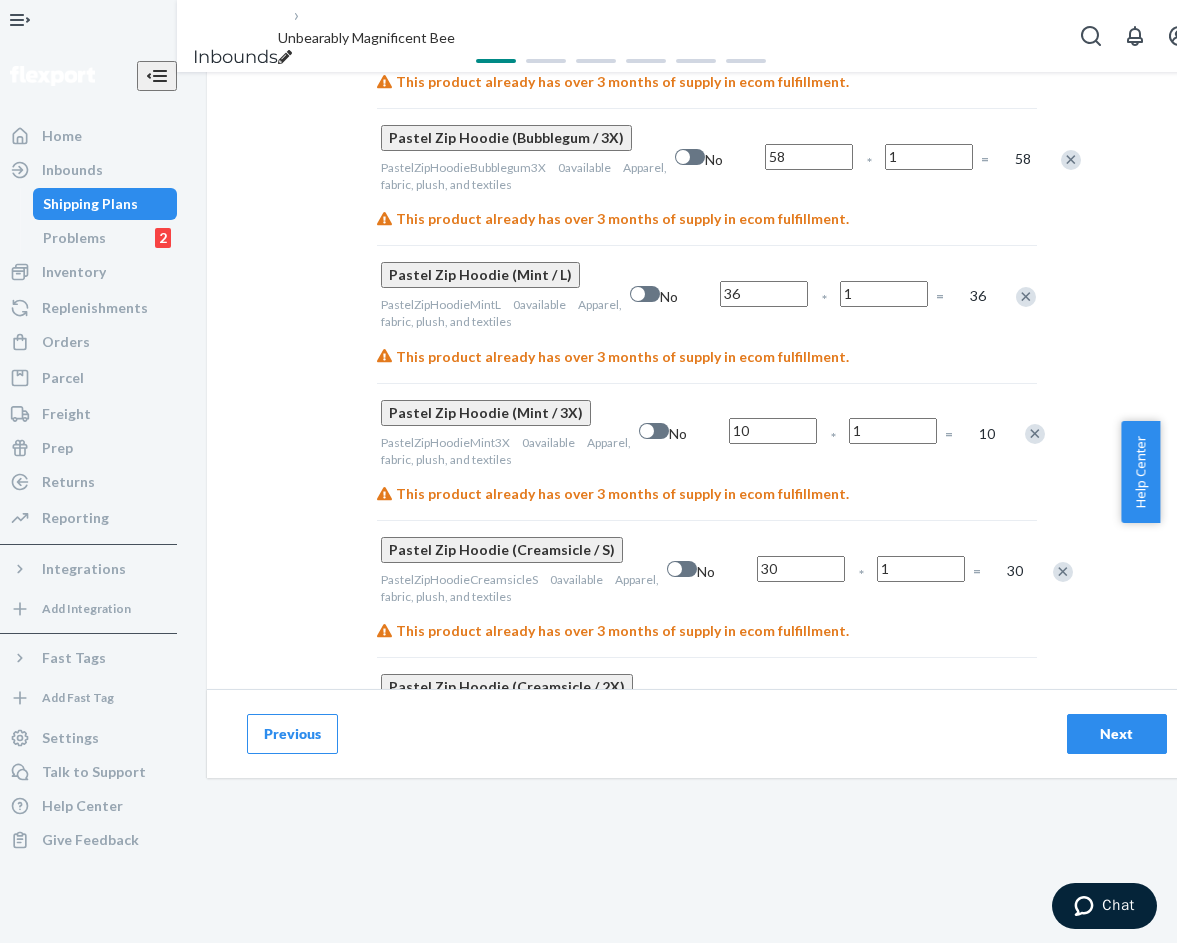 type on "16" 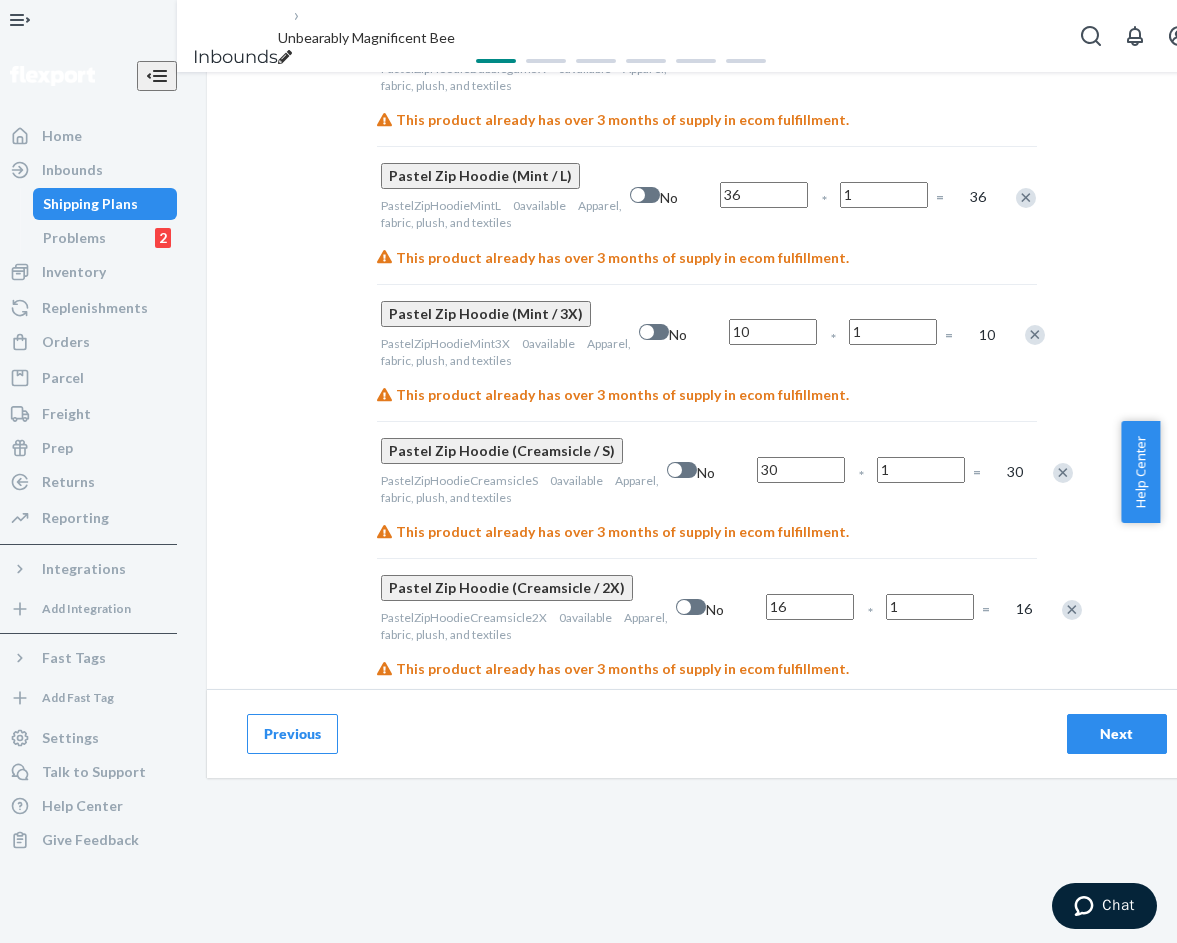 scroll, scrollTop: 1200, scrollLeft: 0, axis: vertical 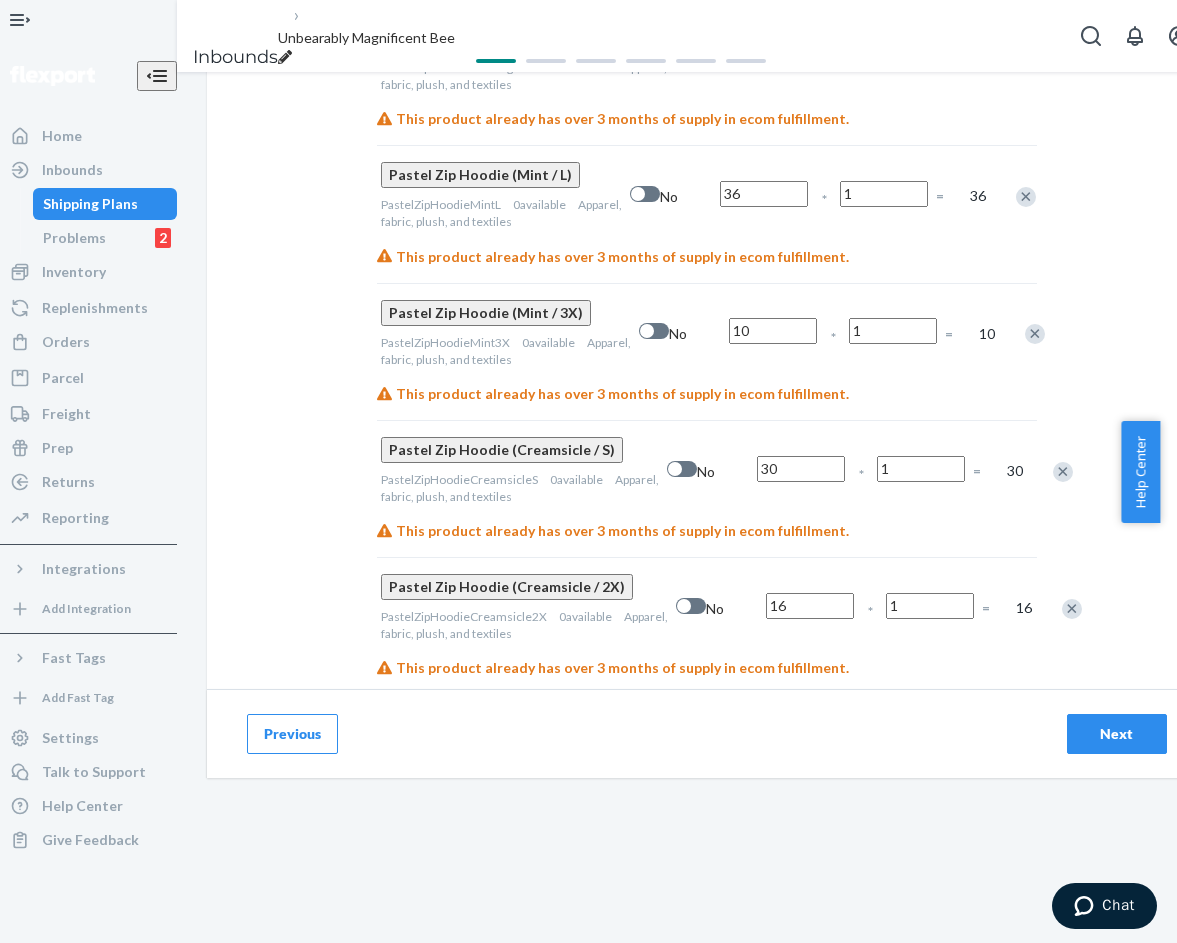 type on "51" 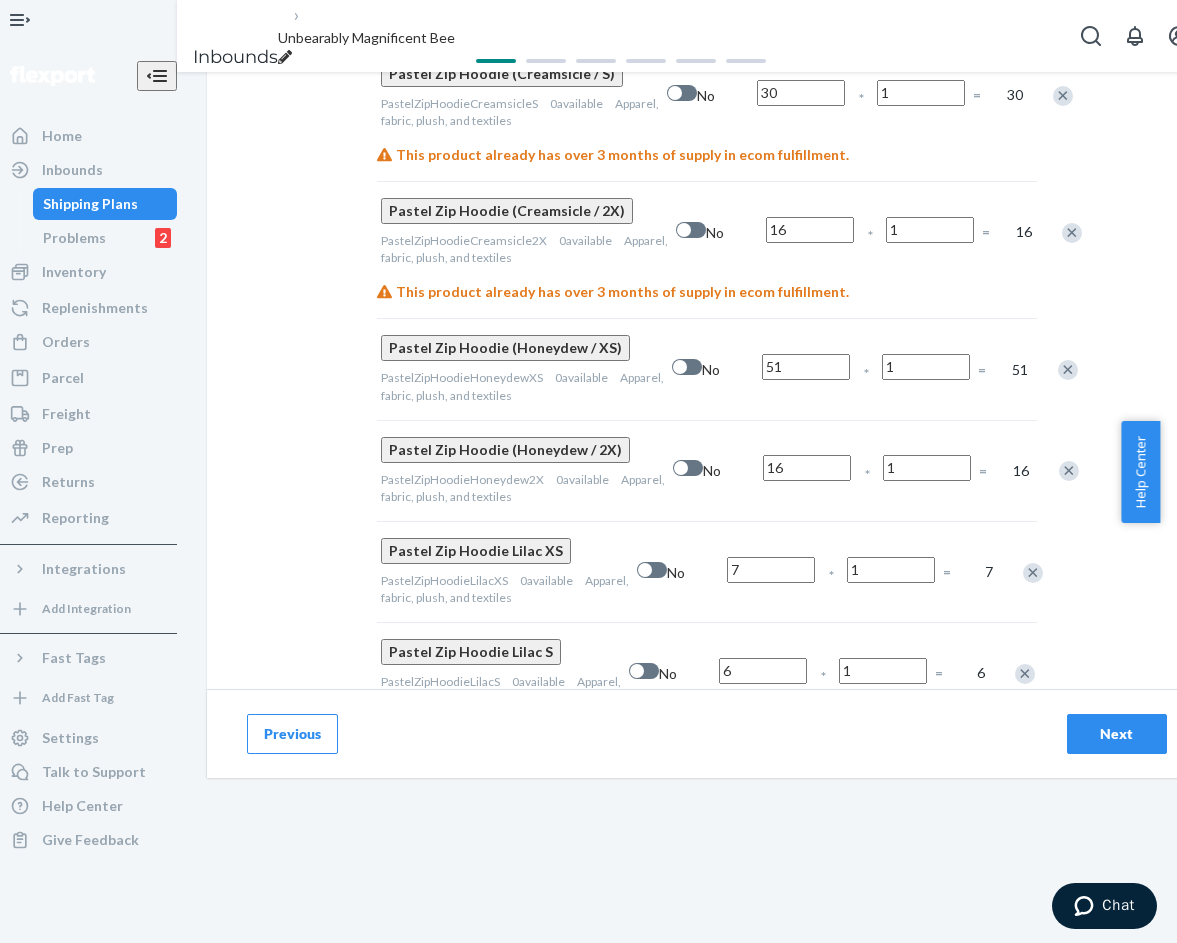 scroll, scrollTop: 1600, scrollLeft: 0, axis: vertical 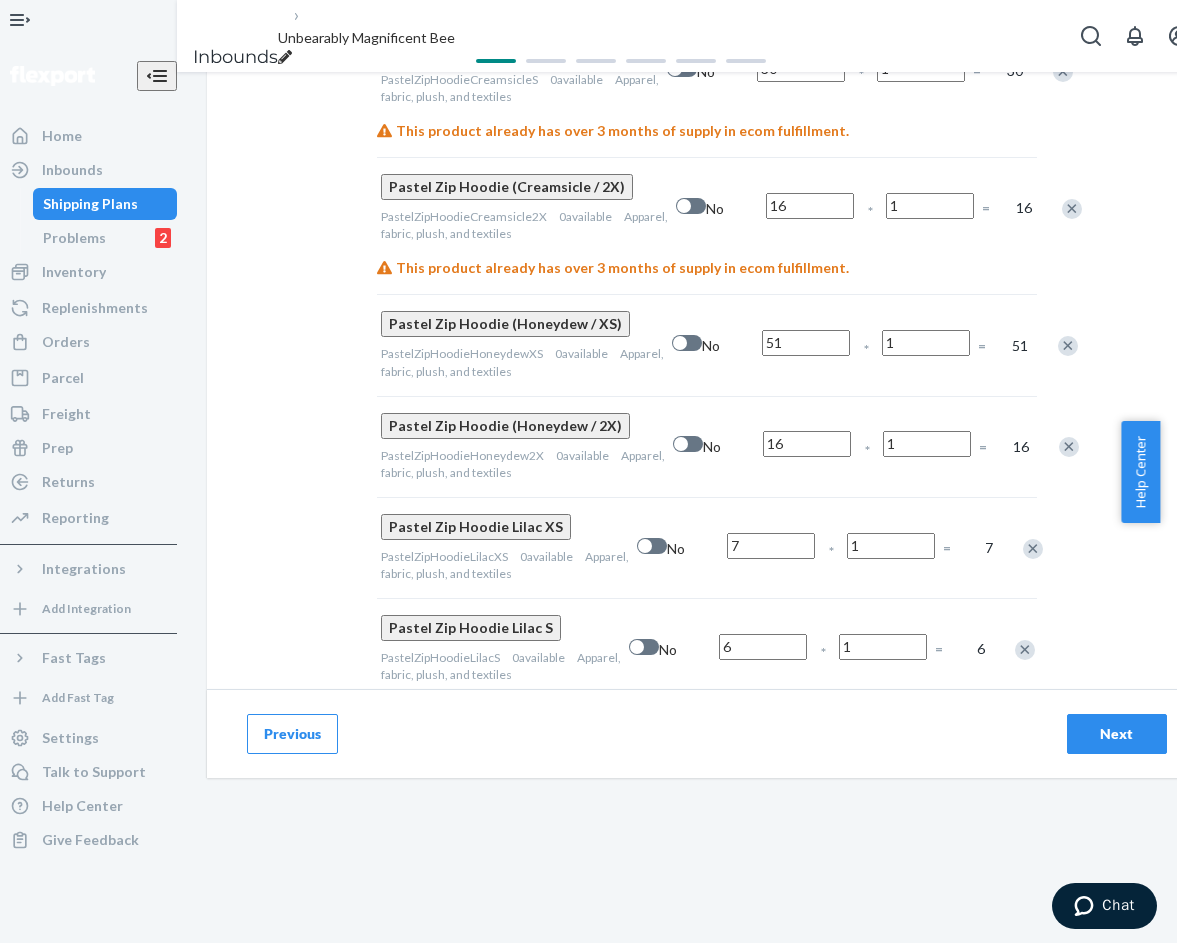 type on "16" 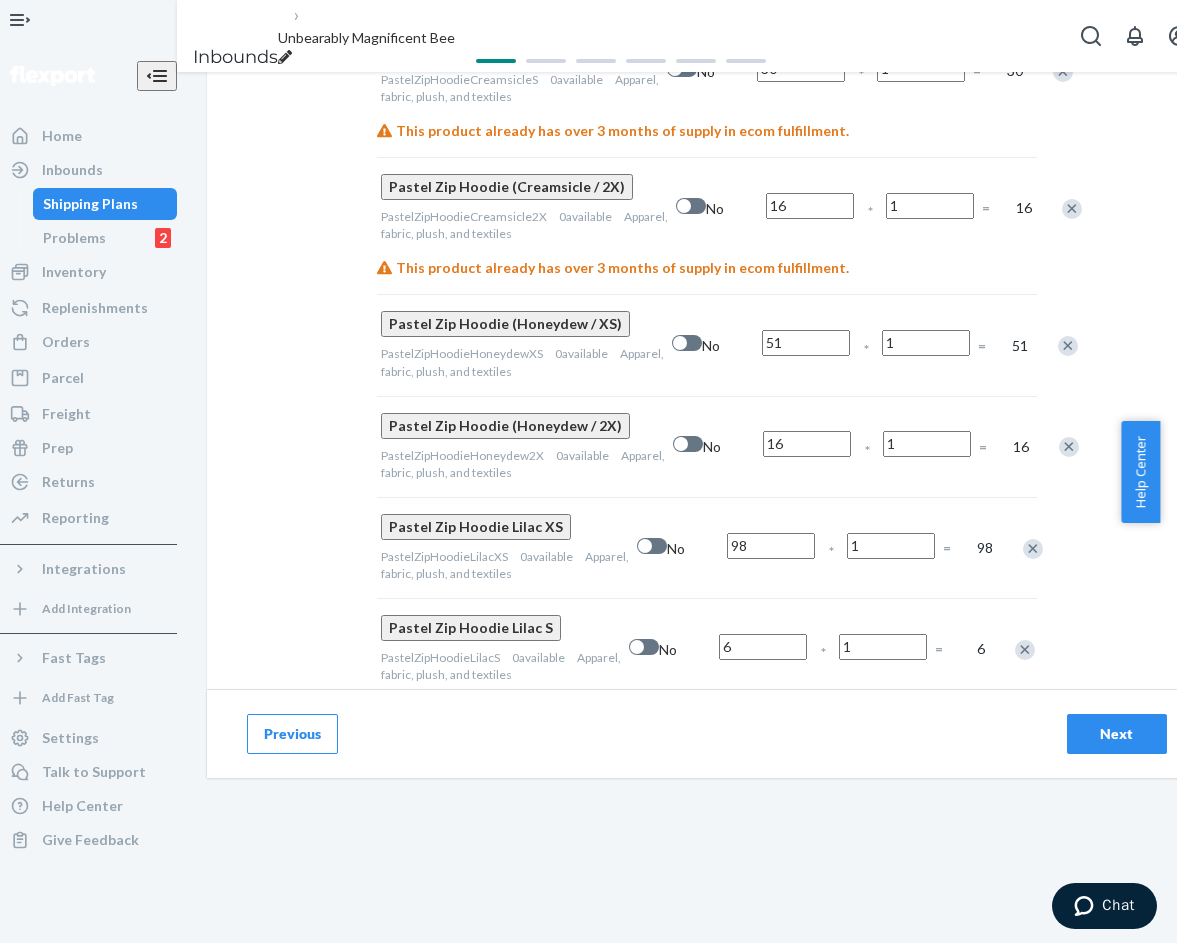 type on "98" 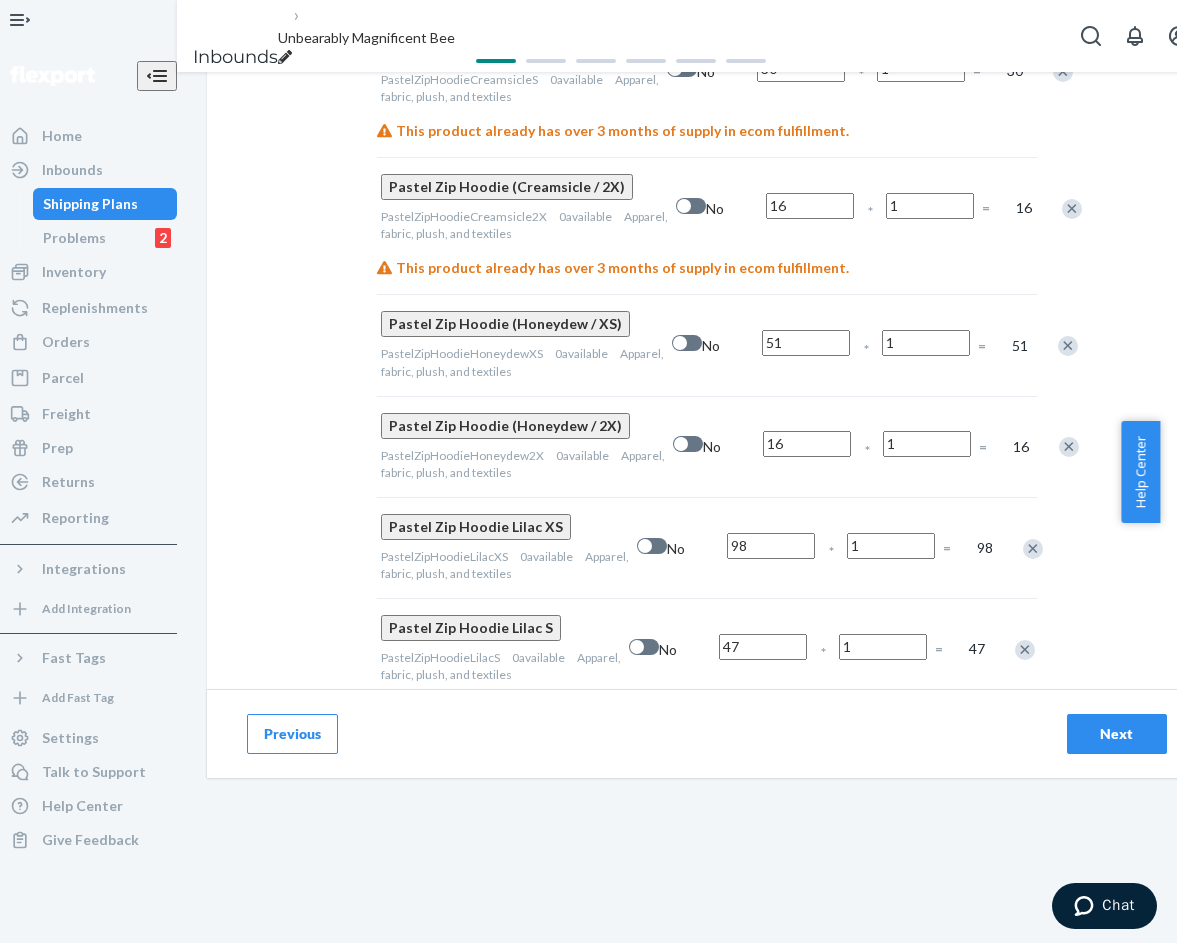 type on "47" 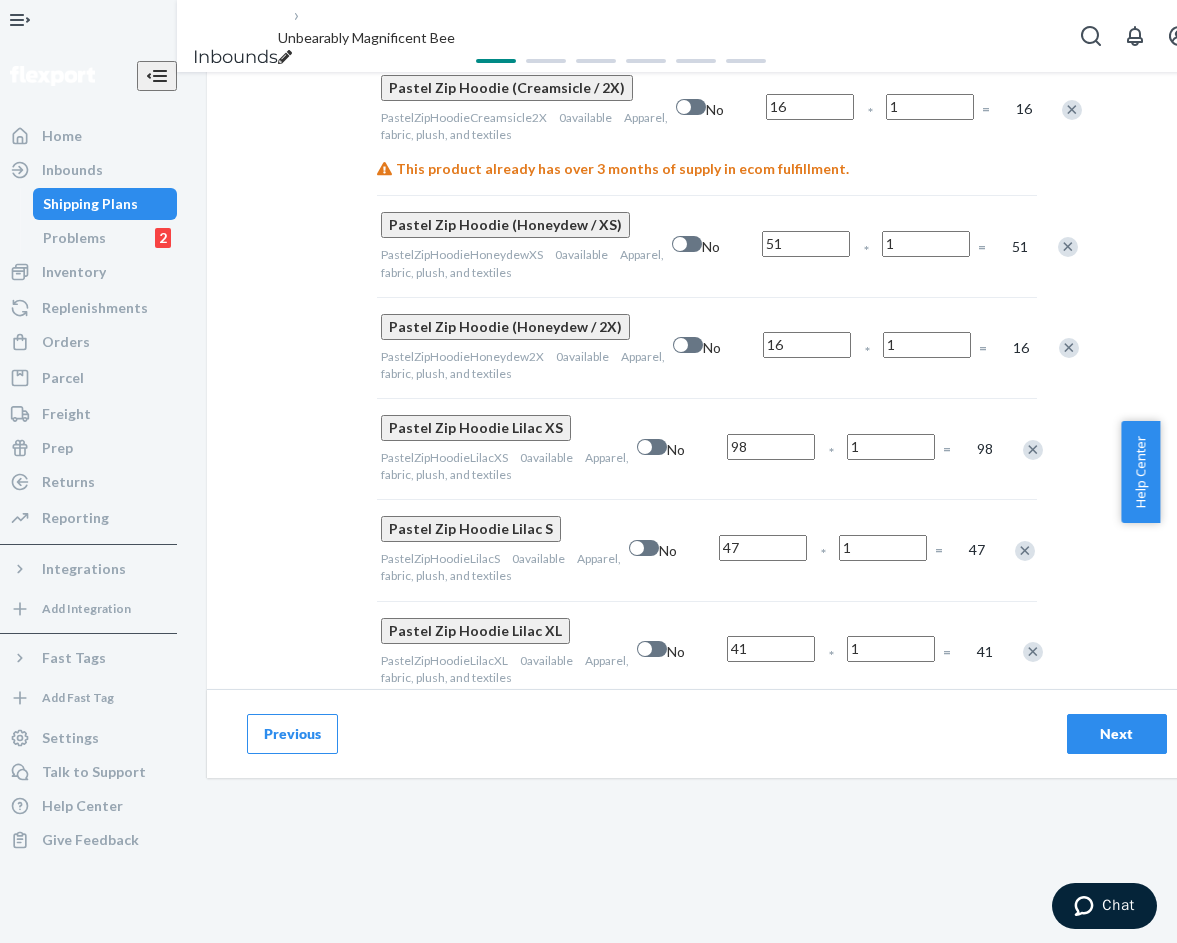 scroll, scrollTop: 1700, scrollLeft: 0, axis: vertical 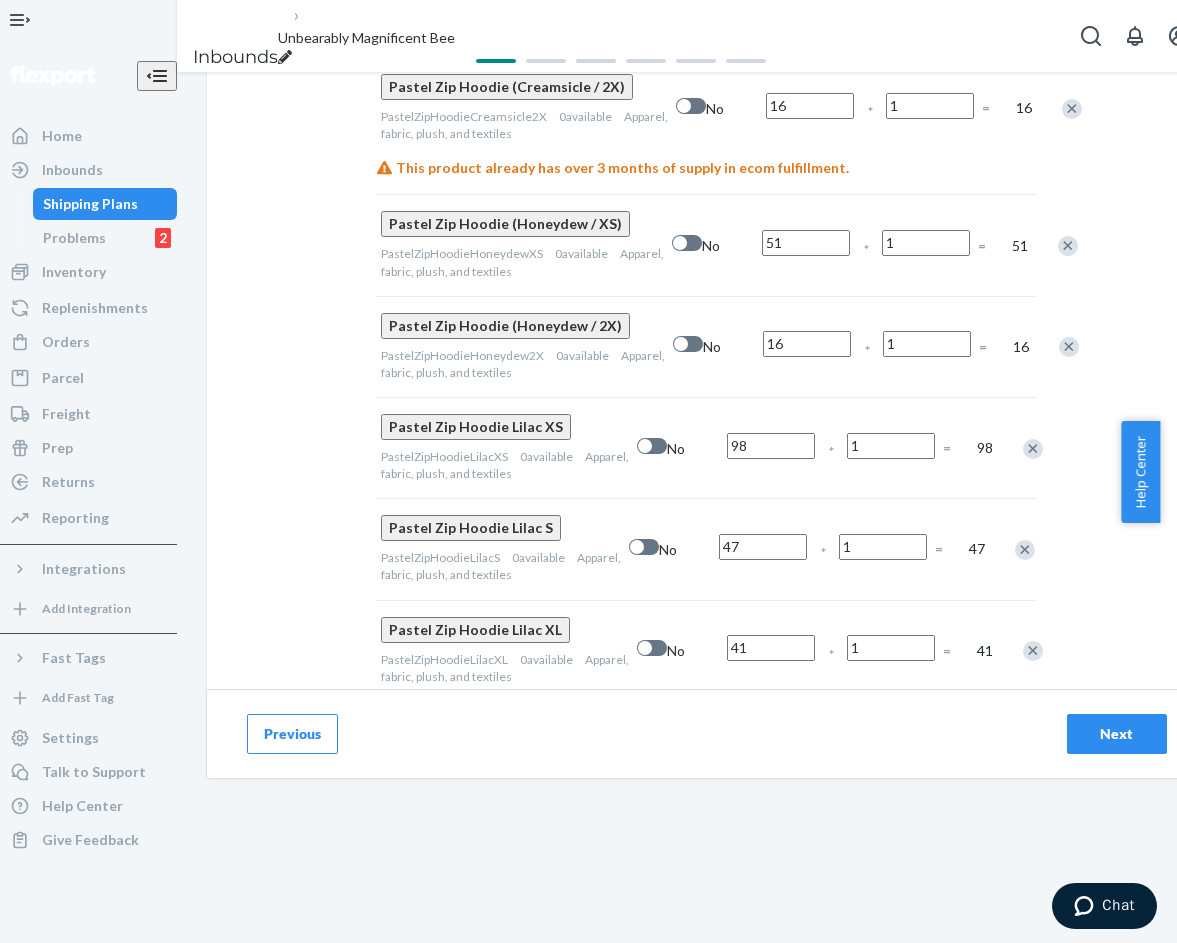type on "41" 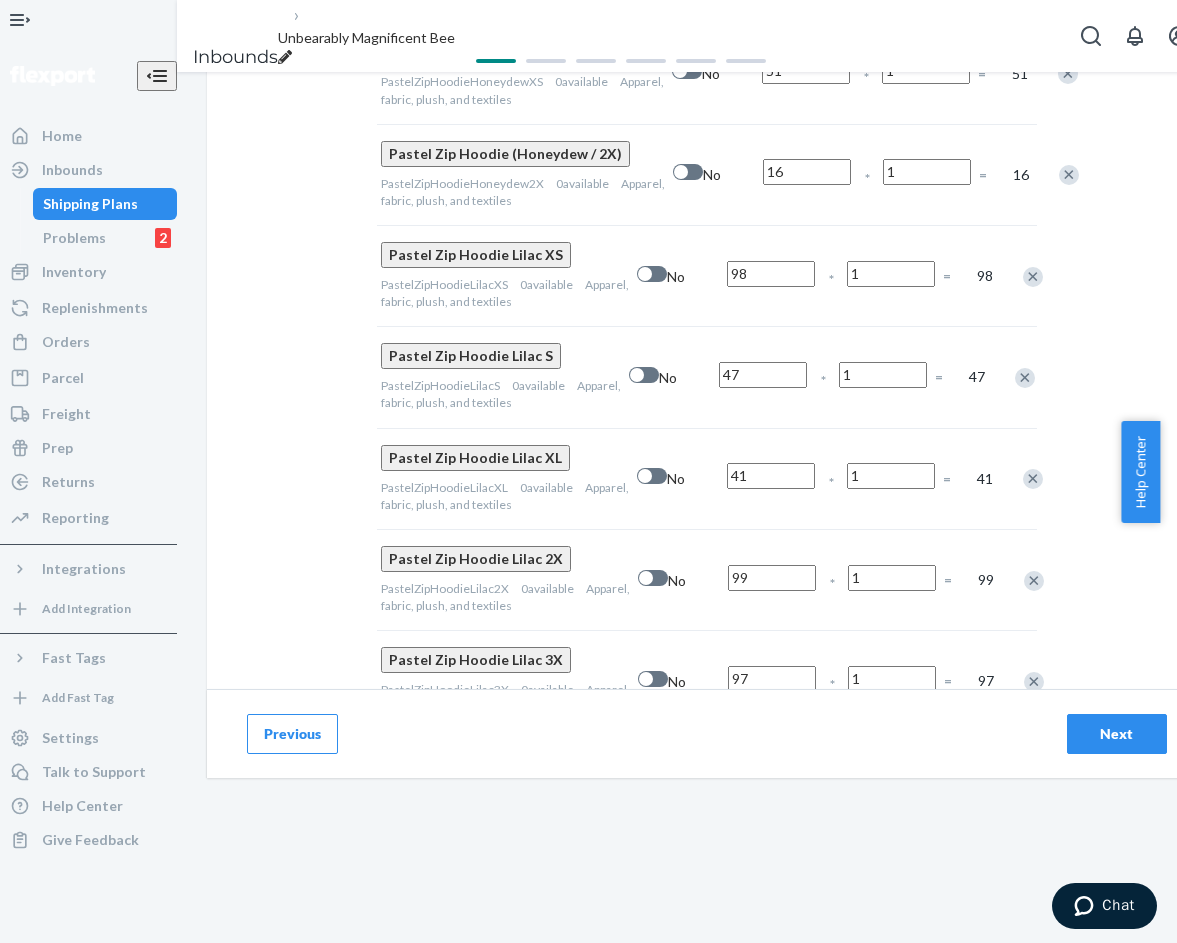 scroll, scrollTop: 1900, scrollLeft: 0, axis: vertical 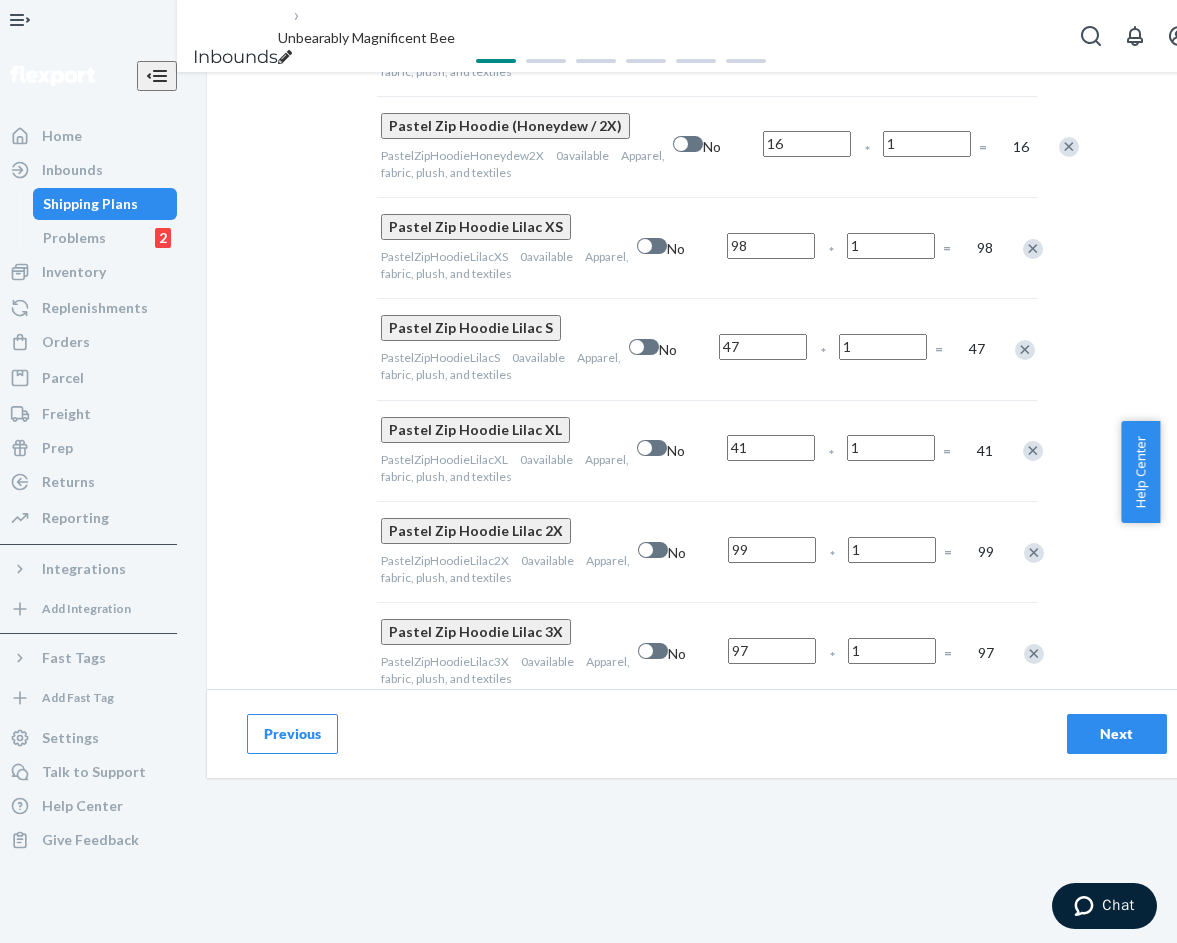 type on "97" 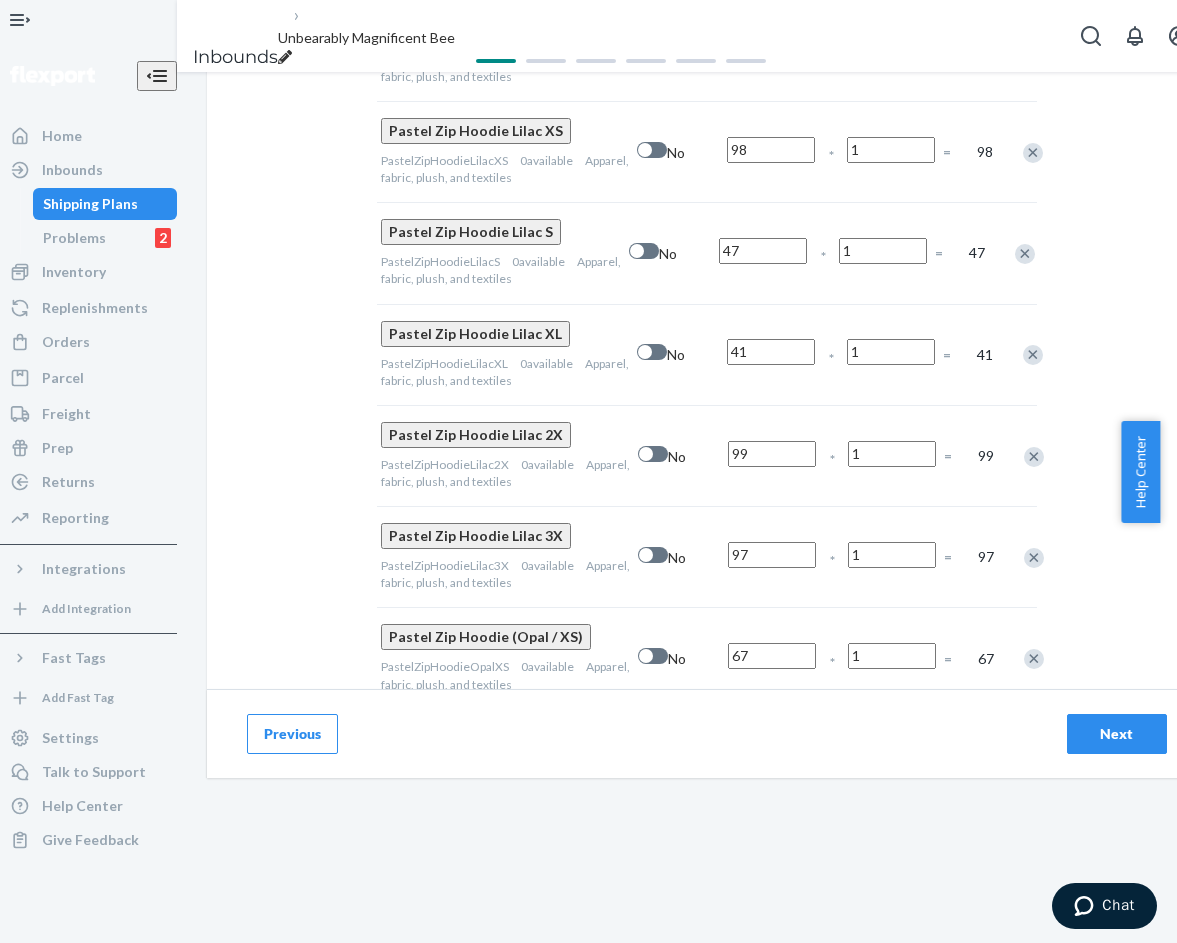 scroll, scrollTop: 2000, scrollLeft: 0, axis: vertical 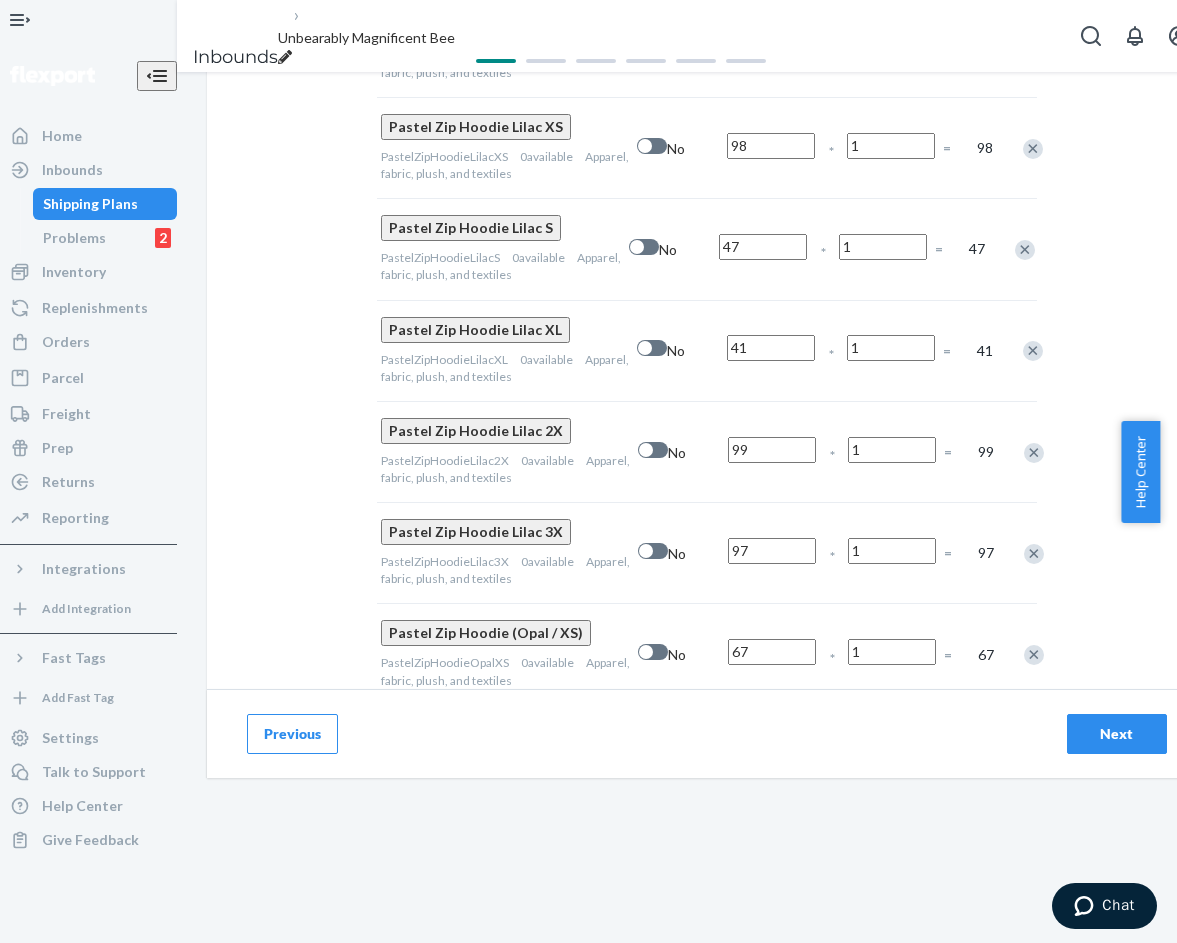 type on "110" 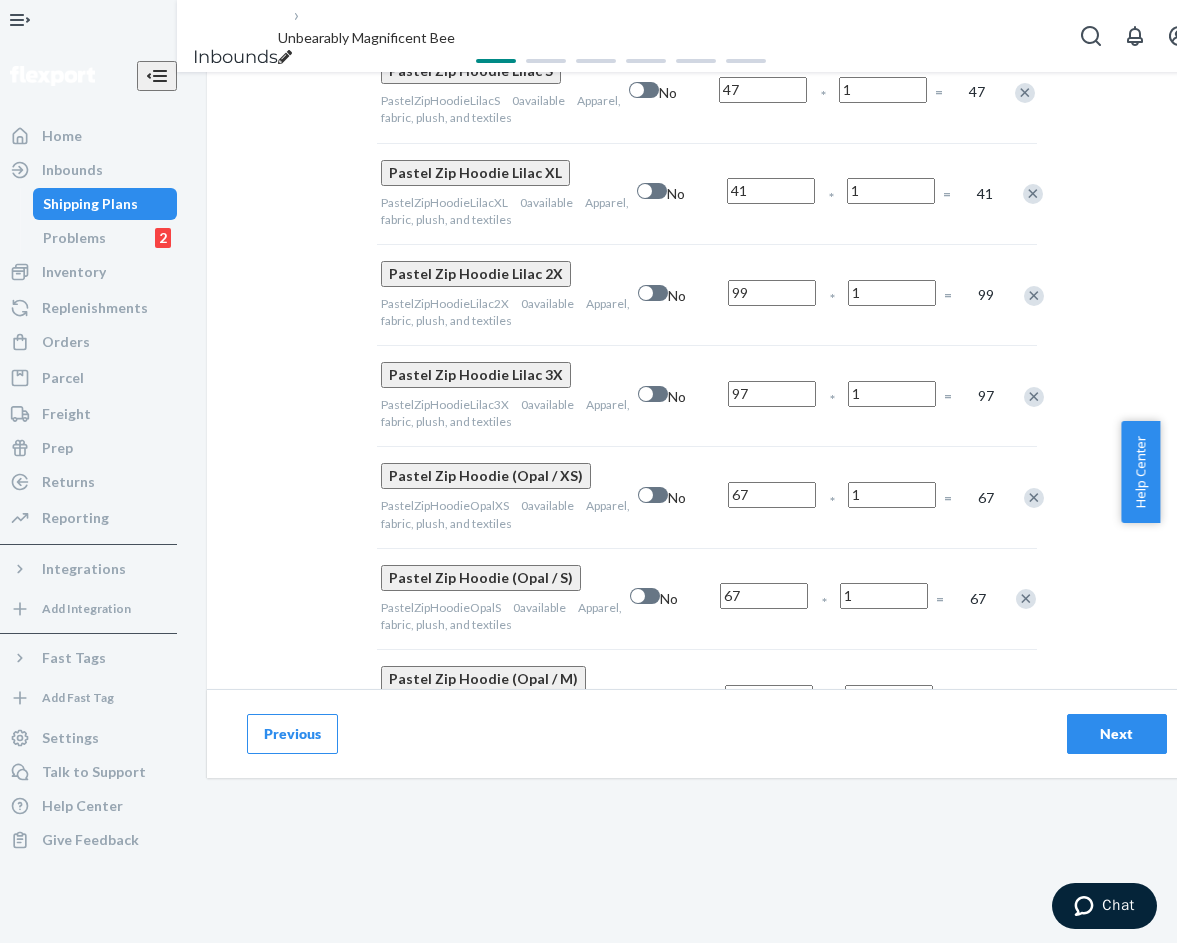 scroll, scrollTop: 2200, scrollLeft: 0, axis: vertical 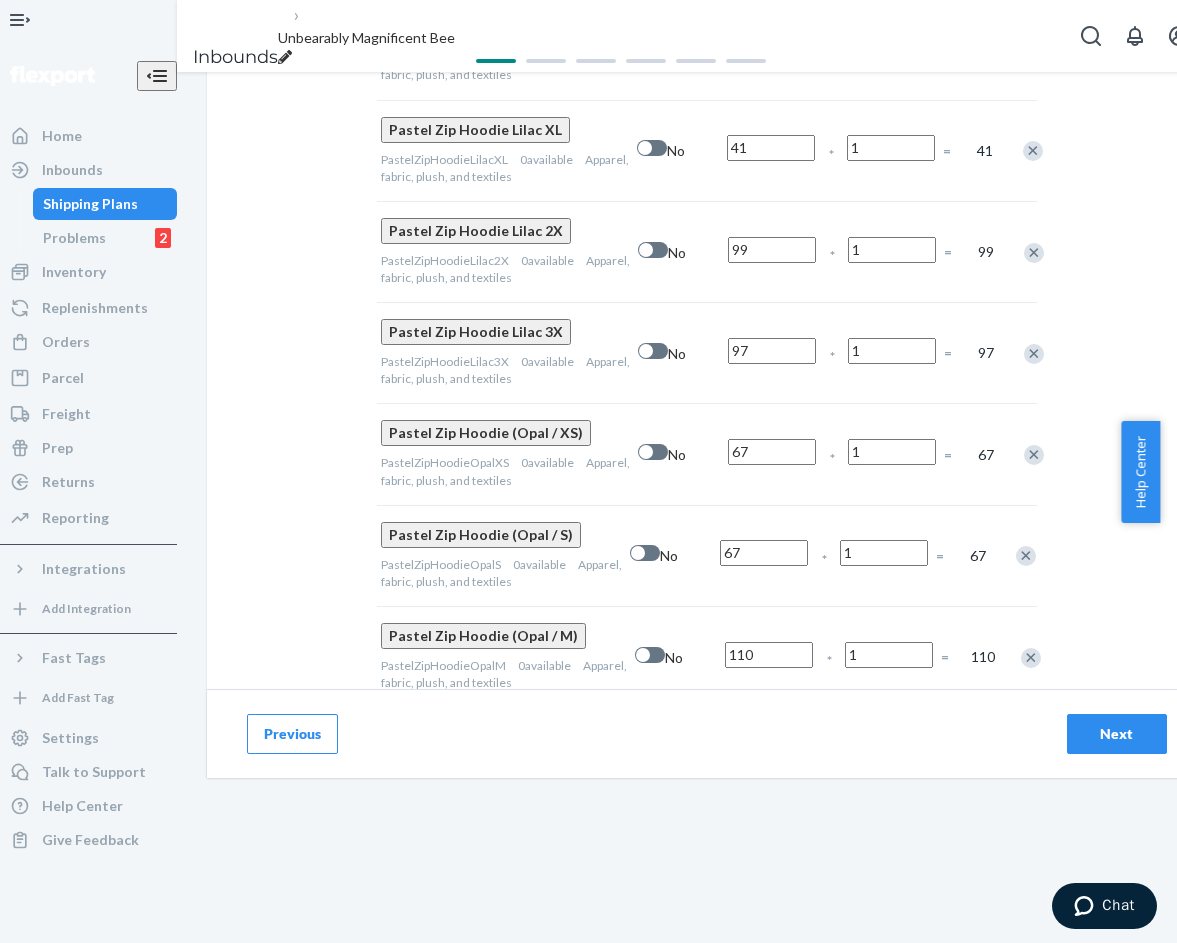type on "67" 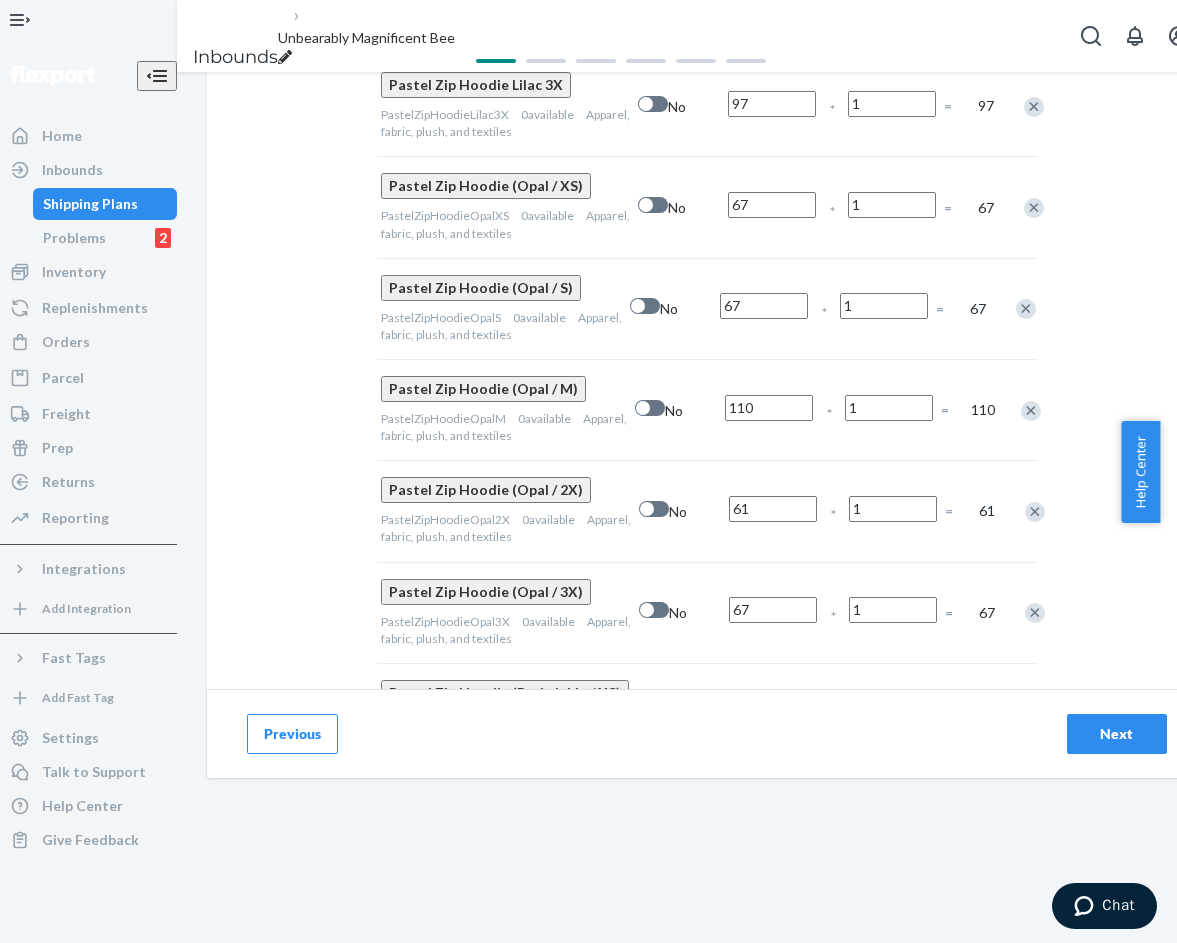 scroll, scrollTop: 2477, scrollLeft: 0, axis: vertical 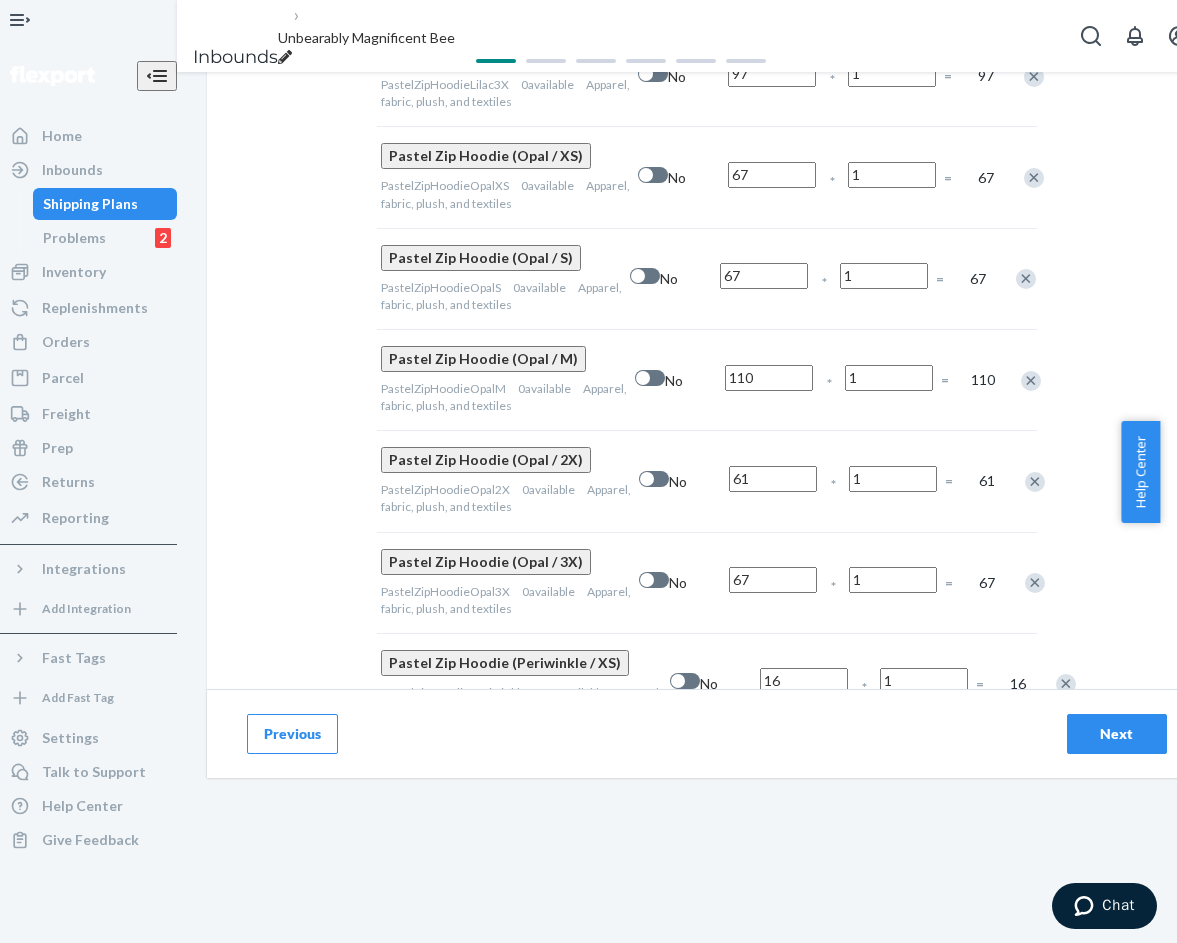 type on "159" 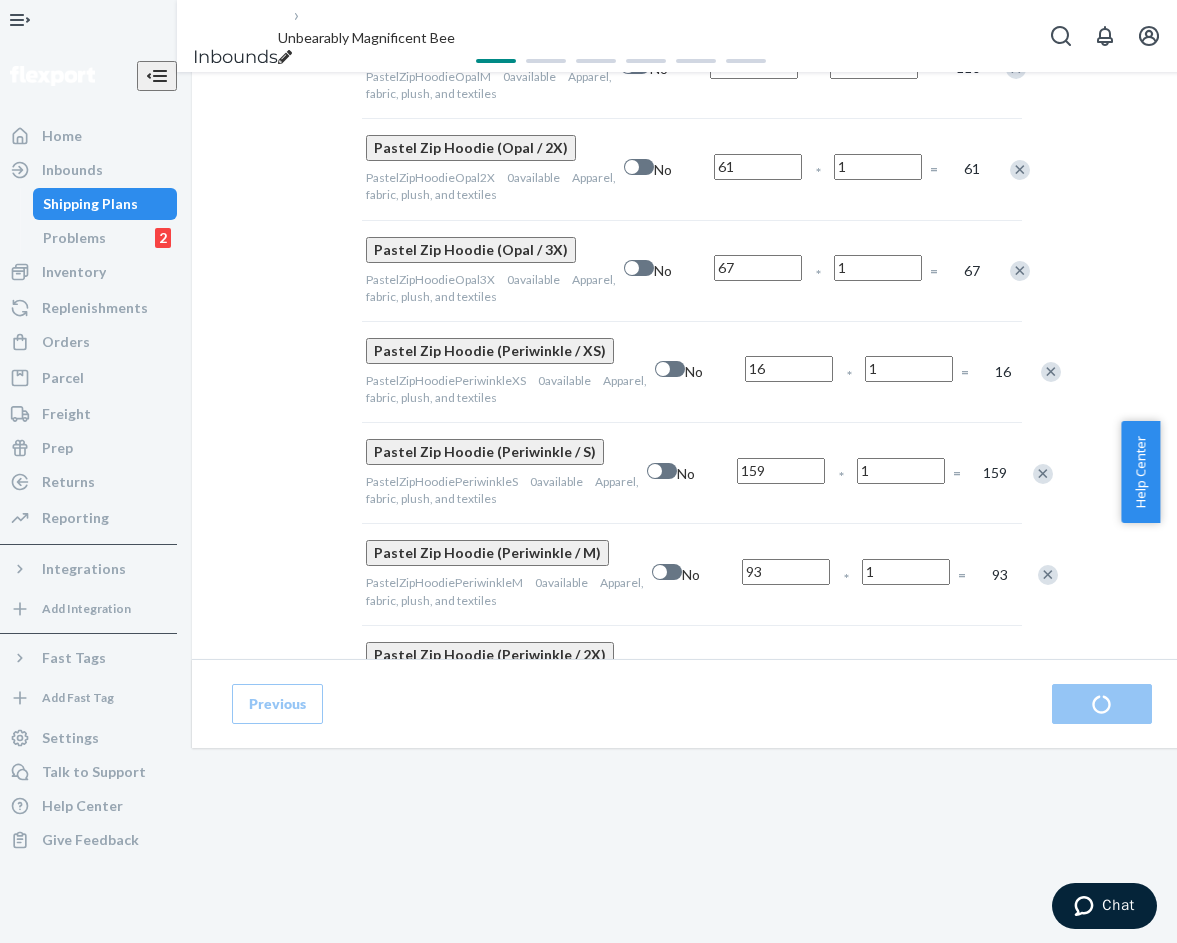 scroll, scrollTop: 0, scrollLeft: 0, axis: both 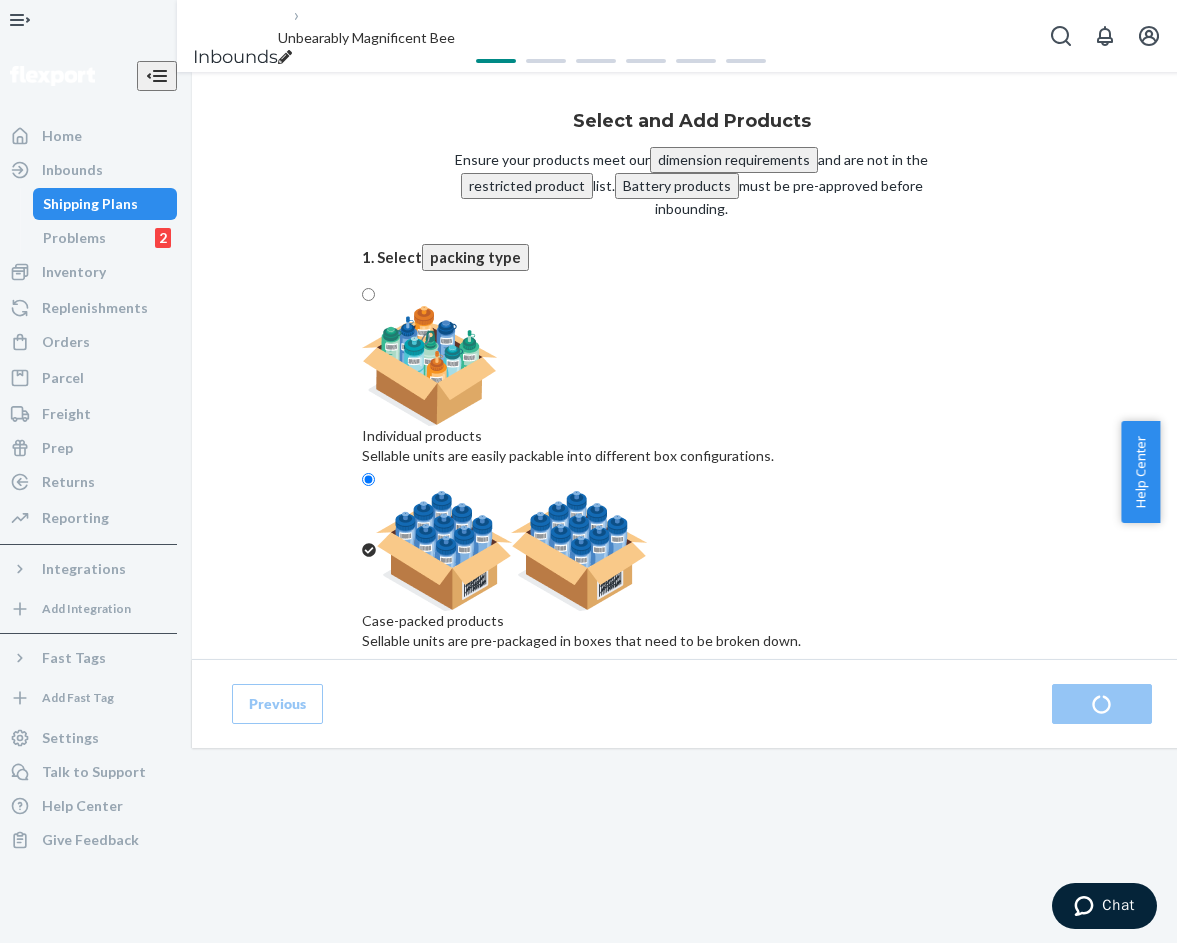 radio on "true" 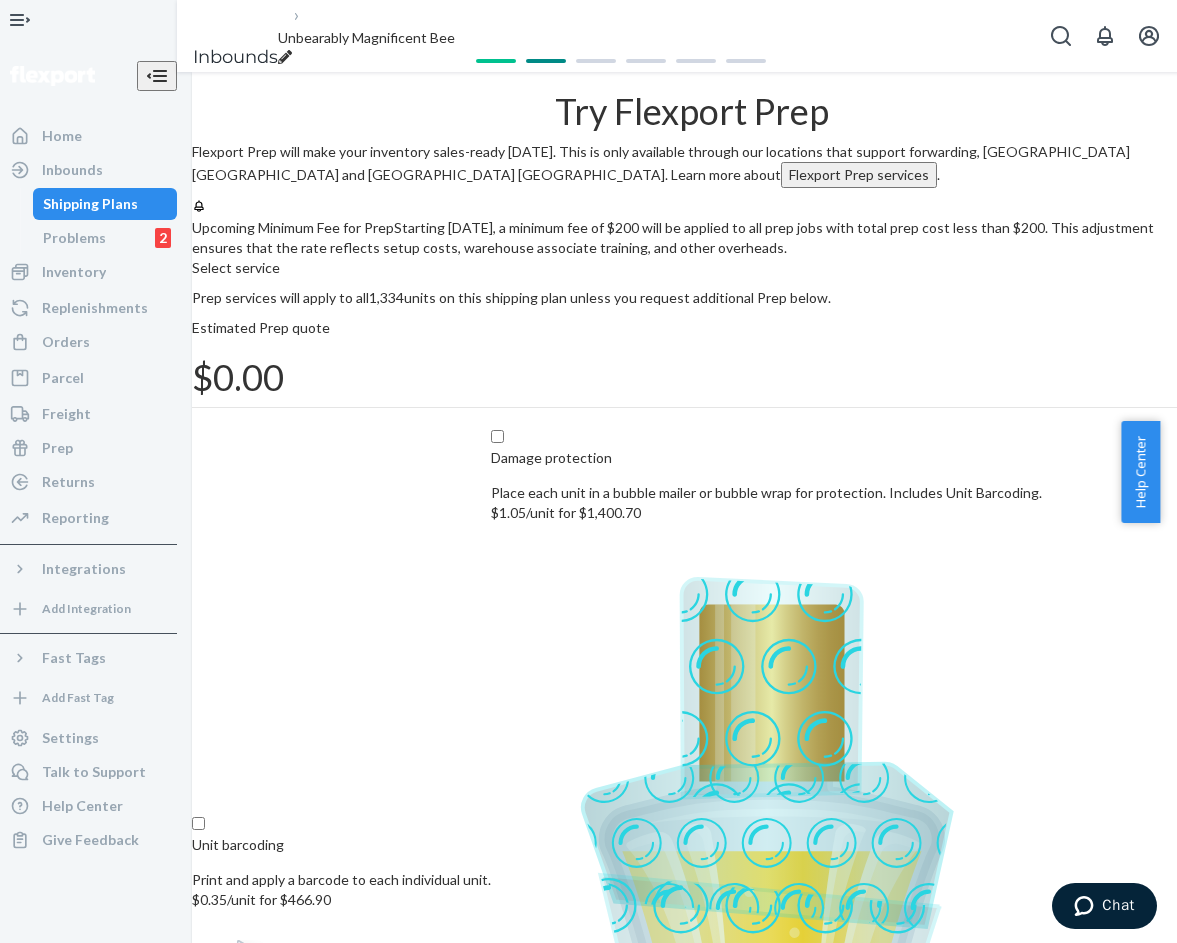 click on "Skip, I don't need Prep" at bounding box center [964, 2445] 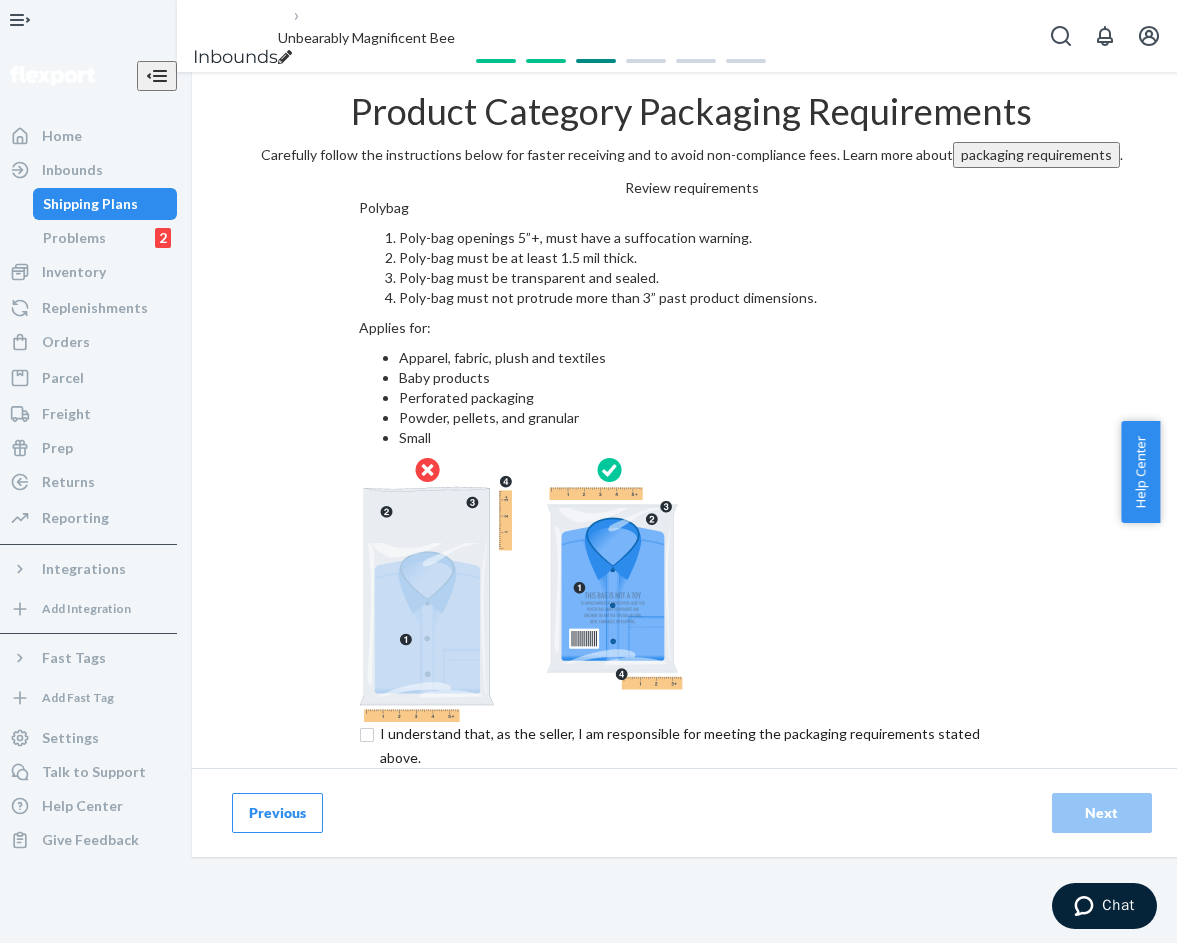 click at bounding box center [691, 746] 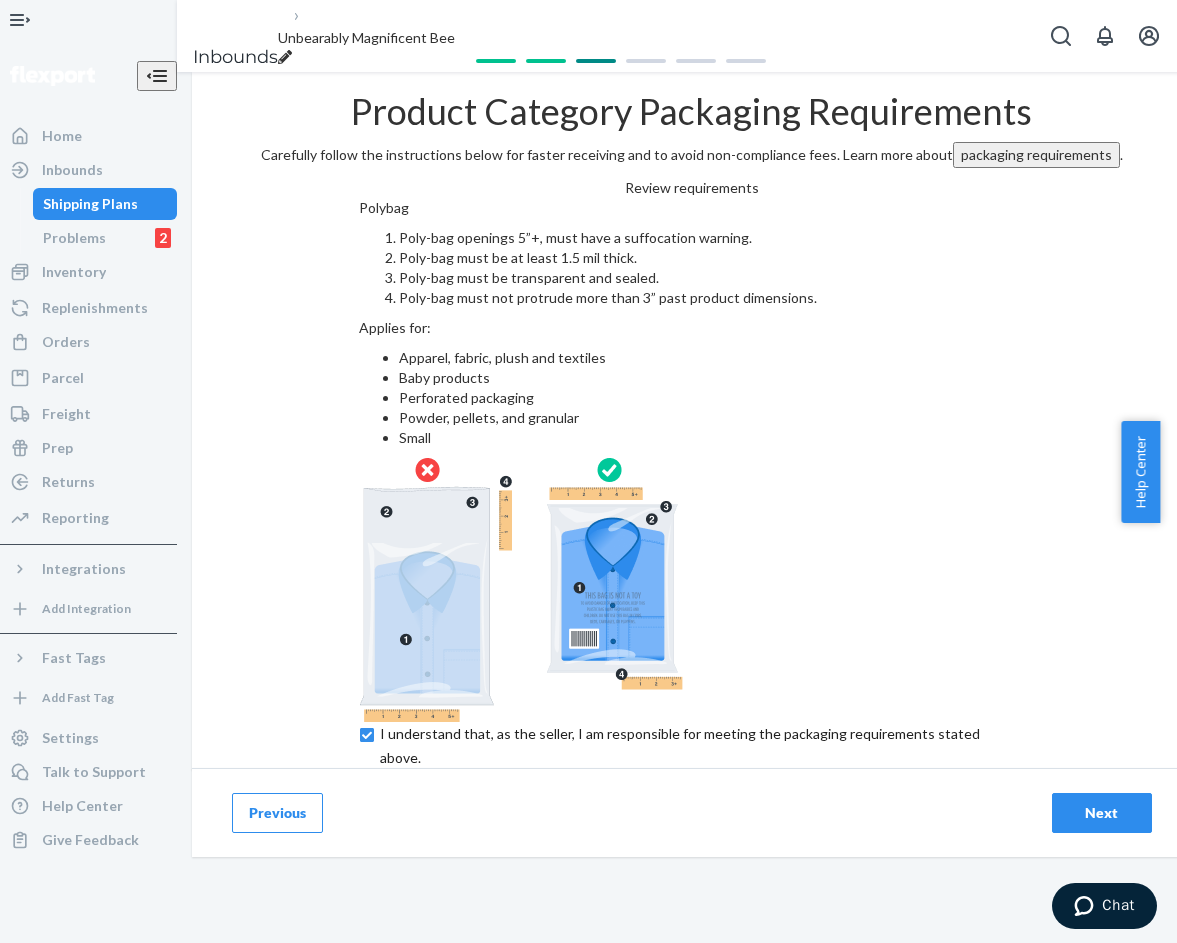click on "Next" at bounding box center (1102, 813) 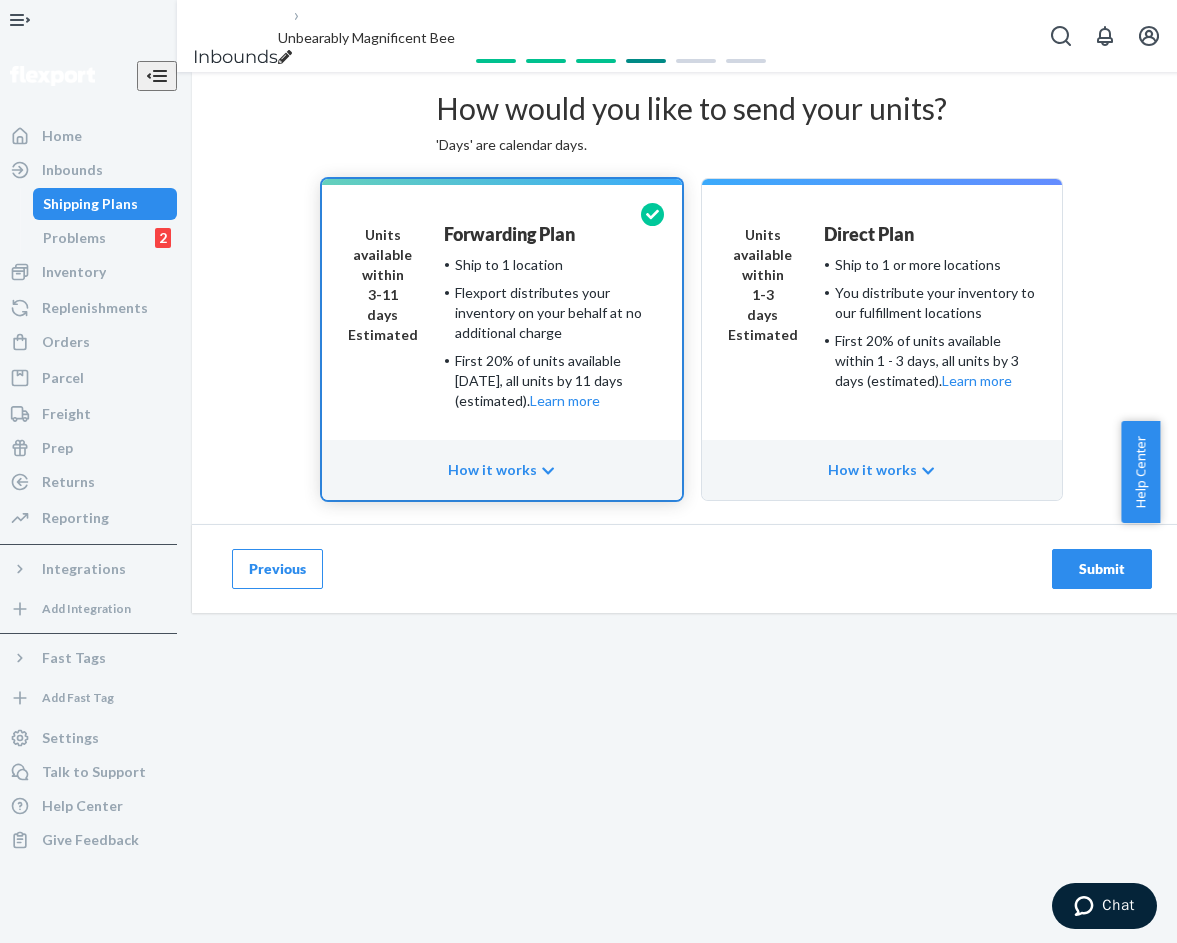 click on "Submit" at bounding box center [1102, 569] 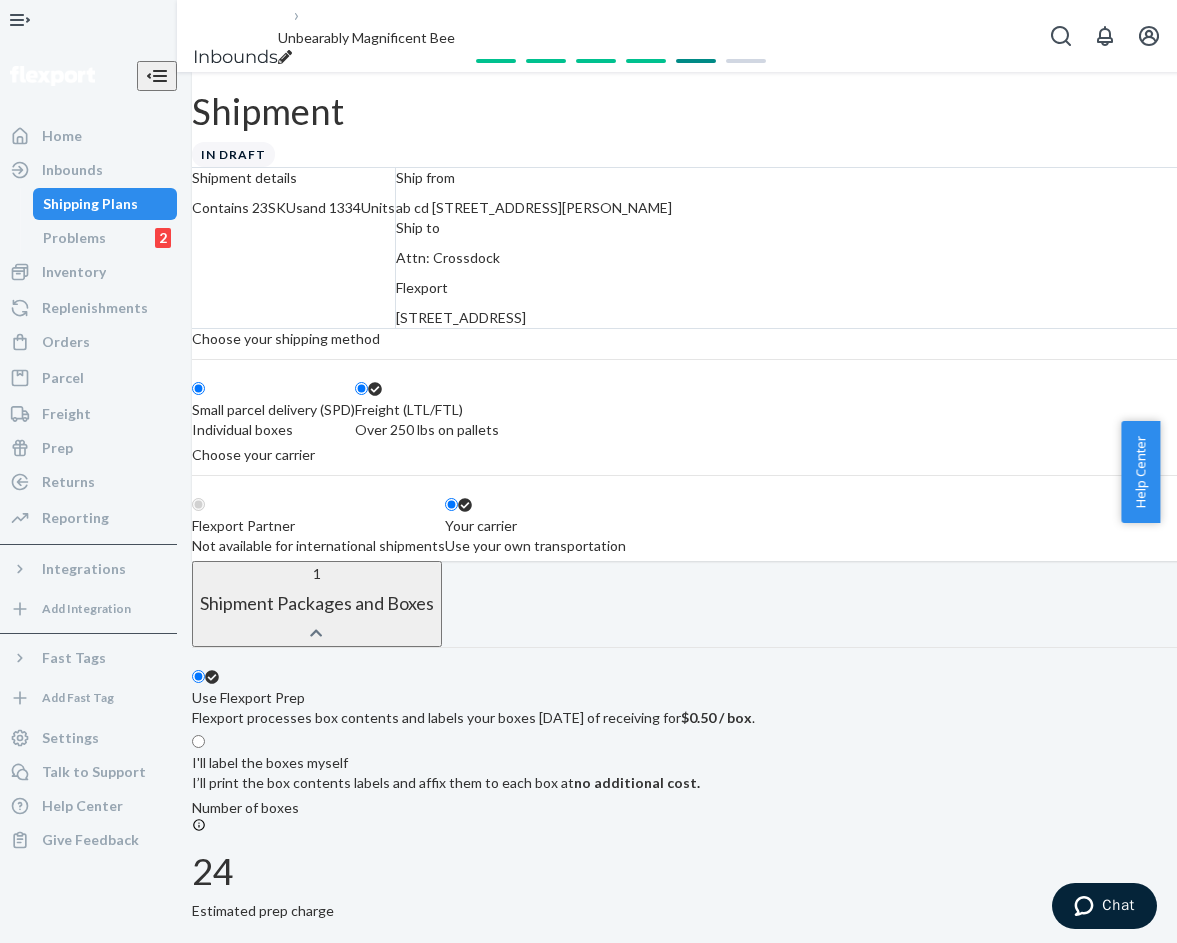 radio on "true" 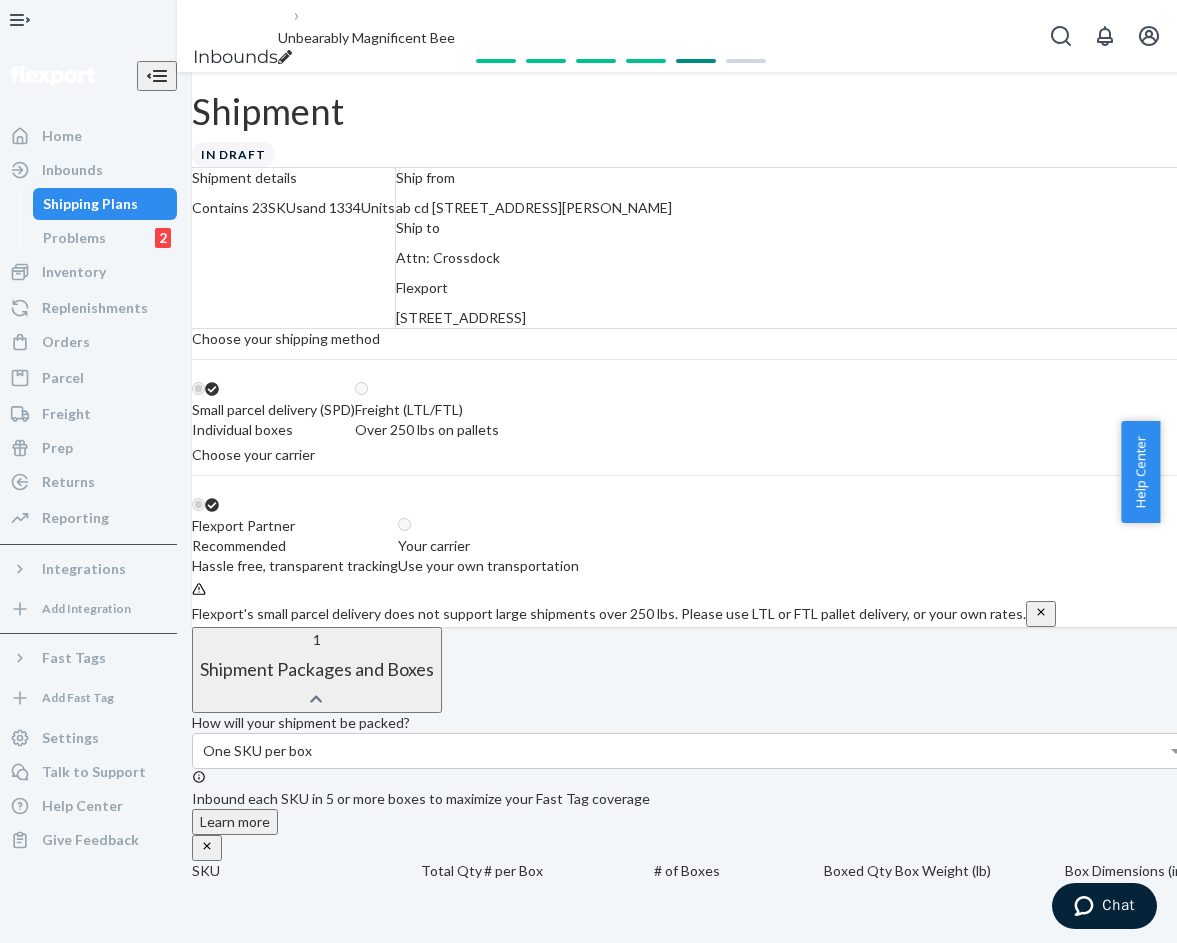 scroll, scrollTop: 200, scrollLeft: 0, axis: vertical 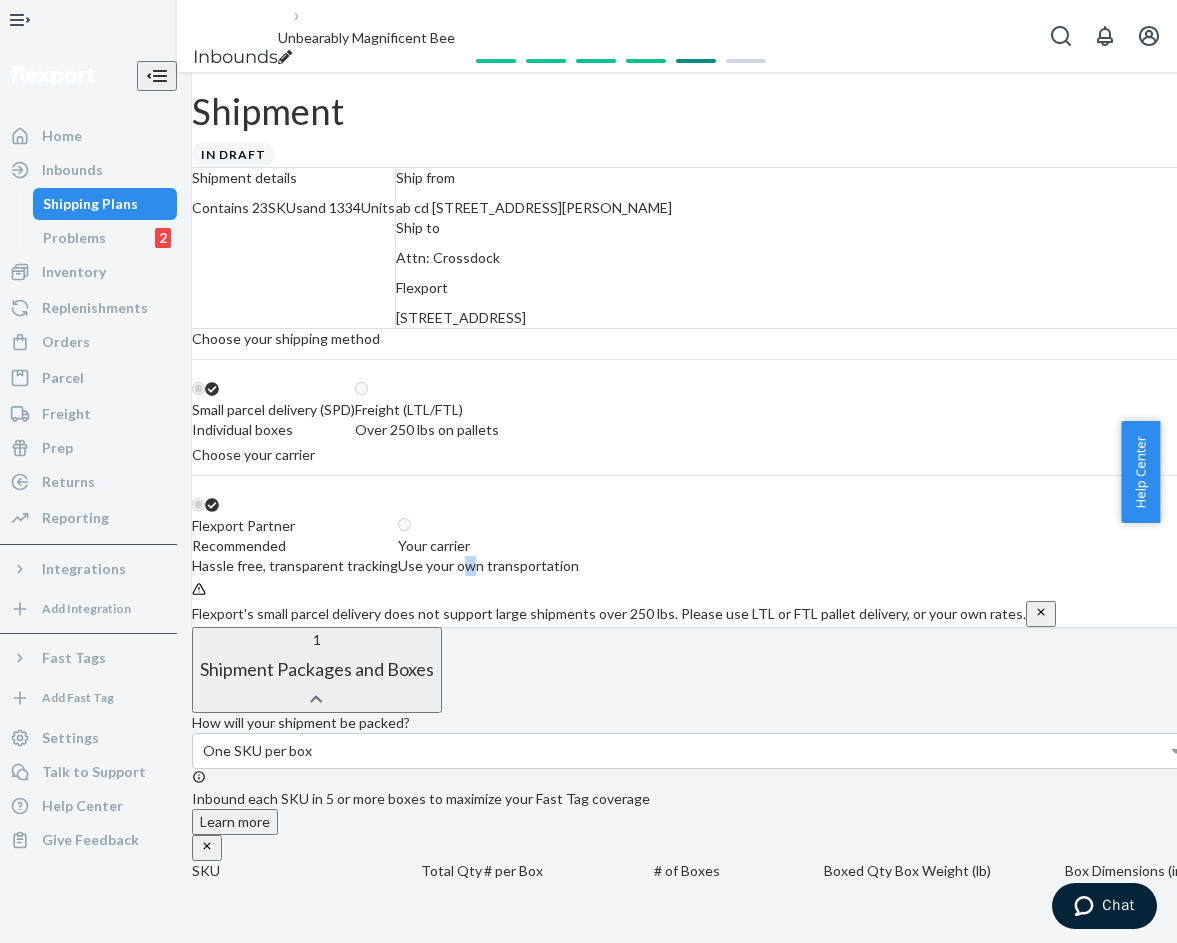 click on "Your carrier Use your own transportation" at bounding box center (488, 546) 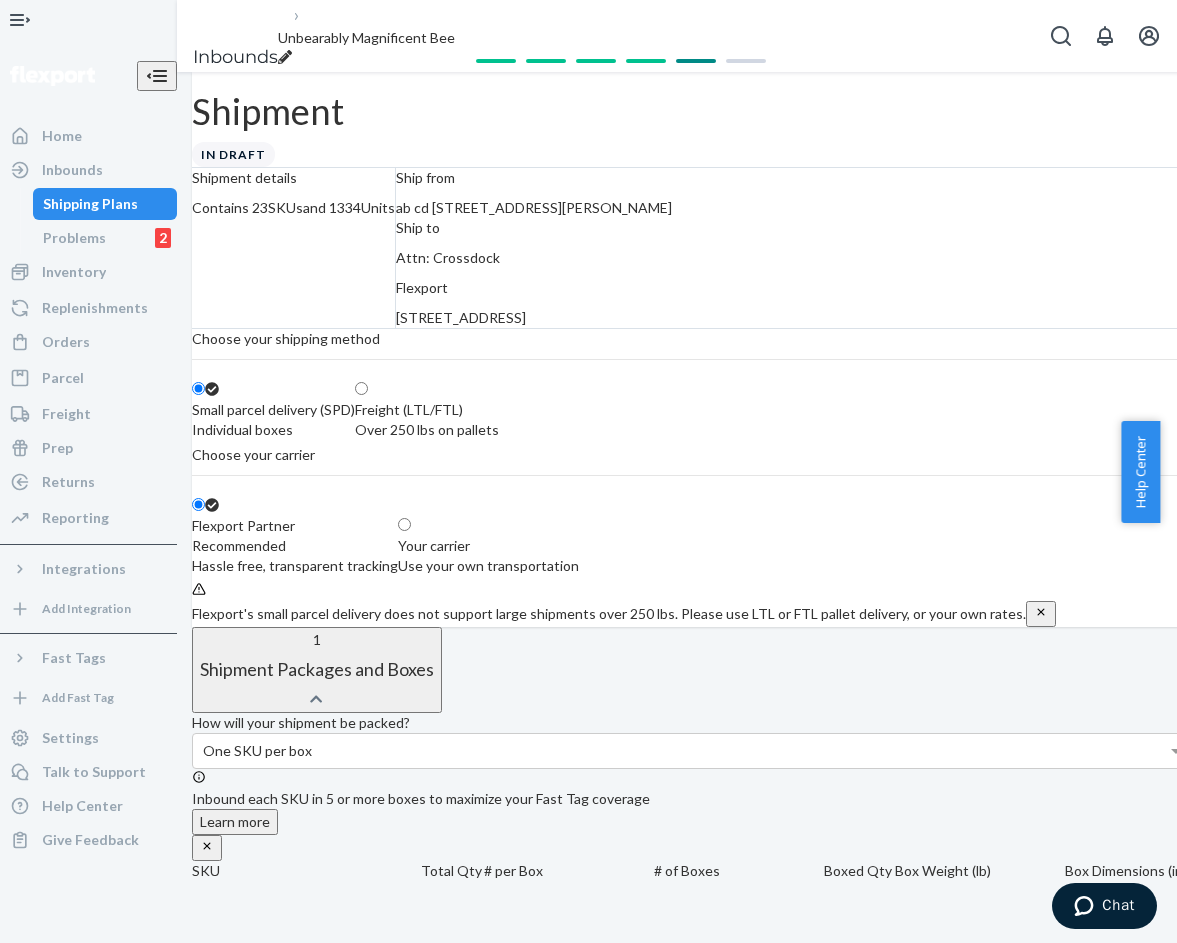 click on "Use your own transportation" at bounding box center (488, 566) 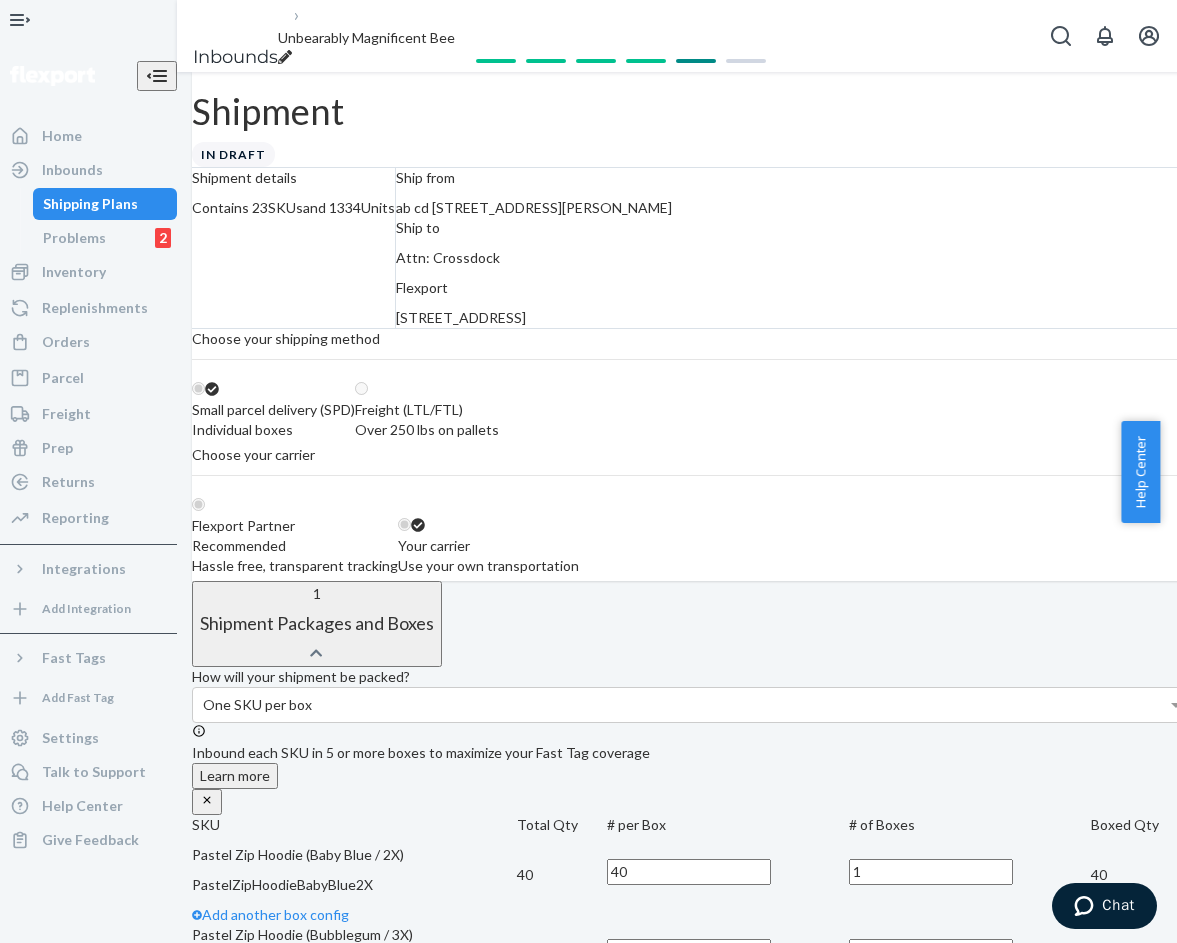 radio on "false" 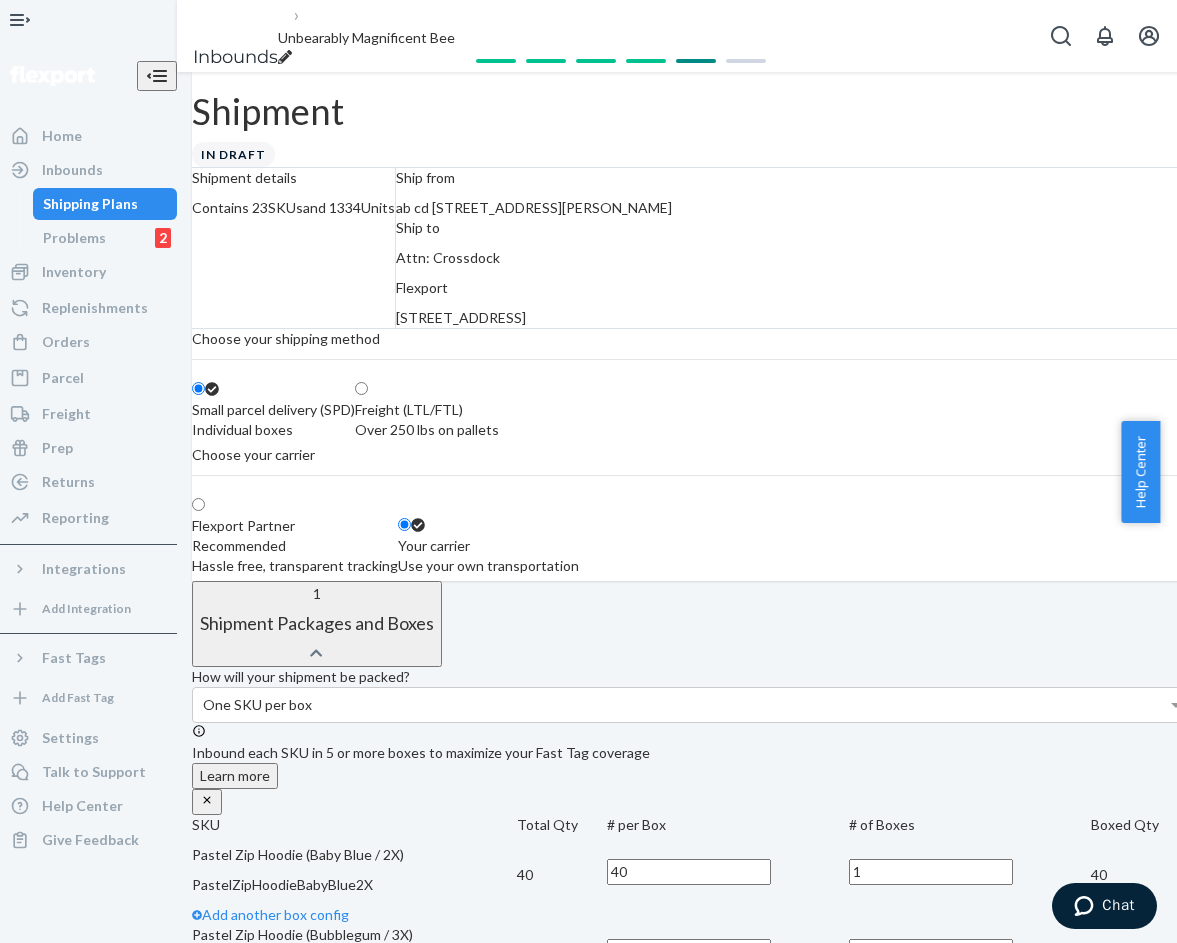 scroll, scrollTop: 0, scrollLeft: 0, axis: both 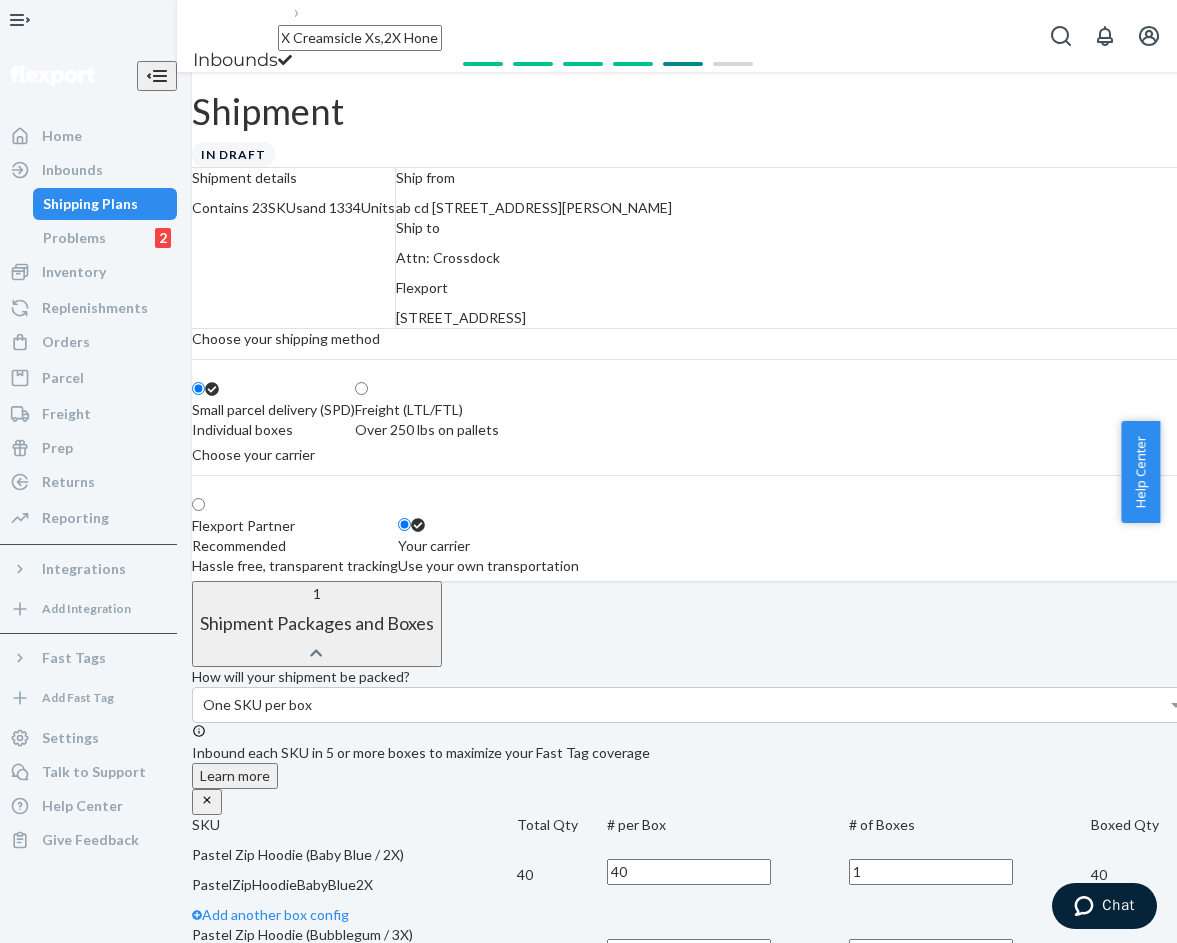 click on "1334 Pastel Zip Hoodie - 2X Baby Blue 3X Bubblegum L,3X Mint S,2X Creamsicle Xs,2X Honeydew" at bounding box center [360, 38] 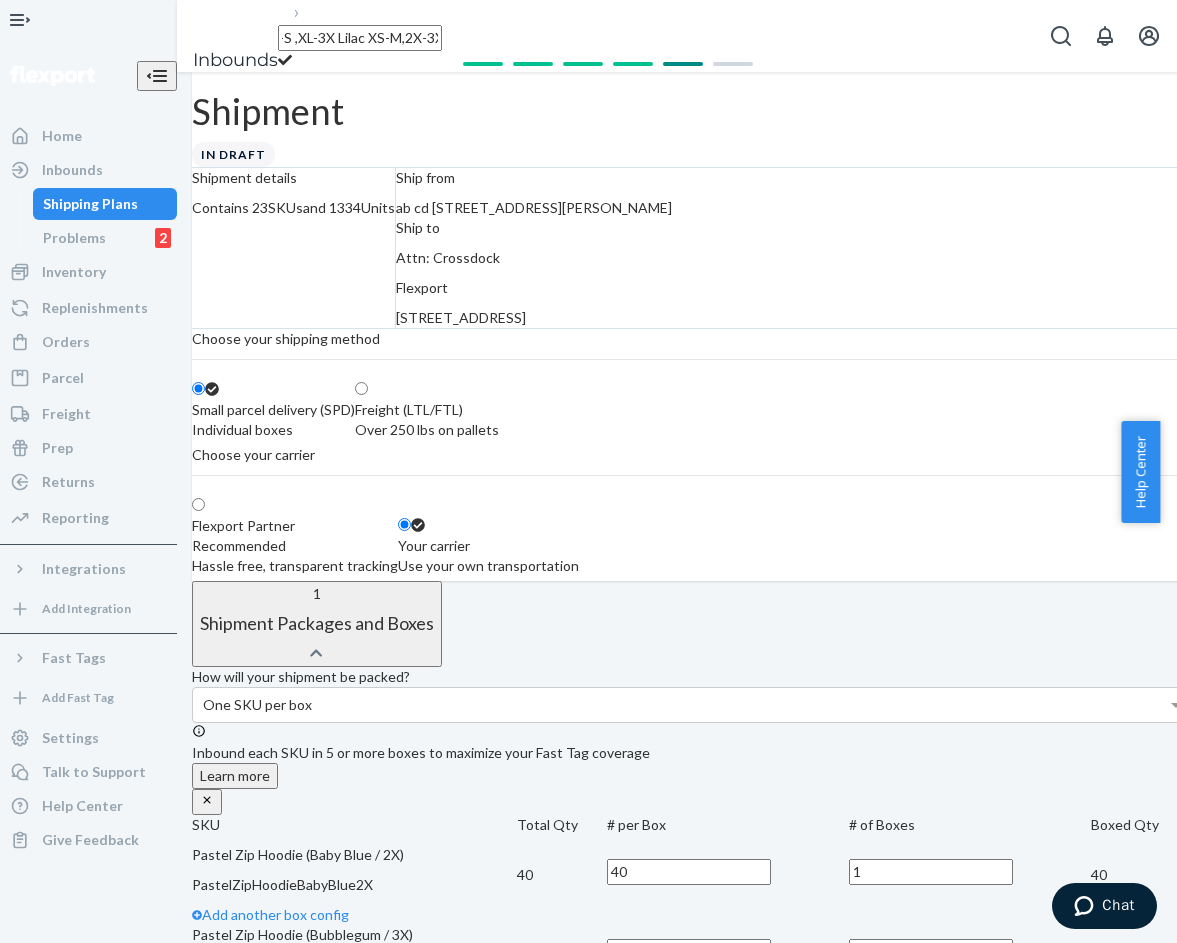 scroll, scrollTop: 0, scrollLeft: 635, axis: horizontal 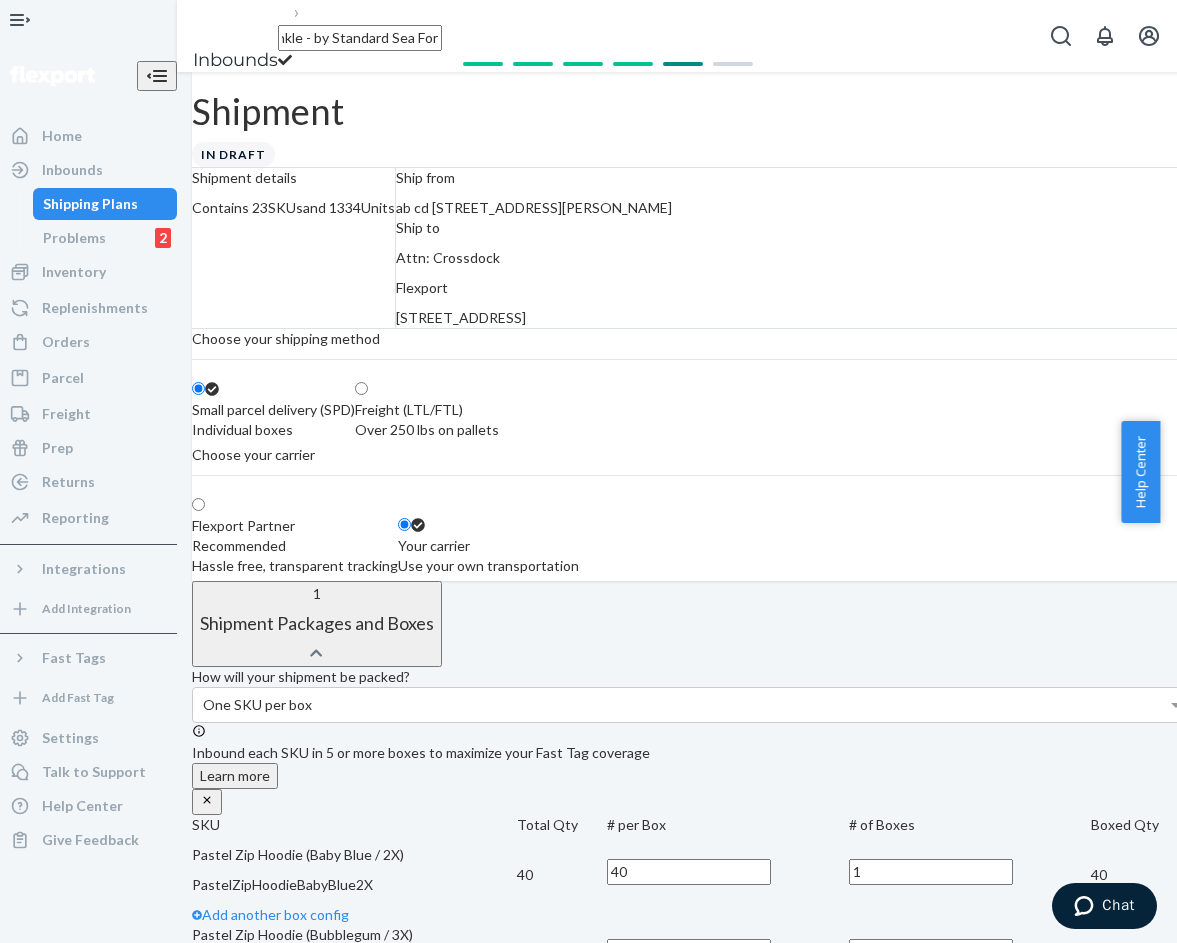 type on "1334 Pastel Zip Hoodie - 2X Baby Blue 3X Bubblegum L,3X Mint S,2X Creamsicle XS,2X Honeydew XS-S ,XL-3X Lilac XS-M,2X-3X Opal XS-M,2X-3X Periwinkle - by Standard Sea Forwarding" 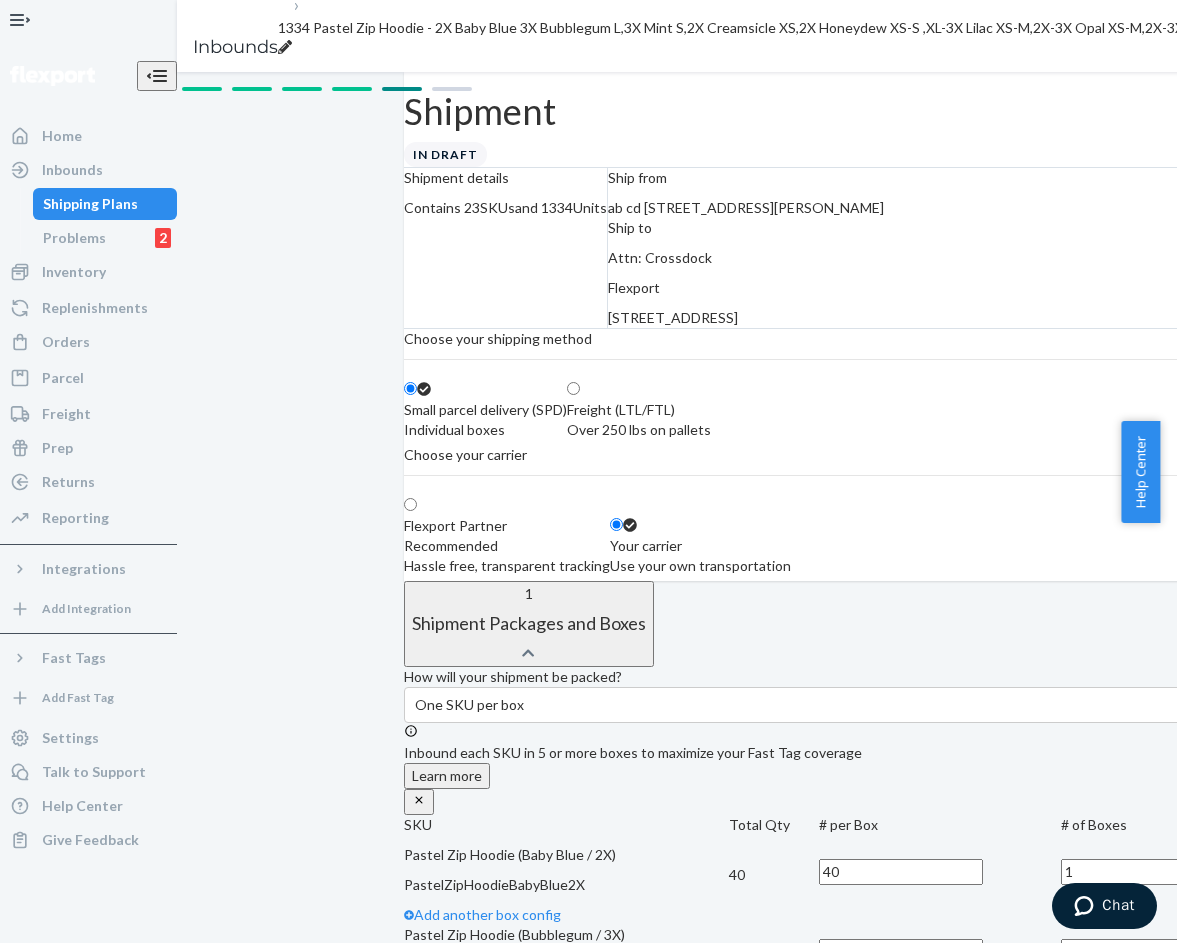 scroll, scrollTop: 700, scrollLeft: 0, axis: vertical 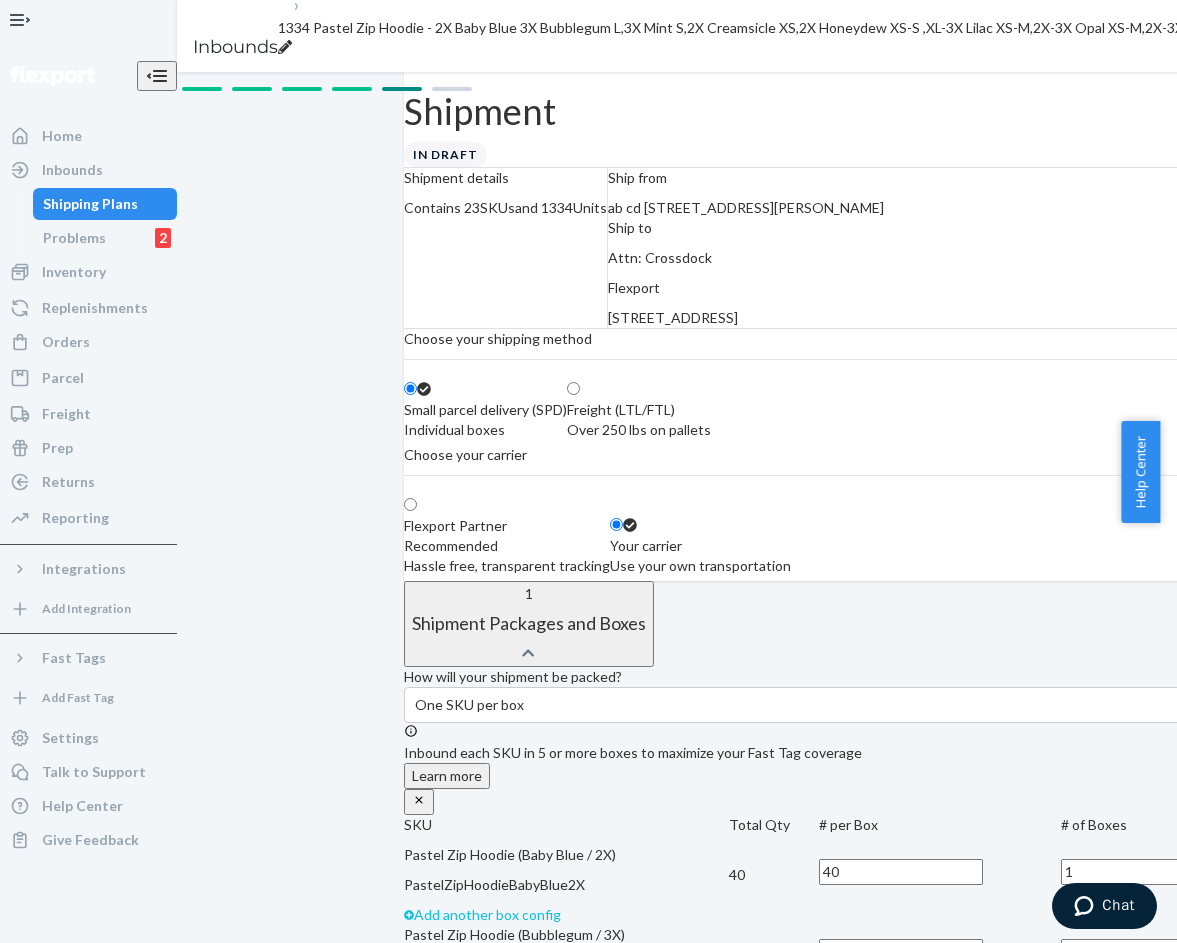 click on "Add another box config" at bounding box center (483, 914) 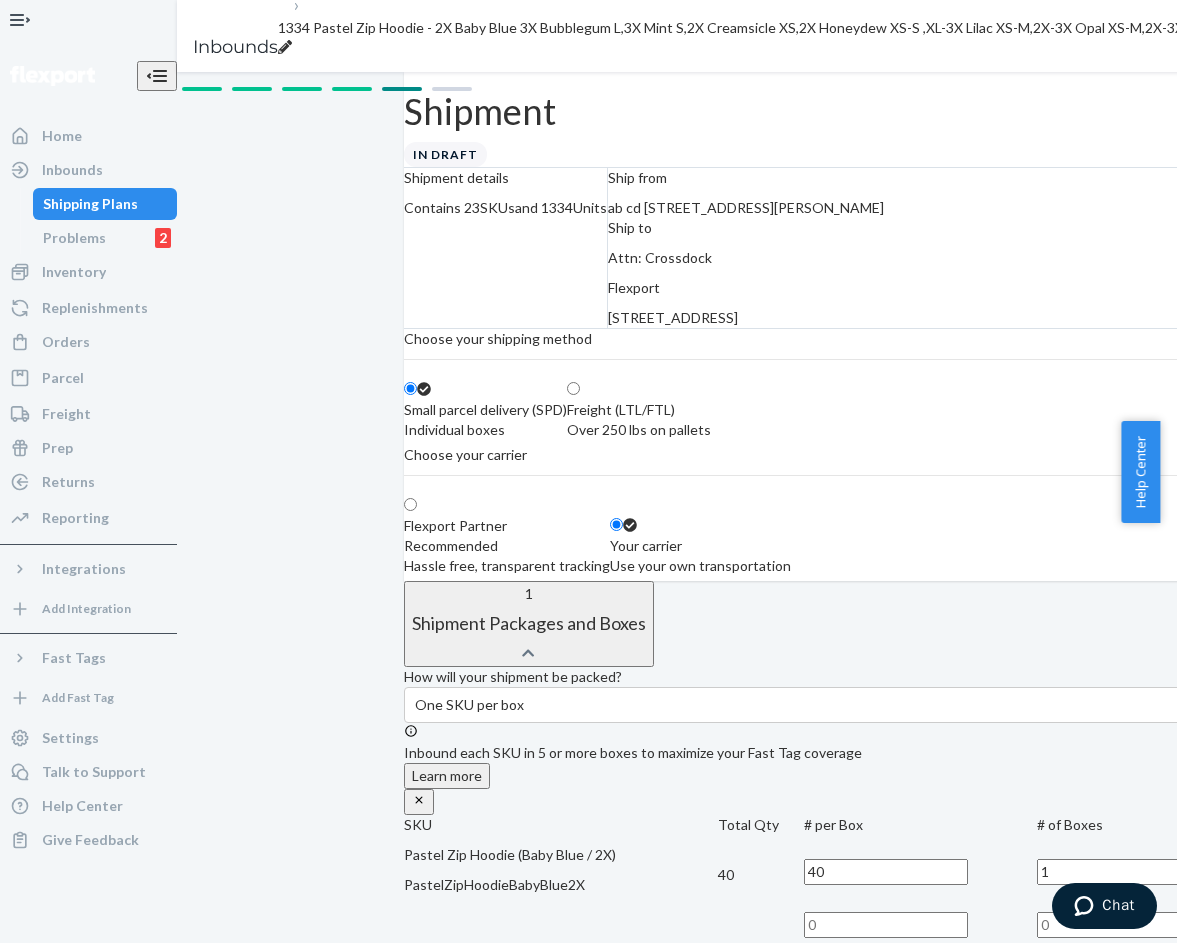 click on "40" at bounding box center [886, 872] 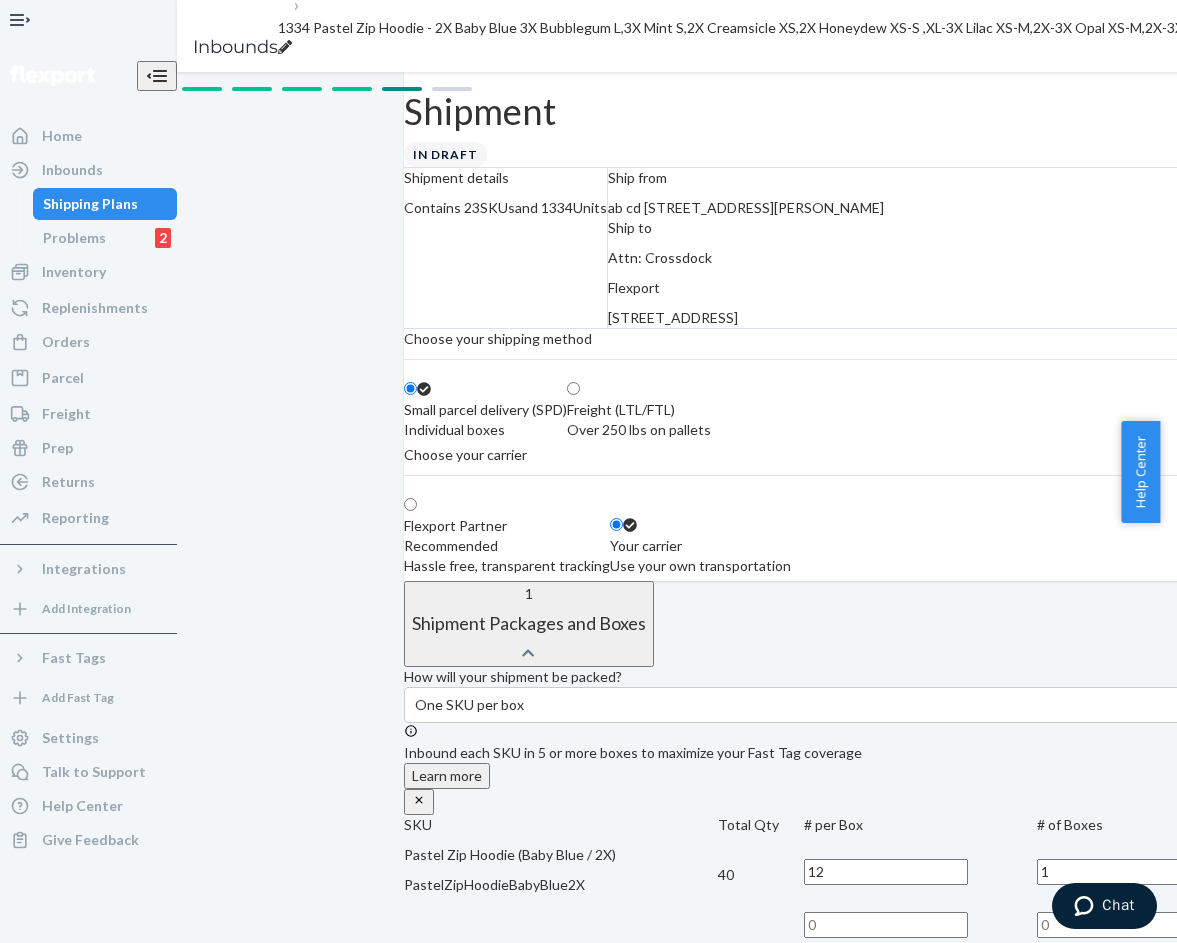 type on "12" 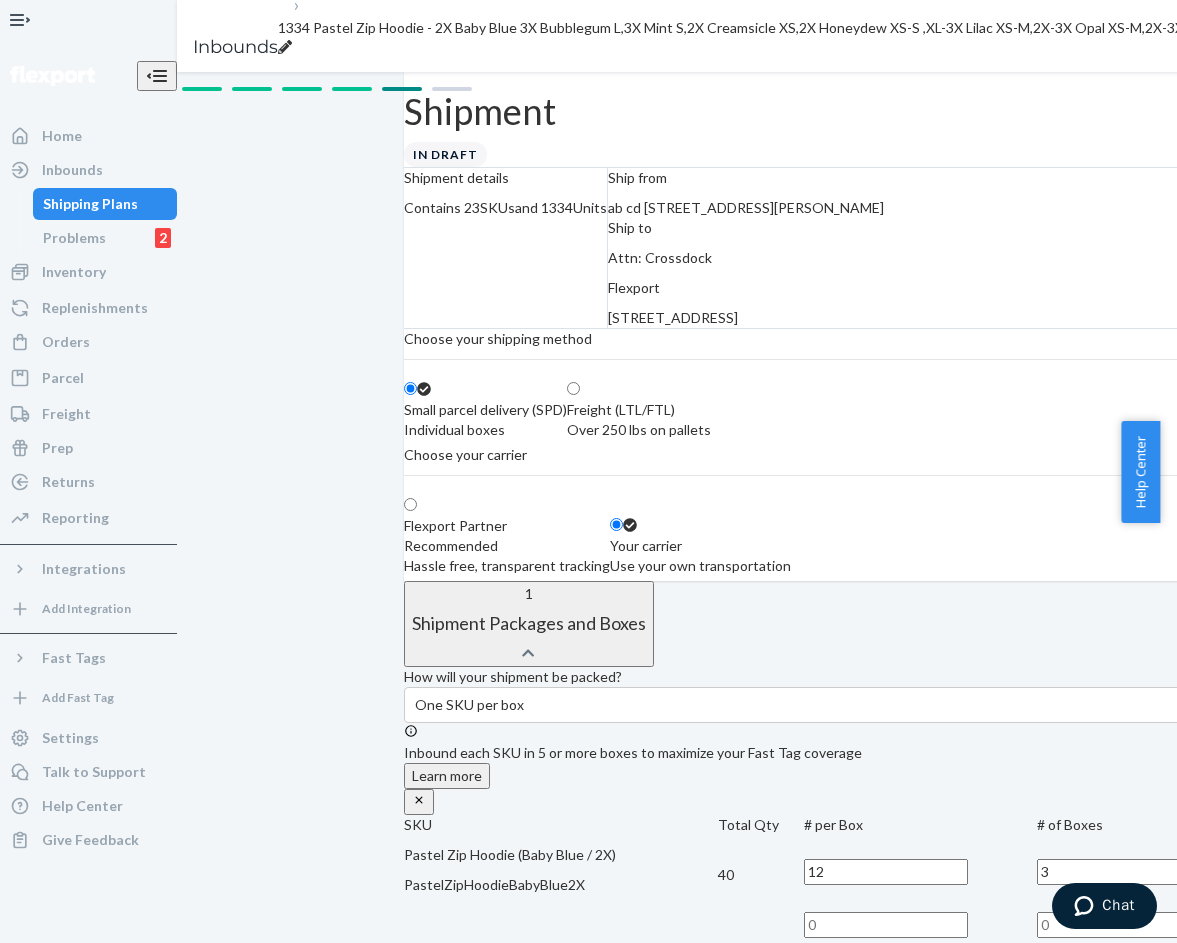 type on "3" 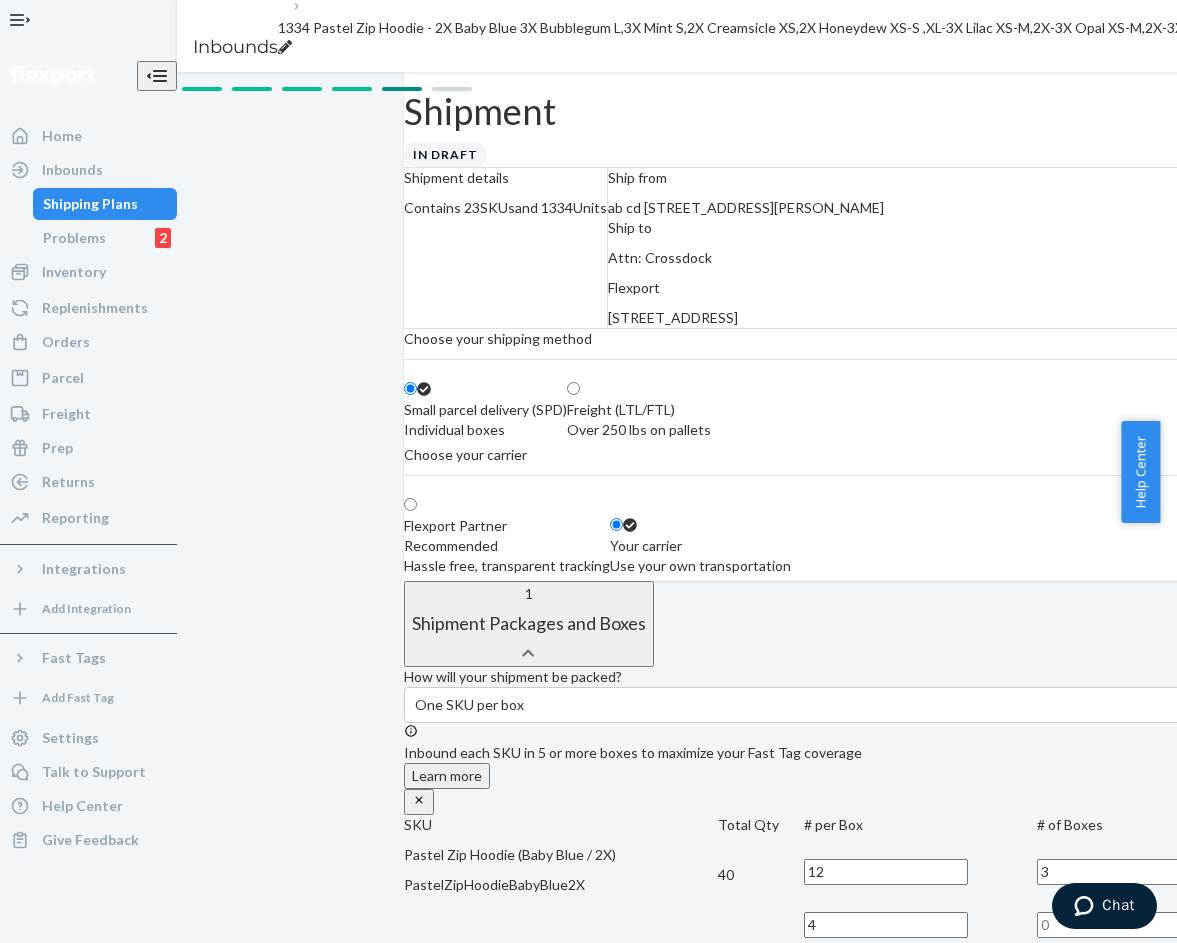 type on "4" 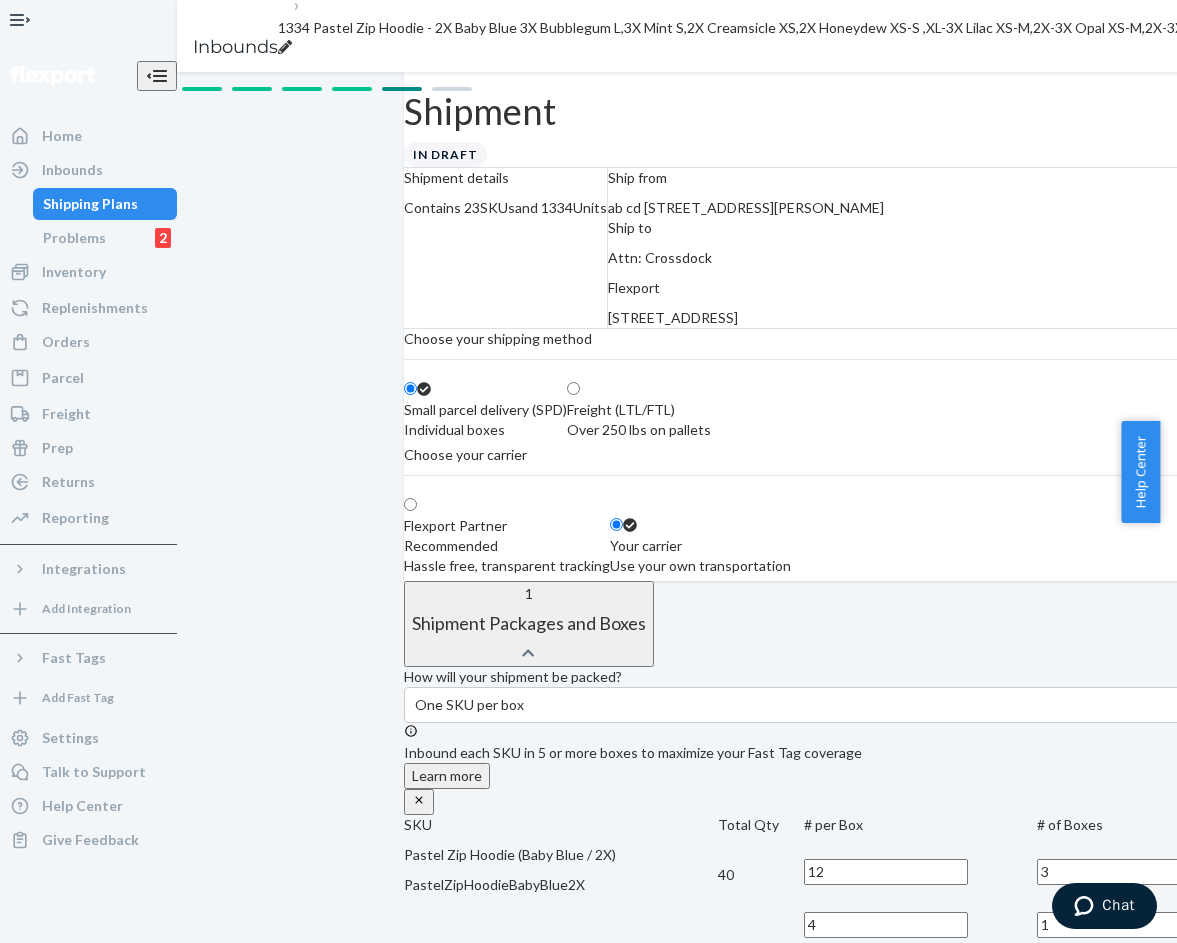 scroll, scrollTop: 1000, scrollLeft: 0, axis: vertical 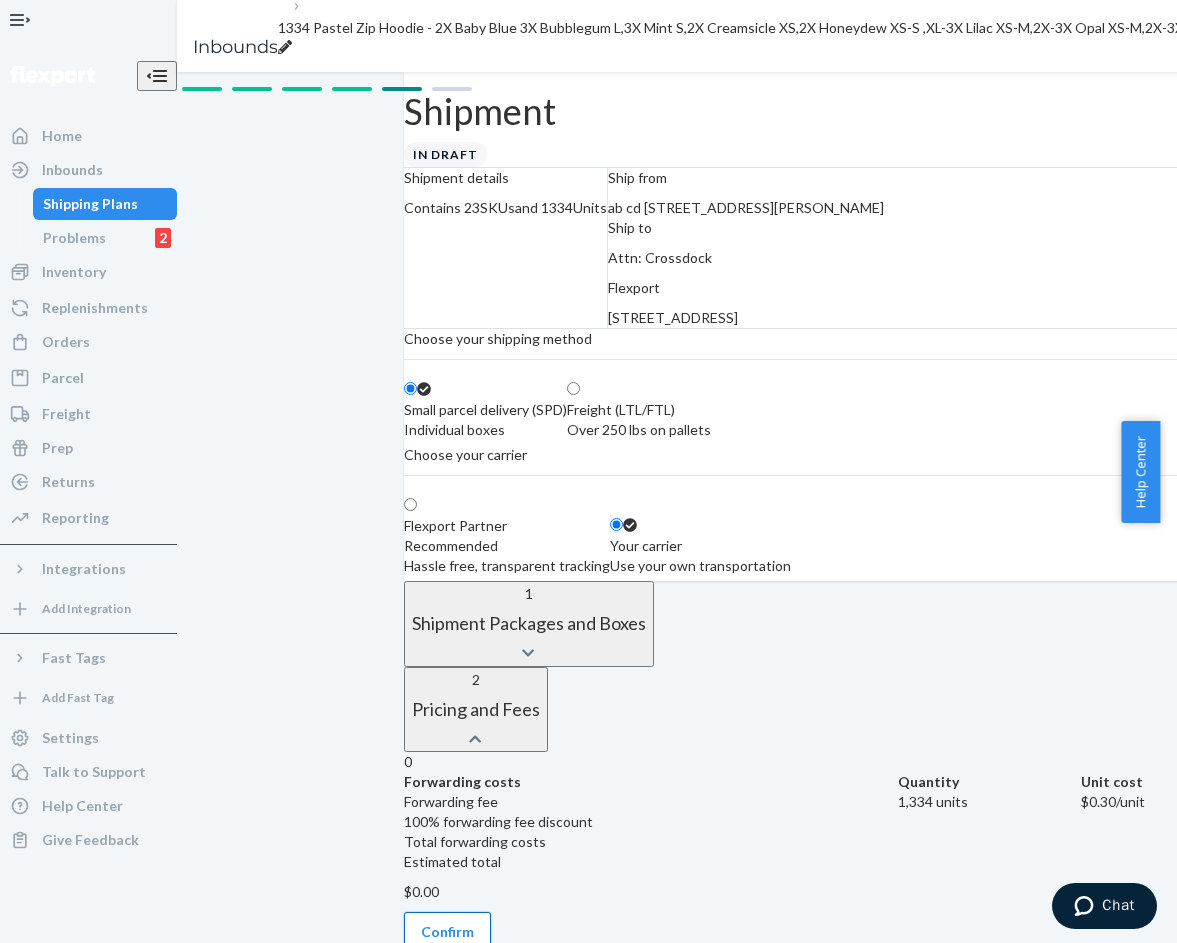 click on "Confirm" at bounding box center [447, 932] 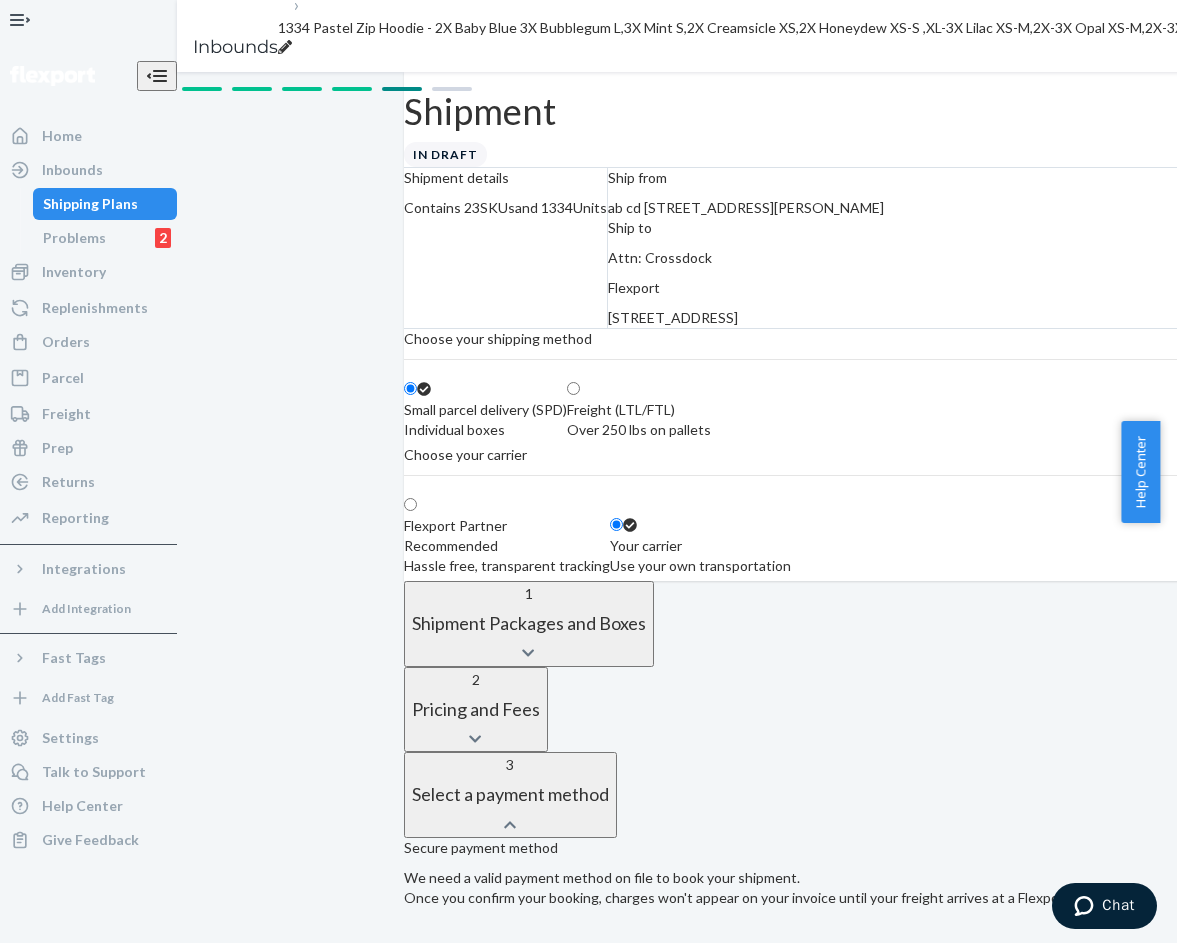 scroll, scrollTop: 834, scrollLeft: 0, axis: vertical 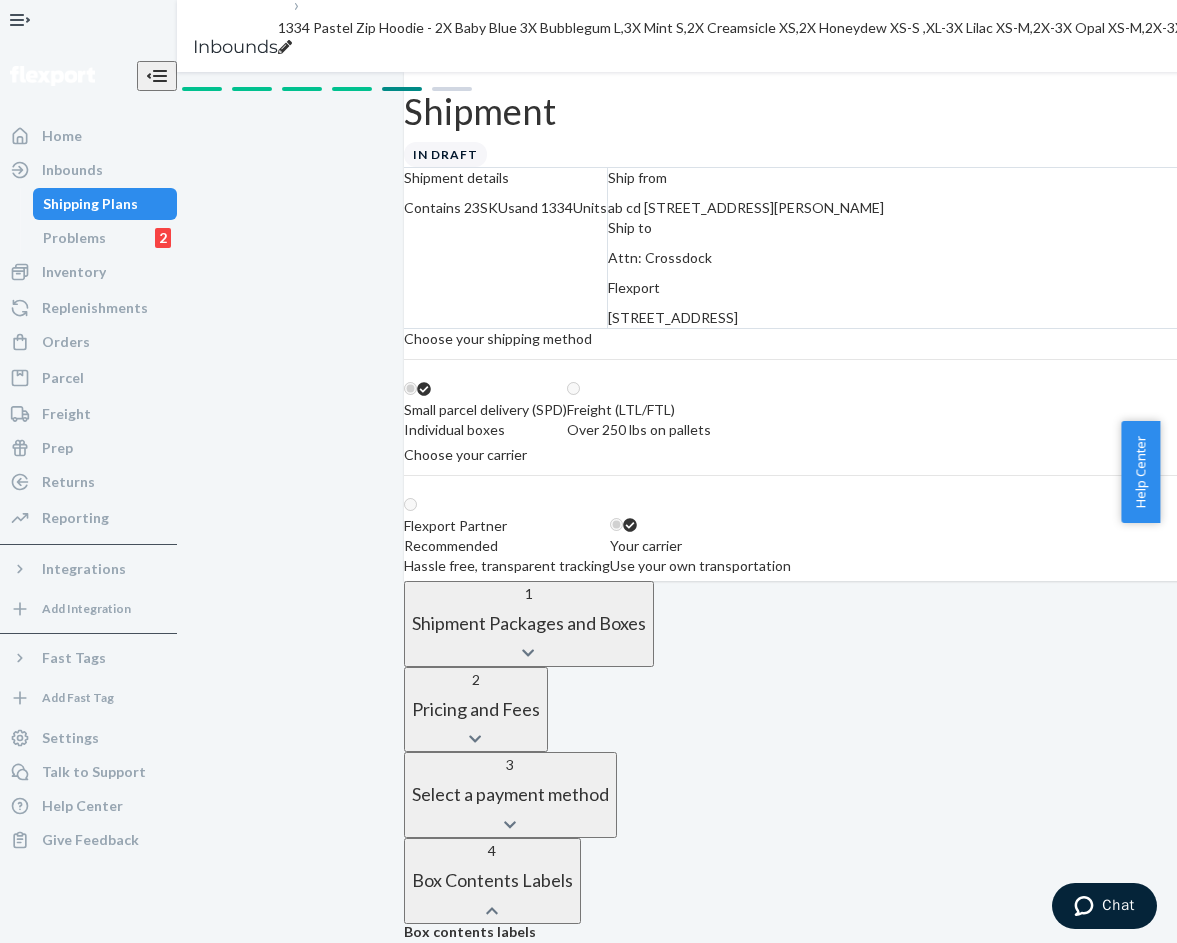 click on "Download labels" at bounding box center (476, 1166) 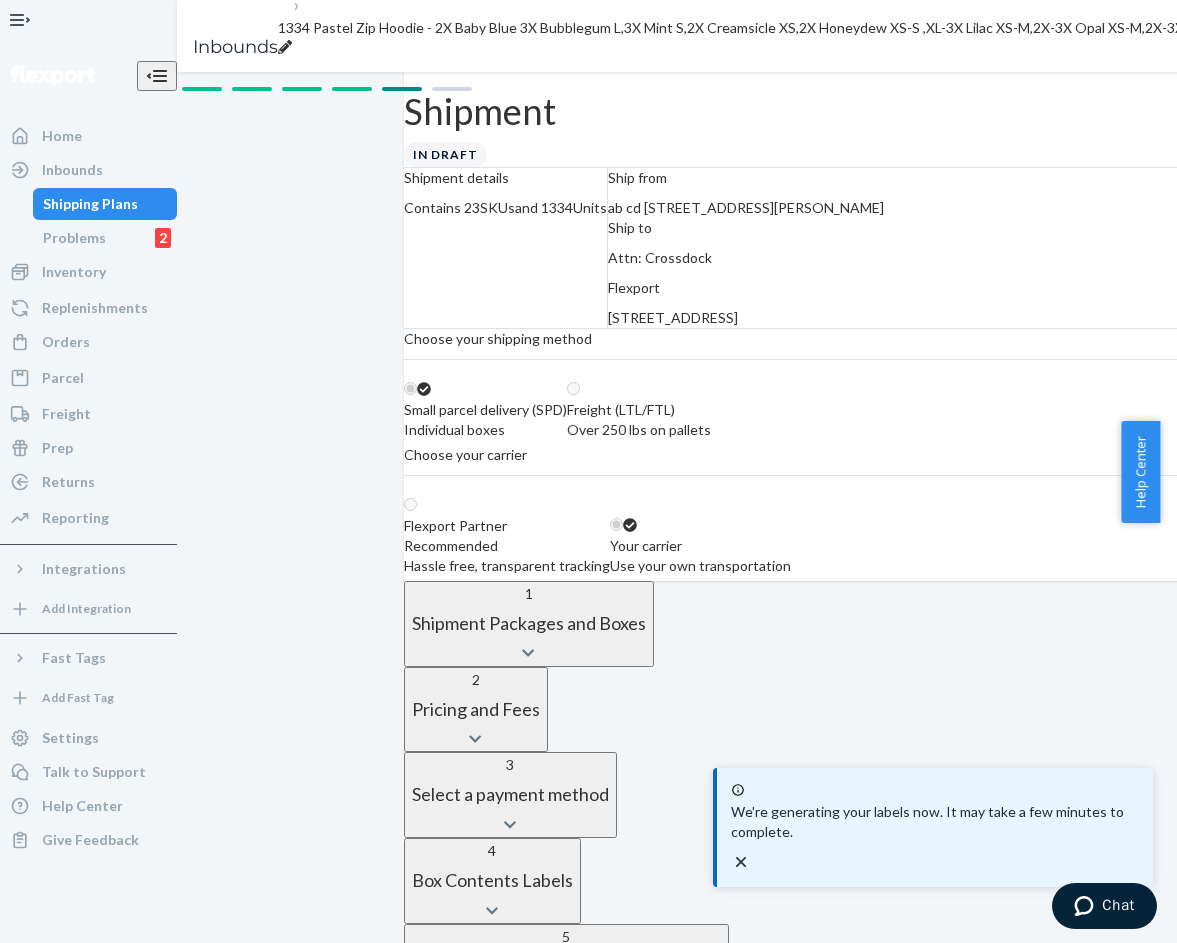 click on "Download" at bounding box center (455, 1146) 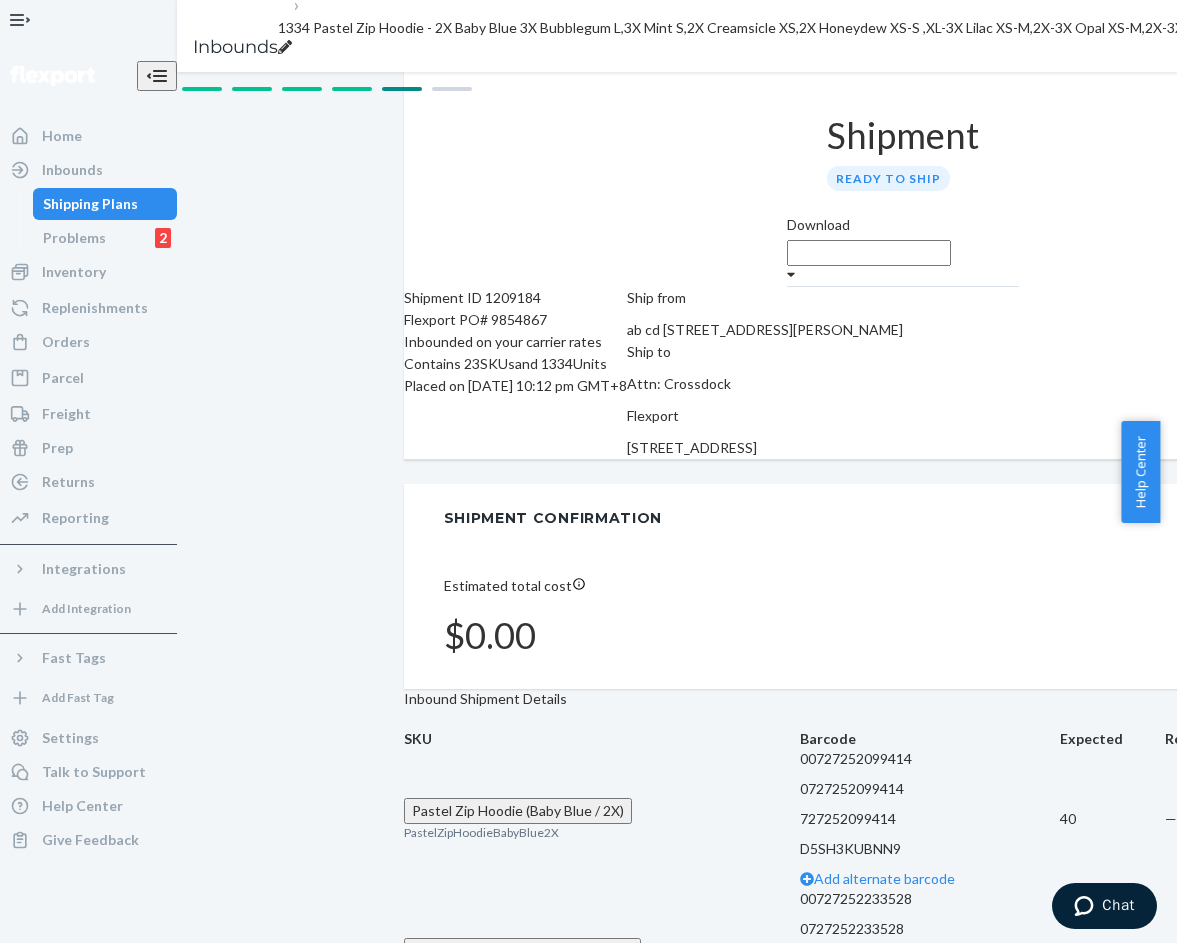 scroll, scrollTop: 0, scrollLeft: 0, axis: both 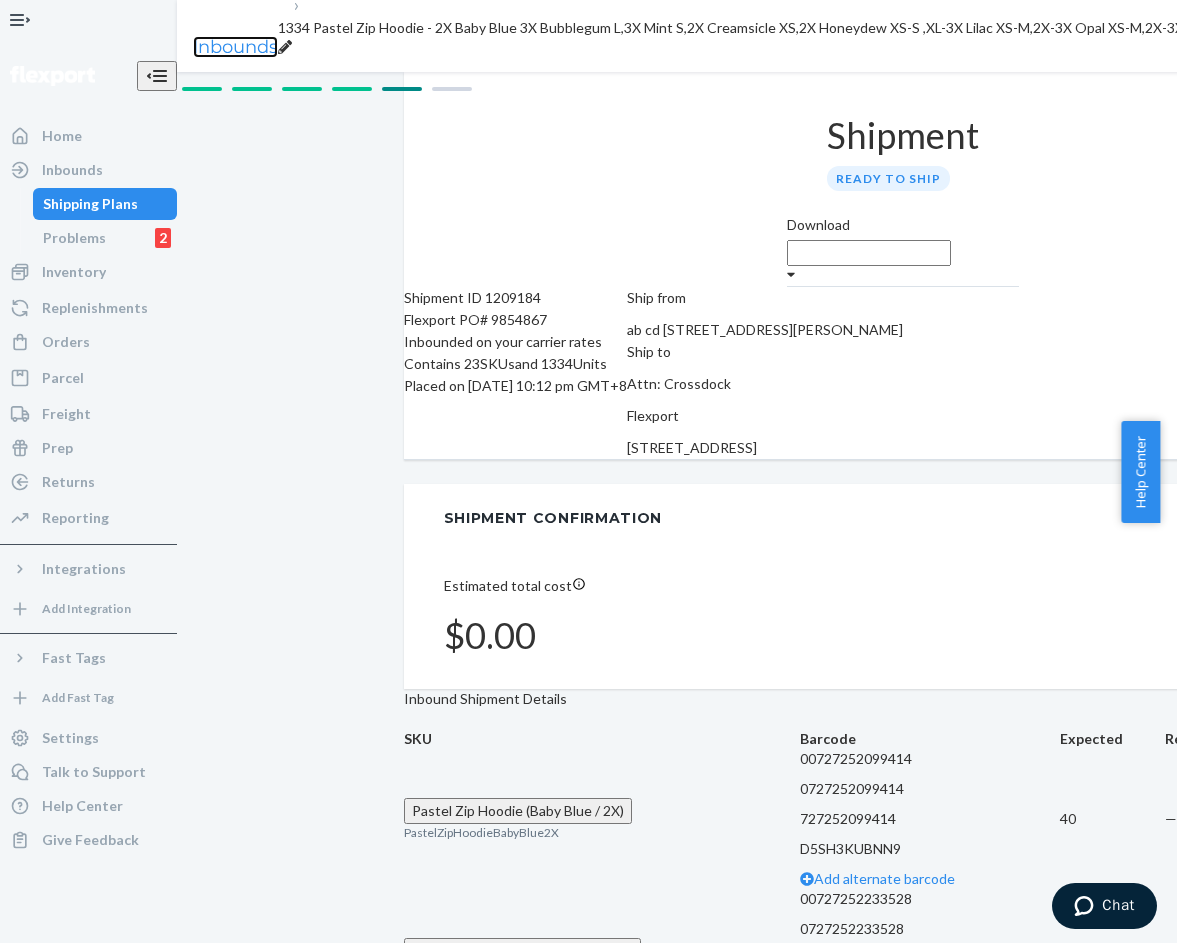click on "Inbounds" at bounding box center (235, 47) 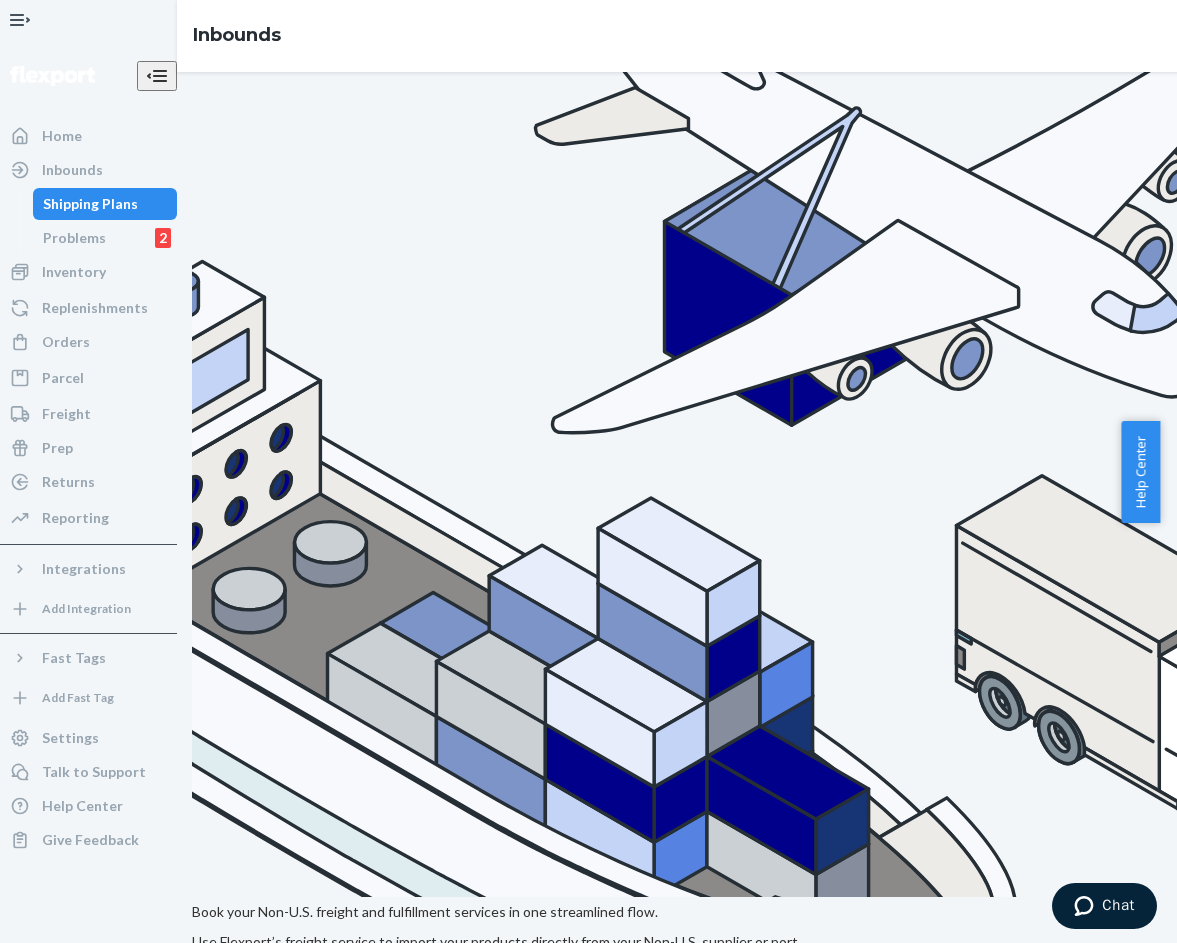 click on "Create inbound" at bounding box center [1286, 1009] 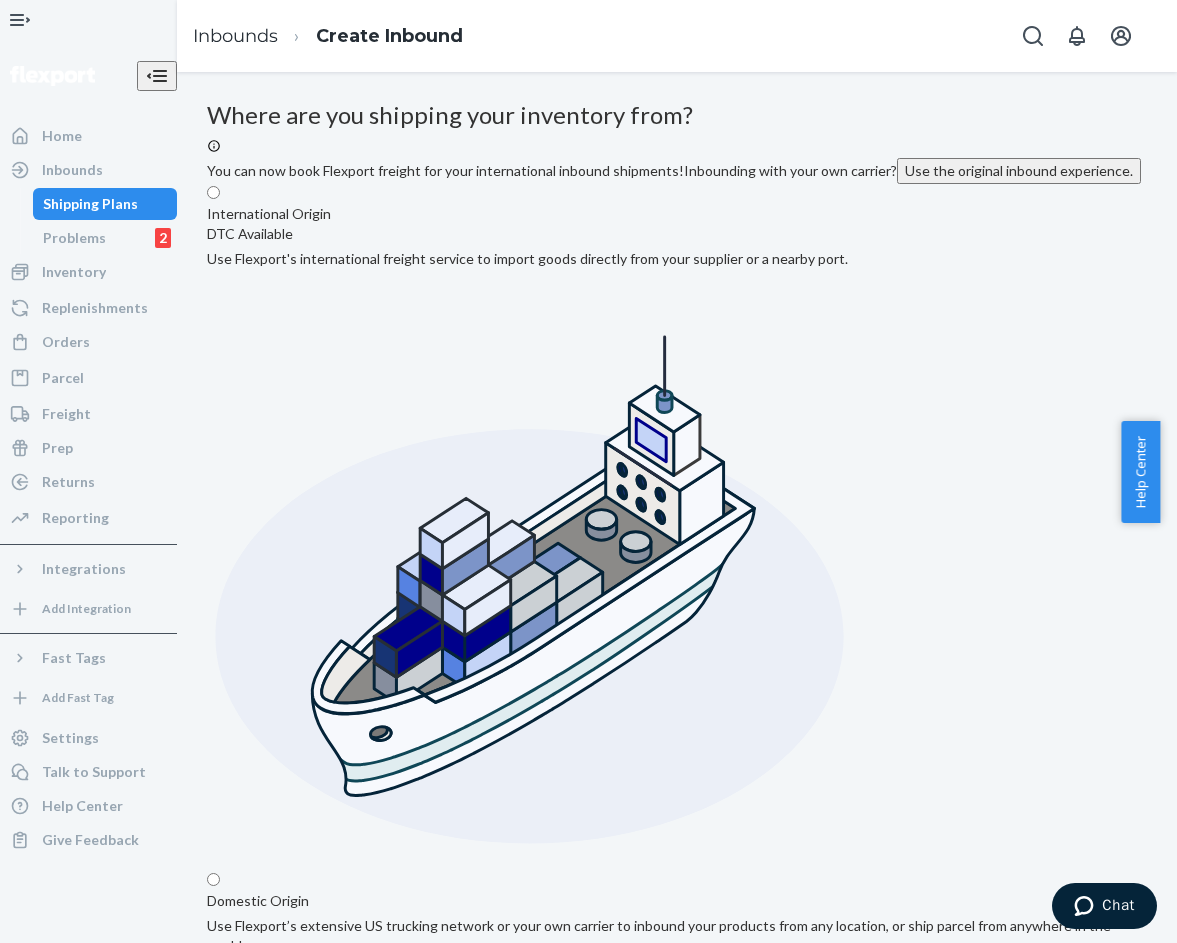 click on "Domestic Origin Use Flexport’s extensive US trucking network or your own carrier to inbound your products from any location, or ship parcel from anywhere in the world" at bounding box center (677, 1350) 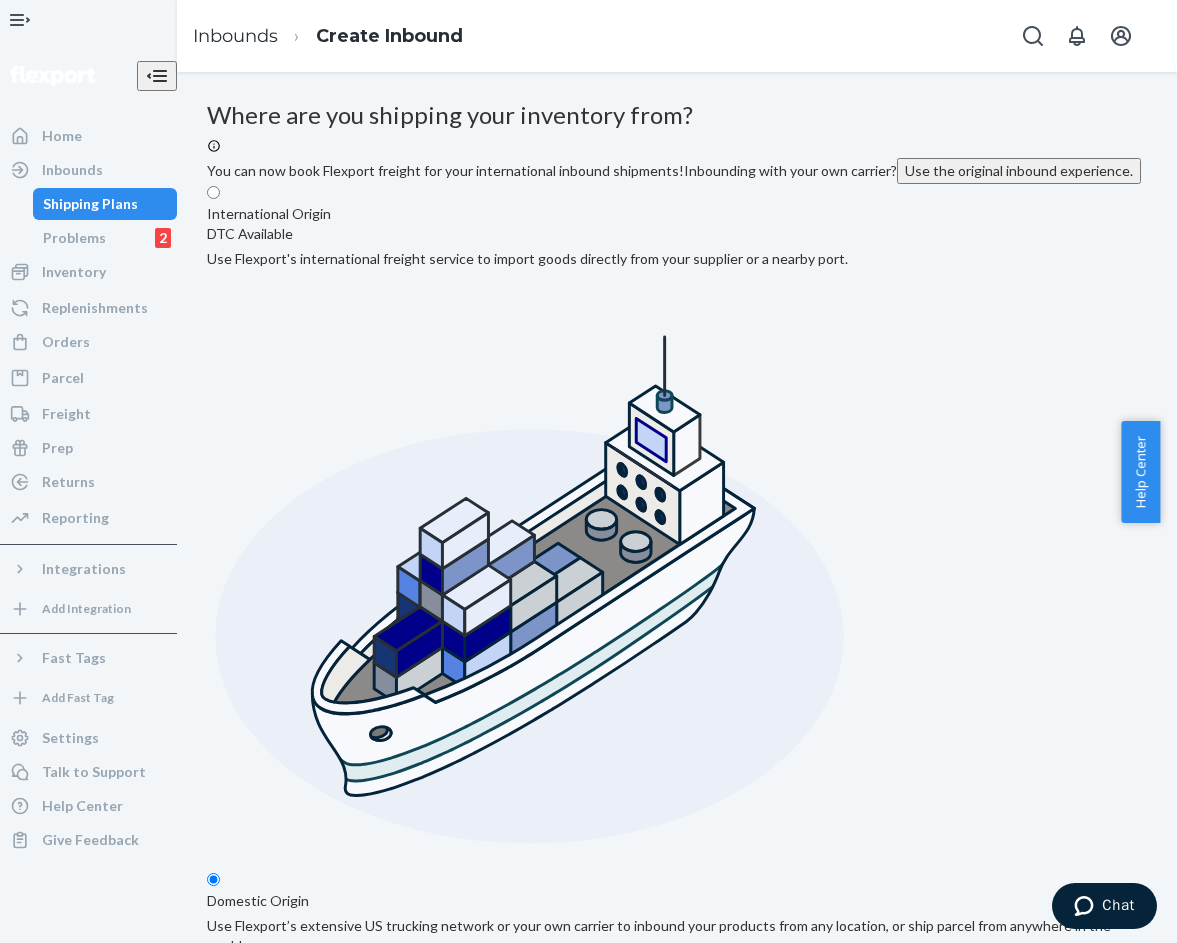 radio on "true" 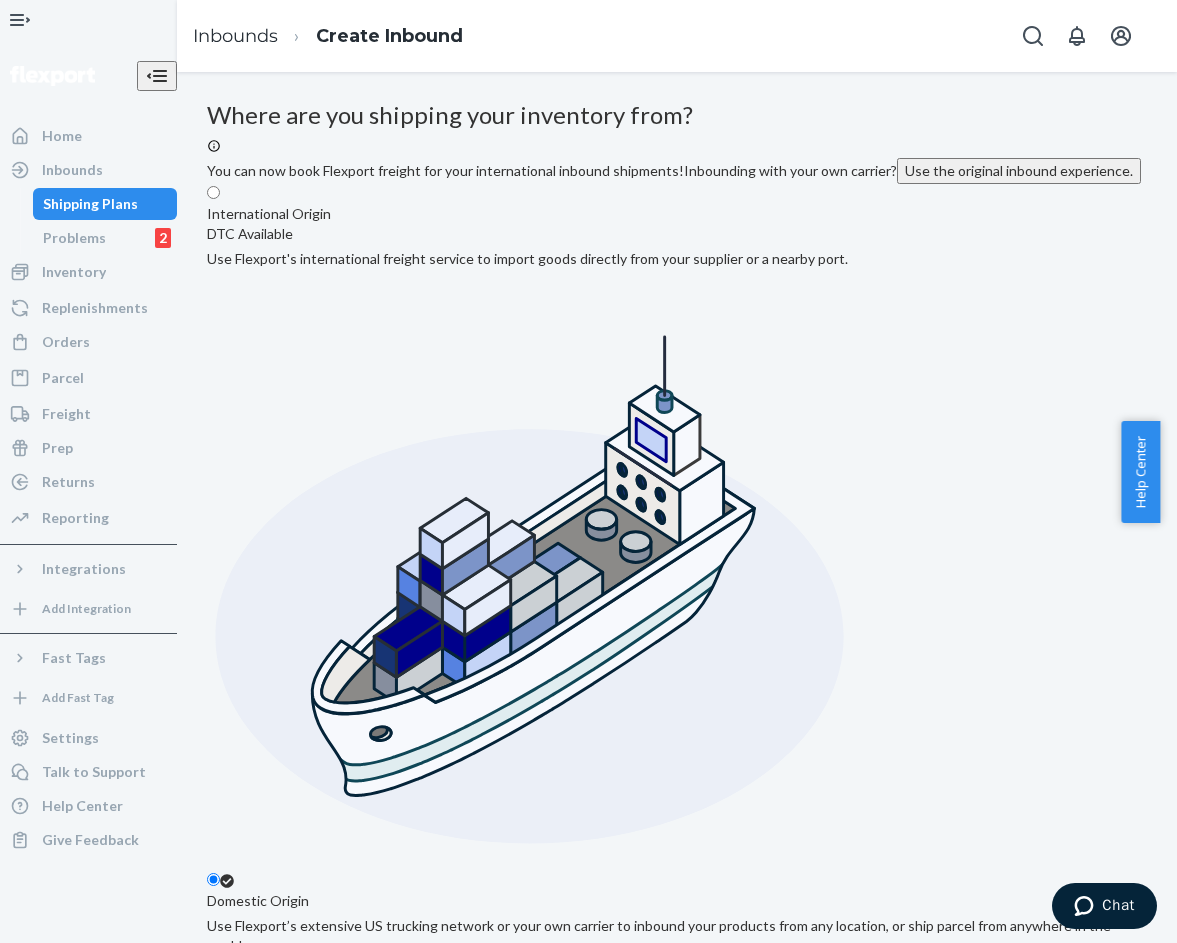 click on "Select from saved addresses" at bounding box center [677, 1875] 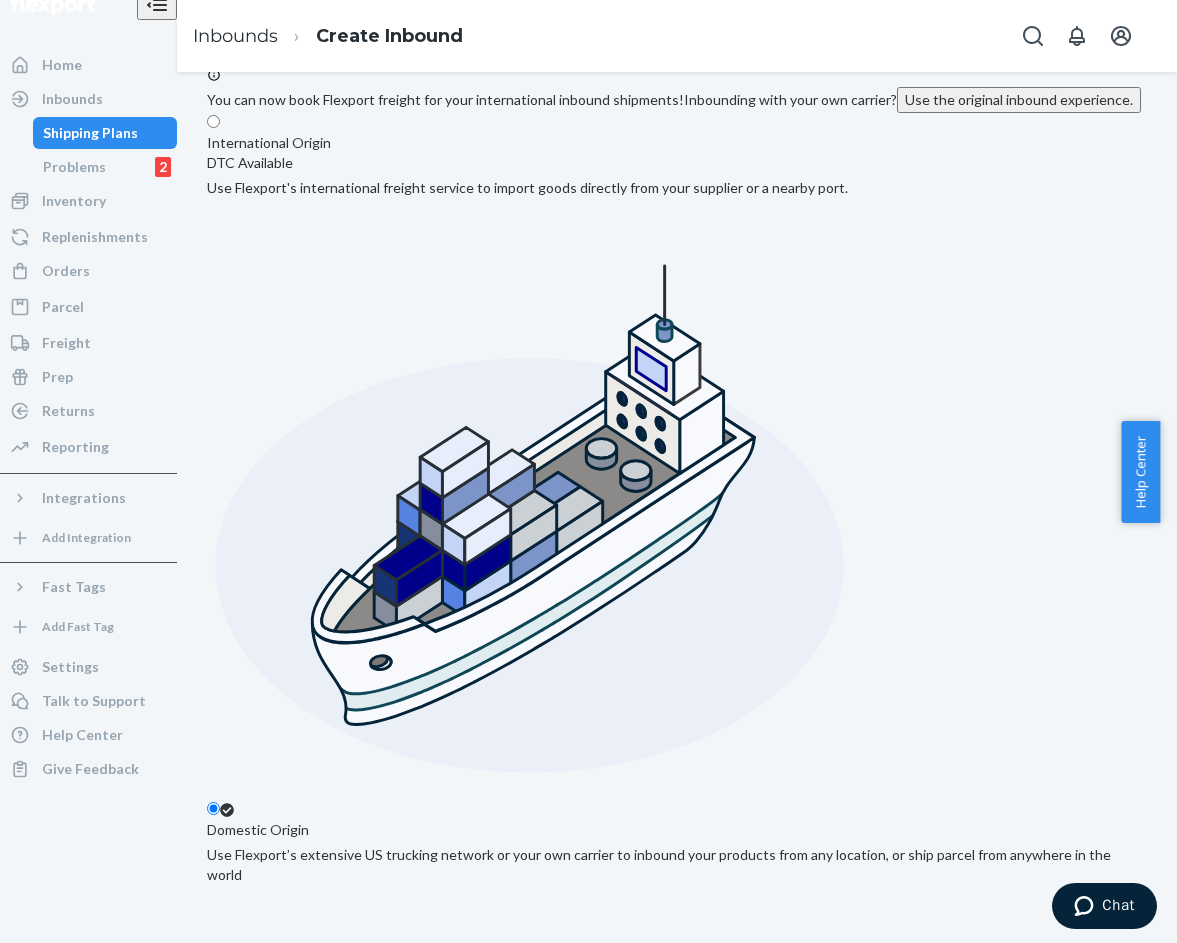 scroll, scrollTop: 72, scrollLeft: 0, axis: vertical 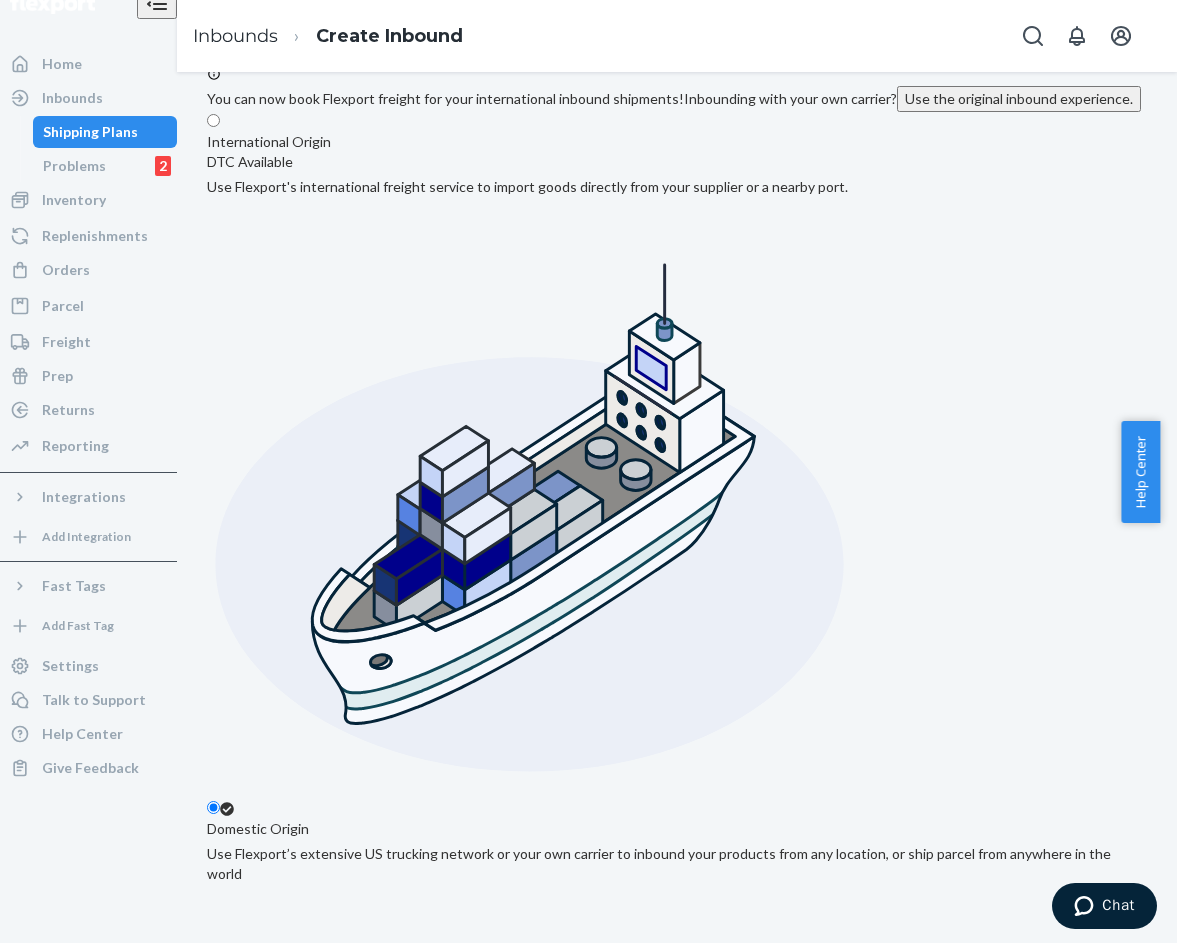 click on "Next" at bounding box center (241, 2439) 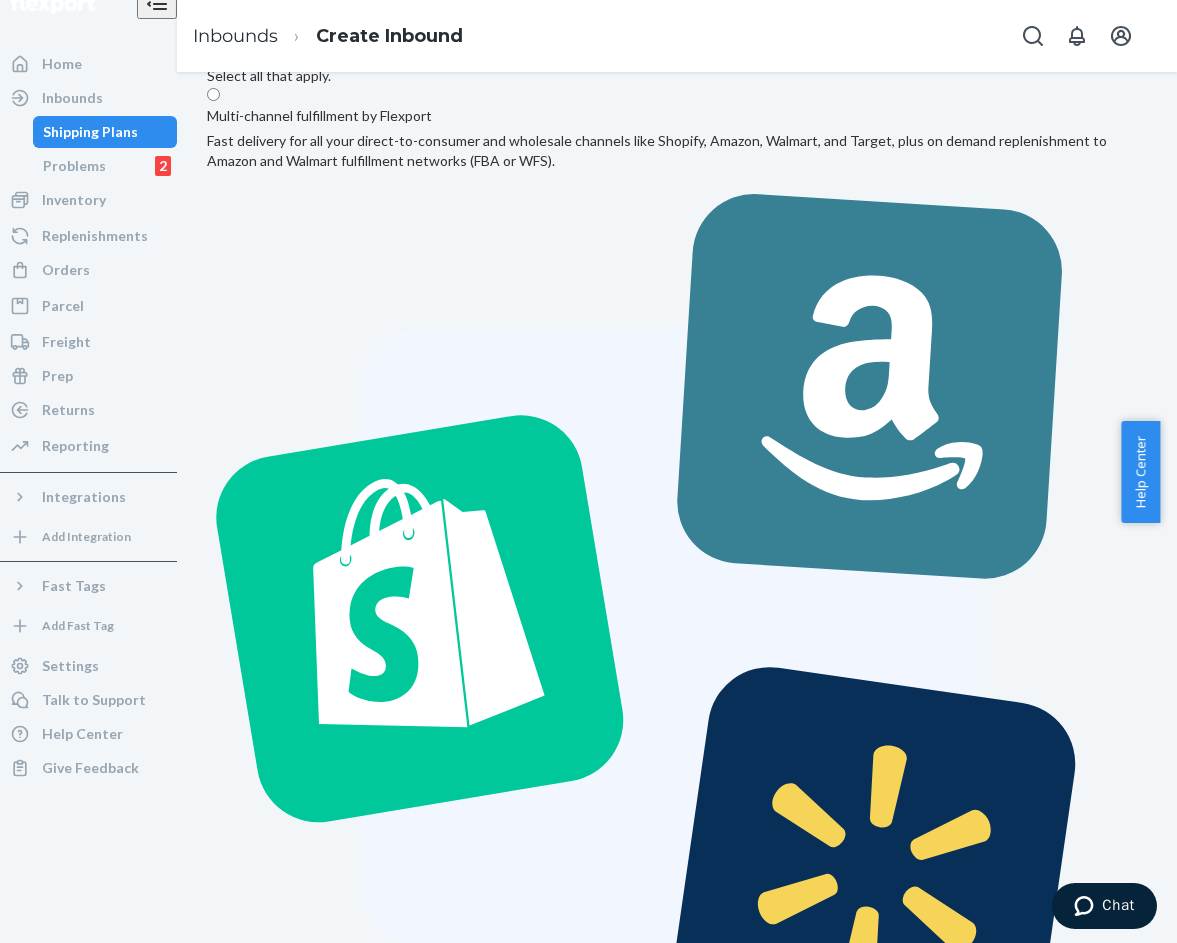 scroll, scrollTop: 0, scrollLeft: 0, axis: both 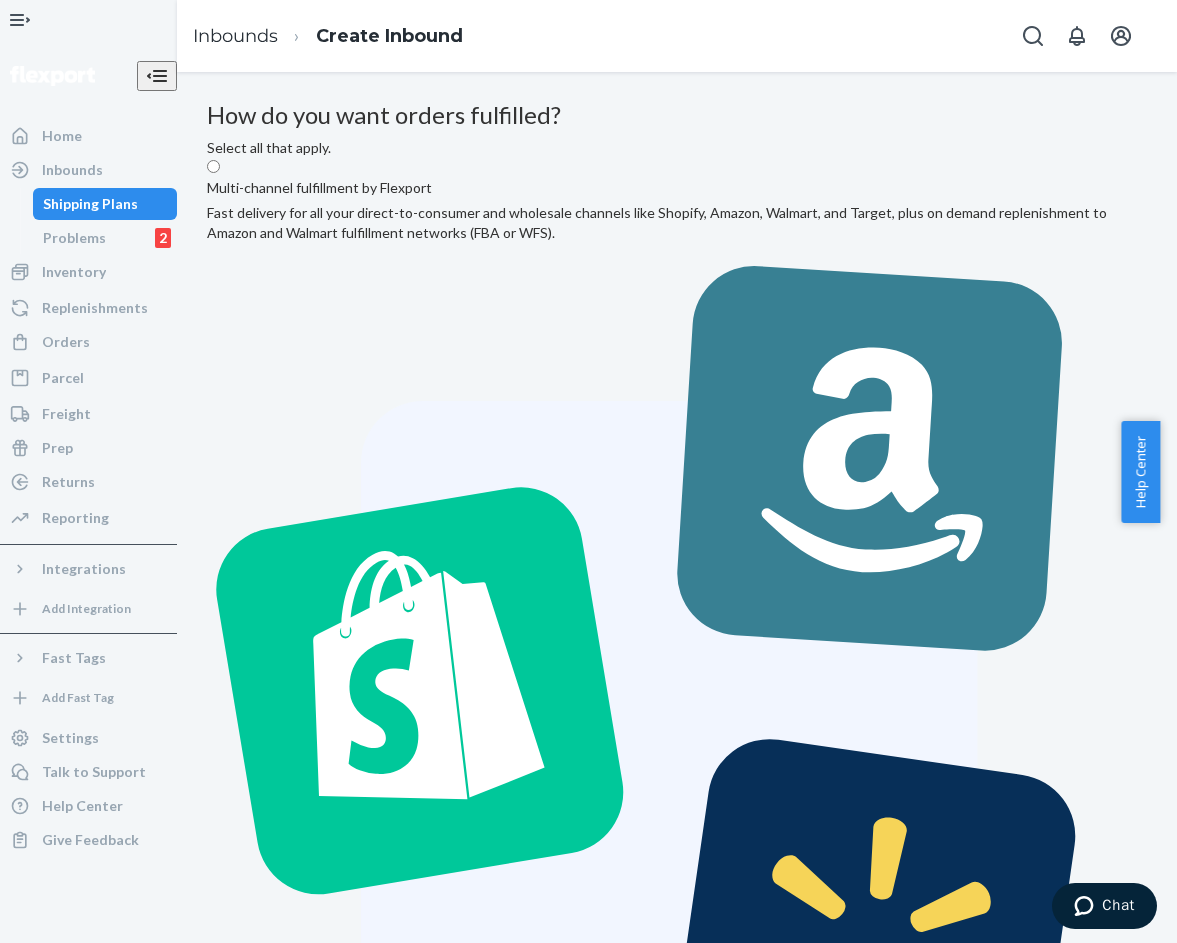 click on "Multi-channel fulfillment by Flexport Fast delivery for all your direct-to-consumer and wholesale channels like Shopify, Amazon, Walmart, and Target, plus on demand replenishment to Amazon and Walmart fulfillment networks (FBA or WFS)." at bounding box center (677, 673) 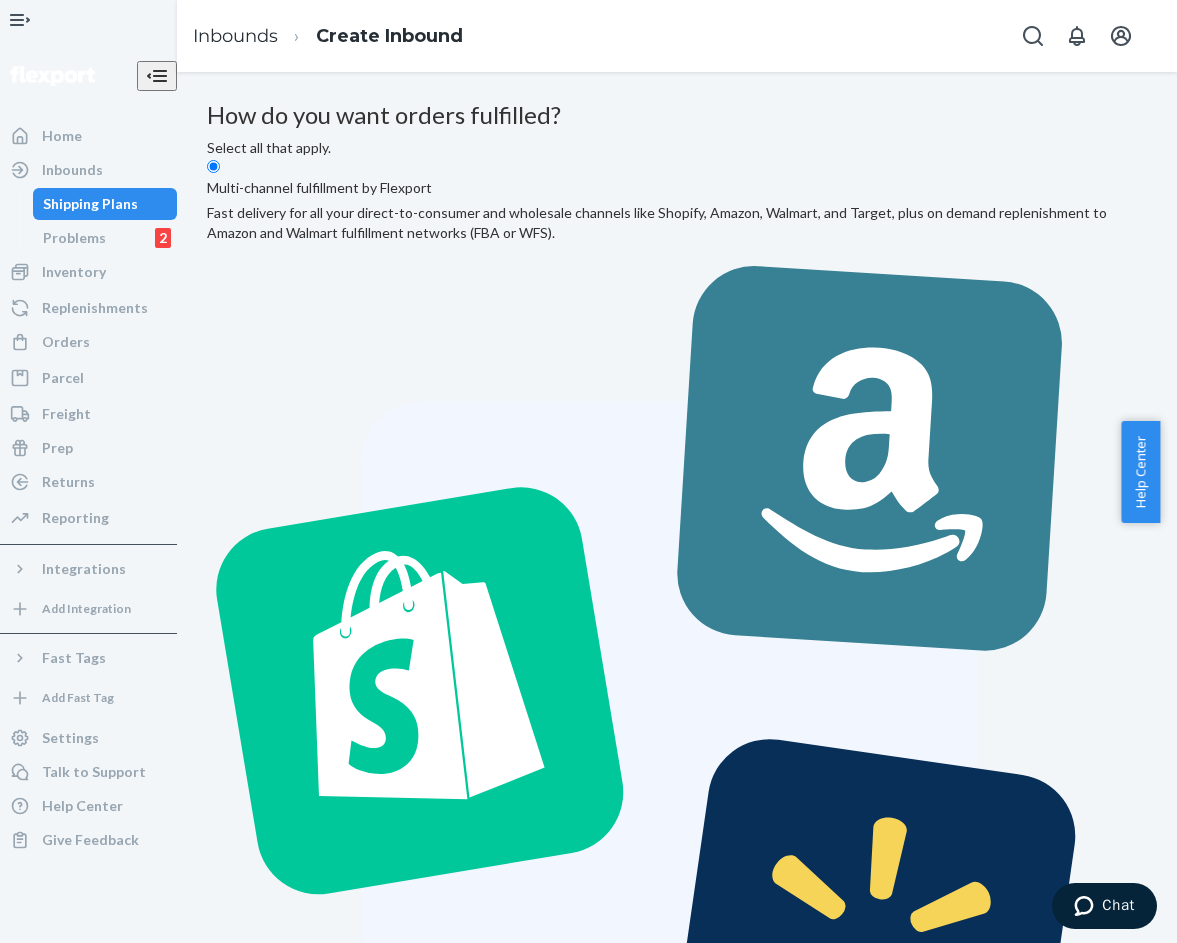 radio on "true" 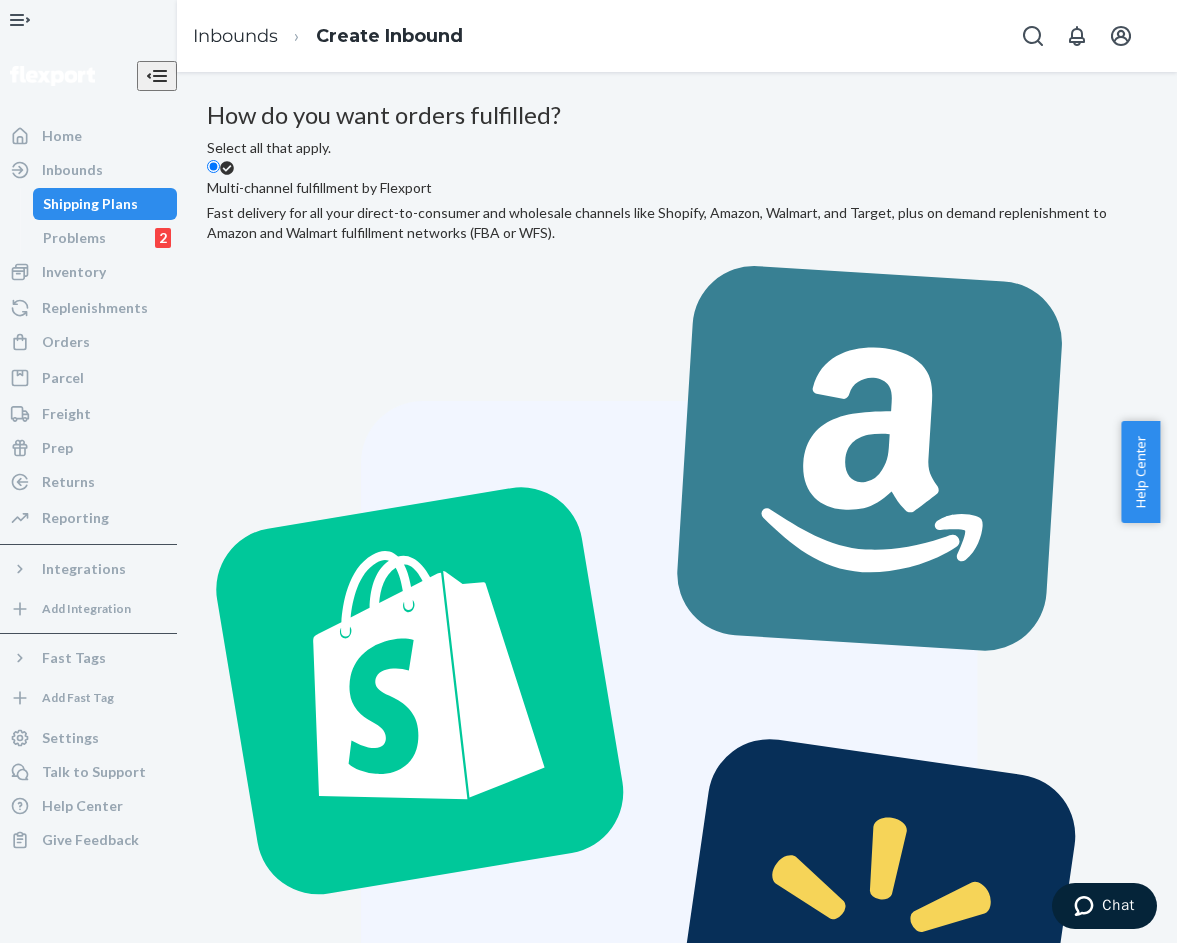 click on "Next" at bounding box center [241, 1735] 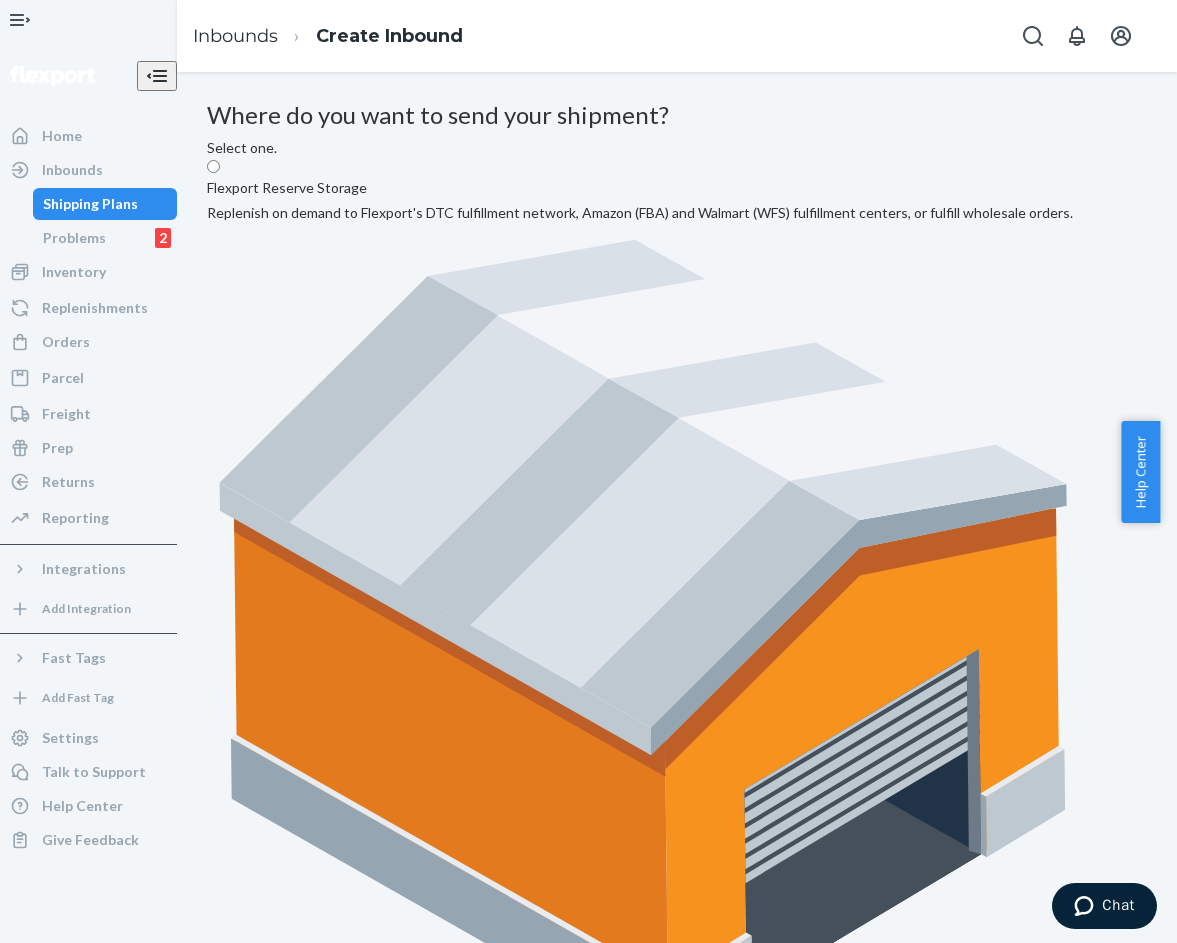 click on "Flexport DTC Fulfillment Network Send your shipment directly to Flexport's direct-to-consumer fulfillment network." at bounding box center [461, 1355] 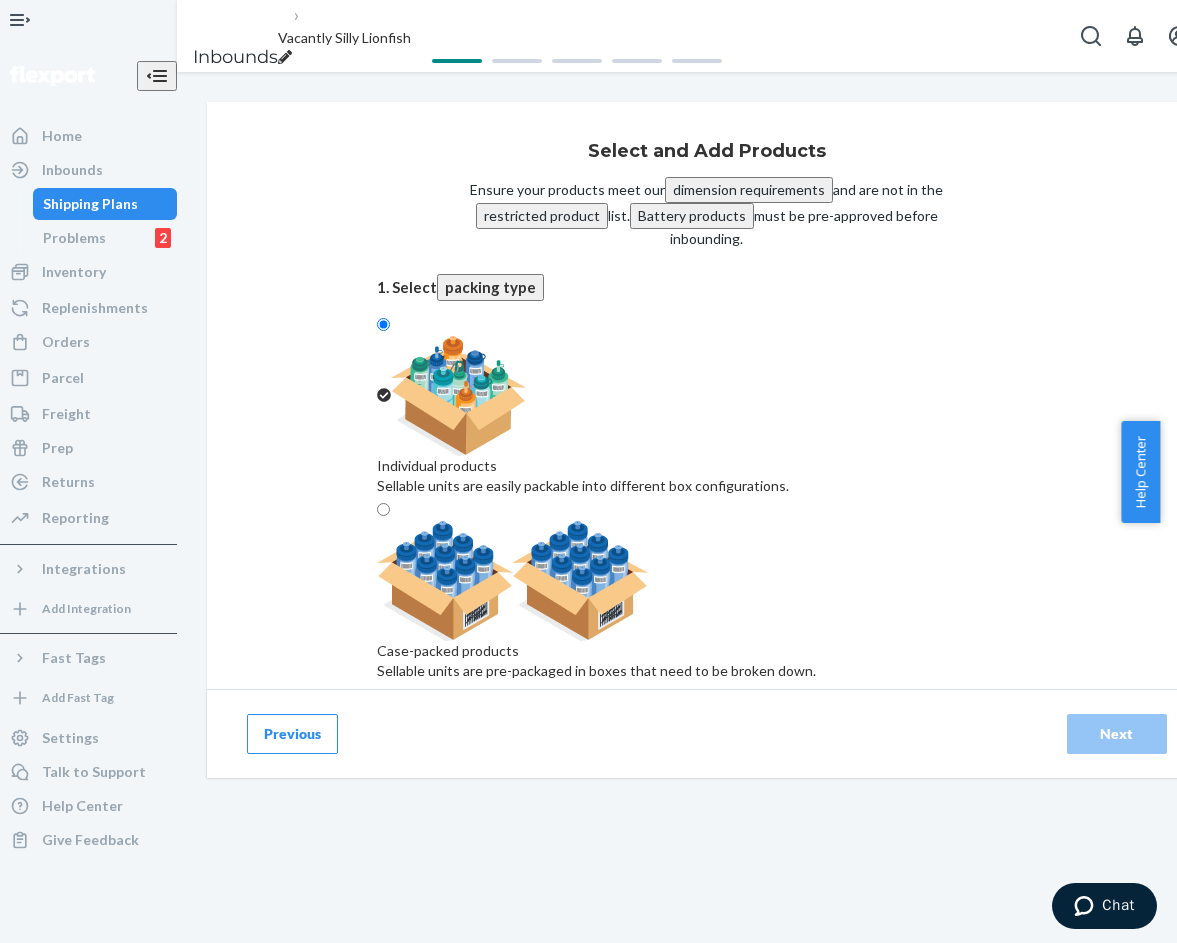 click on "Search and add products" at bounding box center (707, 878) 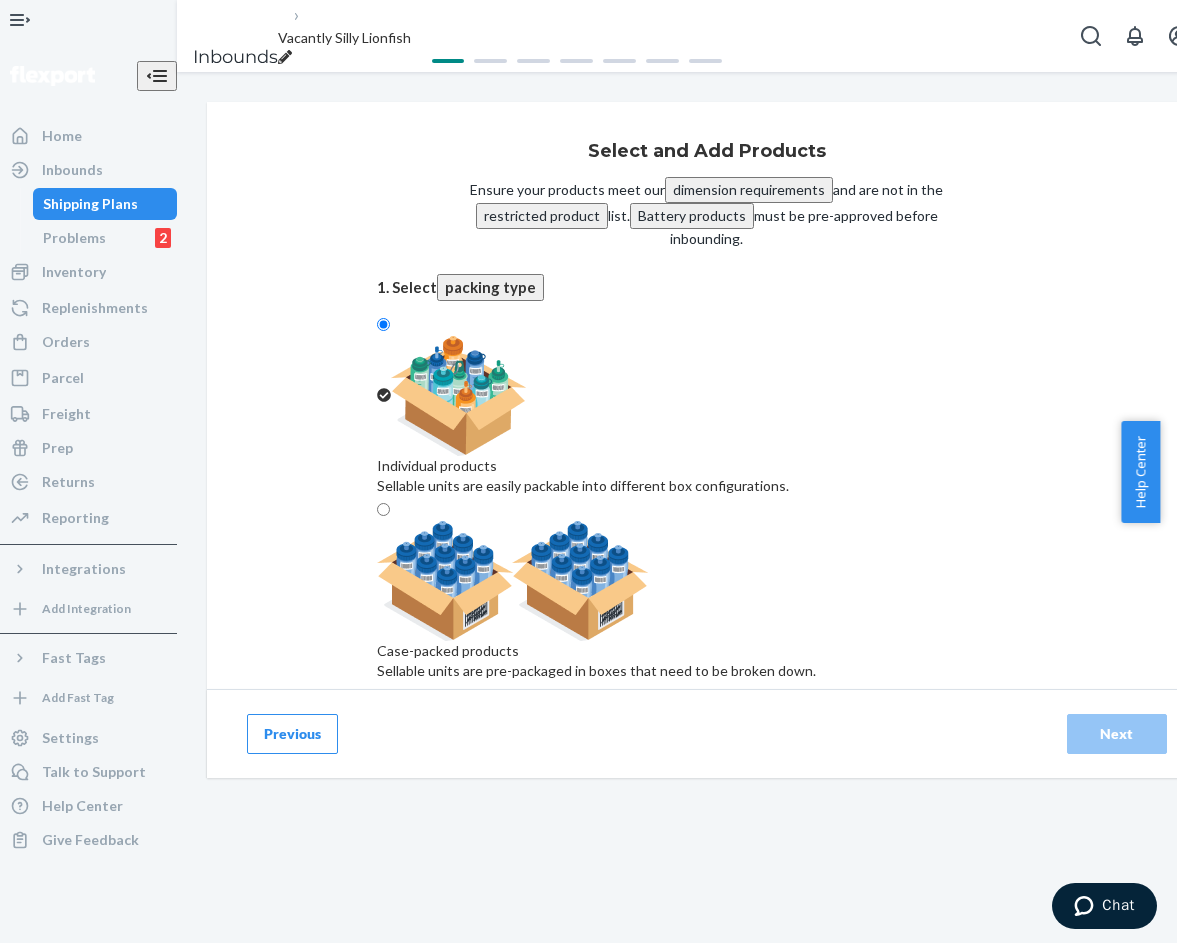 click on "Search and add products" at bounding box center (707, 858) 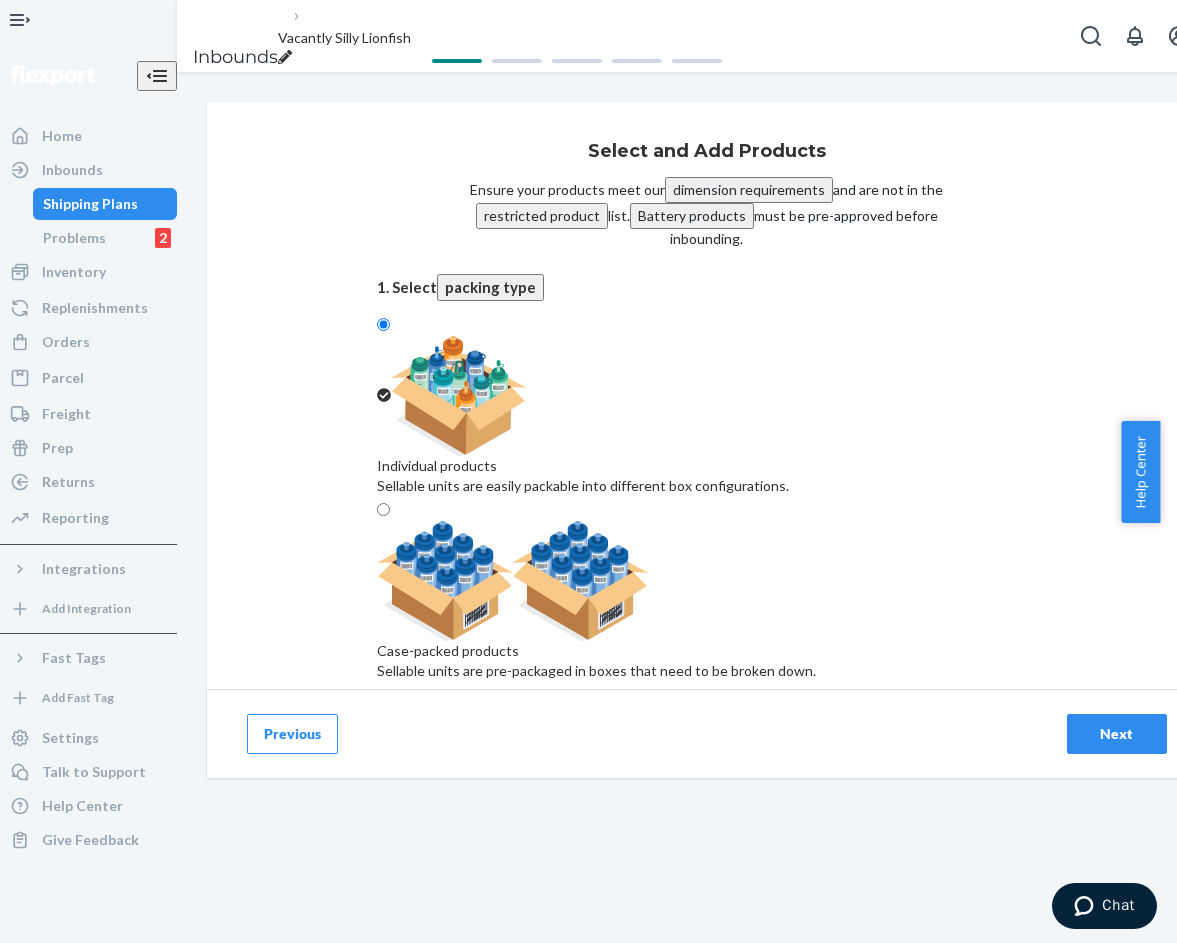click on "Signature  Fit  Hoodie  ( Onyx   Black  /  L ) L .  Onyx   Black 5165 available" at bounding box center (707, 953) 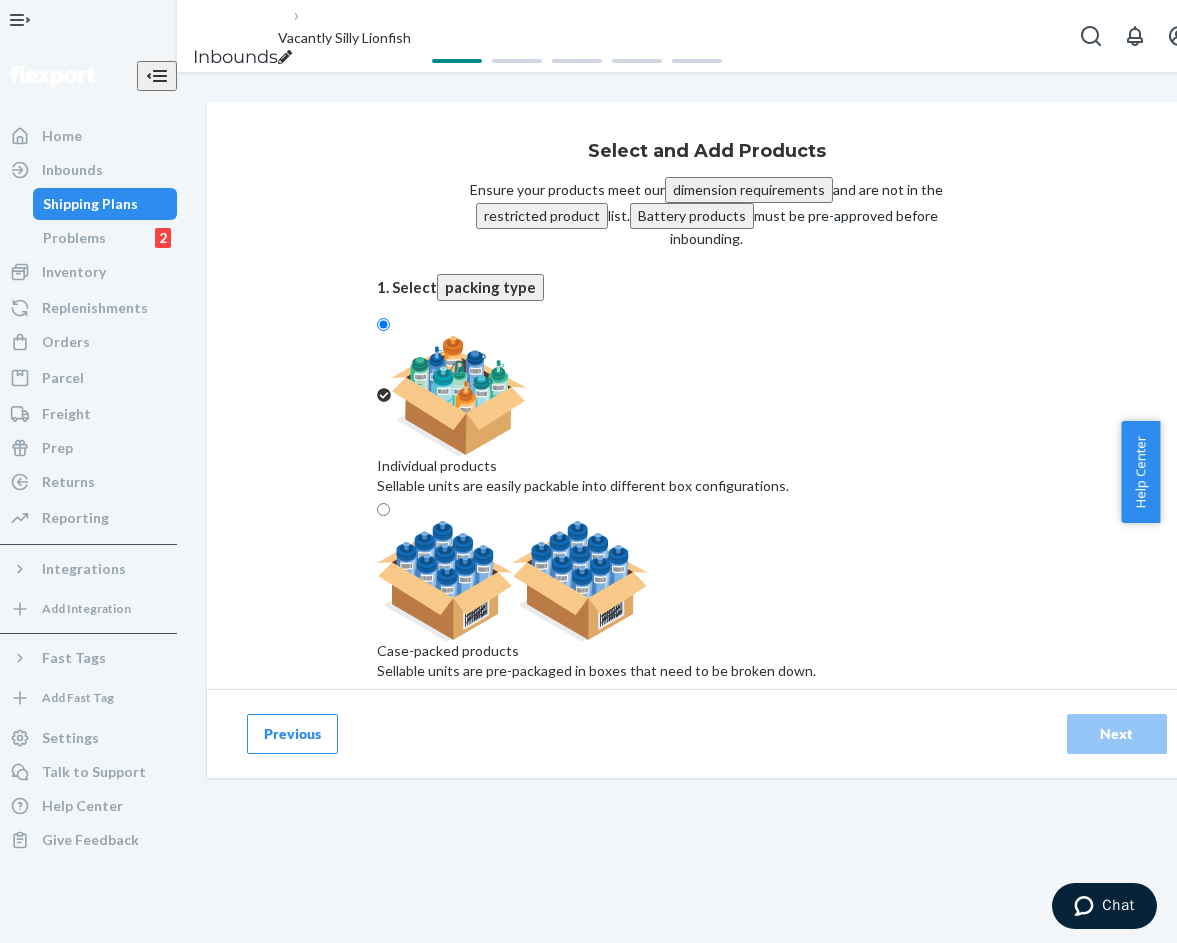 click on "Search and add products" at bounding box center (707, 858) 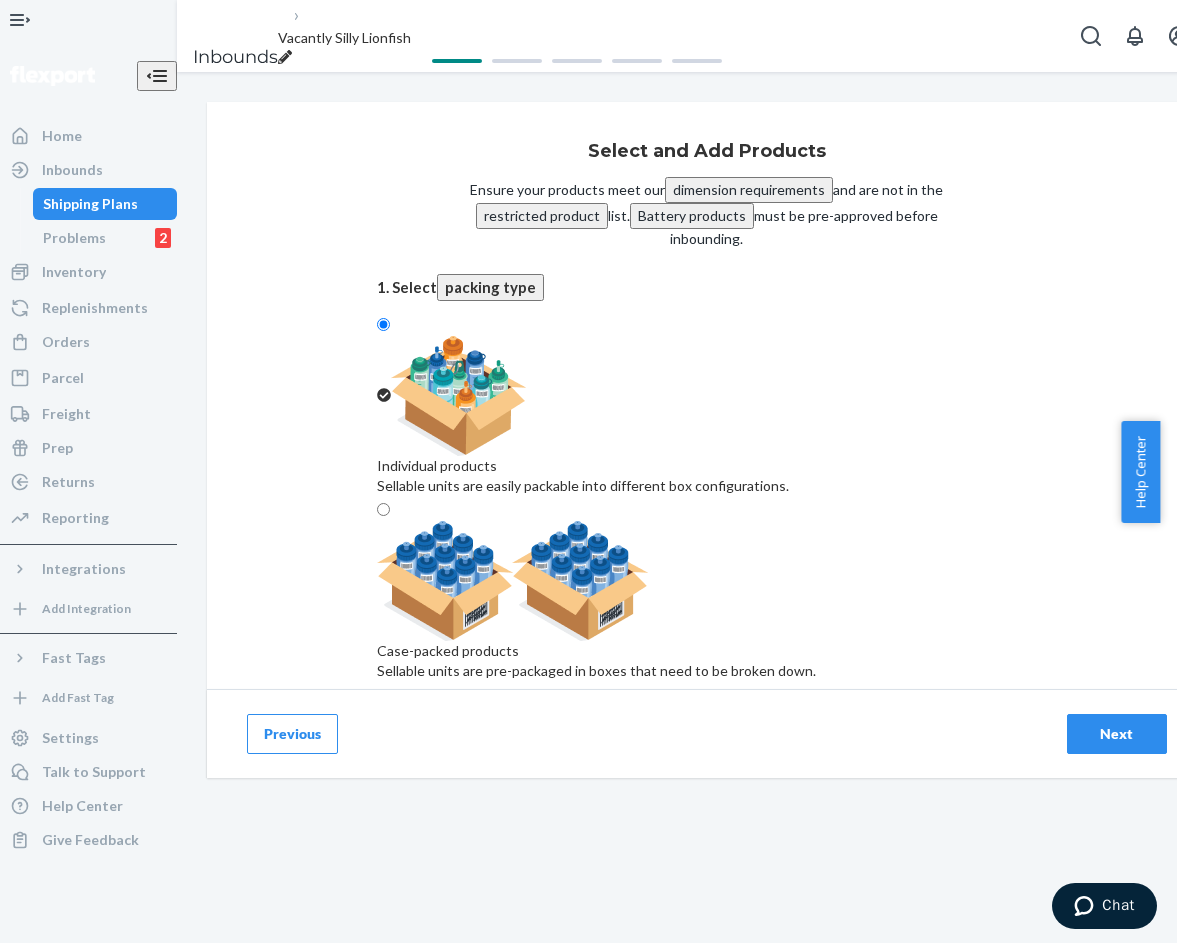 type on "Signature hoodie Onyx Black XL" 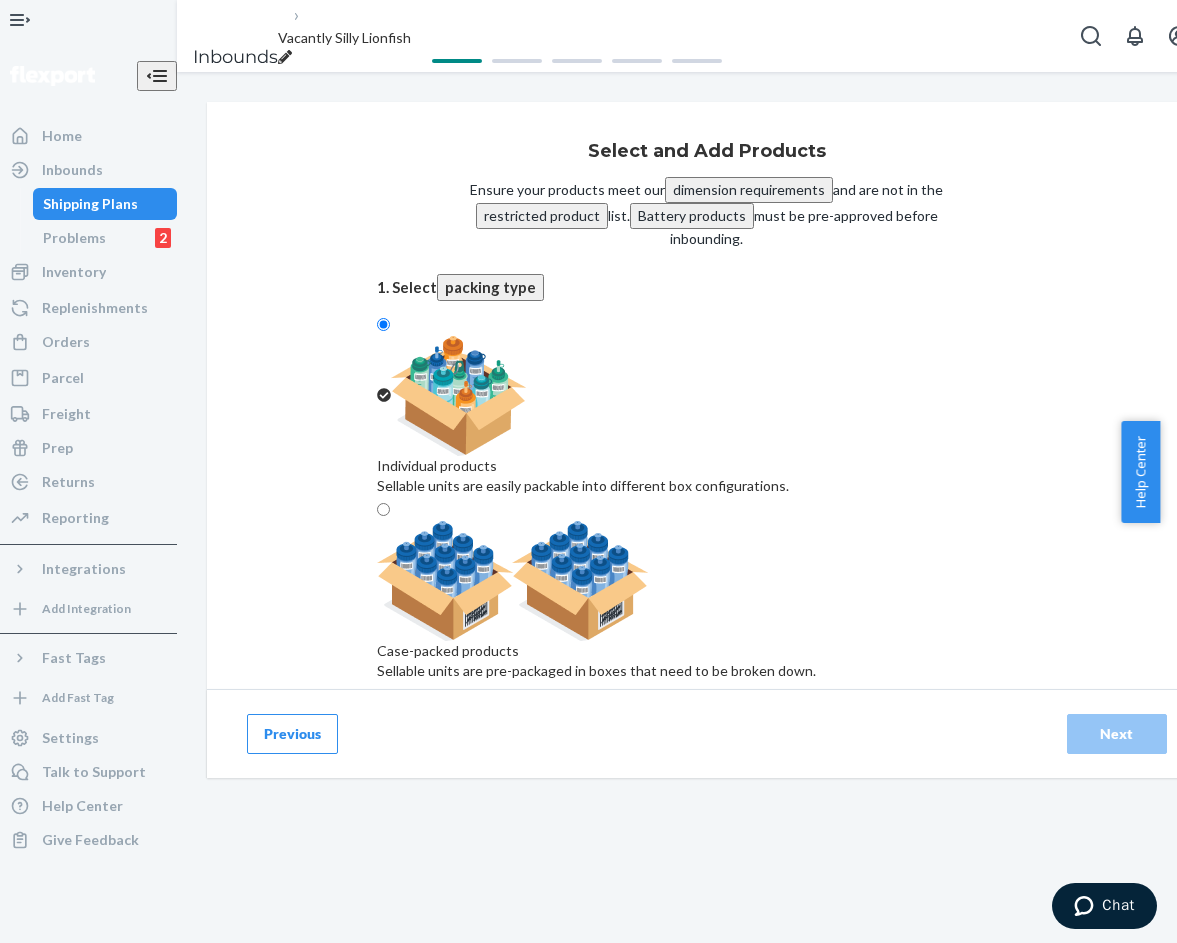 click on "Search and add products" at bounding box center [707, 858] 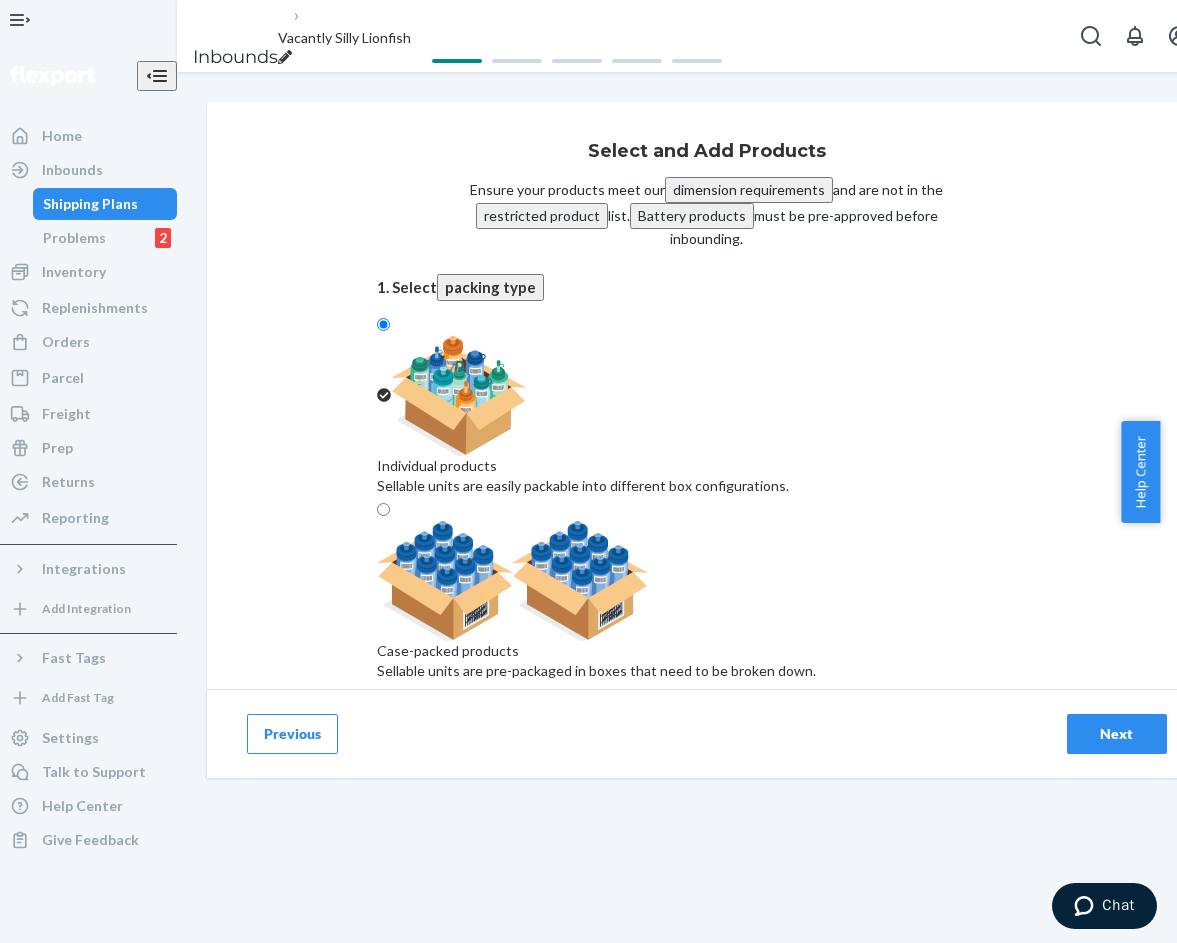 type on "Signature hoodie Onyx Black 2" 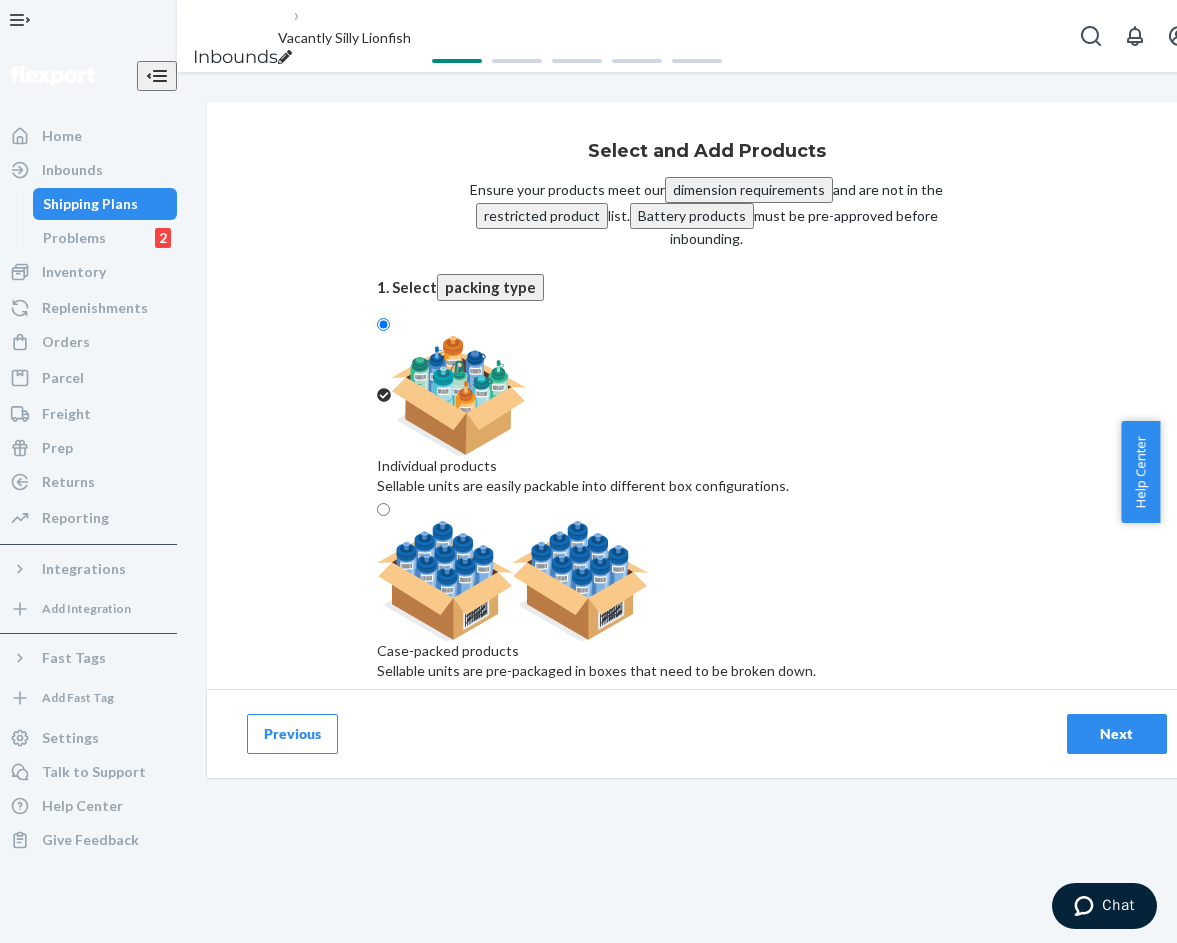 click on "2X" at bounding box center (569, 932) 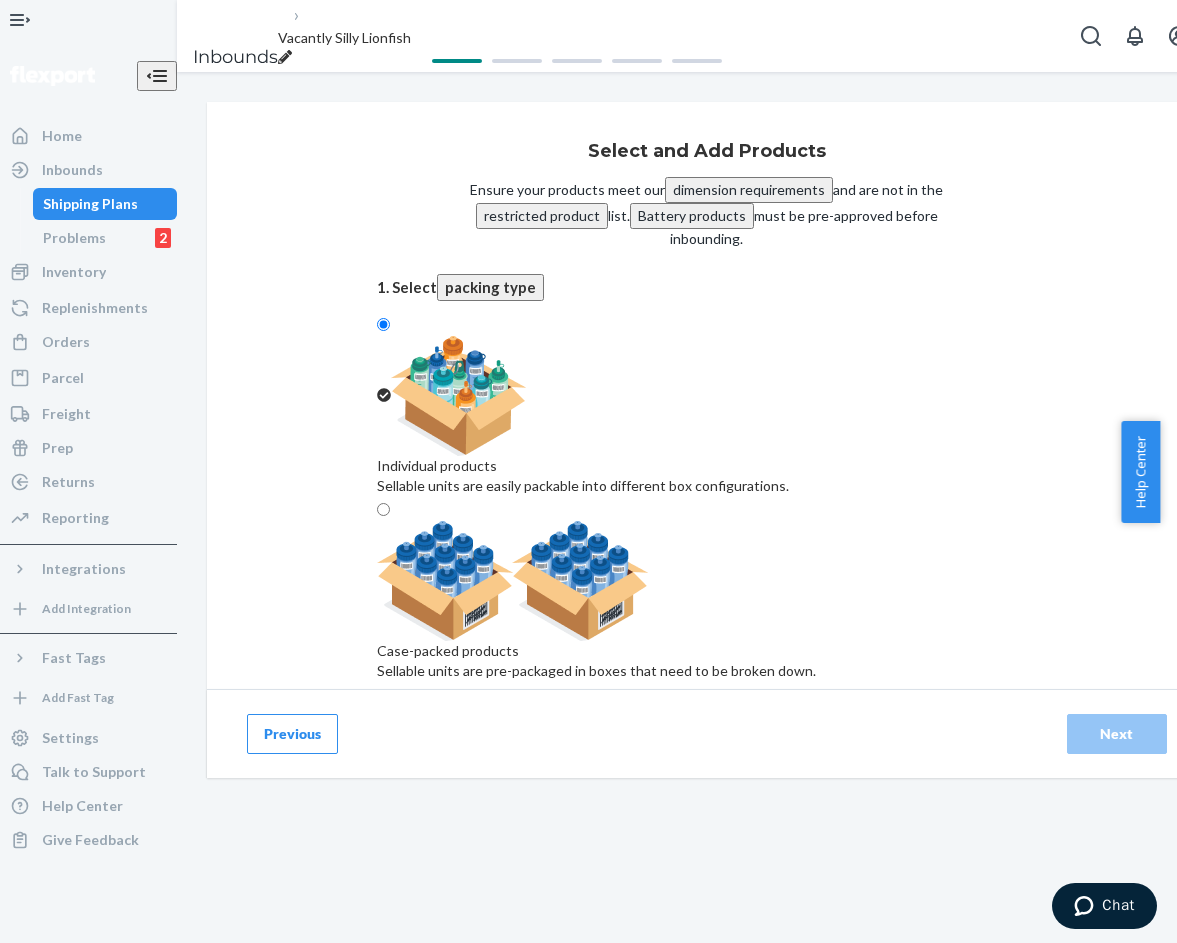 click on "Search and add products" at bounding box center [707, 878] 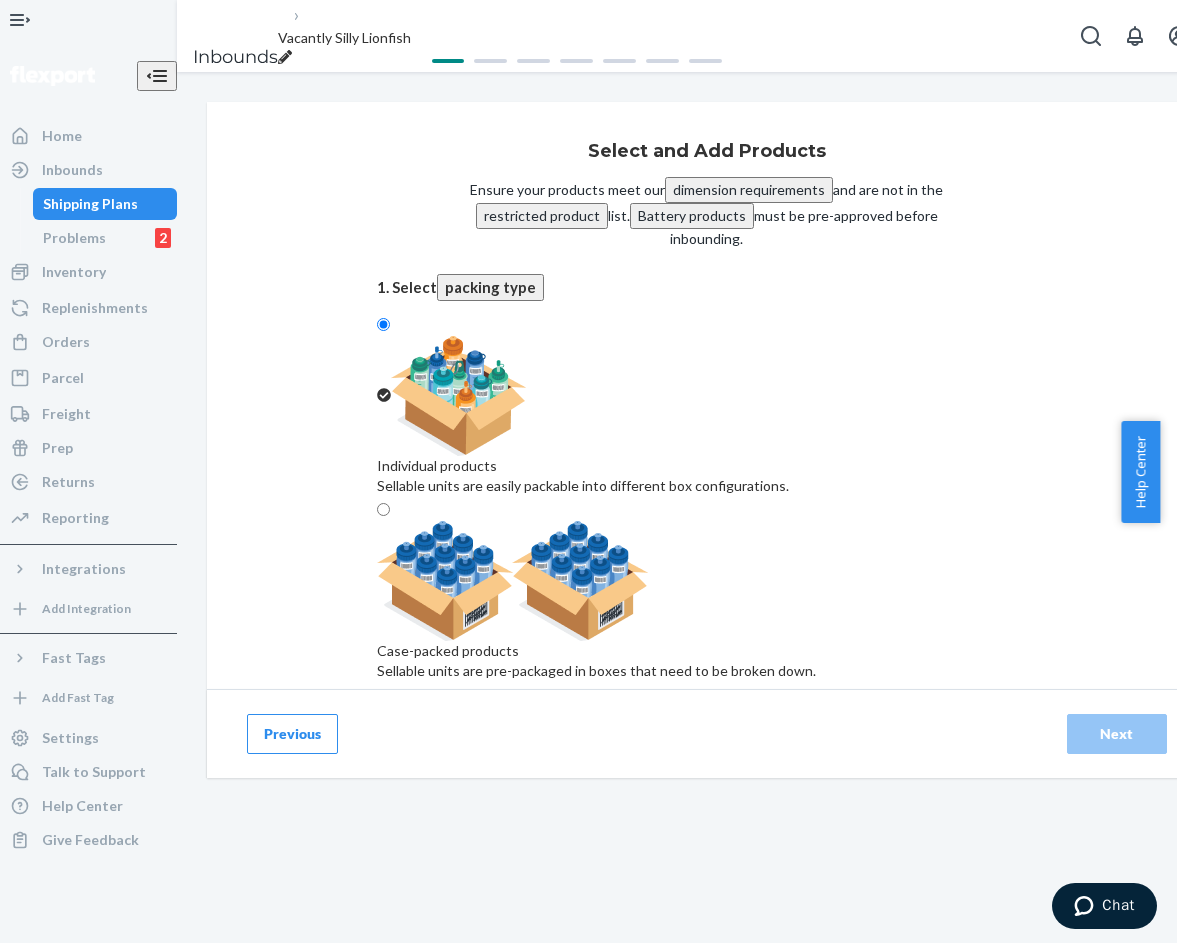 type on "Signature hoodie Onyx Black 3" 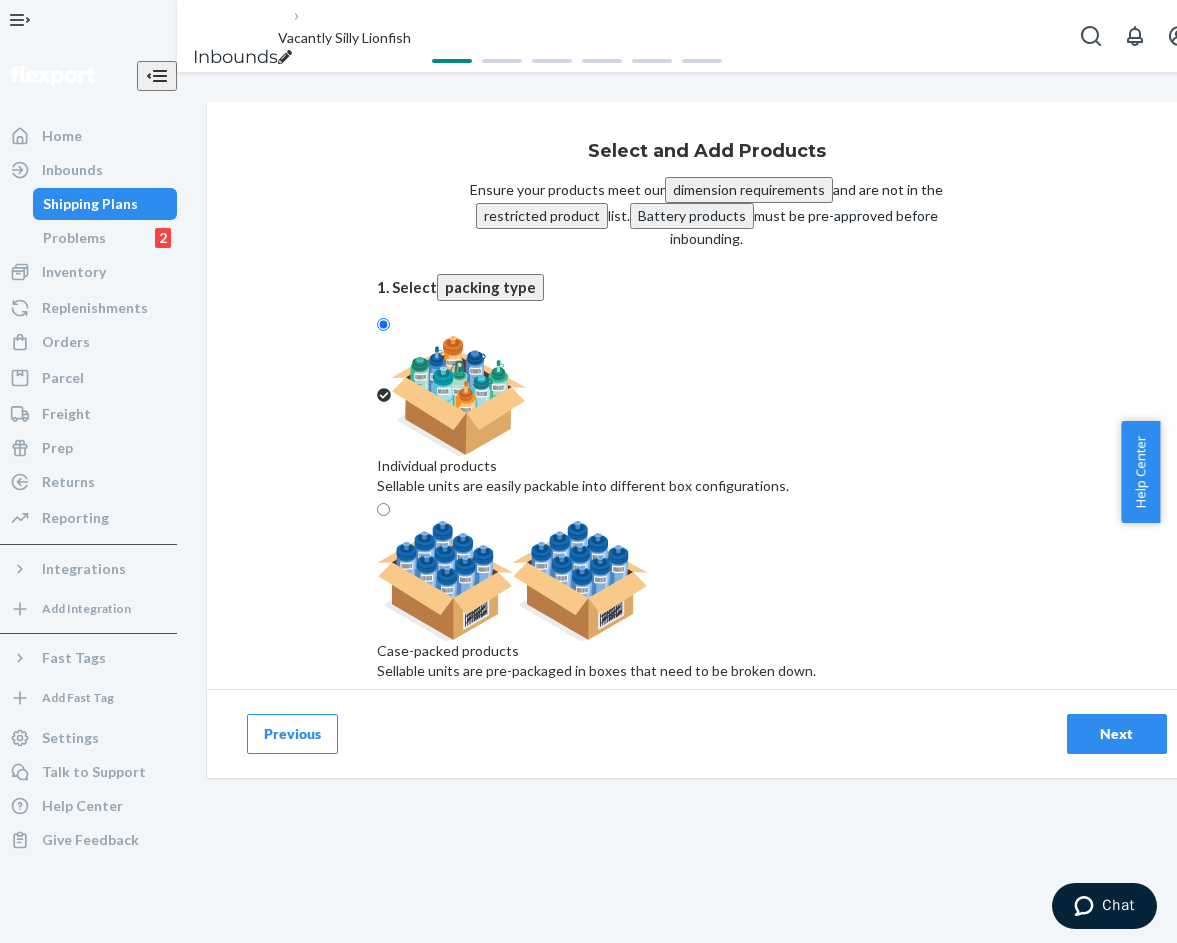 click on "Signature  Fit  Hoodie  ( Onyx   Black  /  3X )" at bounding box center [707, 933] 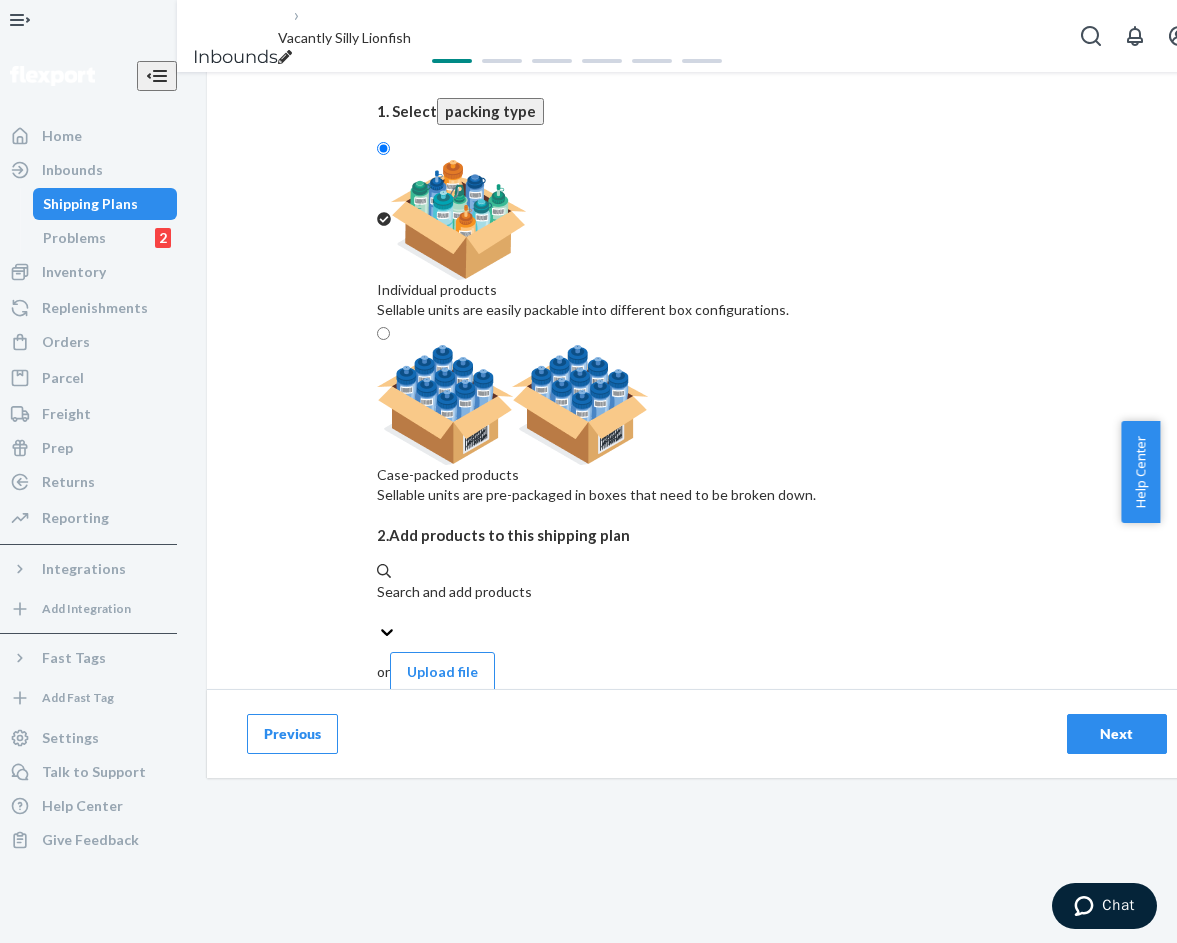 scroll, scrollTop: 168, scrollLeft: 0, axis: vertical 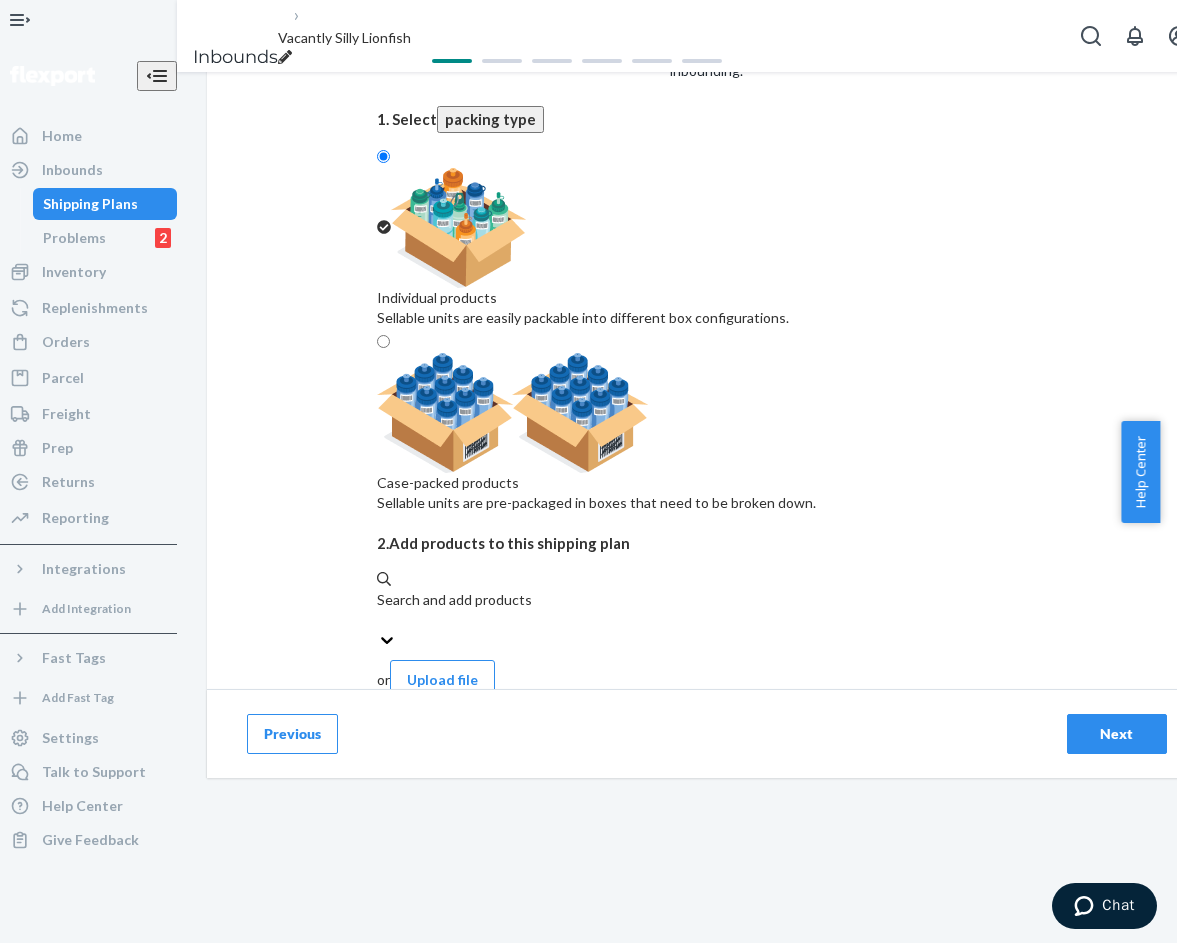 click on "Search and add products" at bounding box center (707, 600) 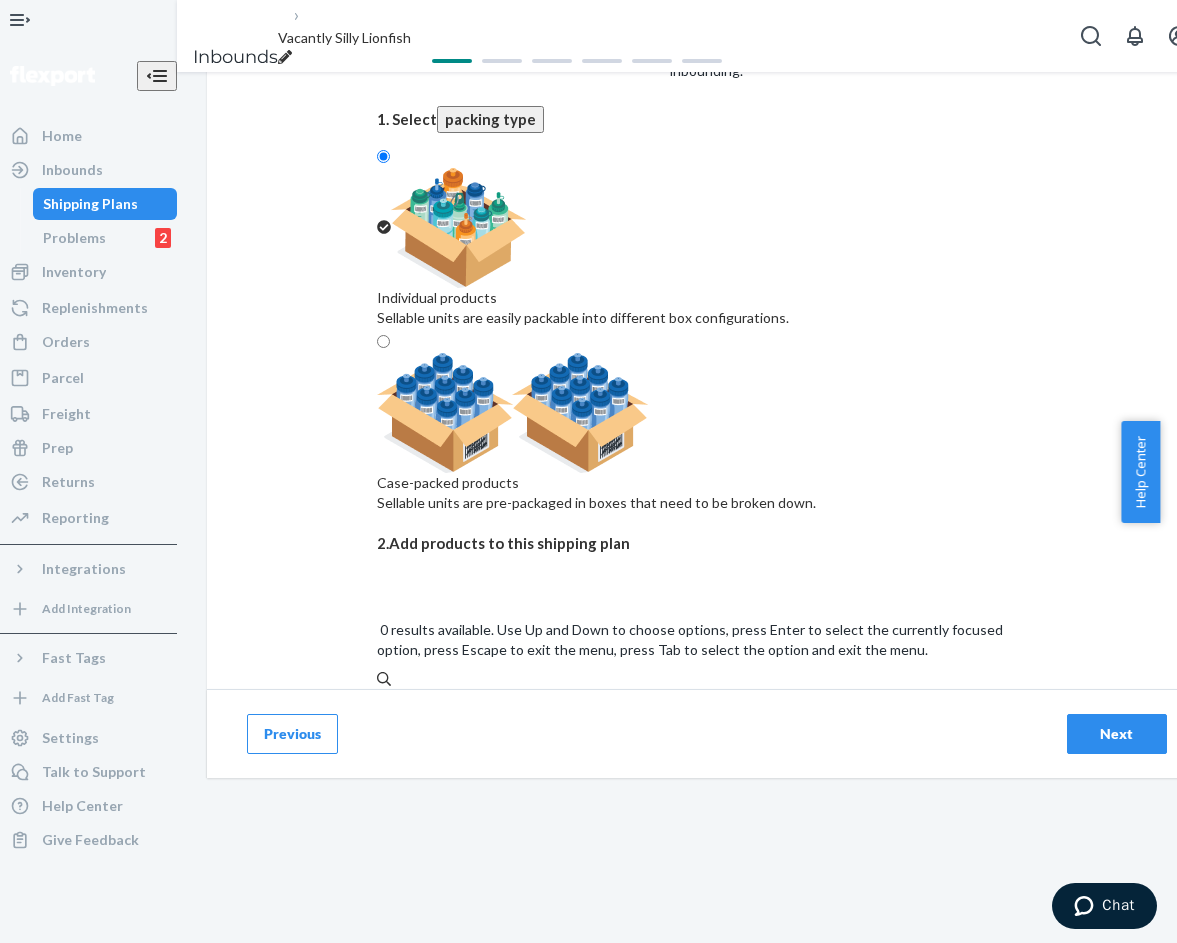 paste on "Signature hoodie Sky" 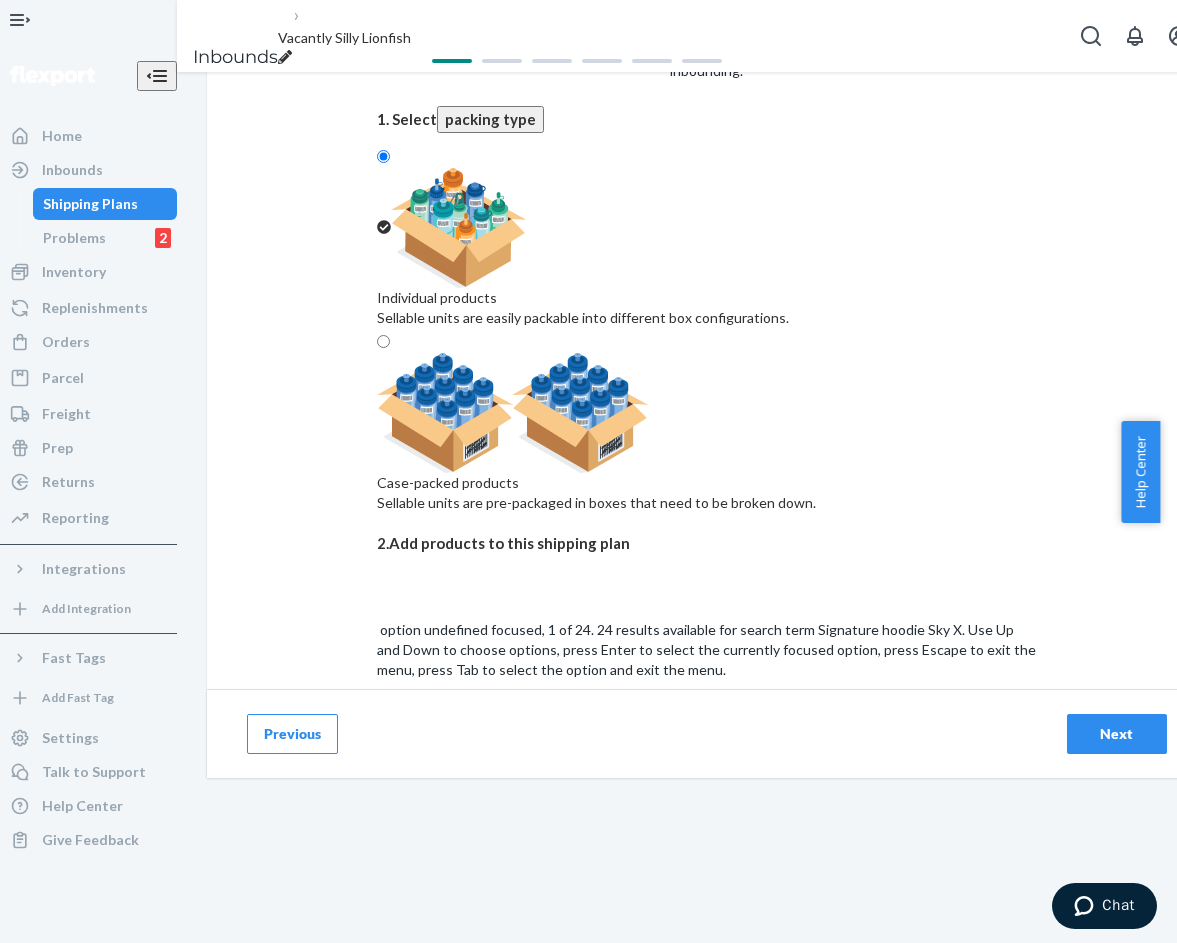 type on "Signature hoodie Sky XL" 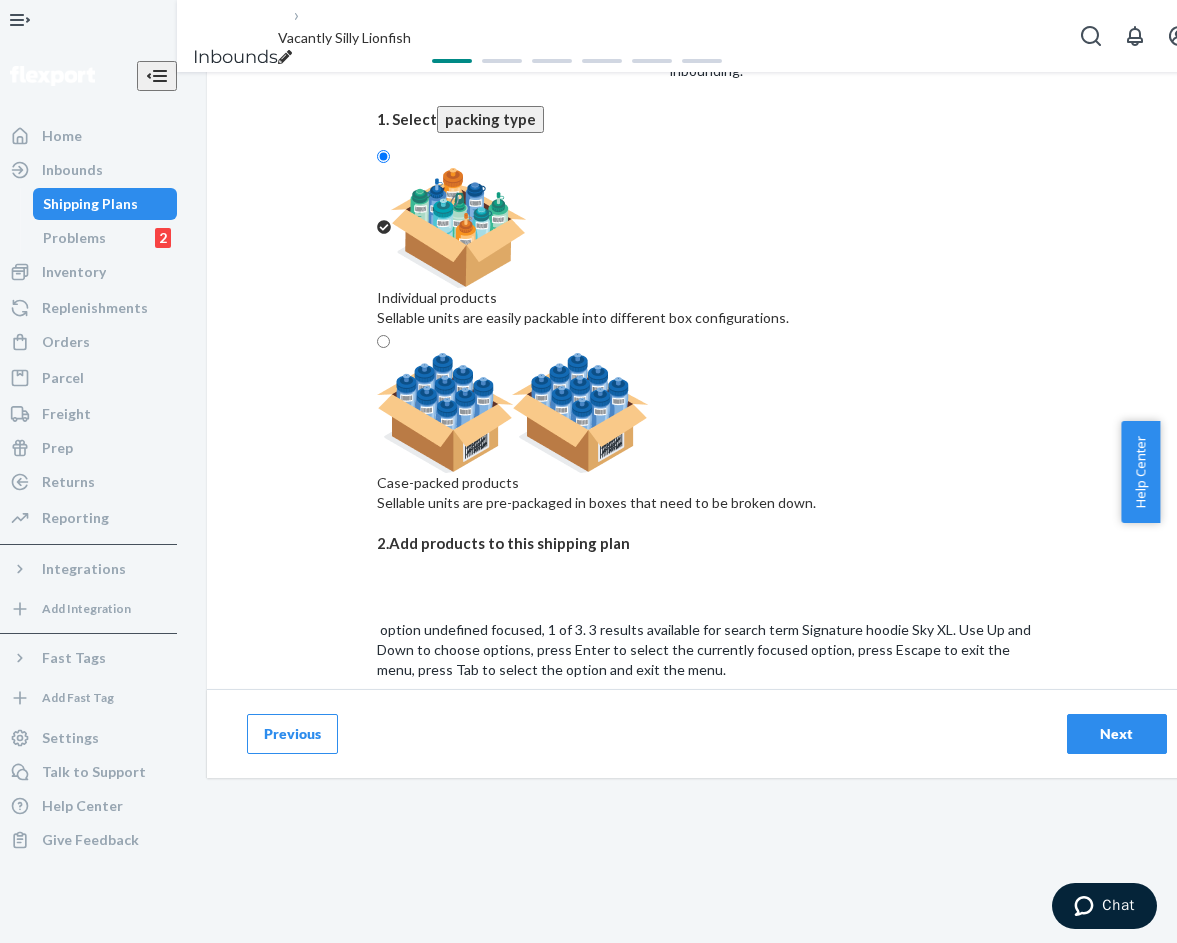click on "Signature  Fit  Hoodie  ( Sky  /  XL )" at bounding box center (707, 765) 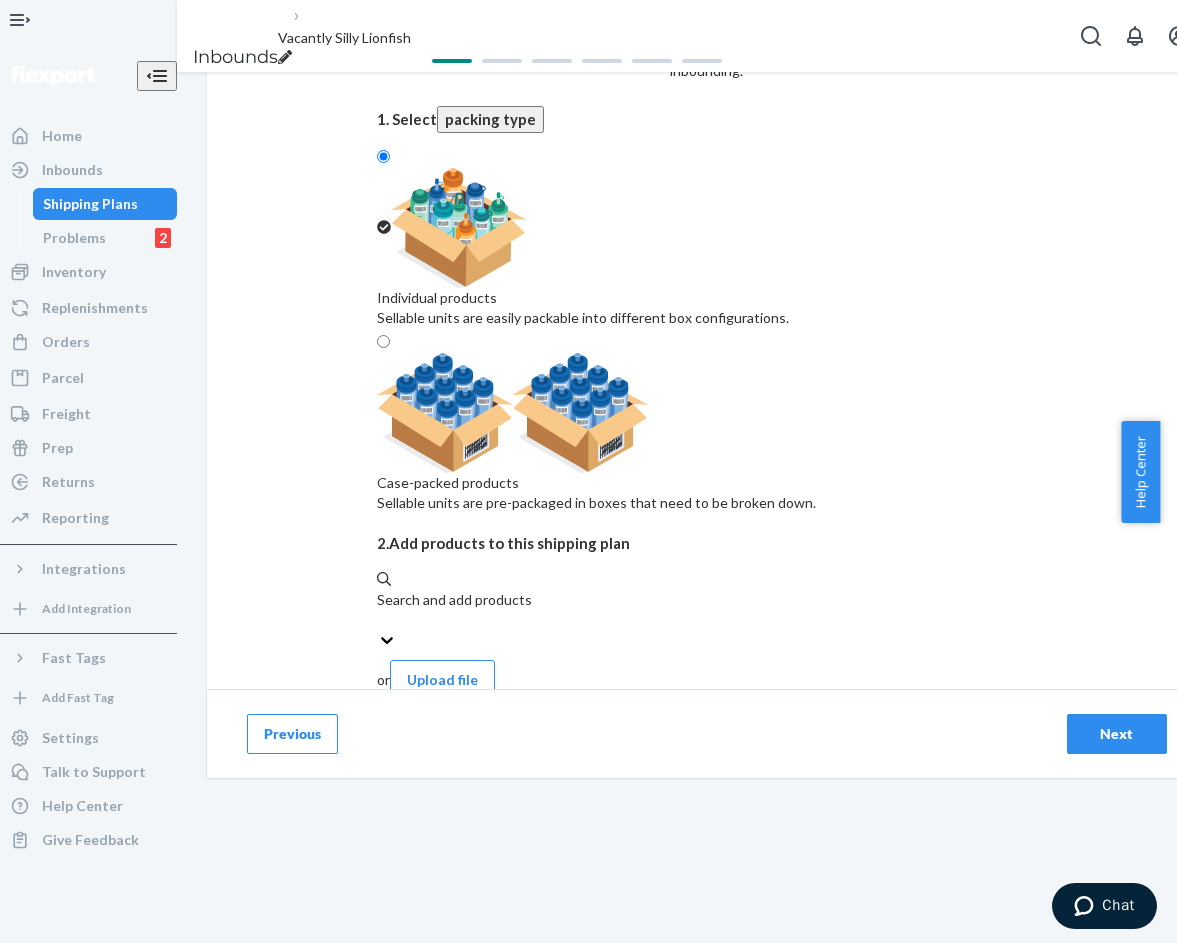 click on "Search and add products" at bounding box center (707, 610) 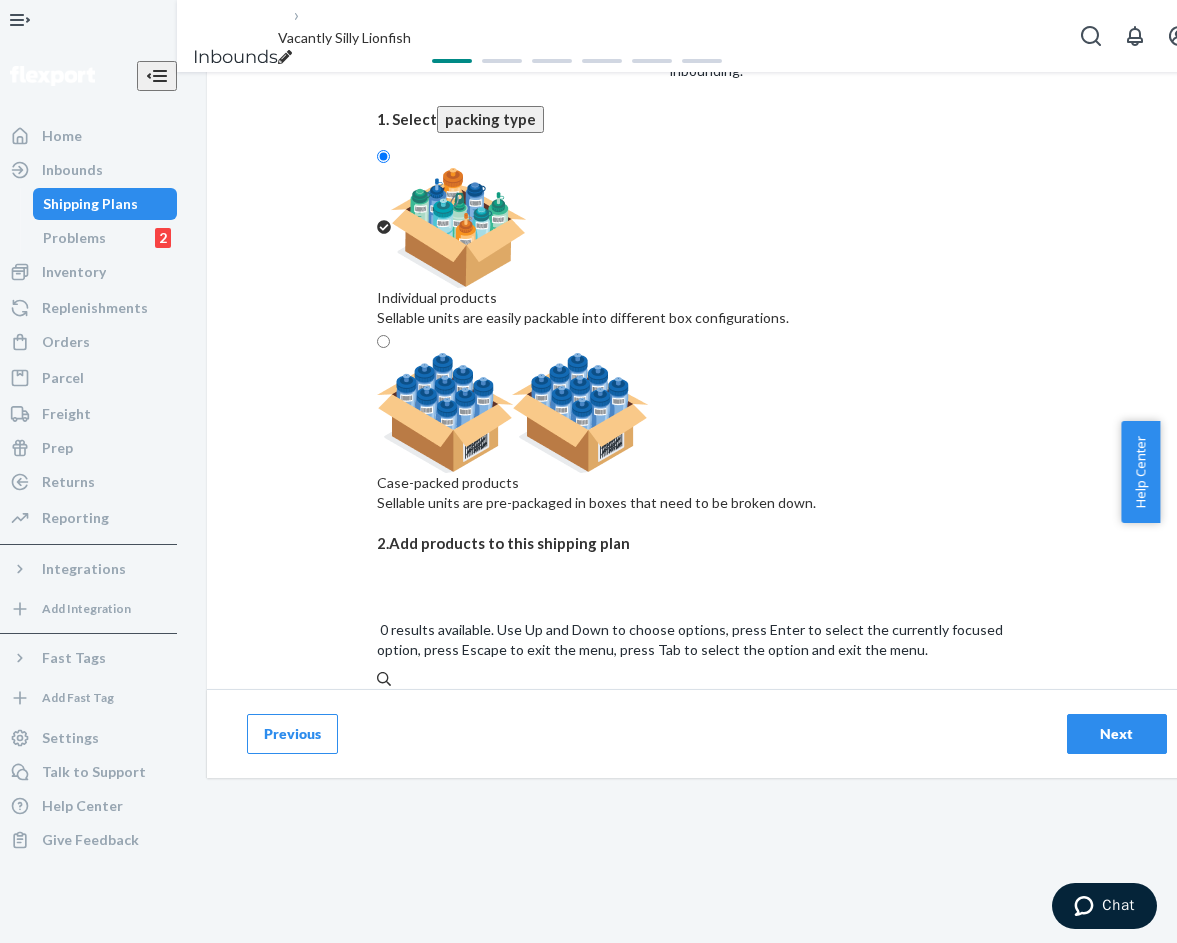 paste on "Signature hoodie Steel Grey" 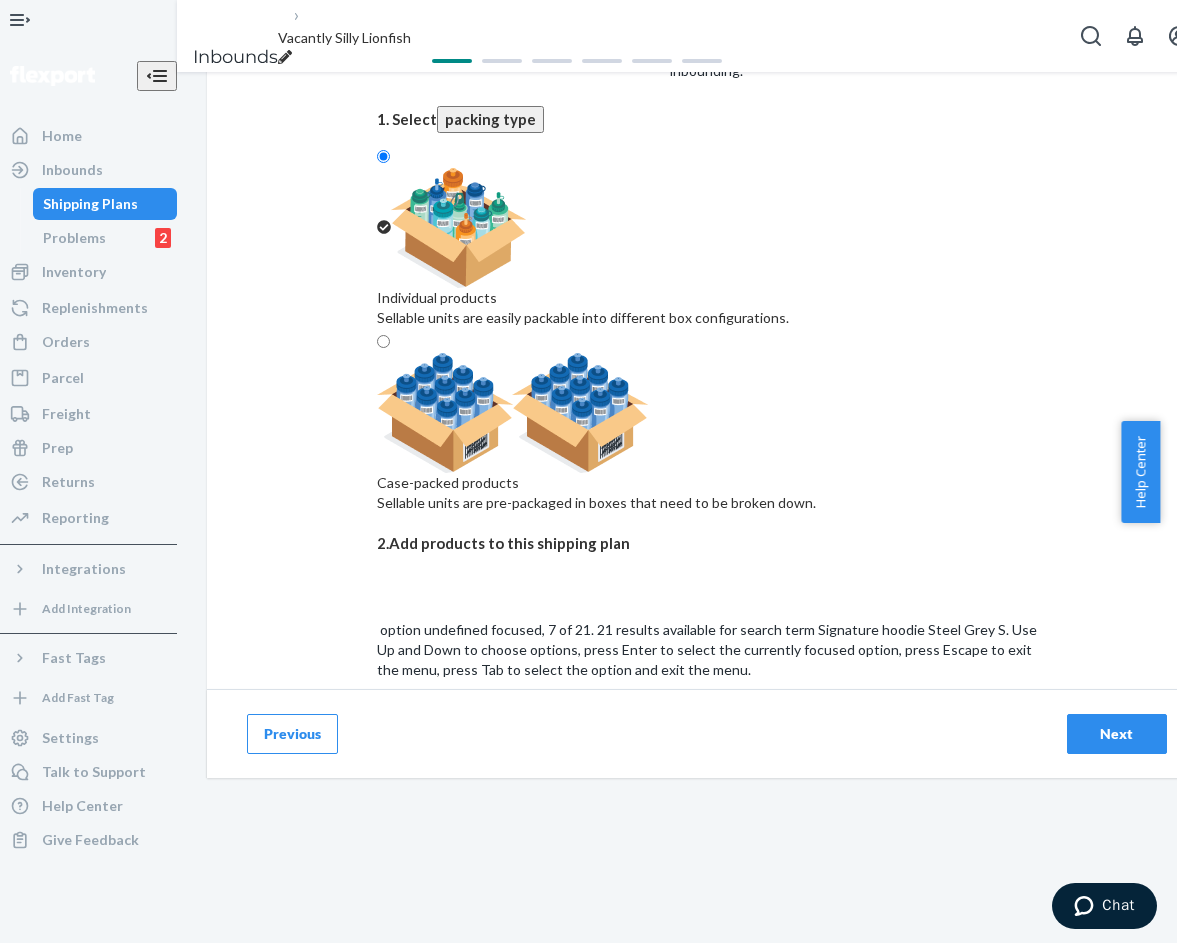 scroll, scrollTop: 400, scrollLeft: 0, axis: vertical 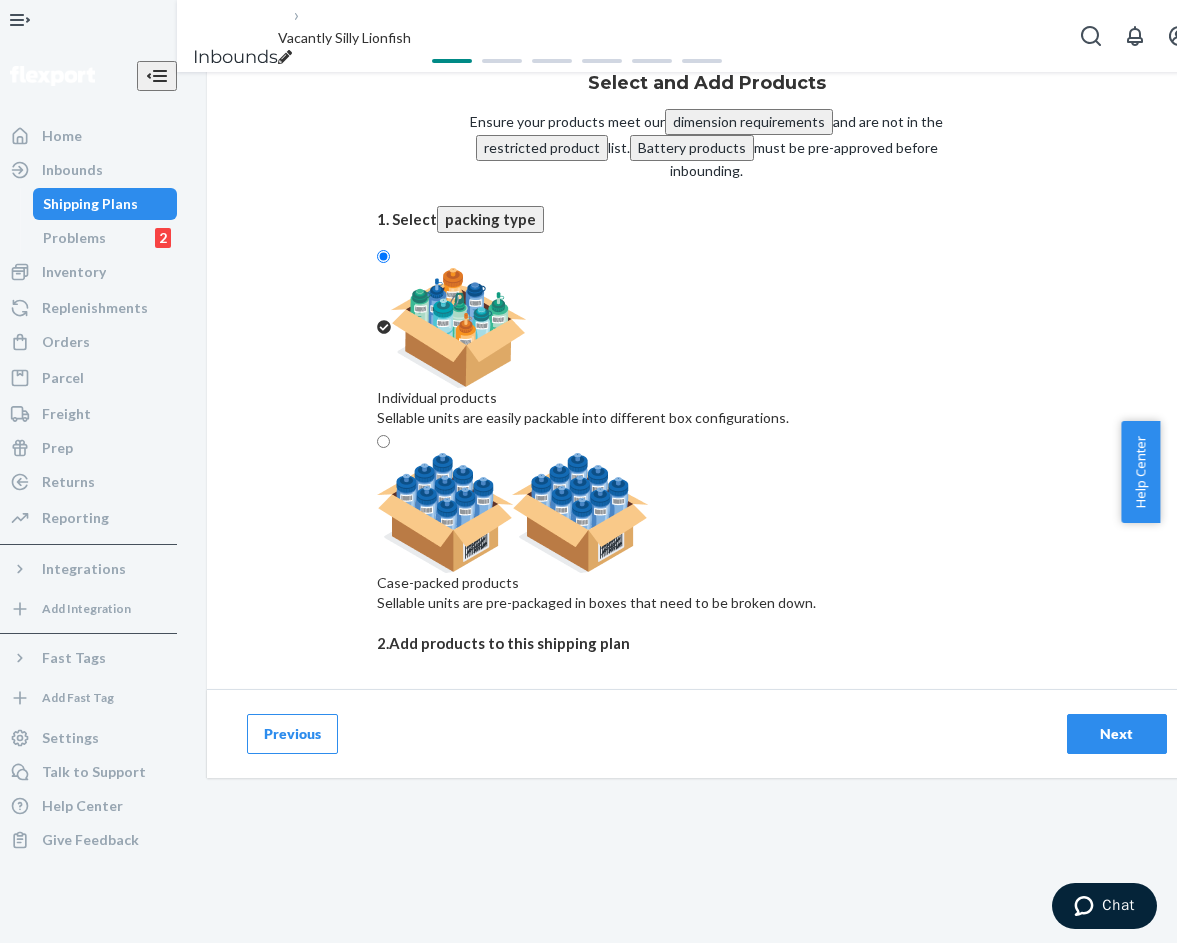 type on "Signature Fit hoodie Steel Grey S" 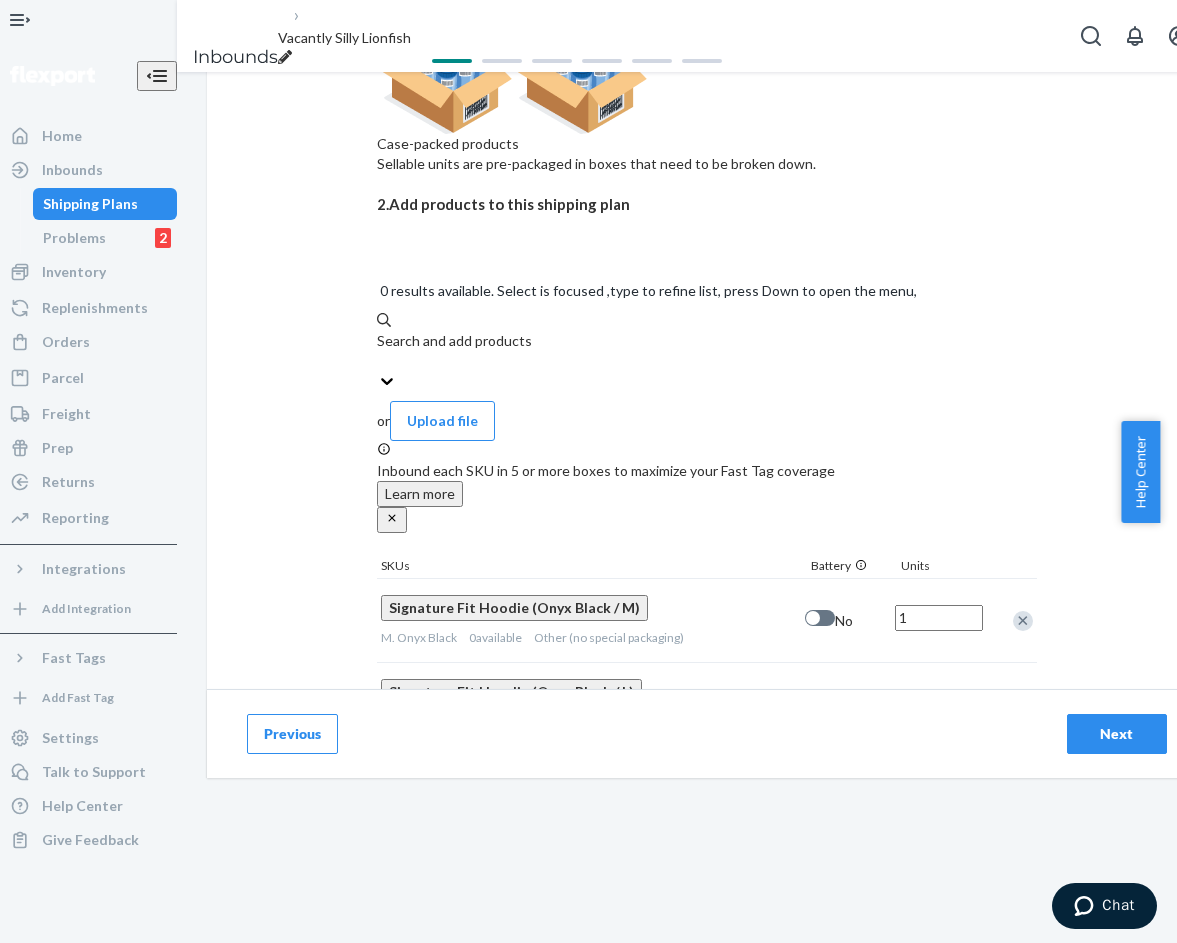 scroll, scrollTop: 532, scrollLeft: 0, axis: vertical 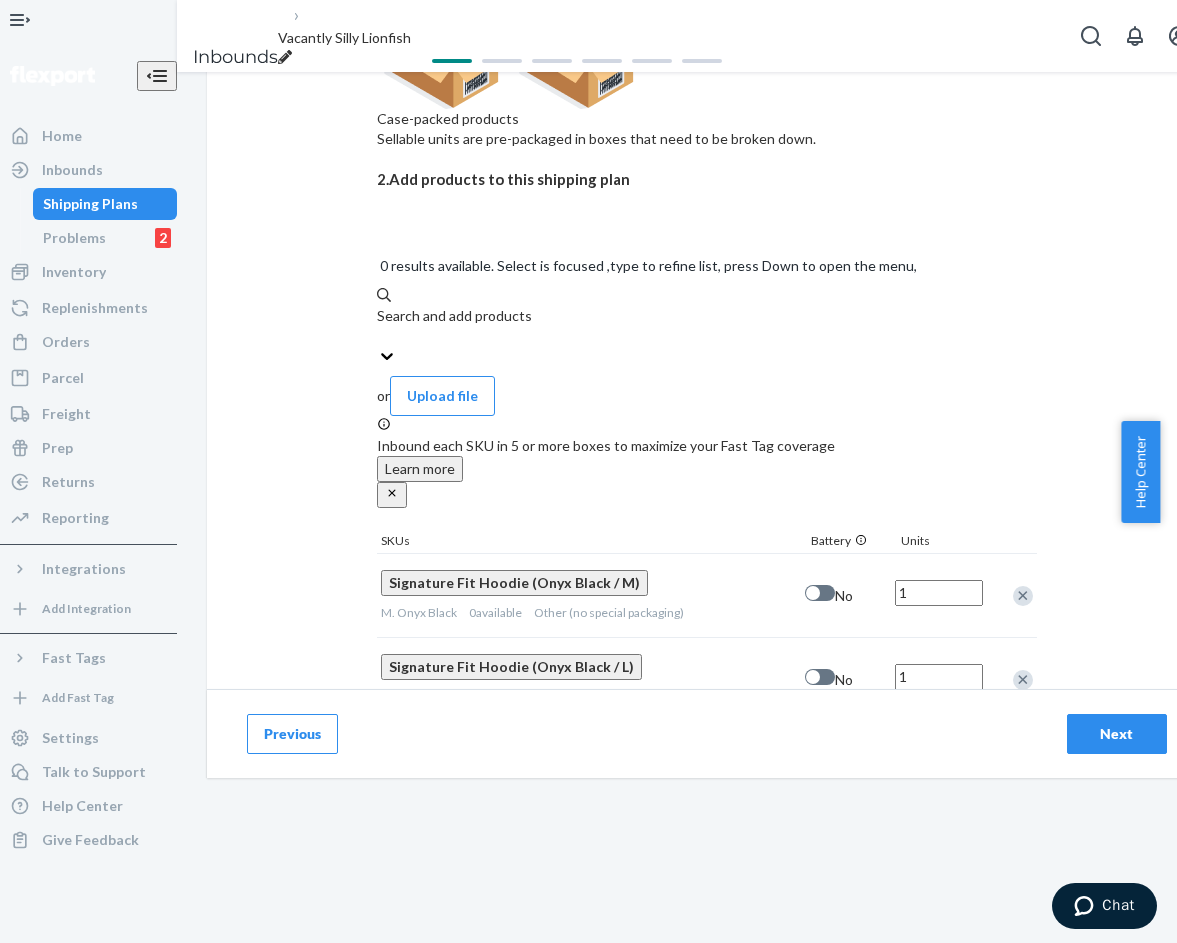 click on "Search and add products" at bounding box center [707, 326] 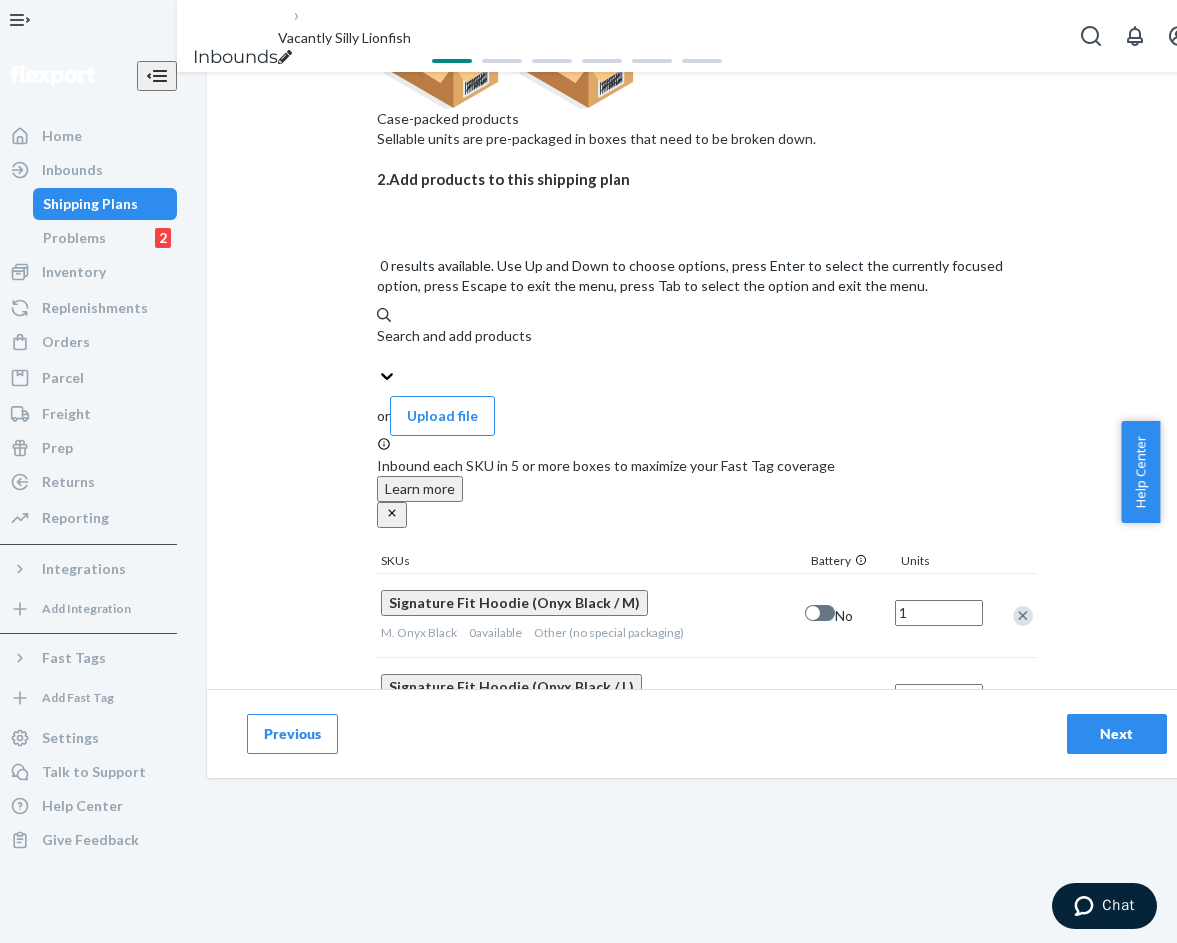 paste on "Signature hoodie Steel Grey 1" 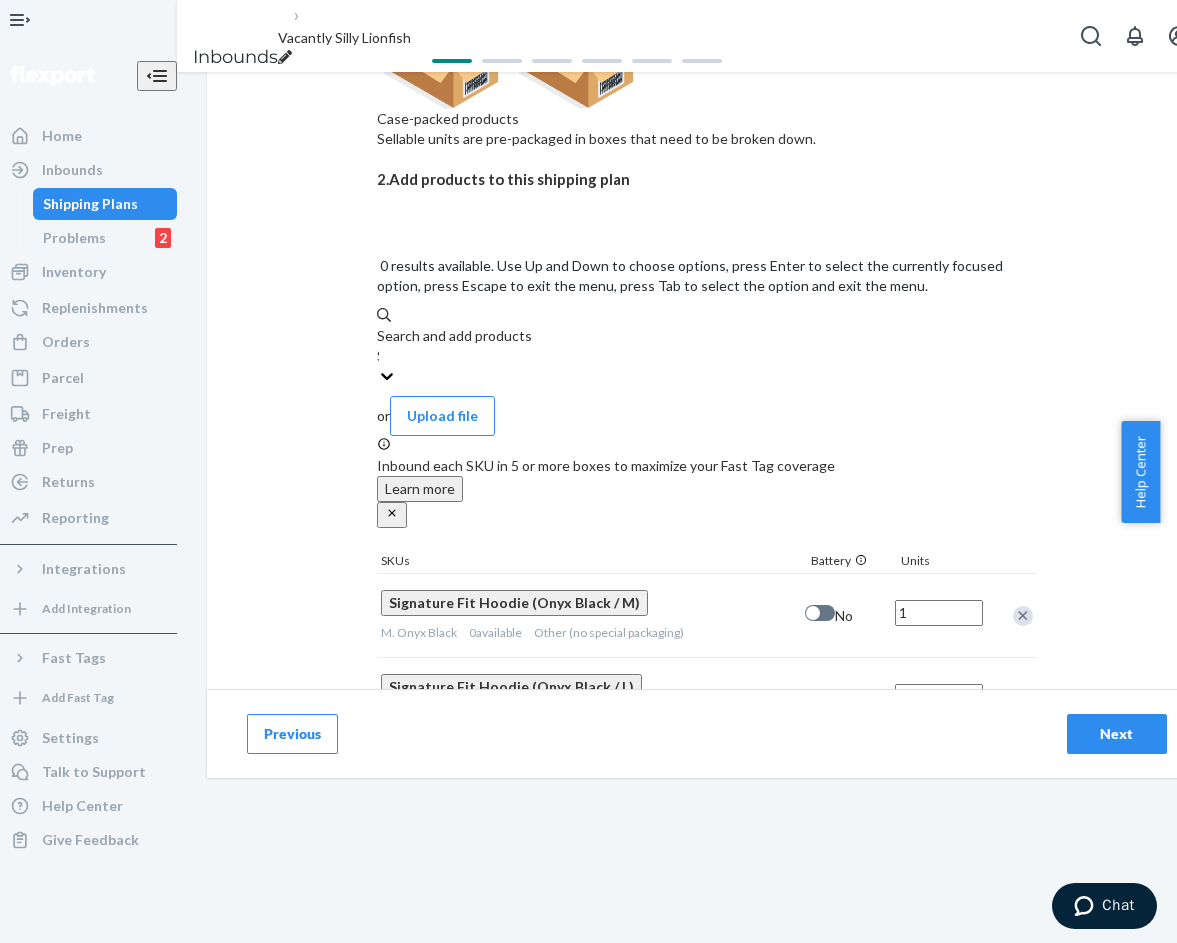 scroll, scrollTop: 529, scrollLeft: 0, axis: vertical 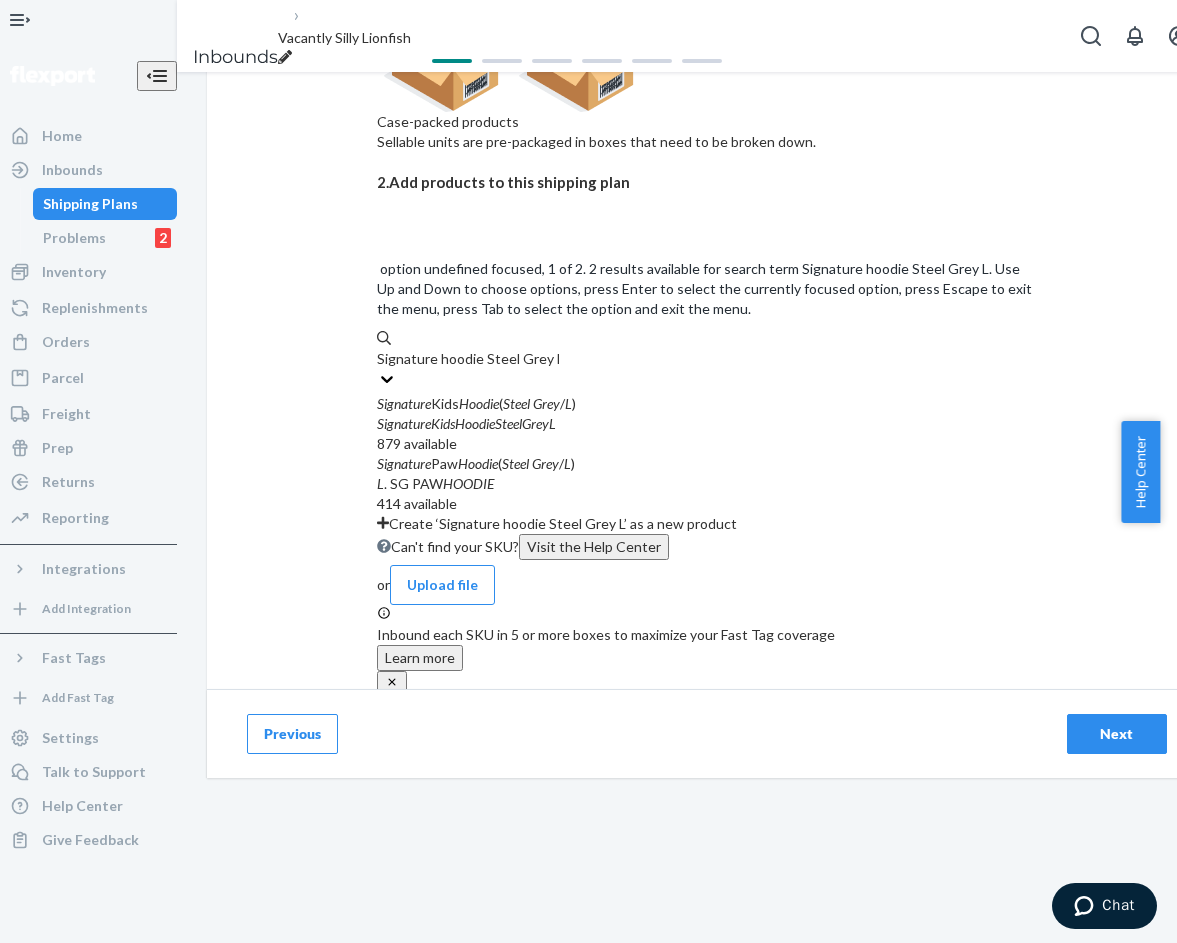 click on "Signature hoodie Steel Grey L" at bounding box center [468, 359] 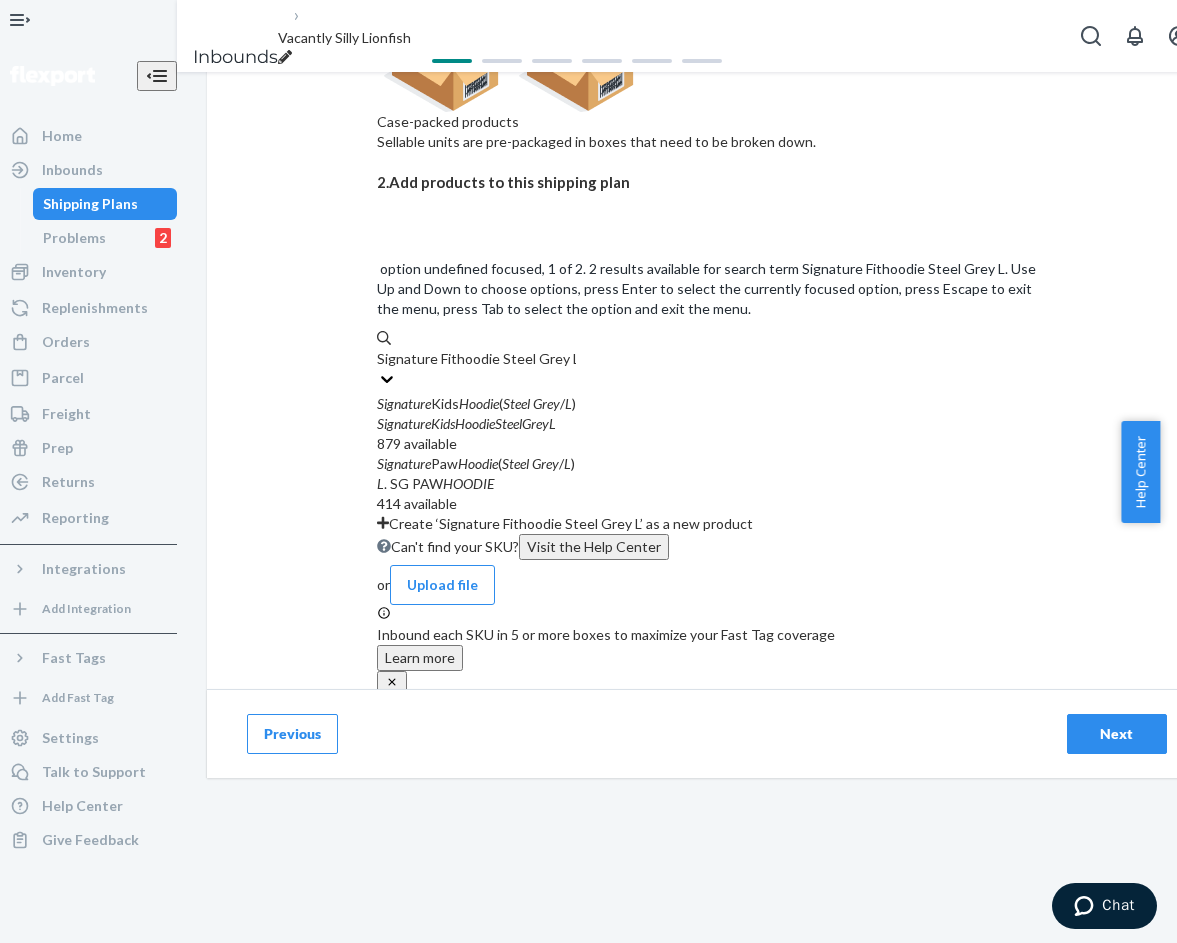 type on "Signature Fit hoodie Steel Grey L" 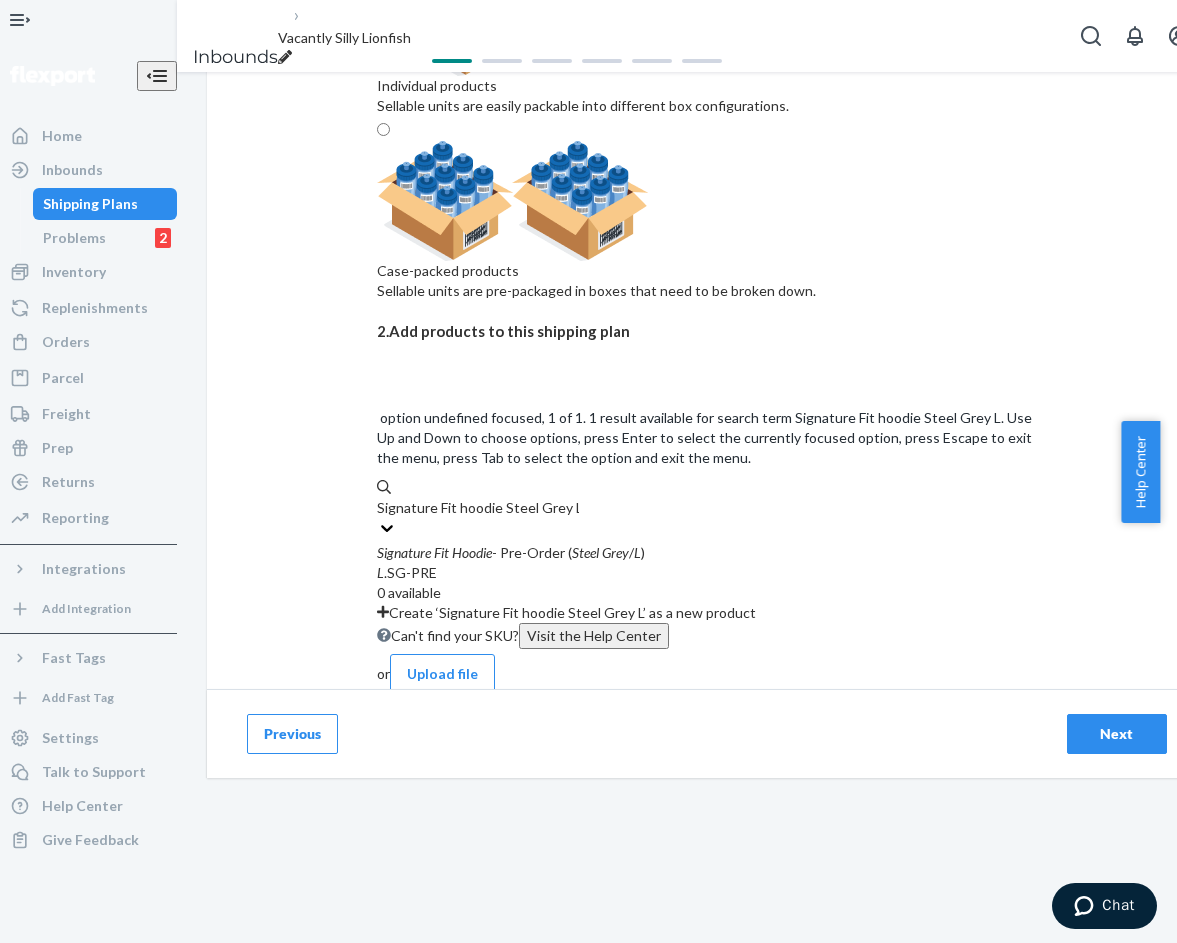 scroll, scrollTop: 329, scrollLeft: 0, axis: vertical 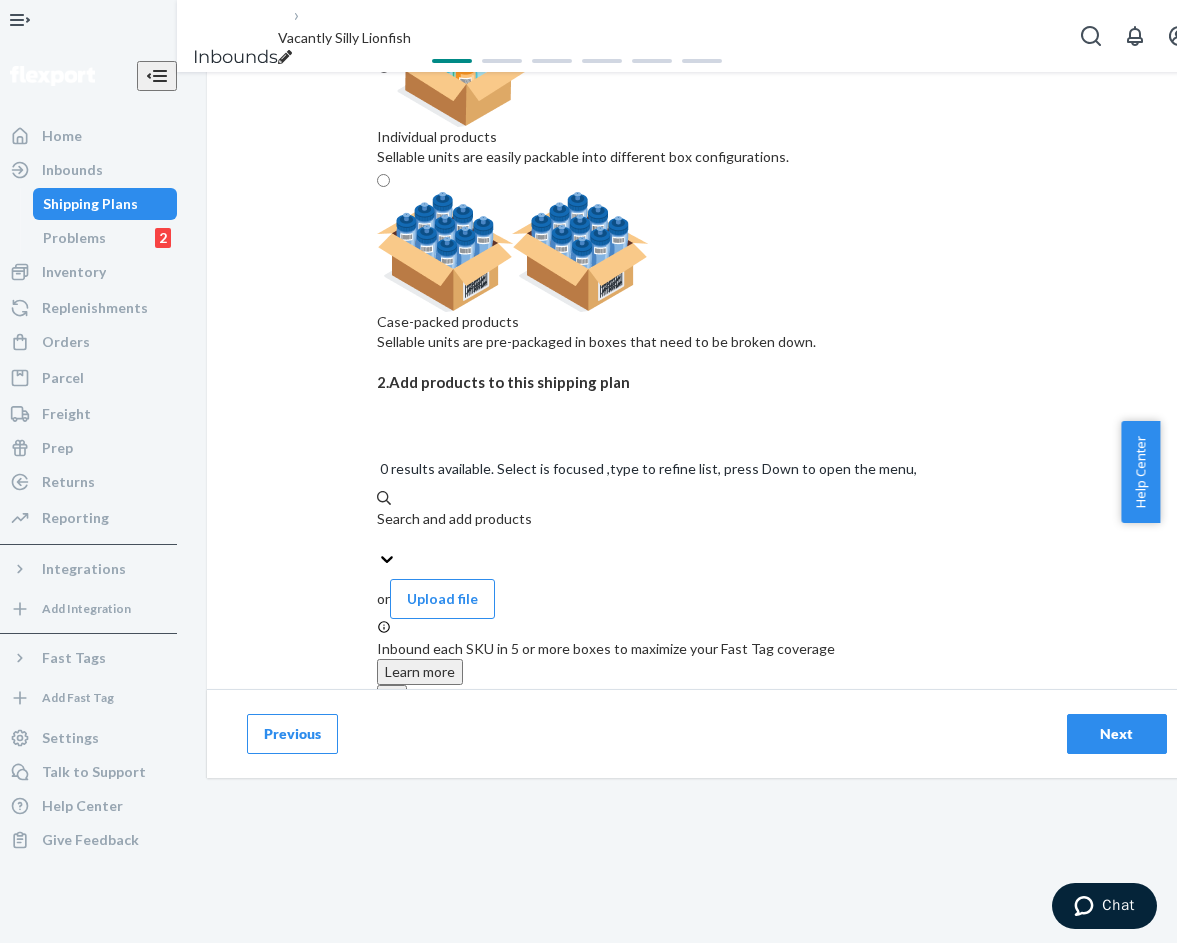 click on "Search and add products" at bounding box center (707, 529) 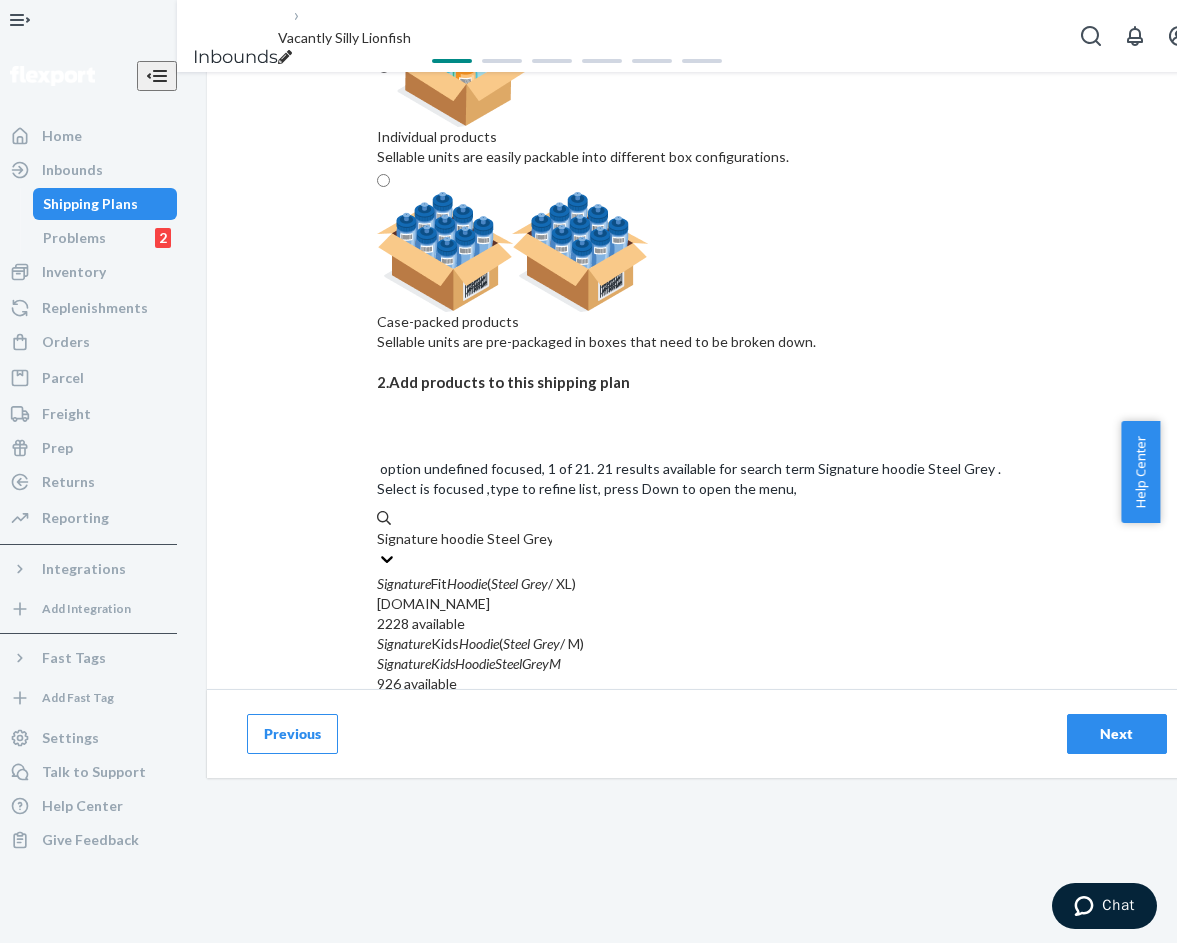 click on "Signature hoodie Steel Grey" at bounding box center (464, 539) 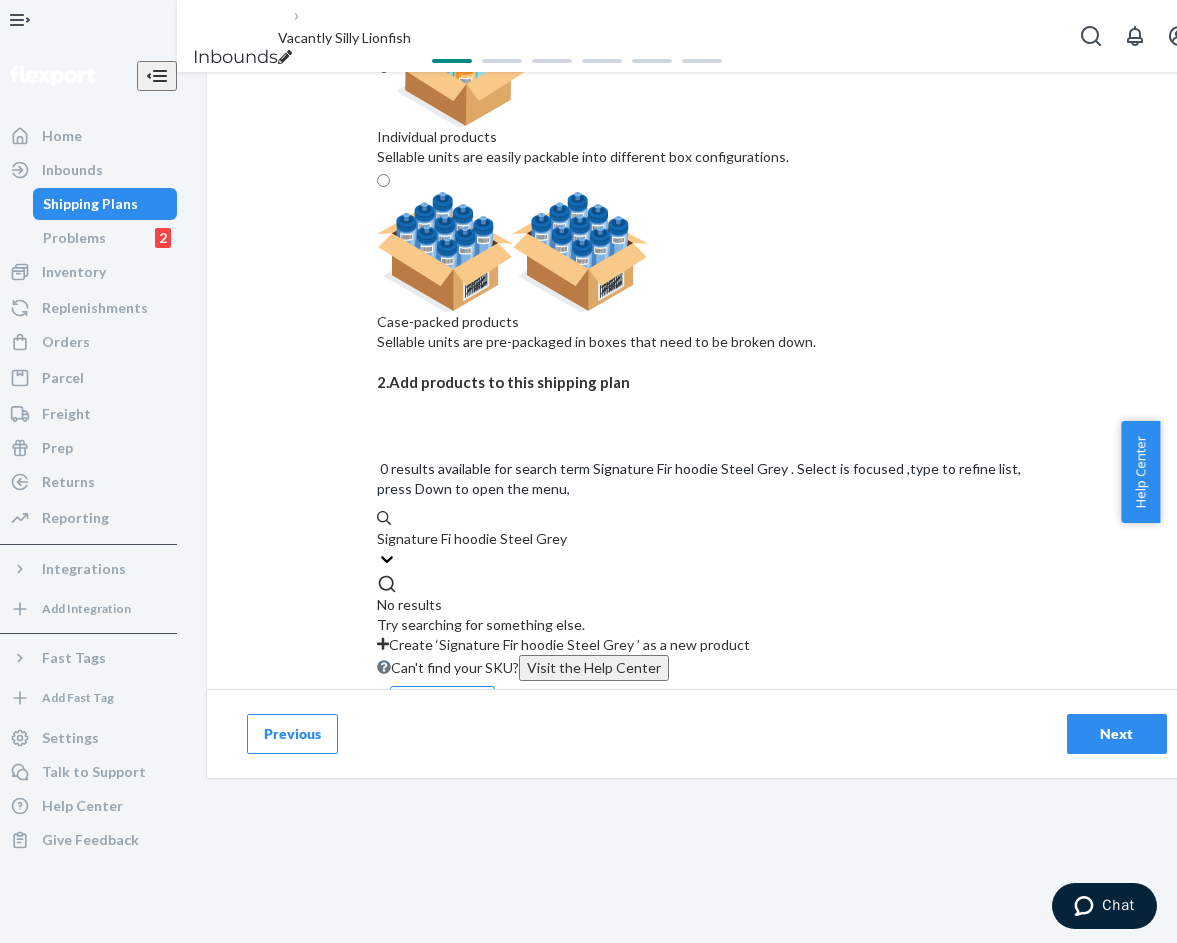 type on "Signature Fit hoodie Steel Grey" 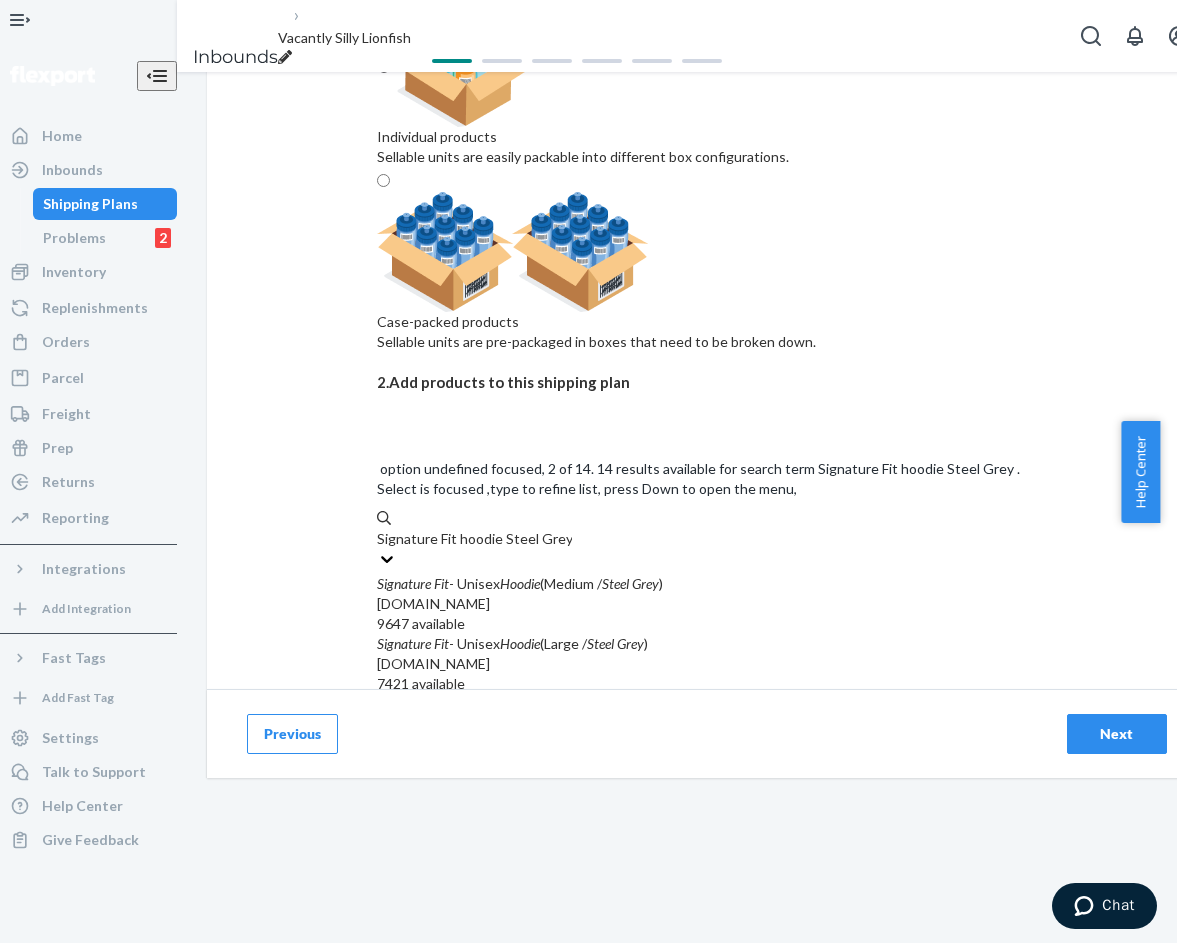 click on "Signature   Fit  - Unisex  Hoodie  (Large /  Steel   Grey )" at bounding box center (707, 644) 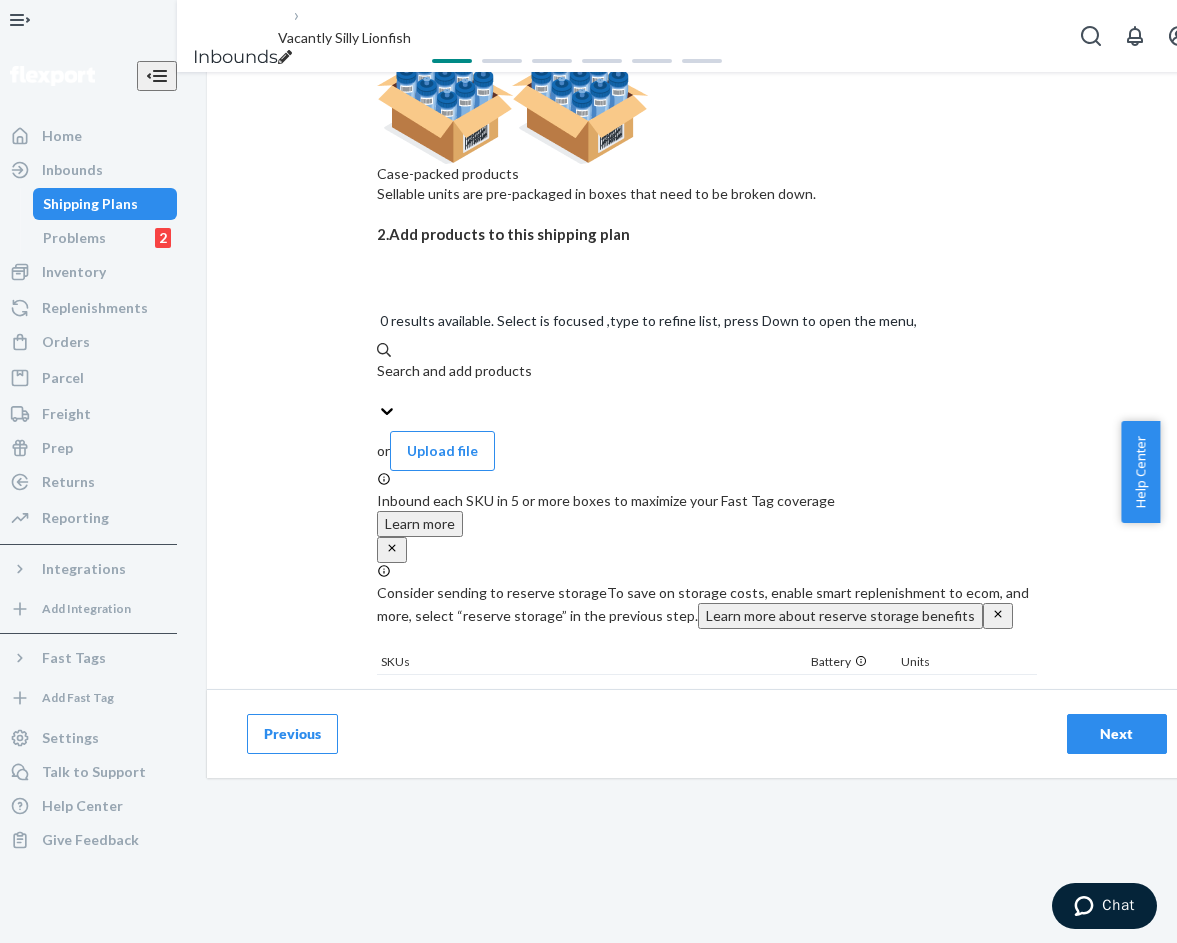 scroll, scrollTop: 362, scrollLeft: 0, axis: vertical 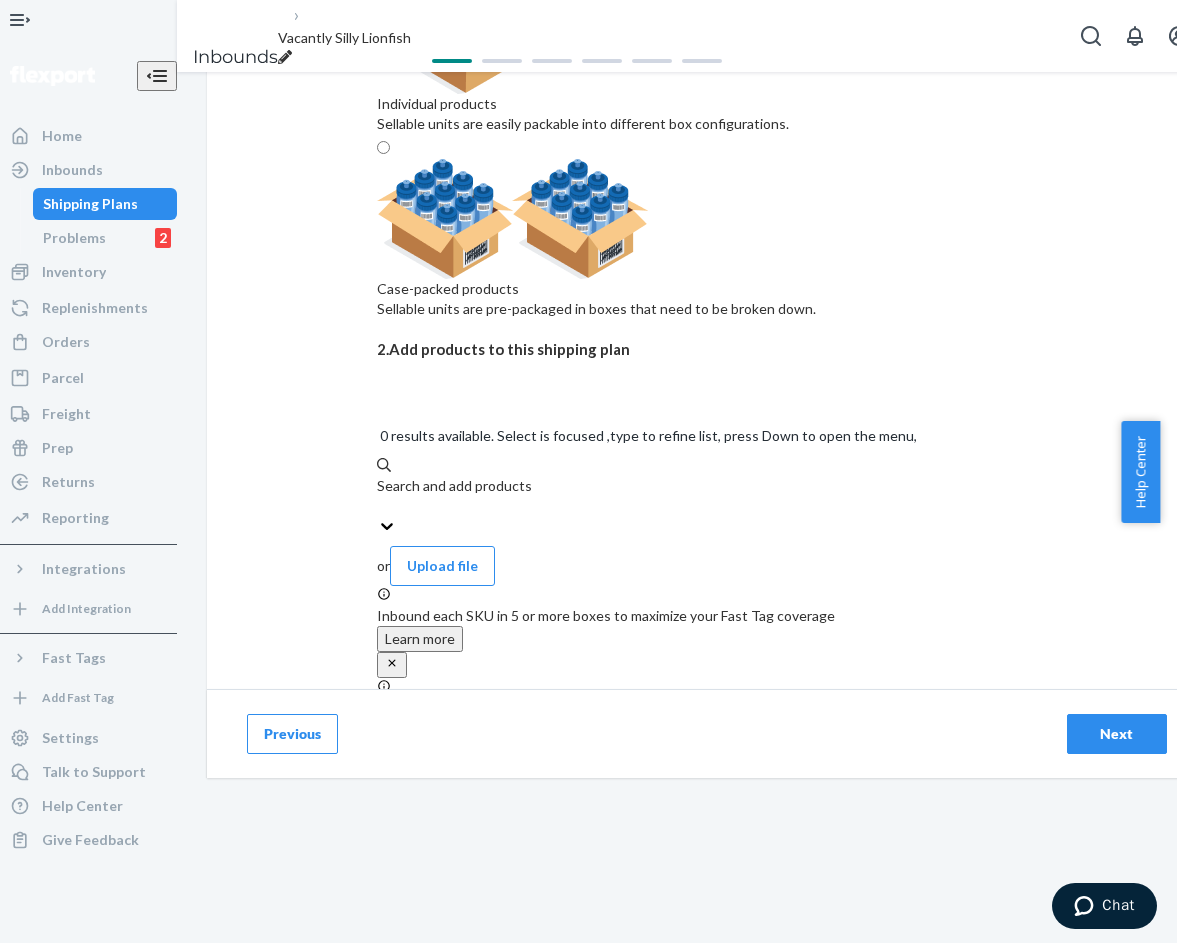 click on "Search and add products" at bounding box center (707, 486) 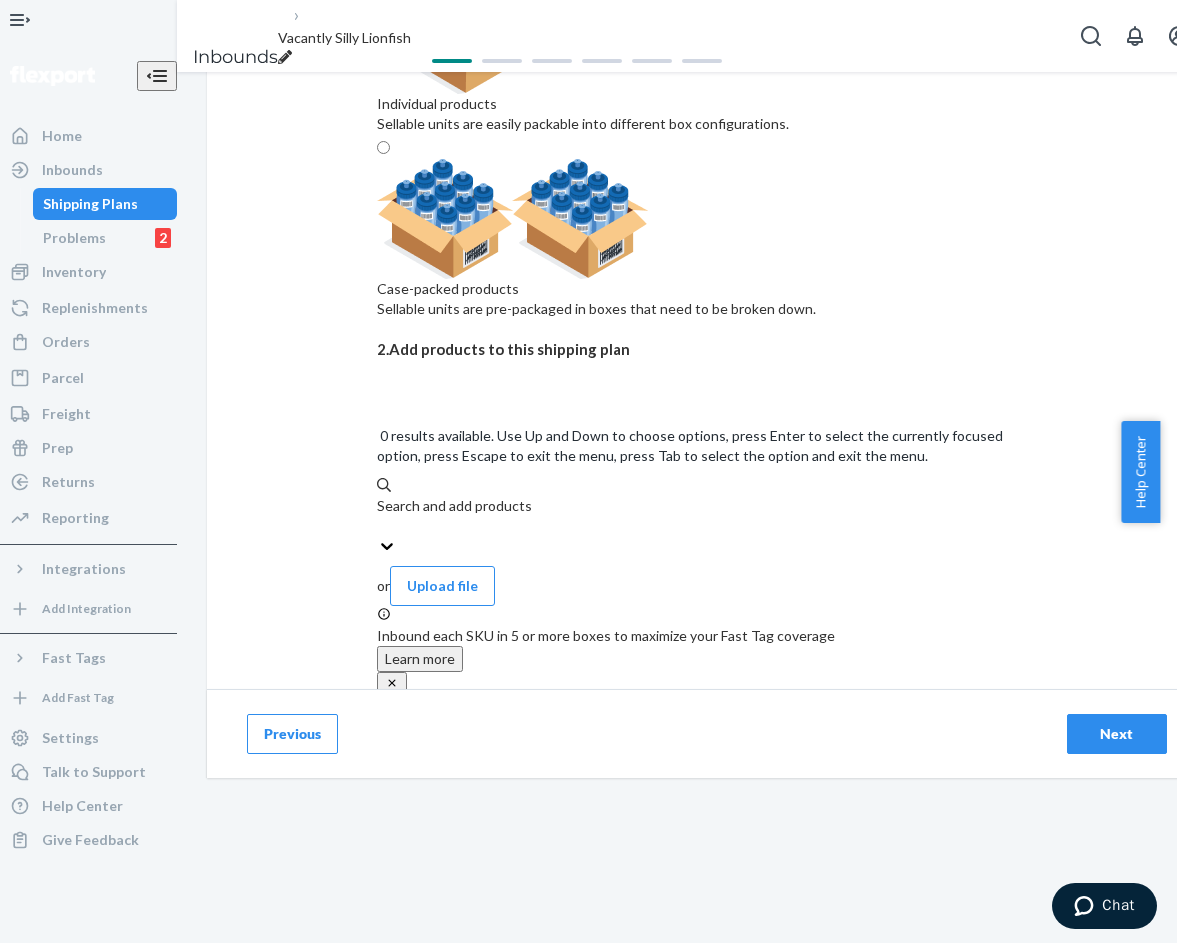 paste on "Signature hoodie Steel Grey 1" 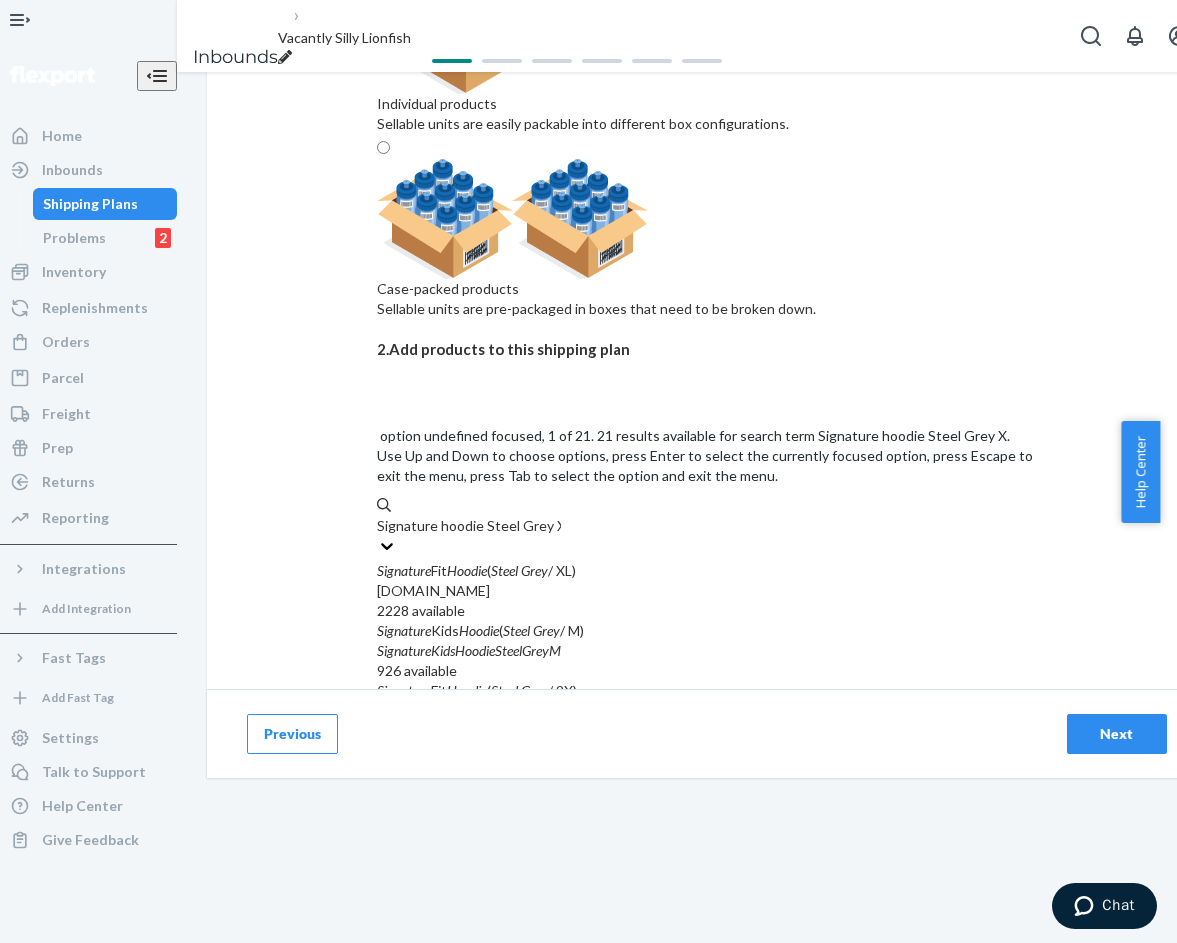 type on "Signature hoodie Steel Grey XL" 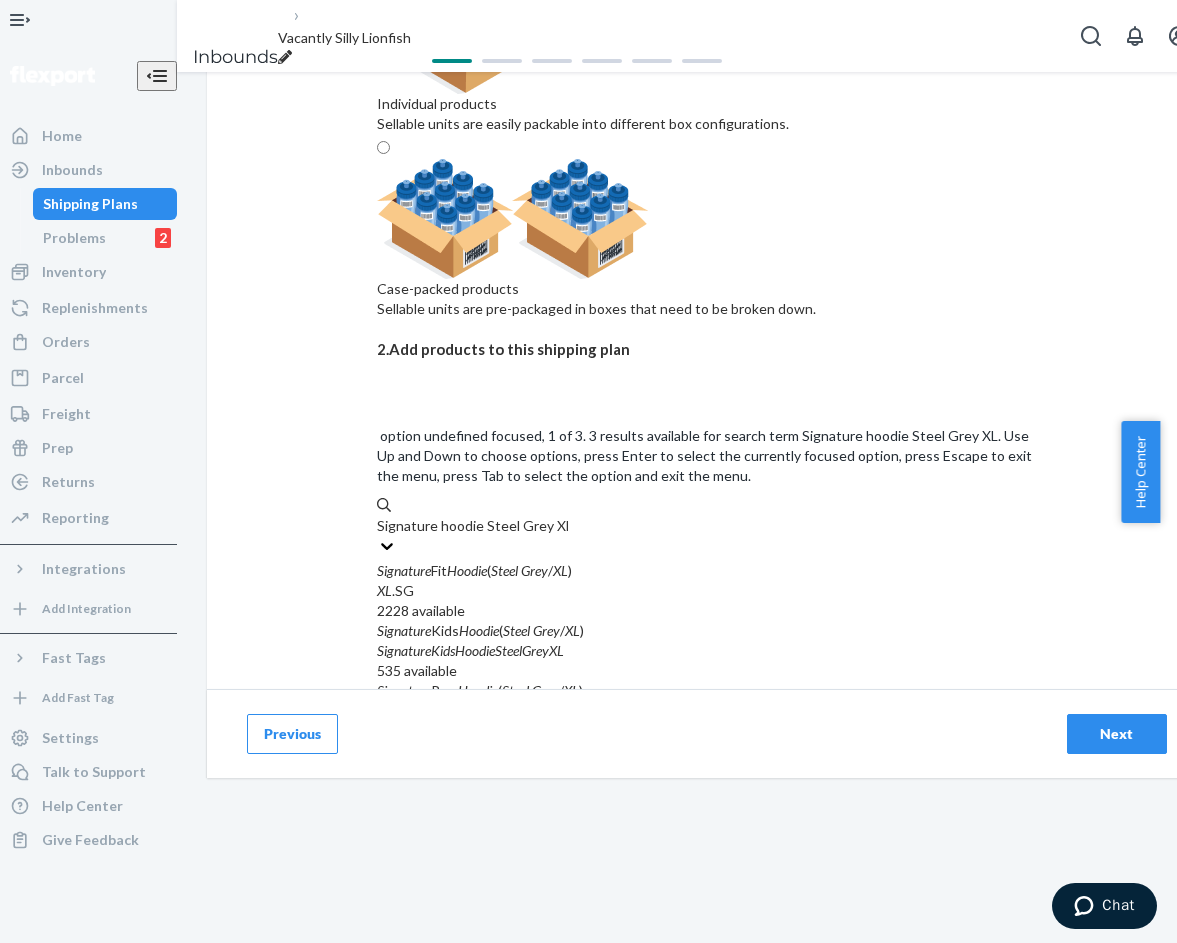 click on "Signature  Fit  Hoodie  ( Steel   Grey  /  XL ) XL .SG 2228 available" at bounding box center [707, 591] 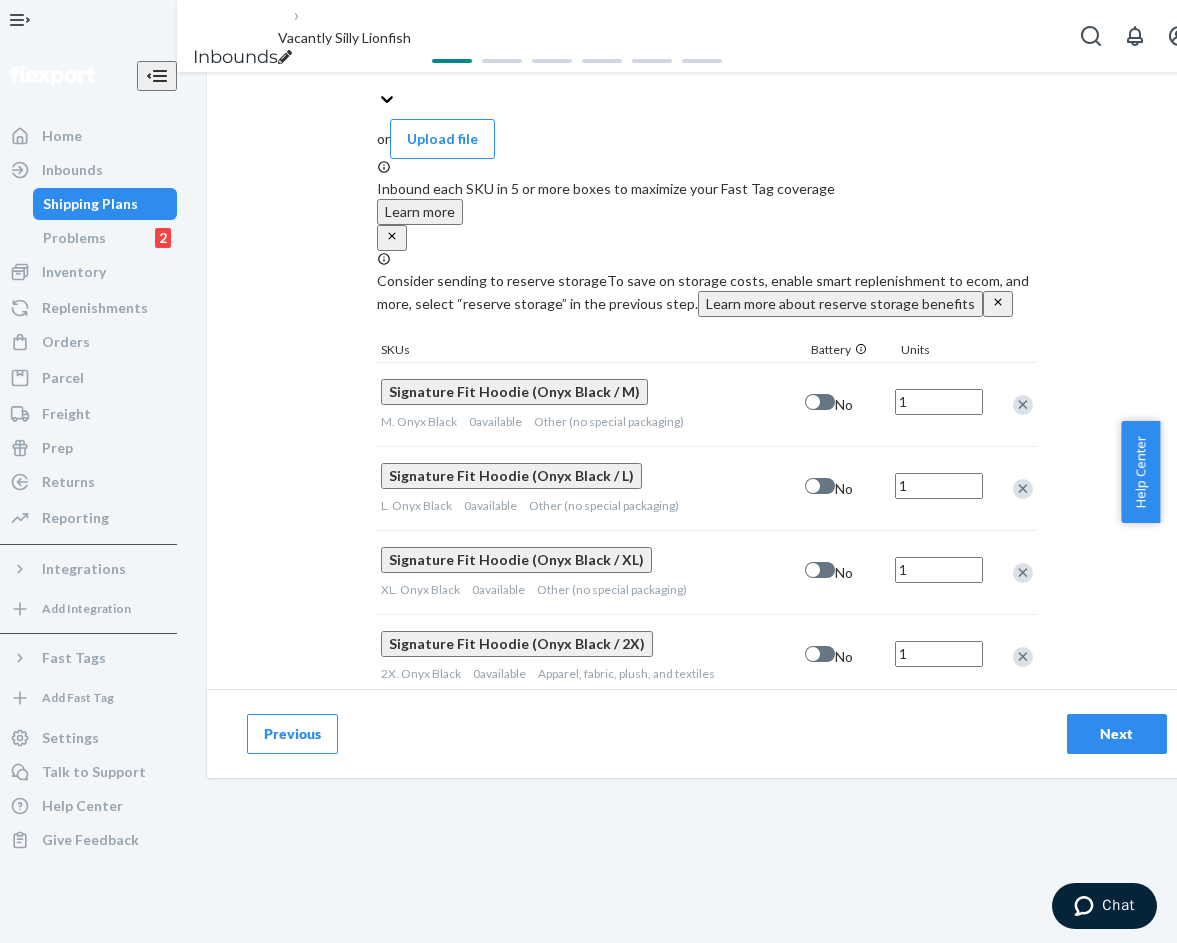 scroll, scrollTop: 844, scrollLeft: 0, axis: vertical 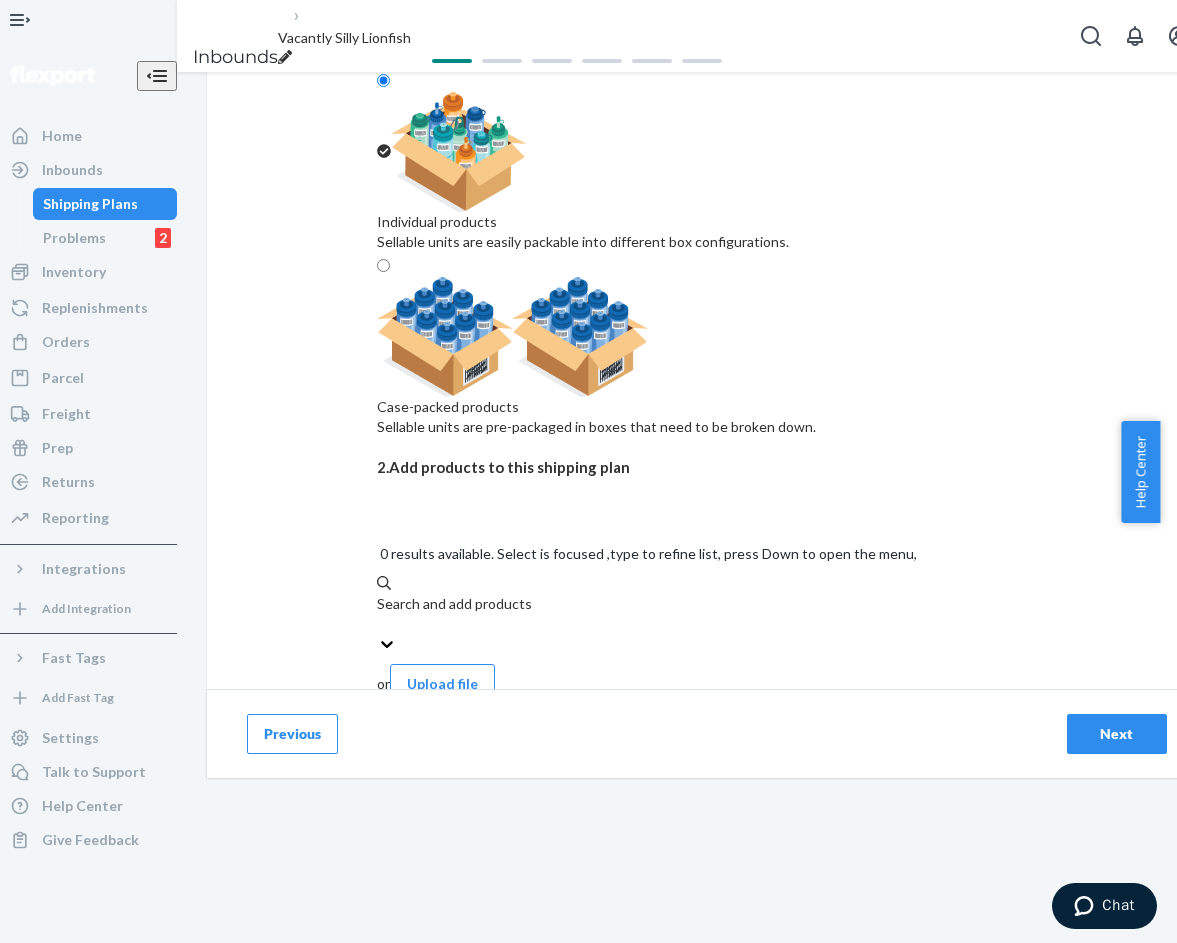 drag, startPoint x: 389, startPoint y: 367, endPoint x: 720, endPoint y: 467, distance: 345.77594 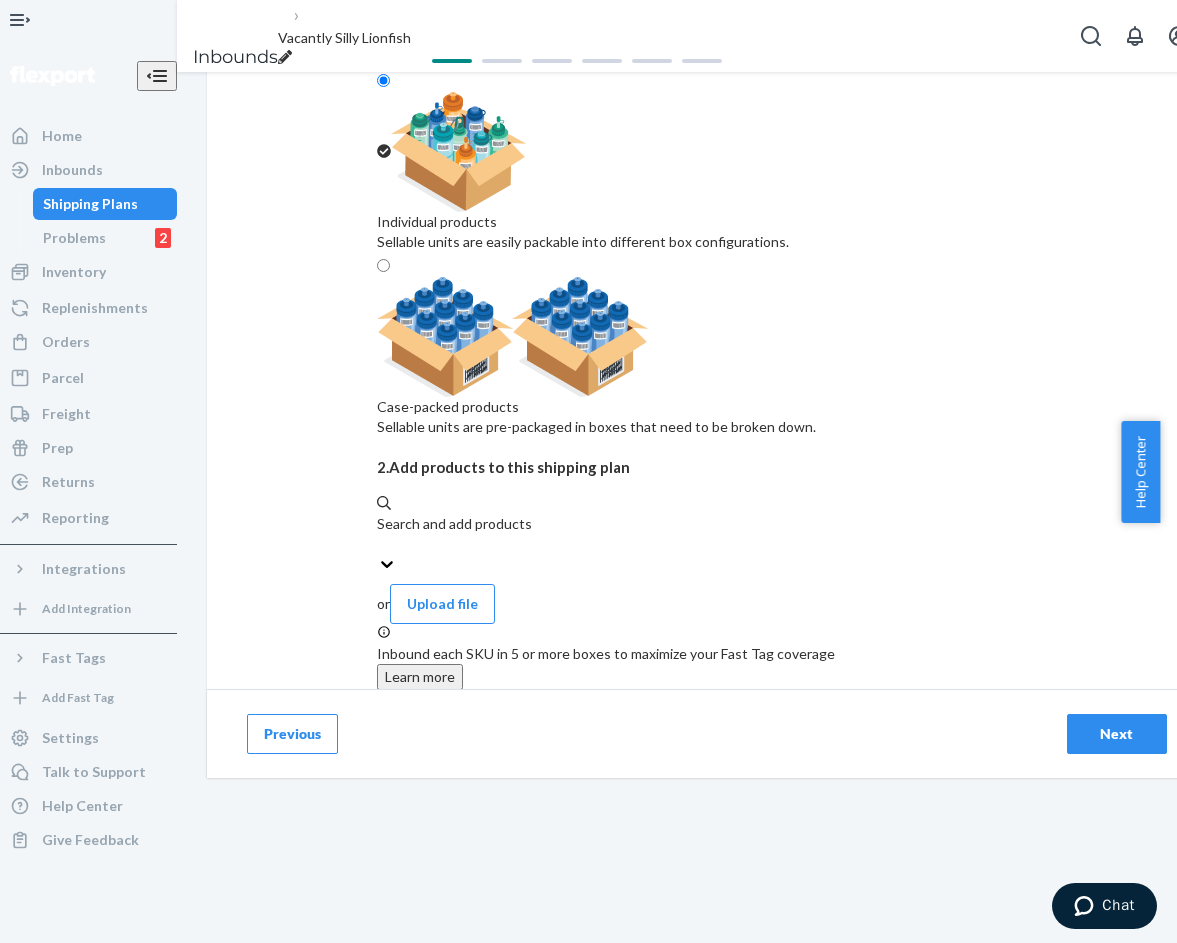click on "Search and add products" at bounding box center (707, 524) 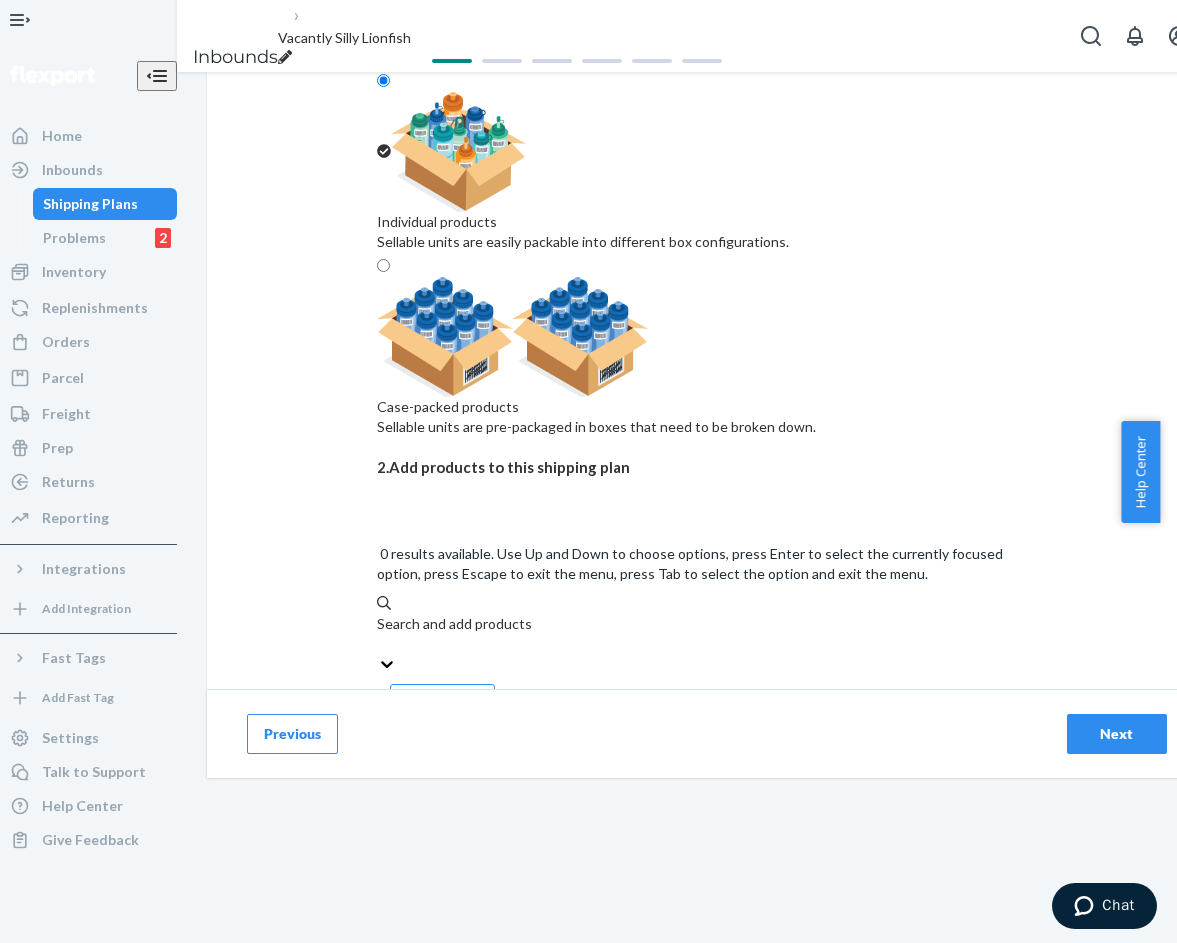 paste on "Signature hoodie Steel Grey" 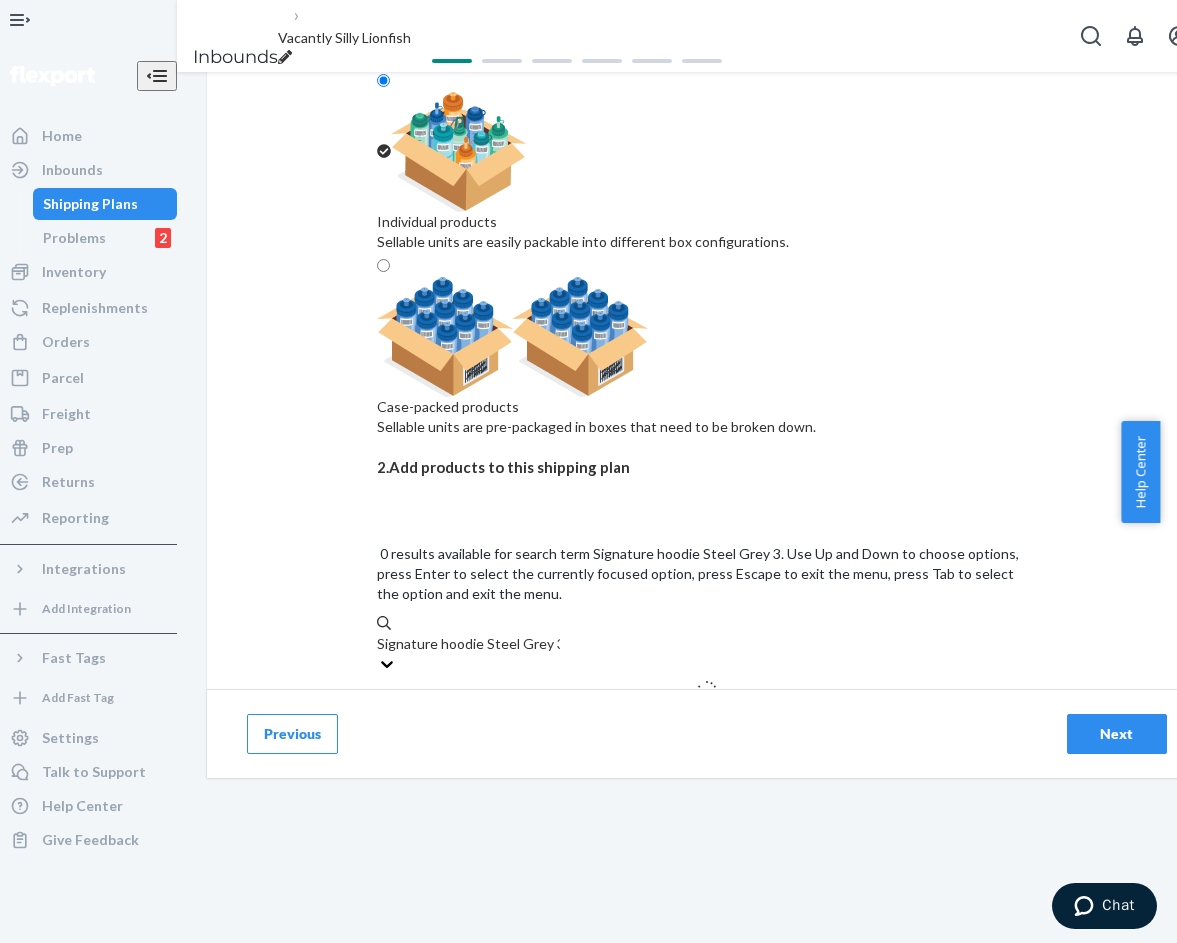 type on "Signature hoodie Steel Grey 3X" 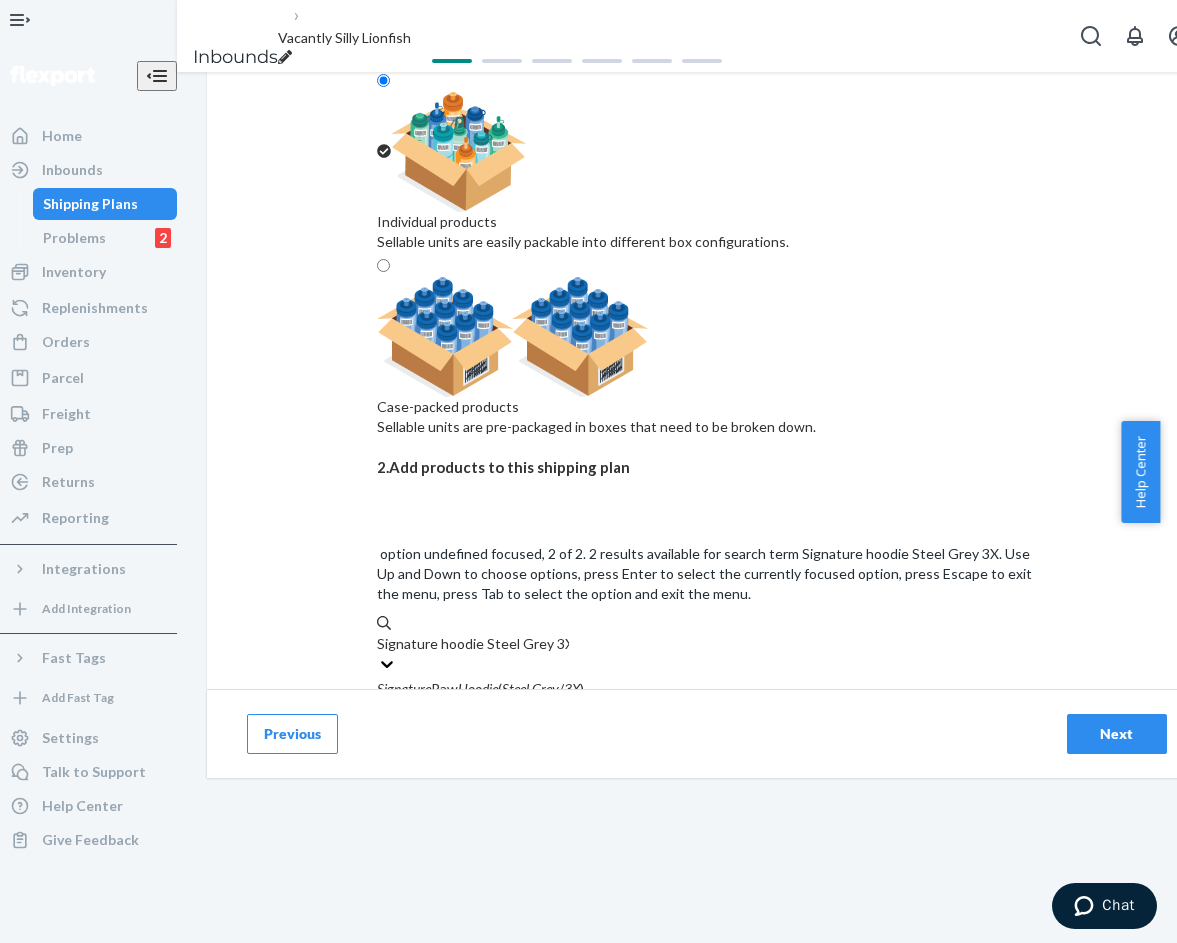 click on "Signature  Fit  Hoodie  ( Steel   Grey  /  3X )" at bounding box center [707, 749] 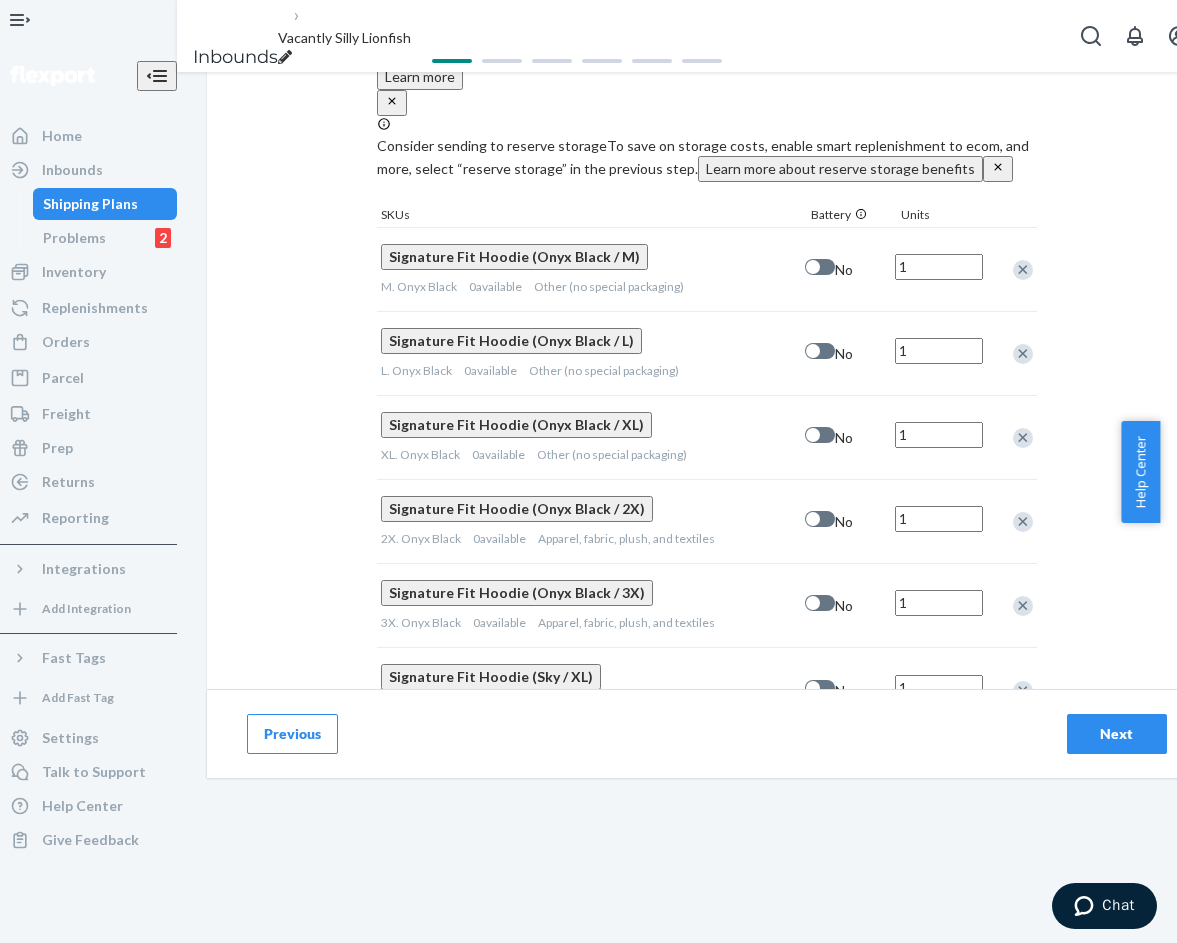 scroll, scrollTop: 926, scrollLeft: 0, axis: vertical 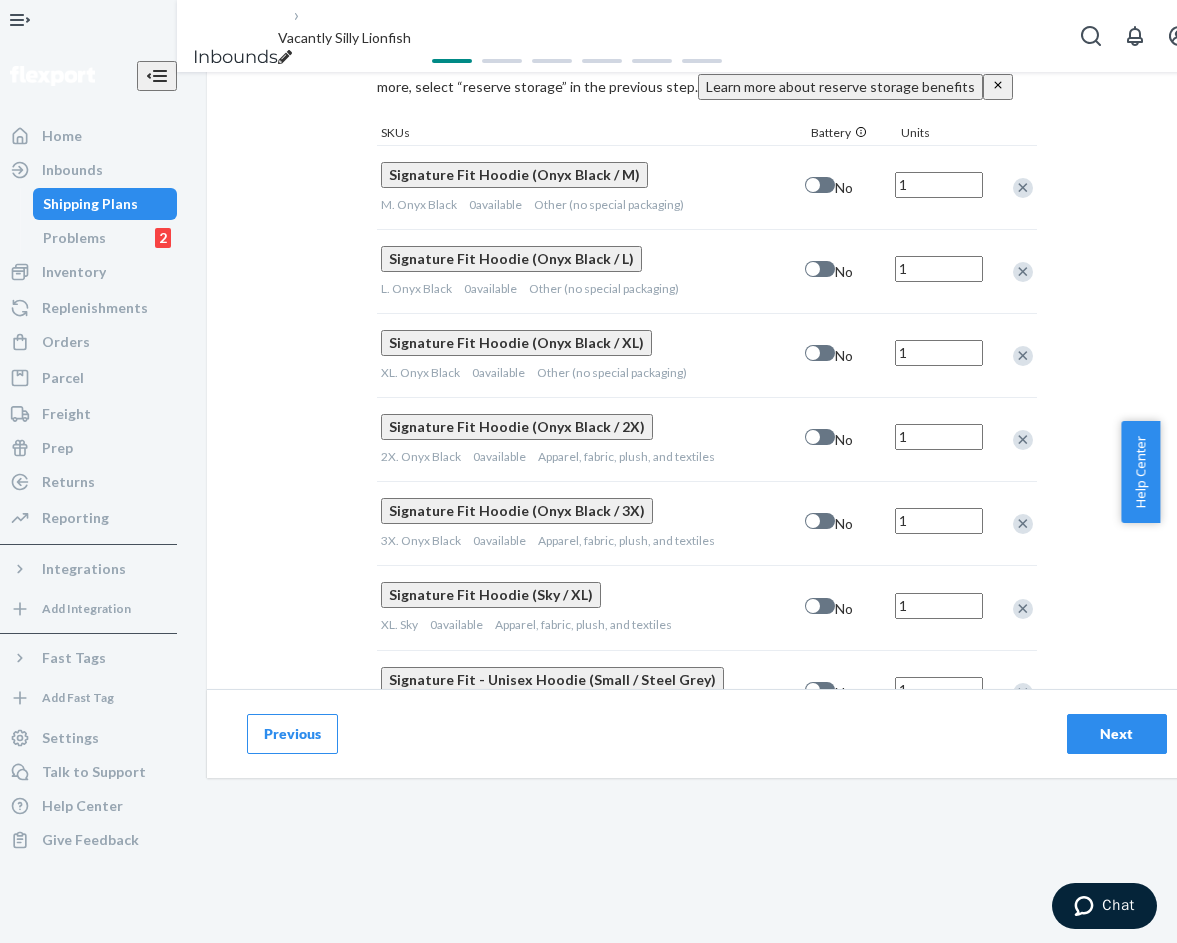 click on "Select and Add Products
Ensure your products meet our  dimension requirements  and are not in the  restricted product  list.
Battery products  must be pre-approved before inbounding.
1.   Select  packing type Individual products Sellable units are easily packable into different box configurations. Case-packed products Sellable units are pre-packaged in boxes that need to be broken down. 2.  Add products to this shipping plan Search and add products or Upload file Inbound each SKU in 5 or more boxes to maximize your Fast Tag coverage Learn more Consider sending to reserve storage To save on storage costs, enable smart replenishment to ecom, and more, select “reserve storage” in the previous step.  Learn more about reserve storage benefits SKUs Battery Units Signature Fit Hoodie (Onyx Black / M) M. Onyx Black 0  available Other (no special packaging) No 1 Signature Fit Hoodie (Onyx Black / L) L. Onyx Black 0  available Other (no special packaging) No 1 XL. Onyx Black 0  available No 1 0" at bounding box center [707, 119] 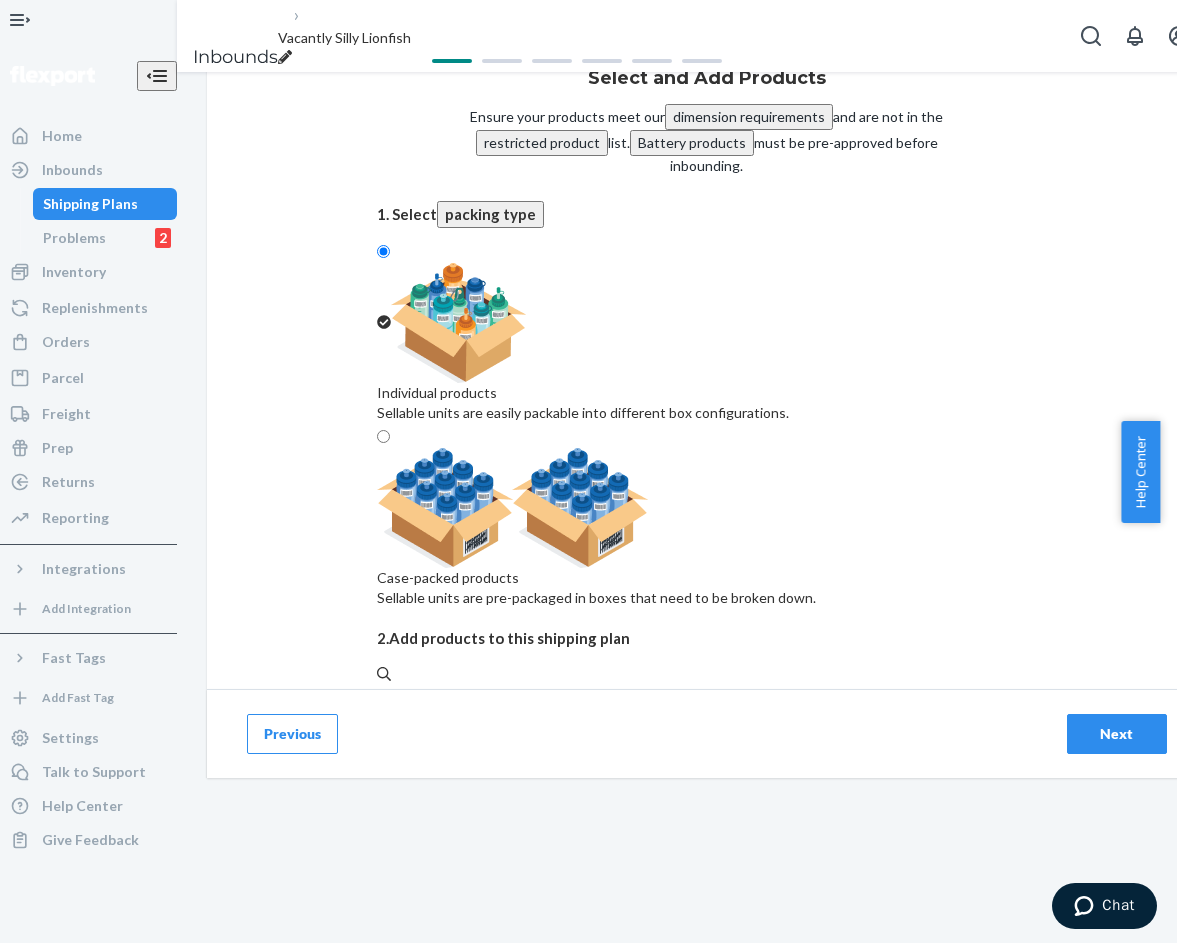 scroll, scrollTop: 0, scrollLeft: 0, axis: both 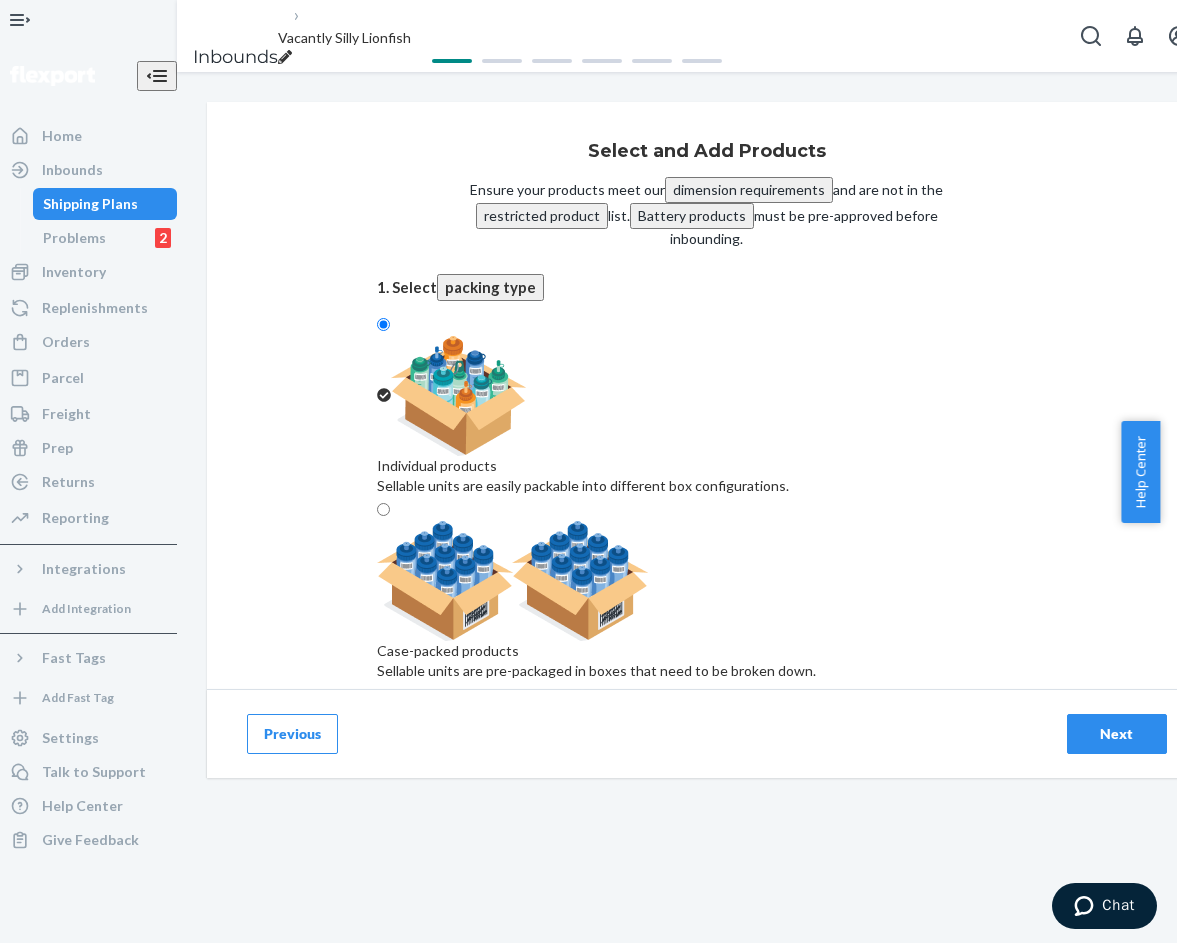 click on "Search and add products" at bounding box center [707, 768] 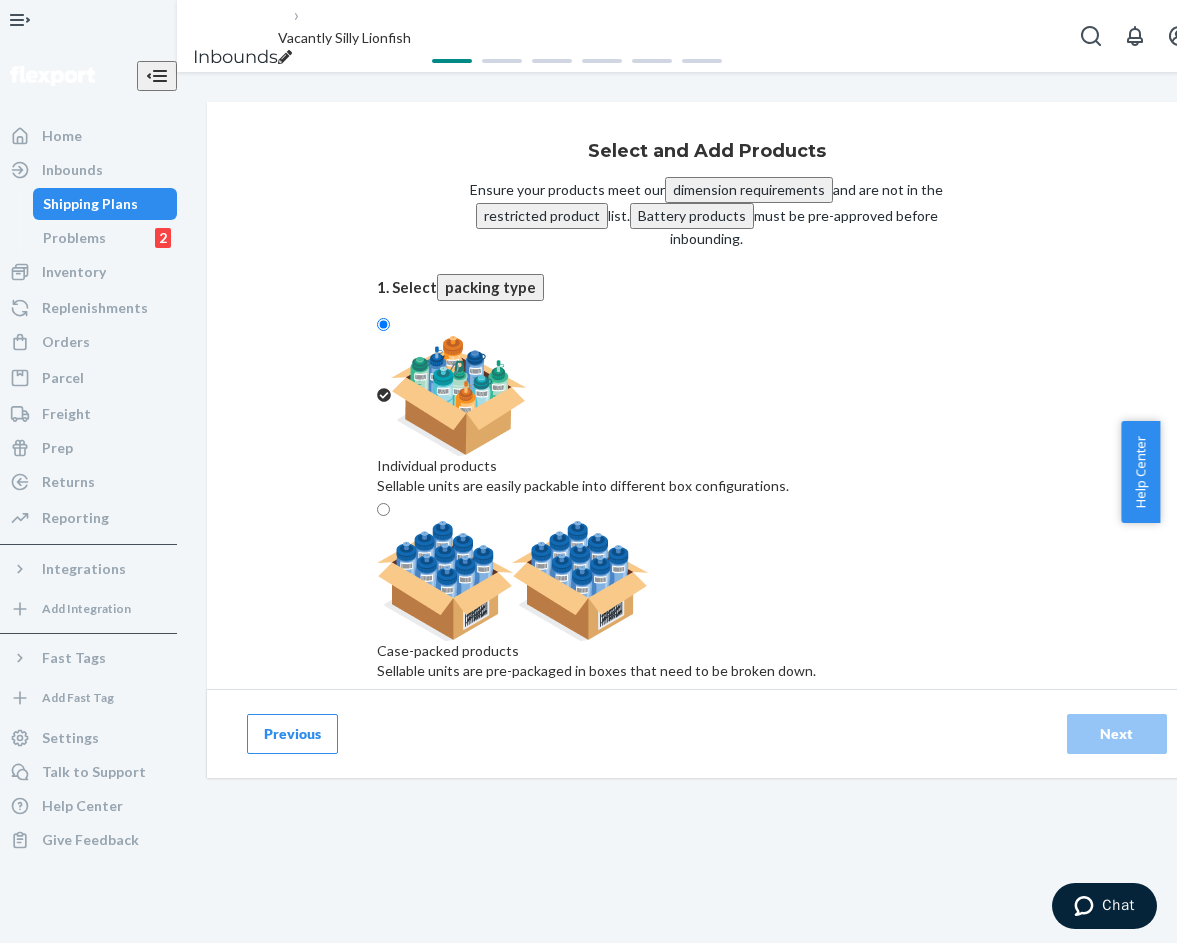 click on "Search and add products" at bounding box center (707, 848) 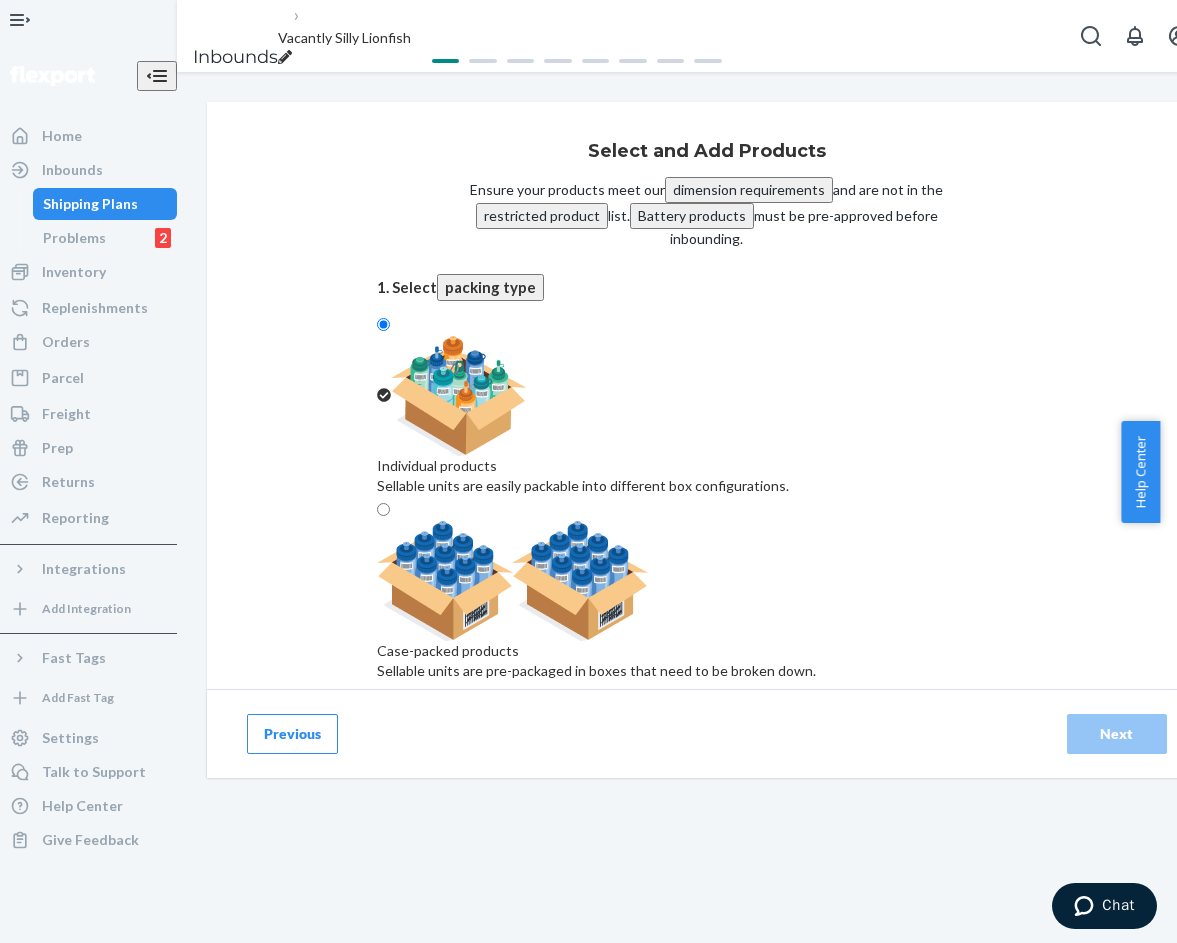type on "Signature hoodie Chocolate 3" 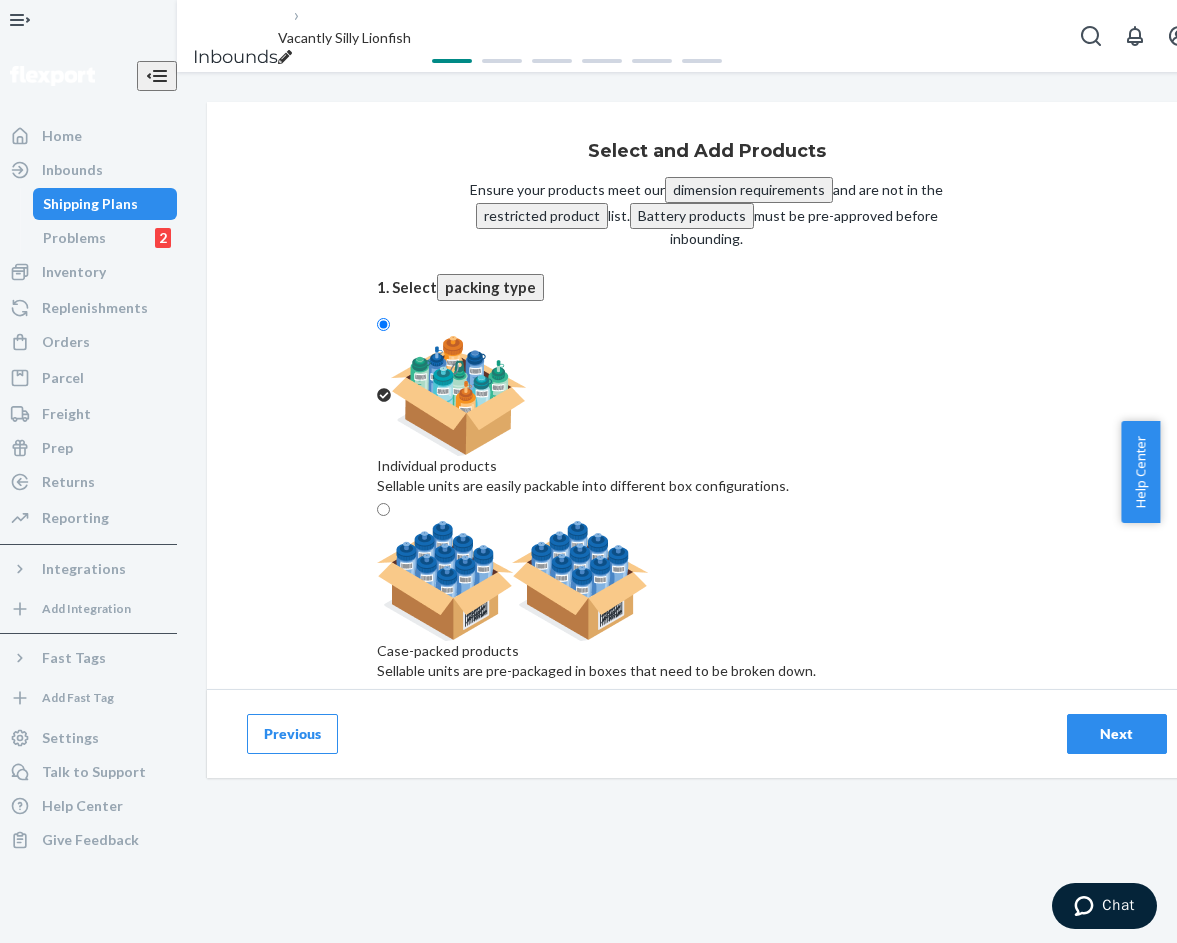 click on "Search and add products" at bounding box center [707, 778] 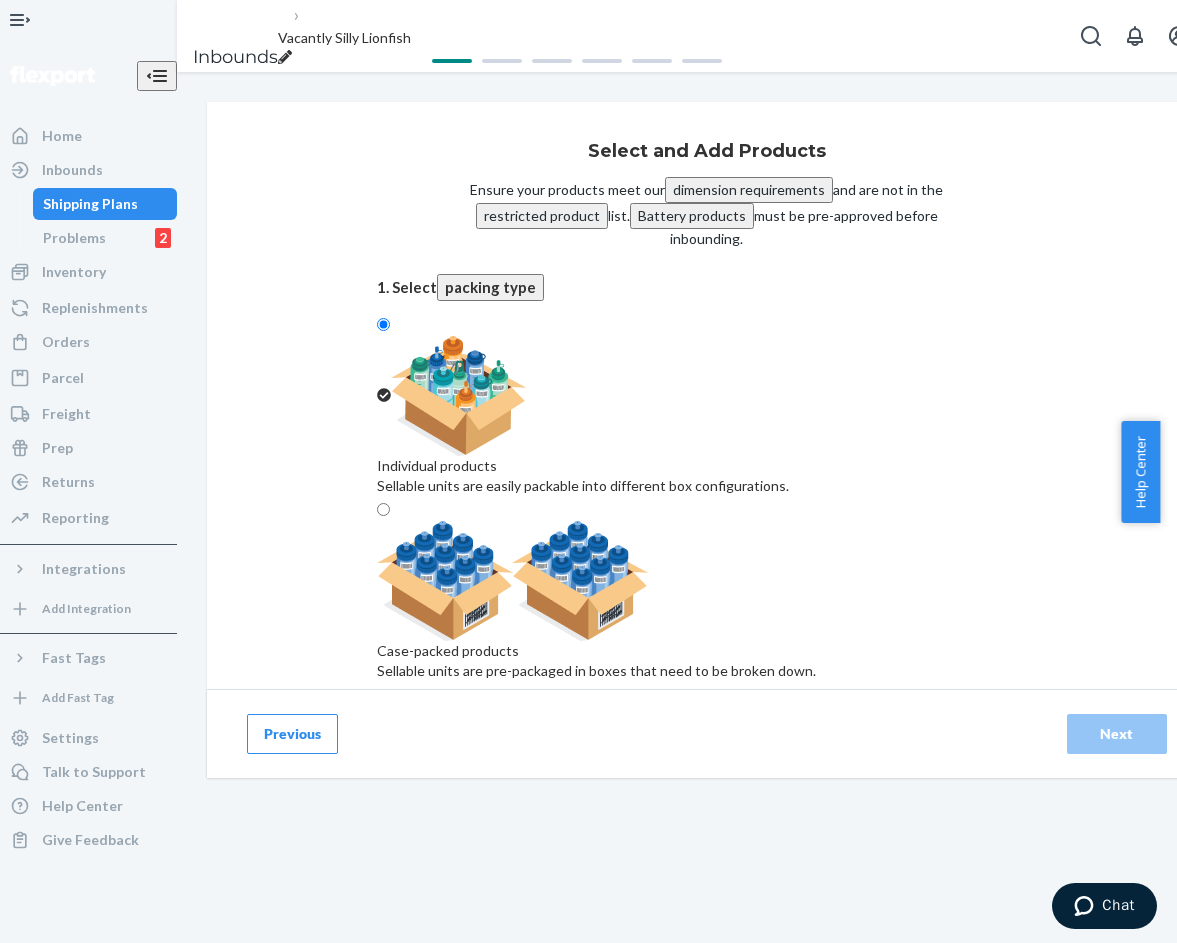 click on "Search and add products" at bounding box center (707, 858) 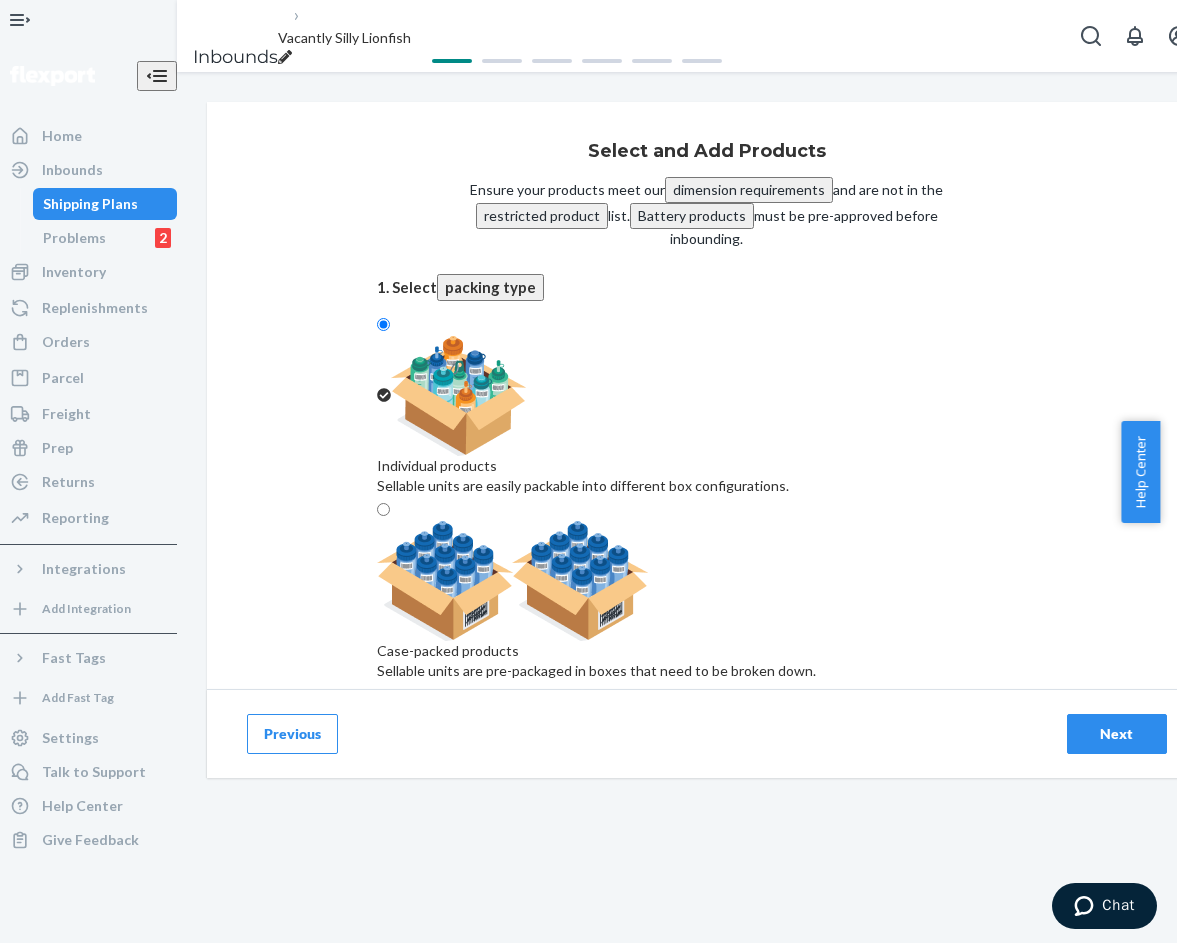 type 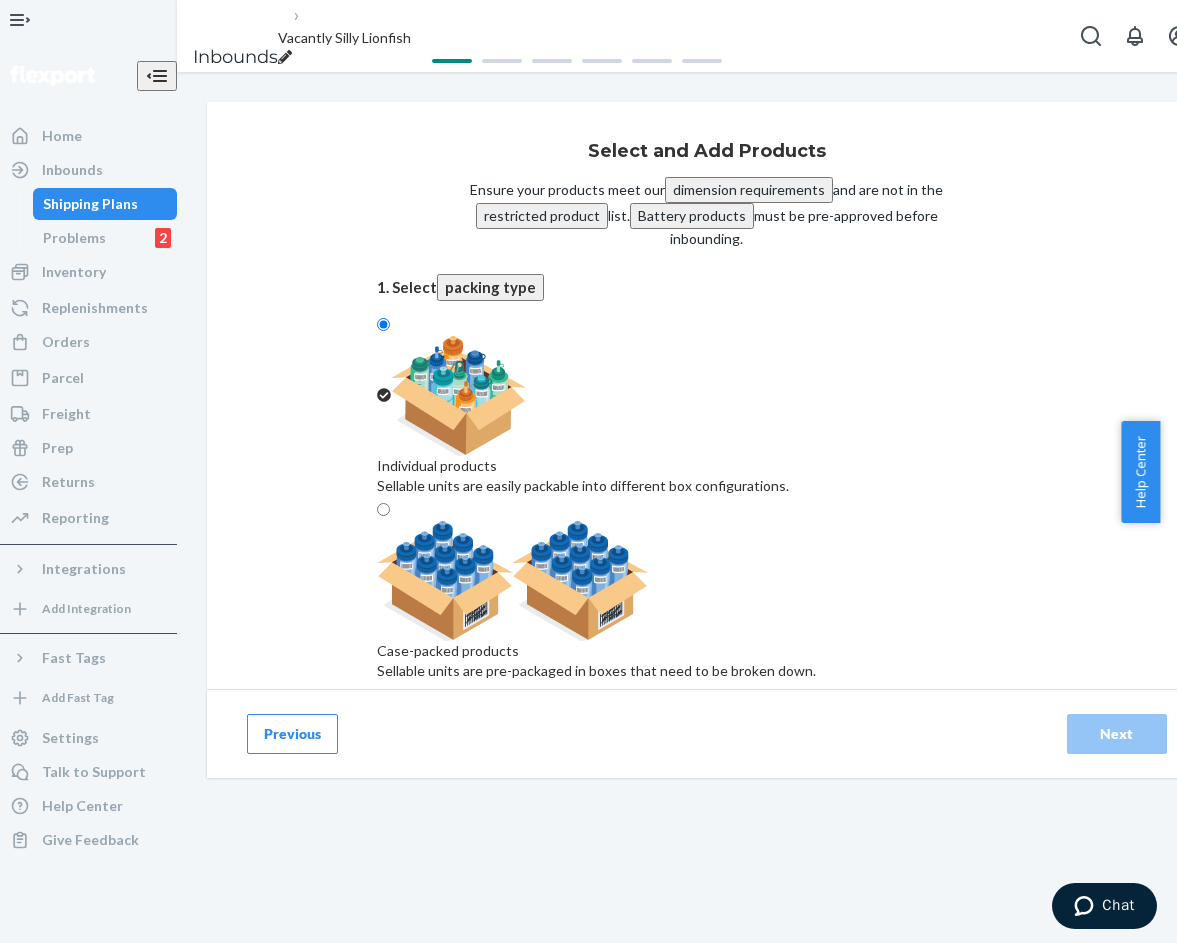 click on "Search and add products" at bounding box center (707, 858) 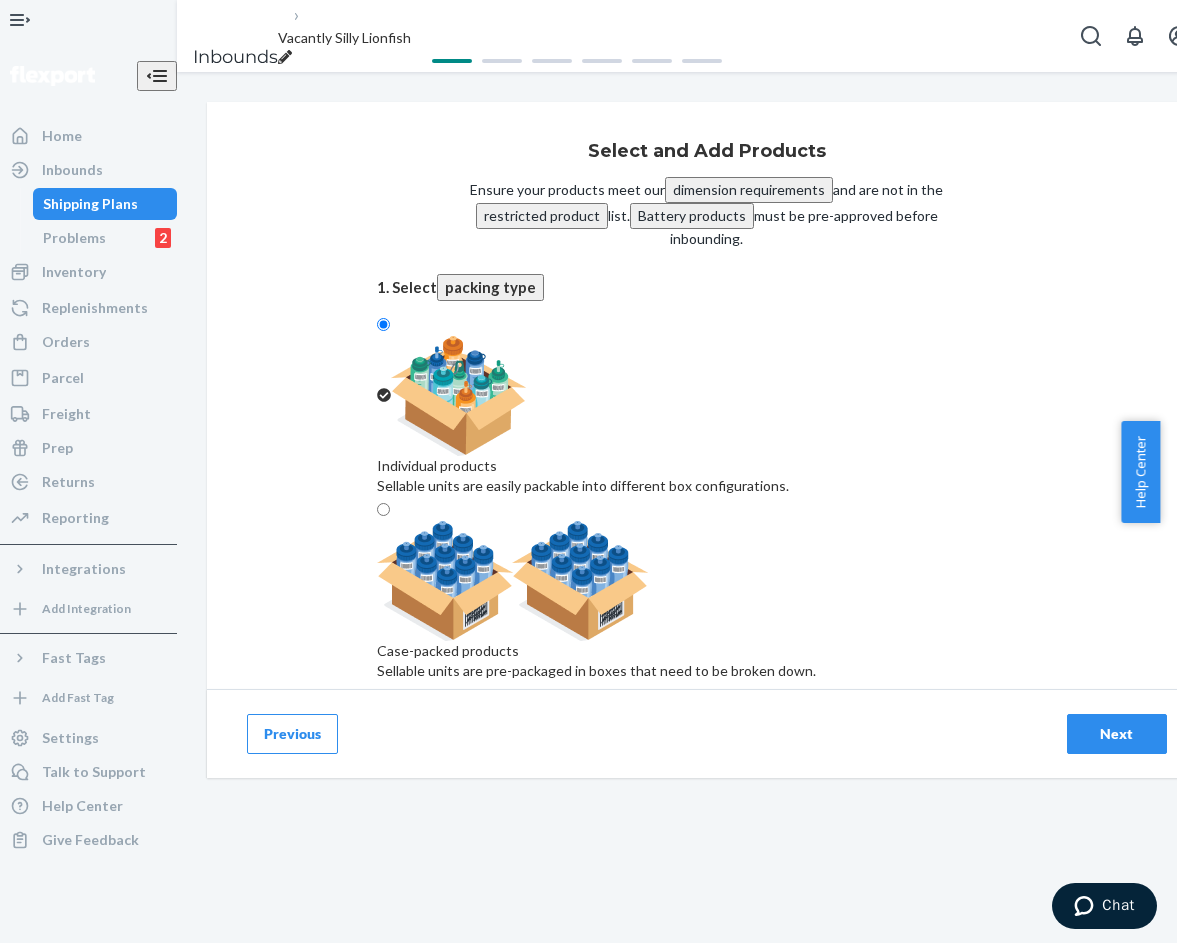 click on "Signature   Hoodie  -  Lt   [PERSON_NAME]" at bounding box center (707, 933) 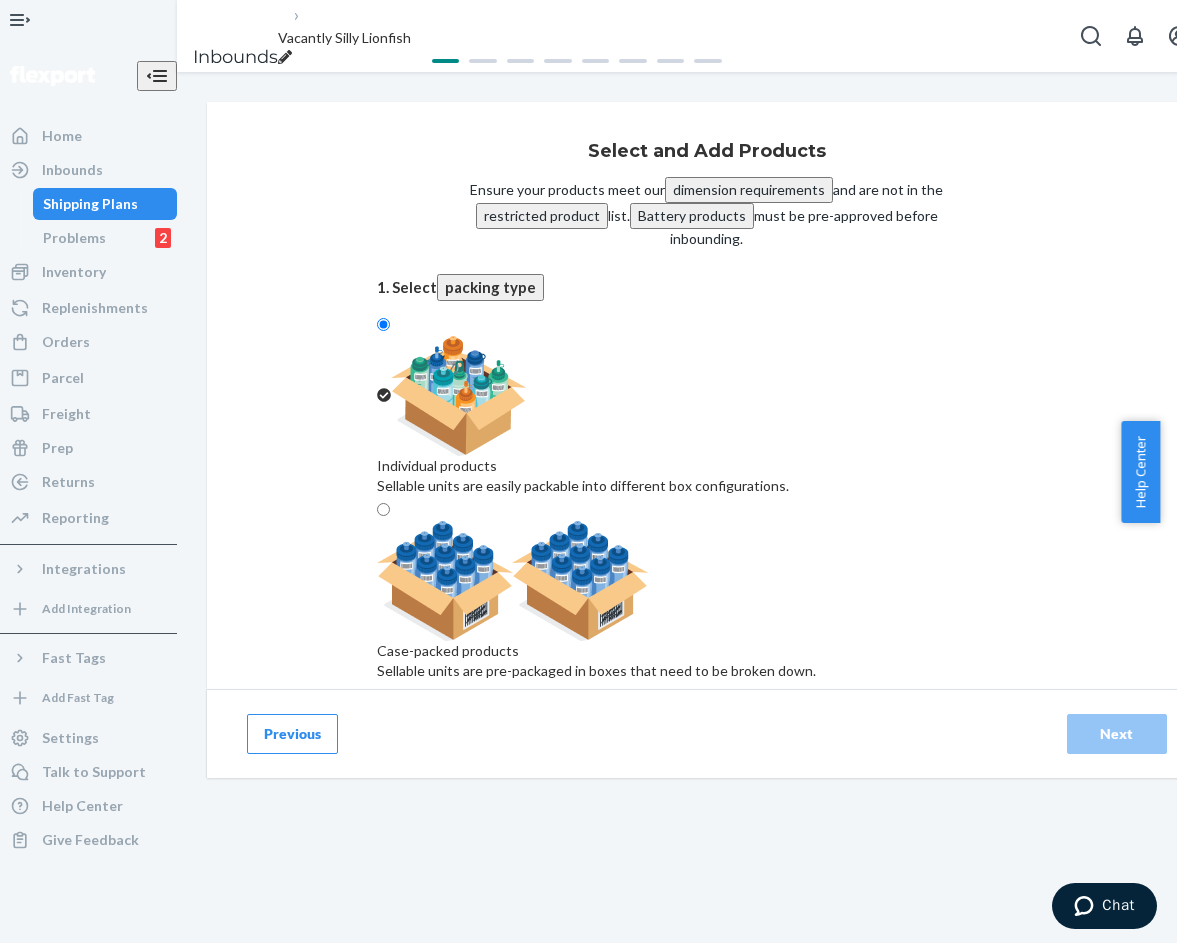 click on "Search and add products" at bounding box center [707, 878] 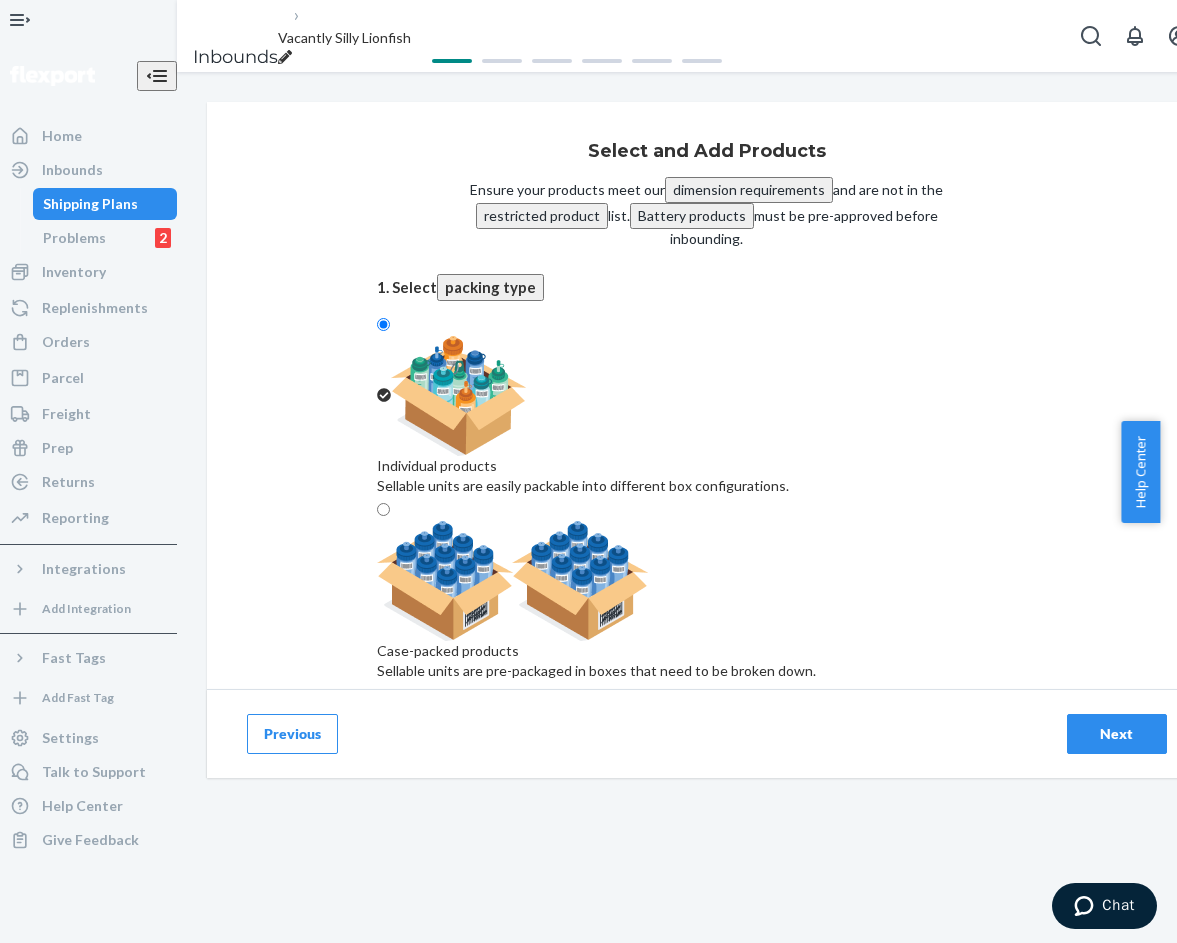 click on "Signature   Hoodie  -  Lt   [PERSON_NAME]   2XL" at bounding box center (707, 933) 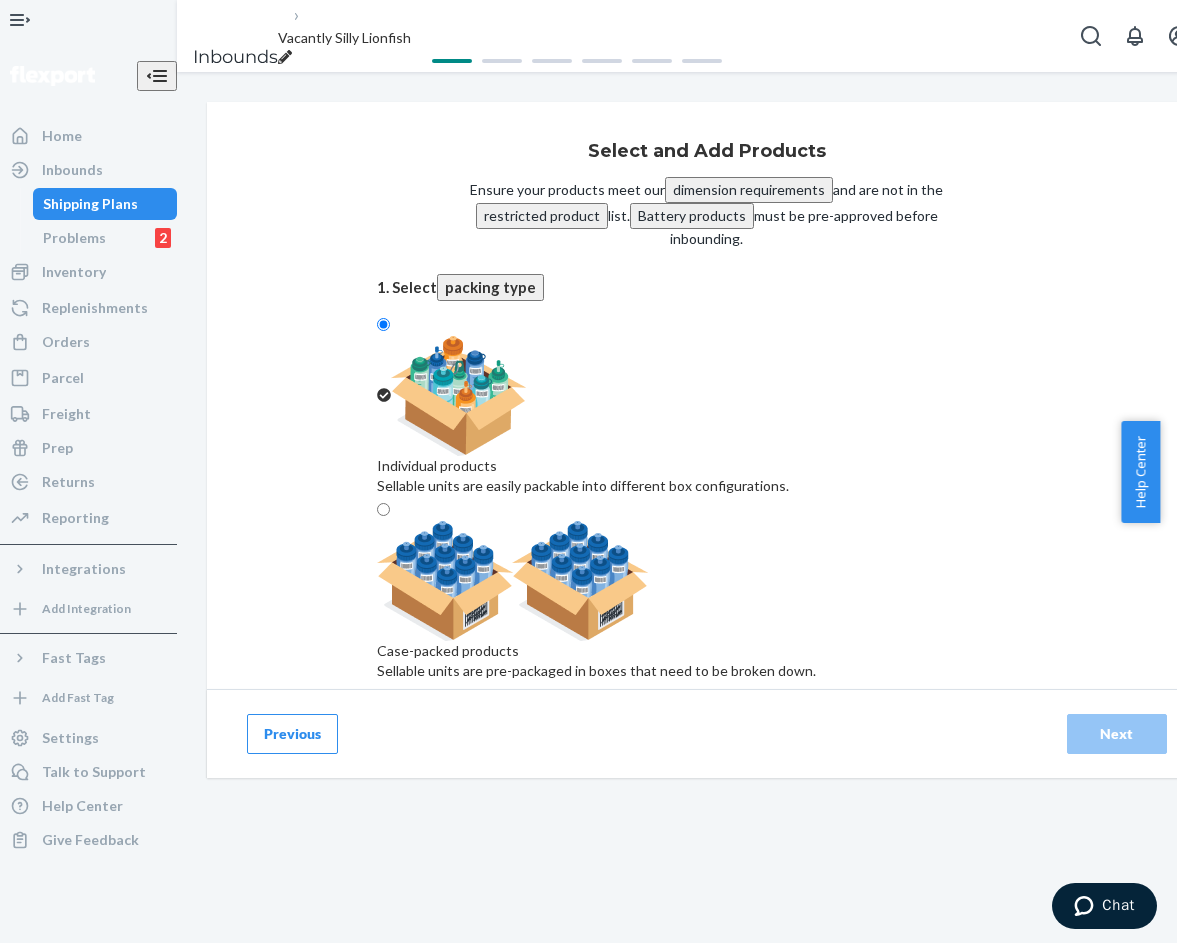click on "Search and add products" at bounding box center (707, 878) 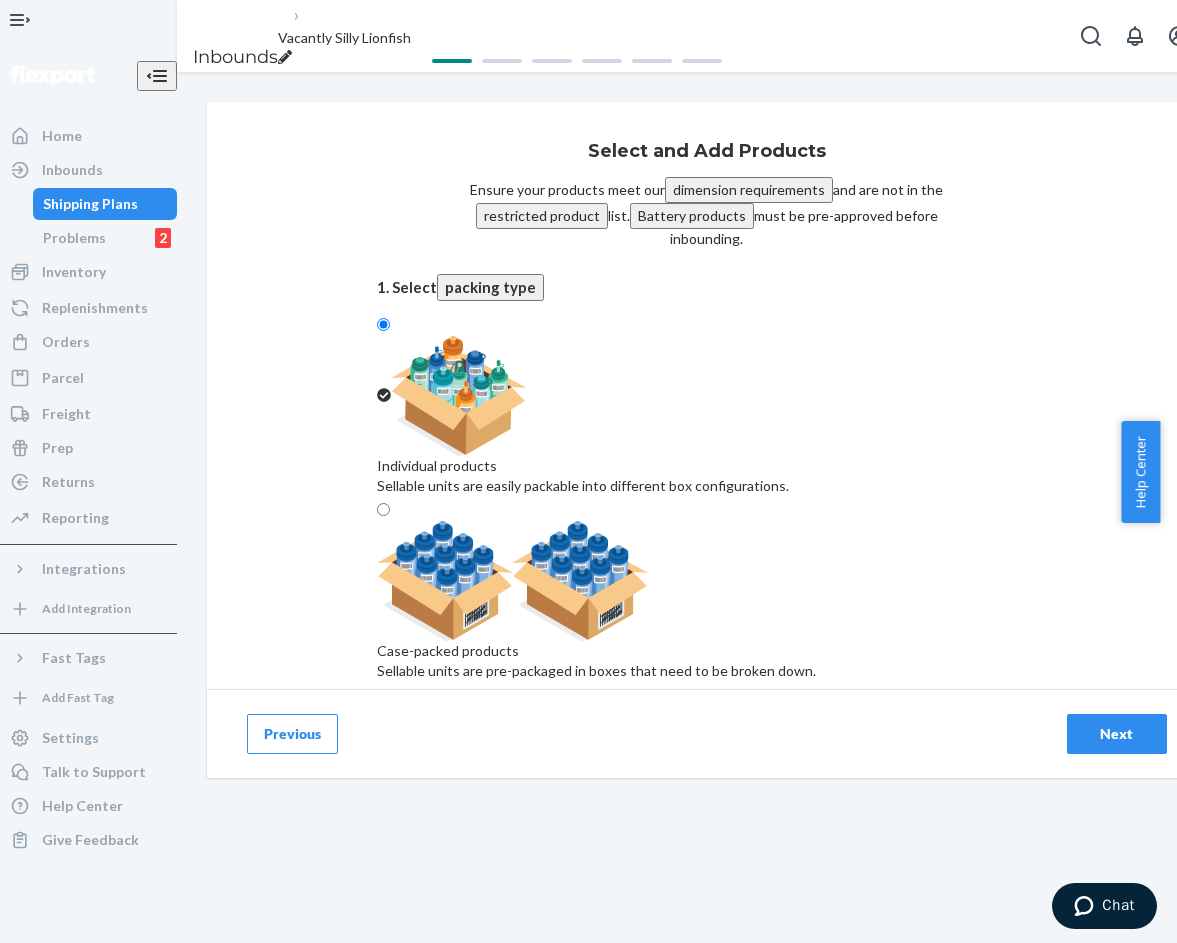 click on "Signature  Fit  Hoodie  ( Navy  / S)" at bounding box center (707, 933) 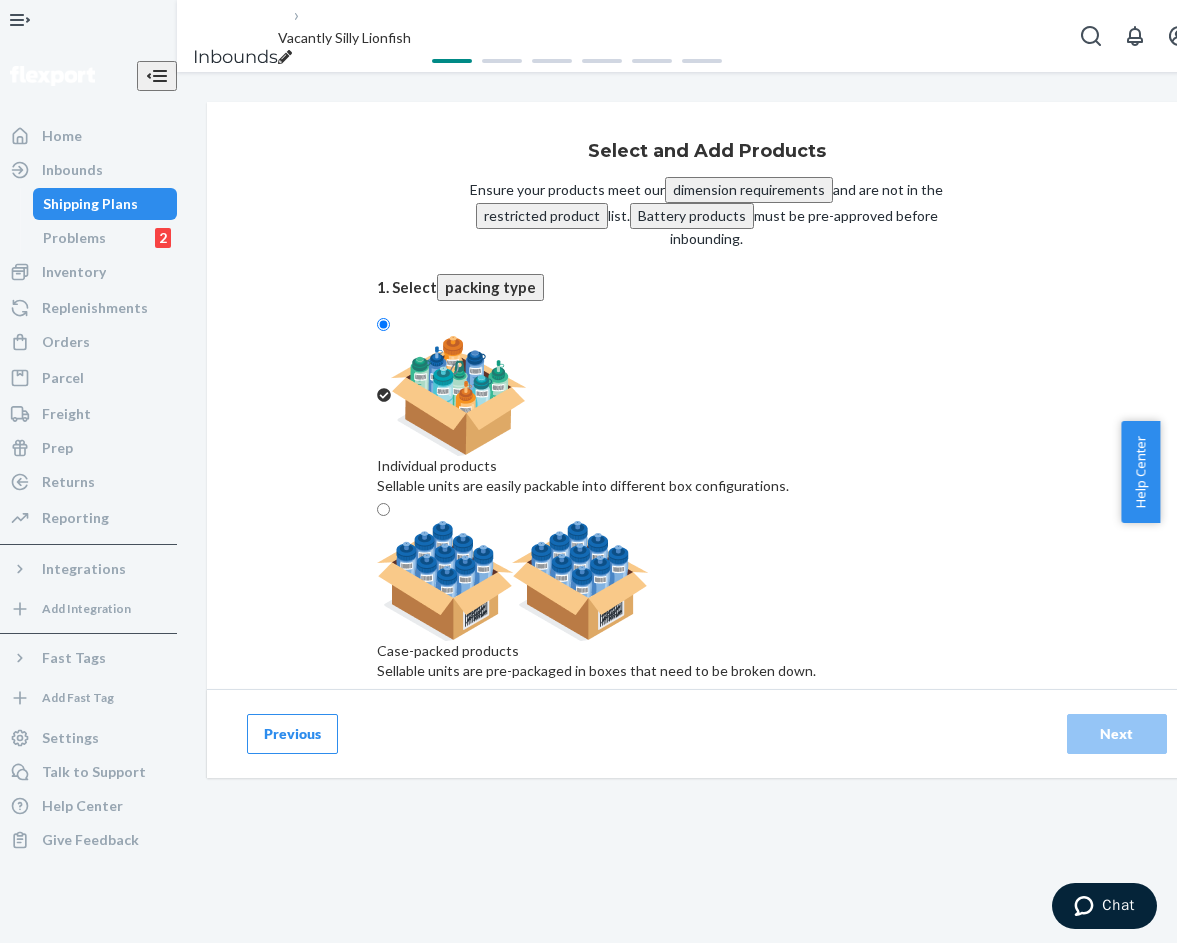 click on "Search and add products" at bounding box center (707, 858) 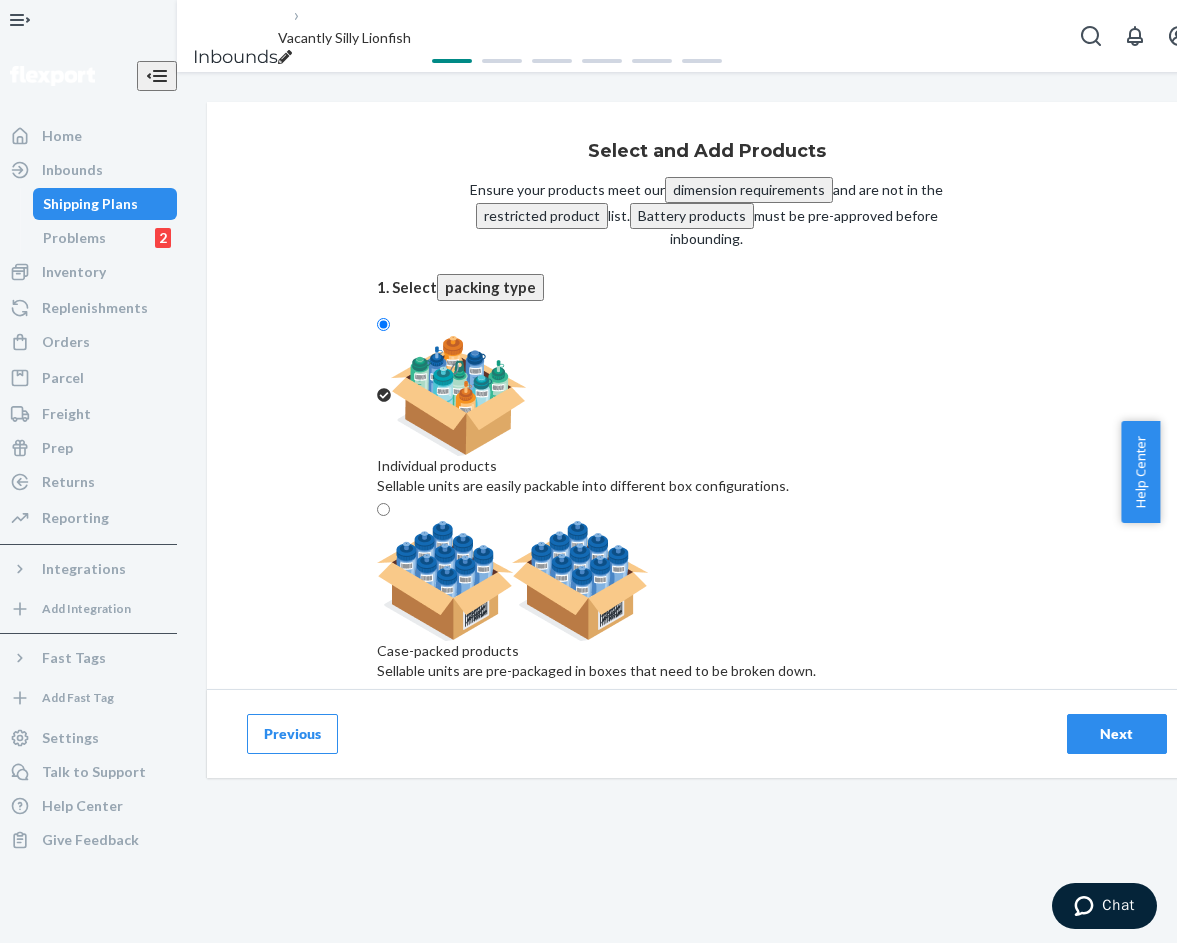 click on "3X" at bounding box center (535, 932) 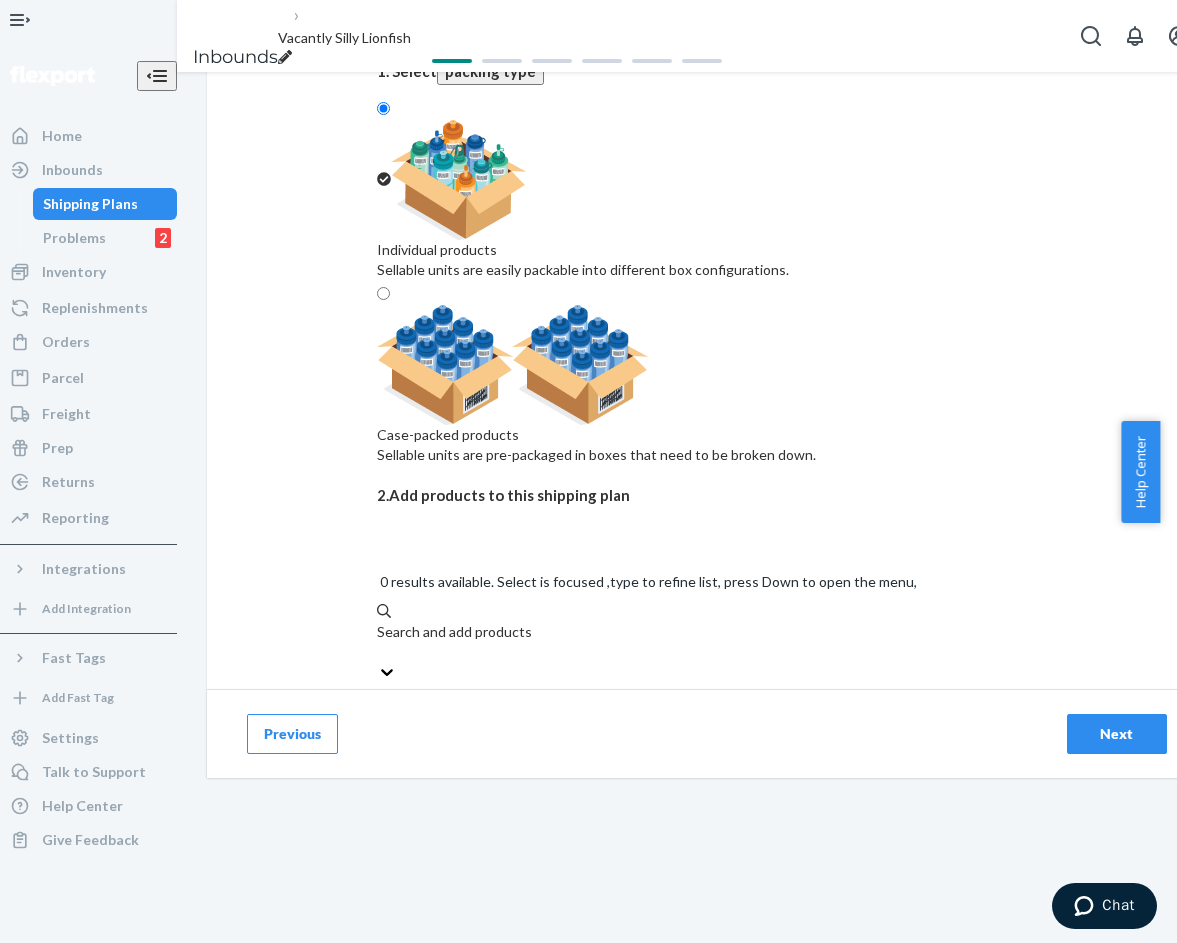scroll, scrollTop: 200, scrollLeft: 0, axis: vertical 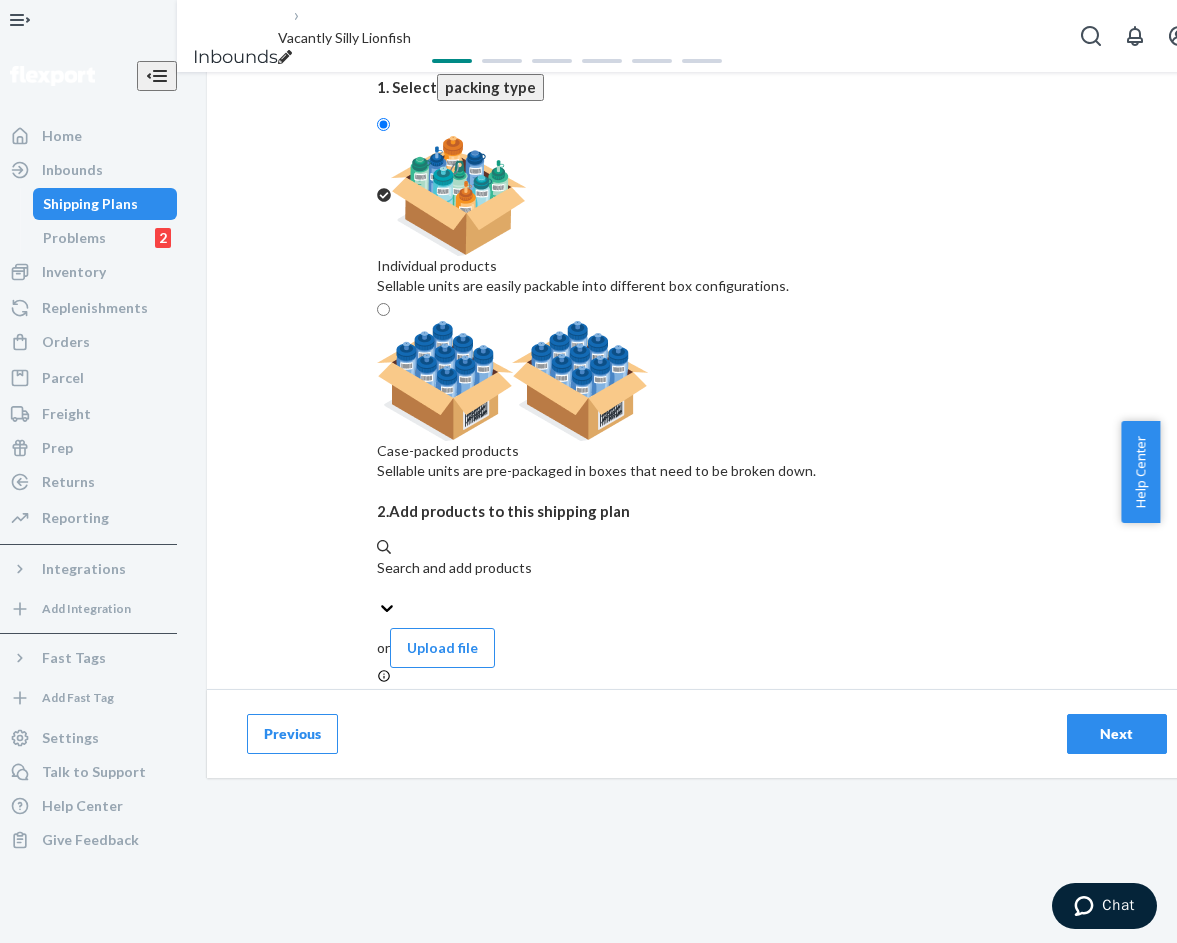 click at bounding box center [596, 381] 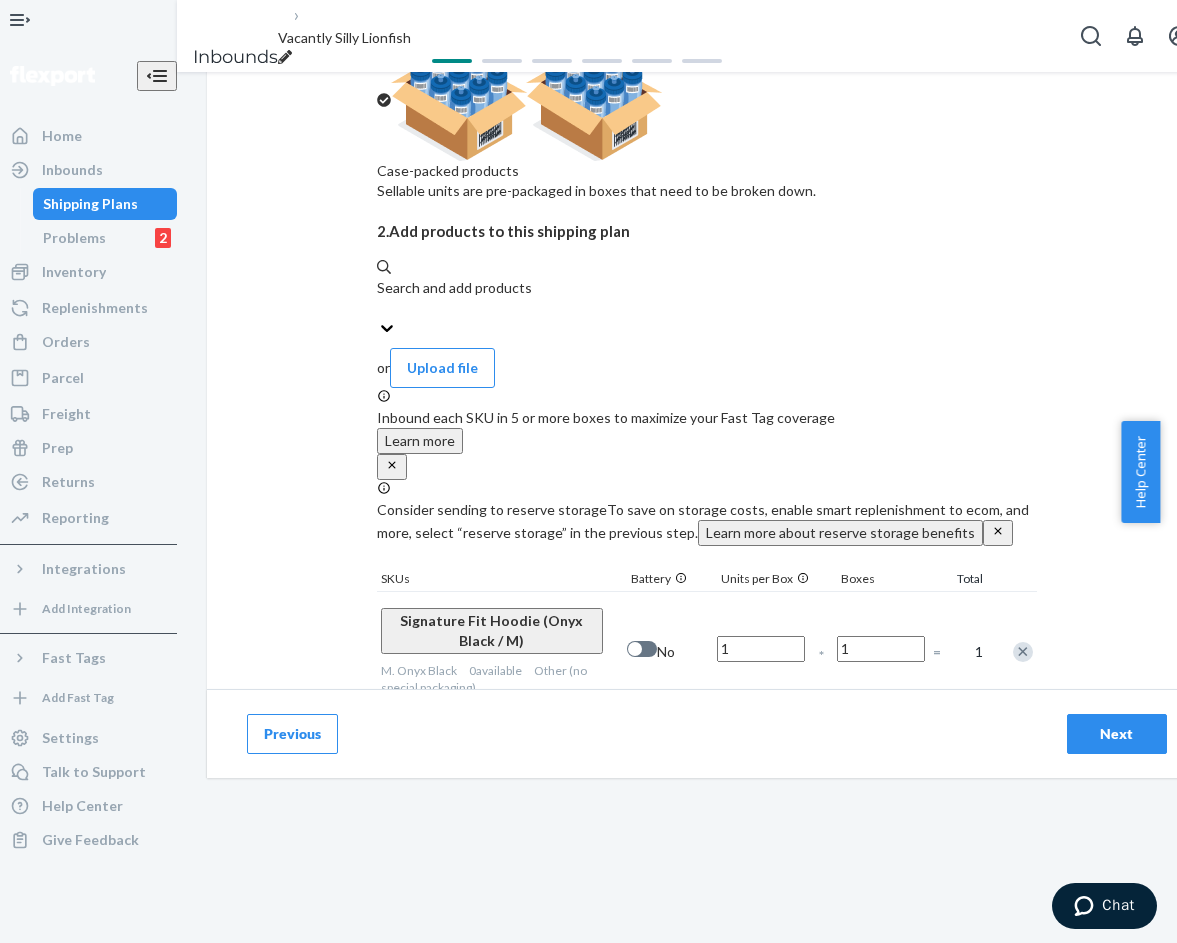 scroll, scrollTop: 500, scrollLeft: 0, axis: vertical 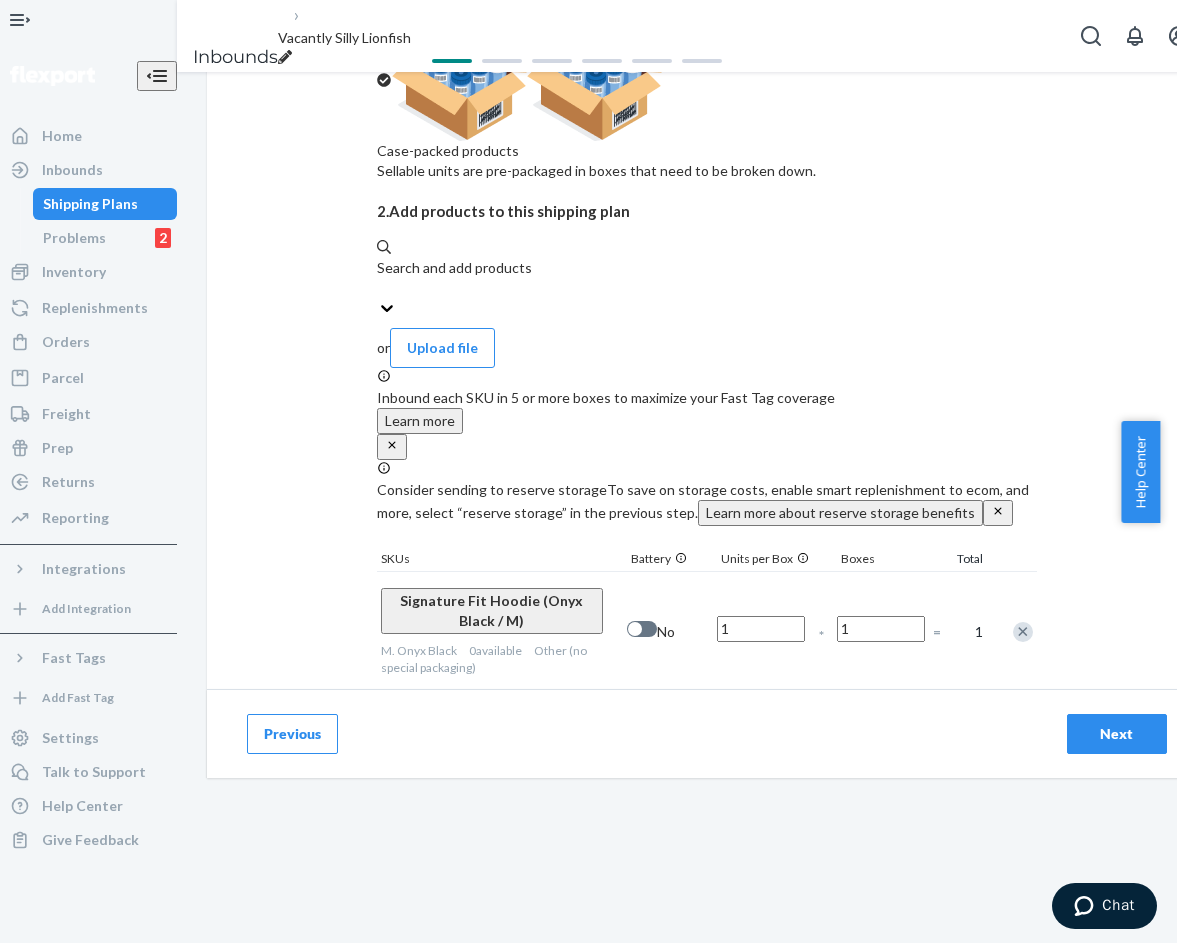 click on "1" at bounding box center (761, 629) 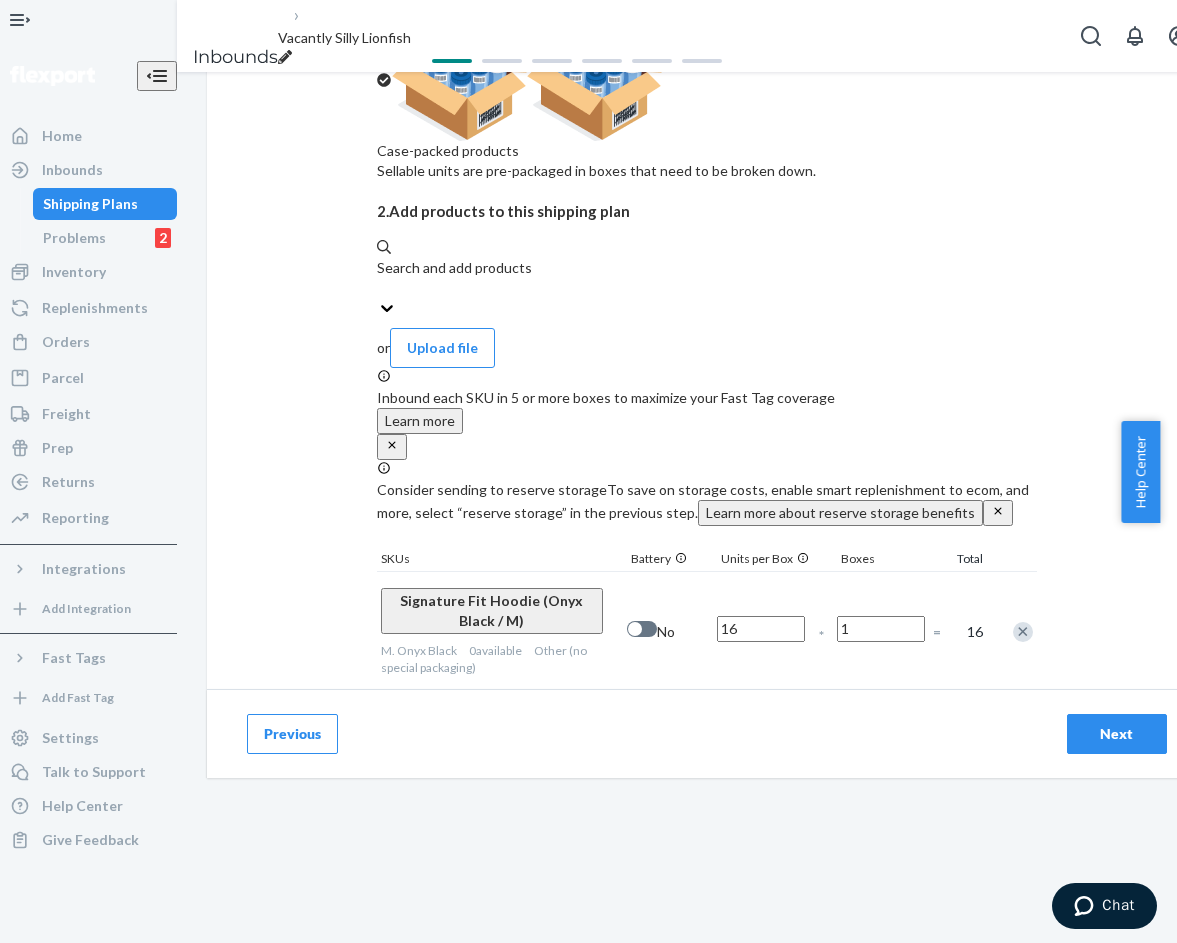 click on "1" at bounding box center (881, 629) 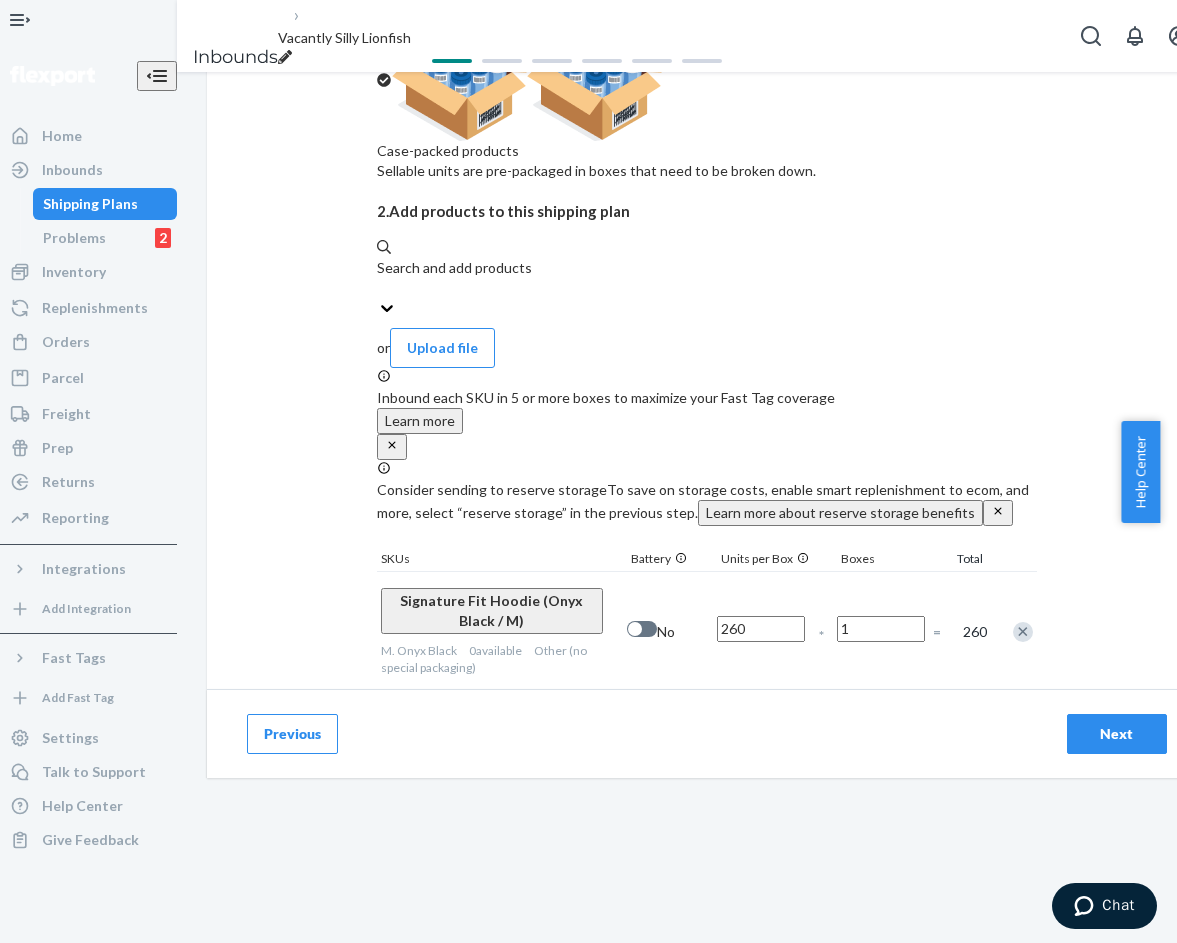 click on "1" at bounding box center [761, 751] 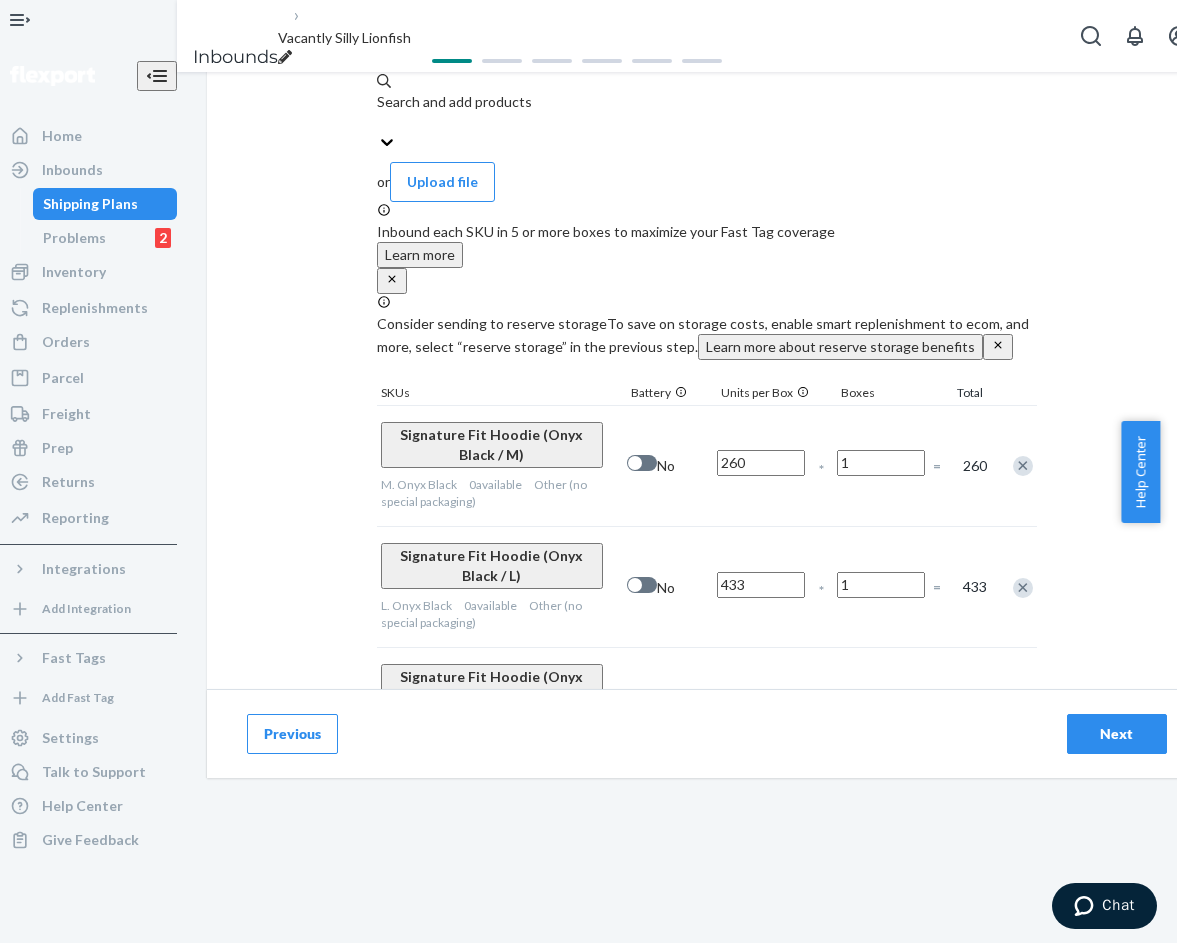 scroll, scrollTop: 700, scrollLeft: 0, axis: vertical 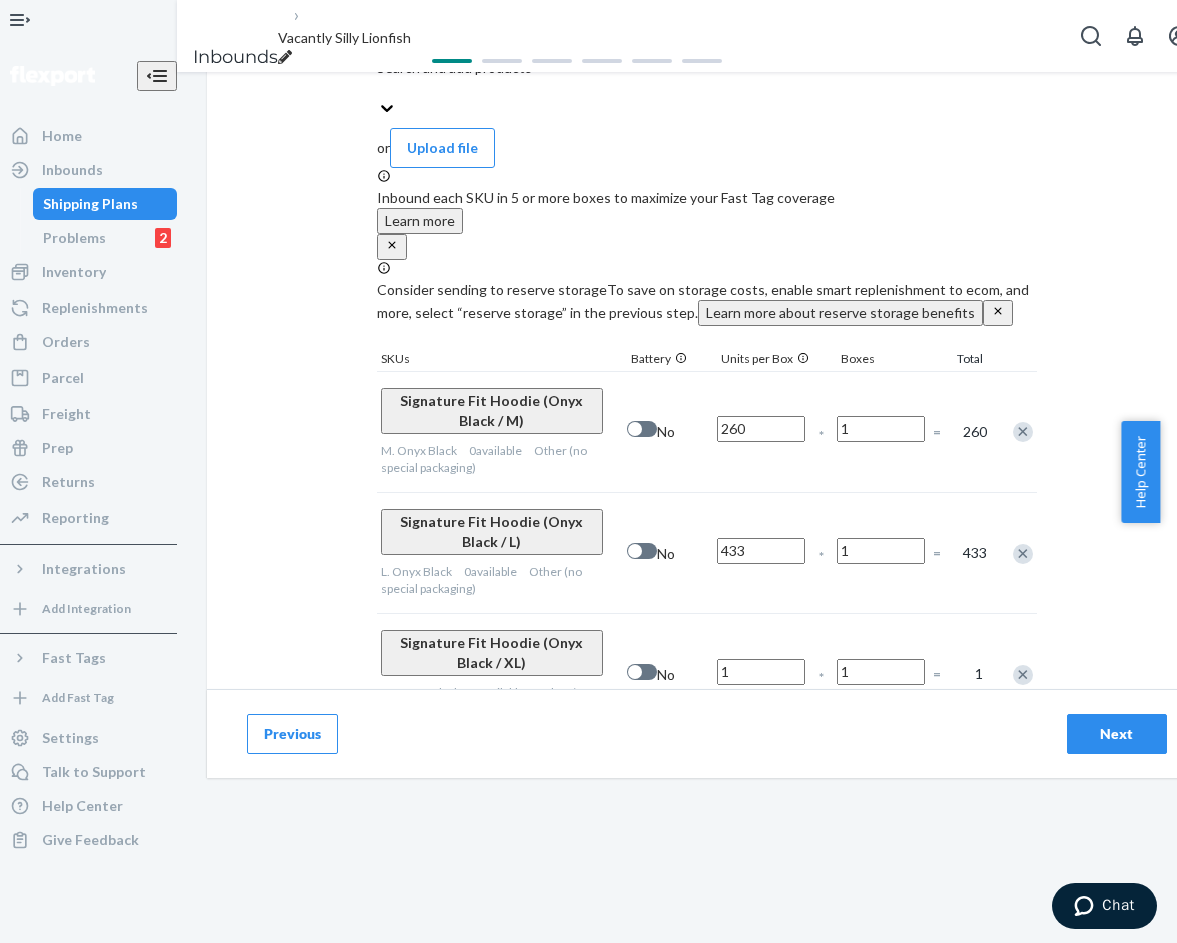 click on "1" at bounding box center [761, 672] 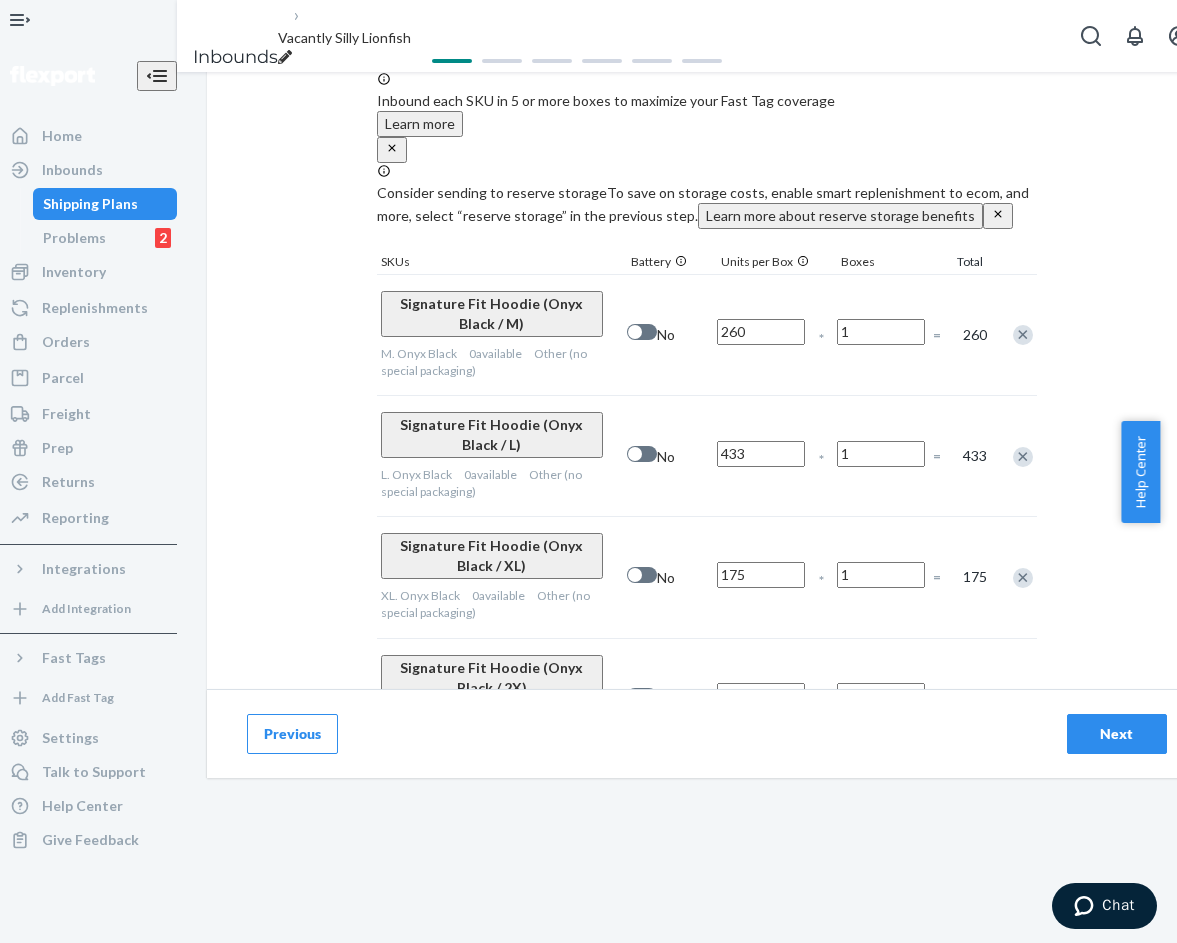 scroll, scrollTop: 800, scrollLeft: 0, axis: vertical 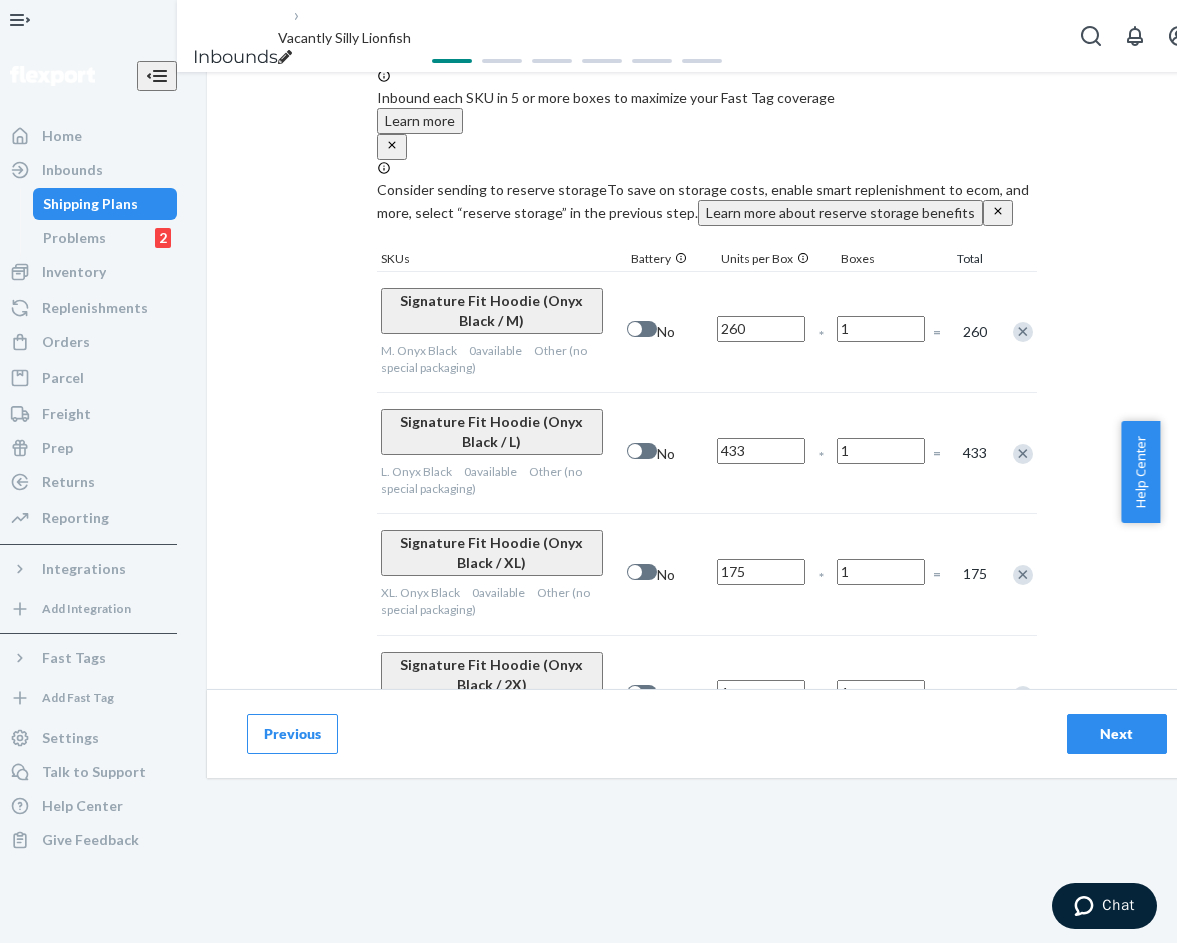 click on "1" at bounding box center [761, 693] 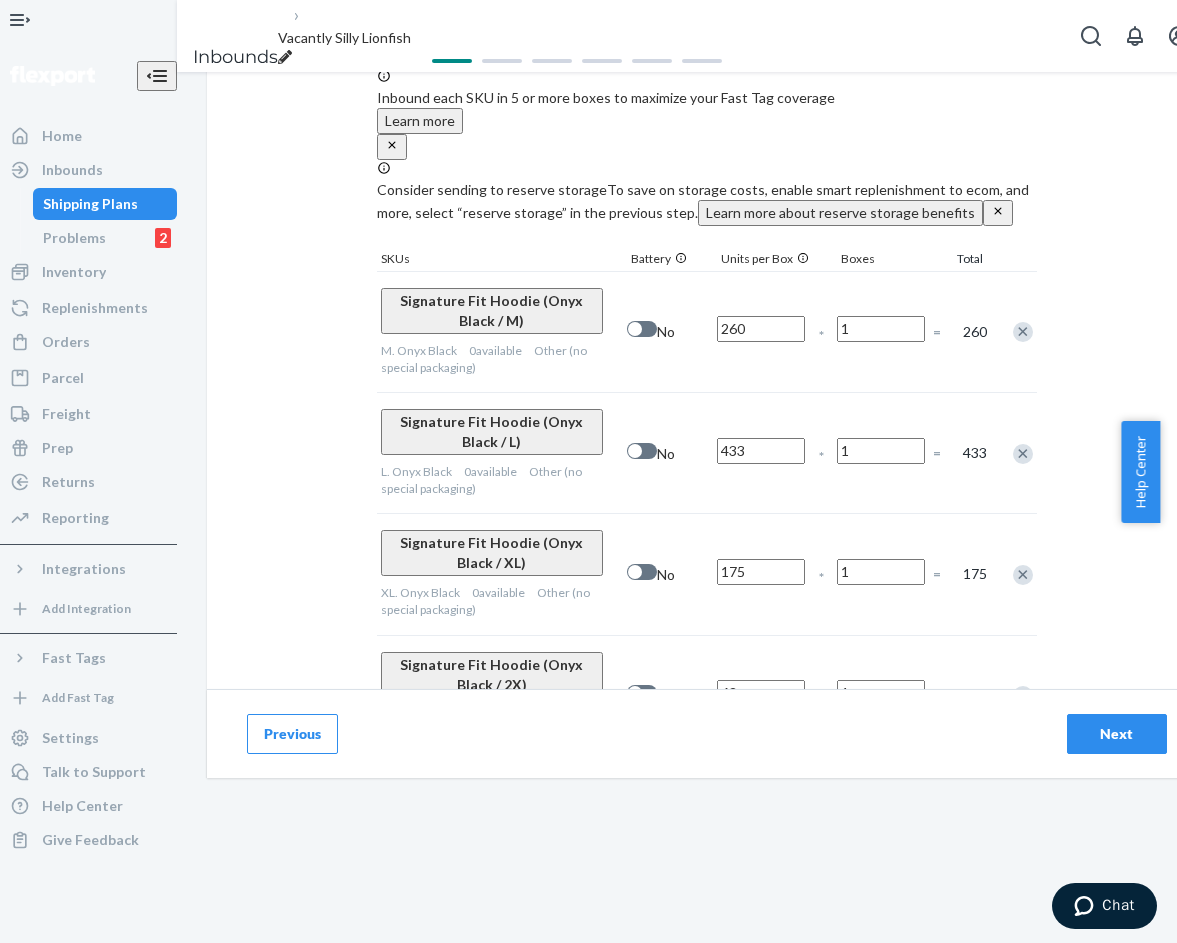 click on "1" at bounding box center [761, 815] 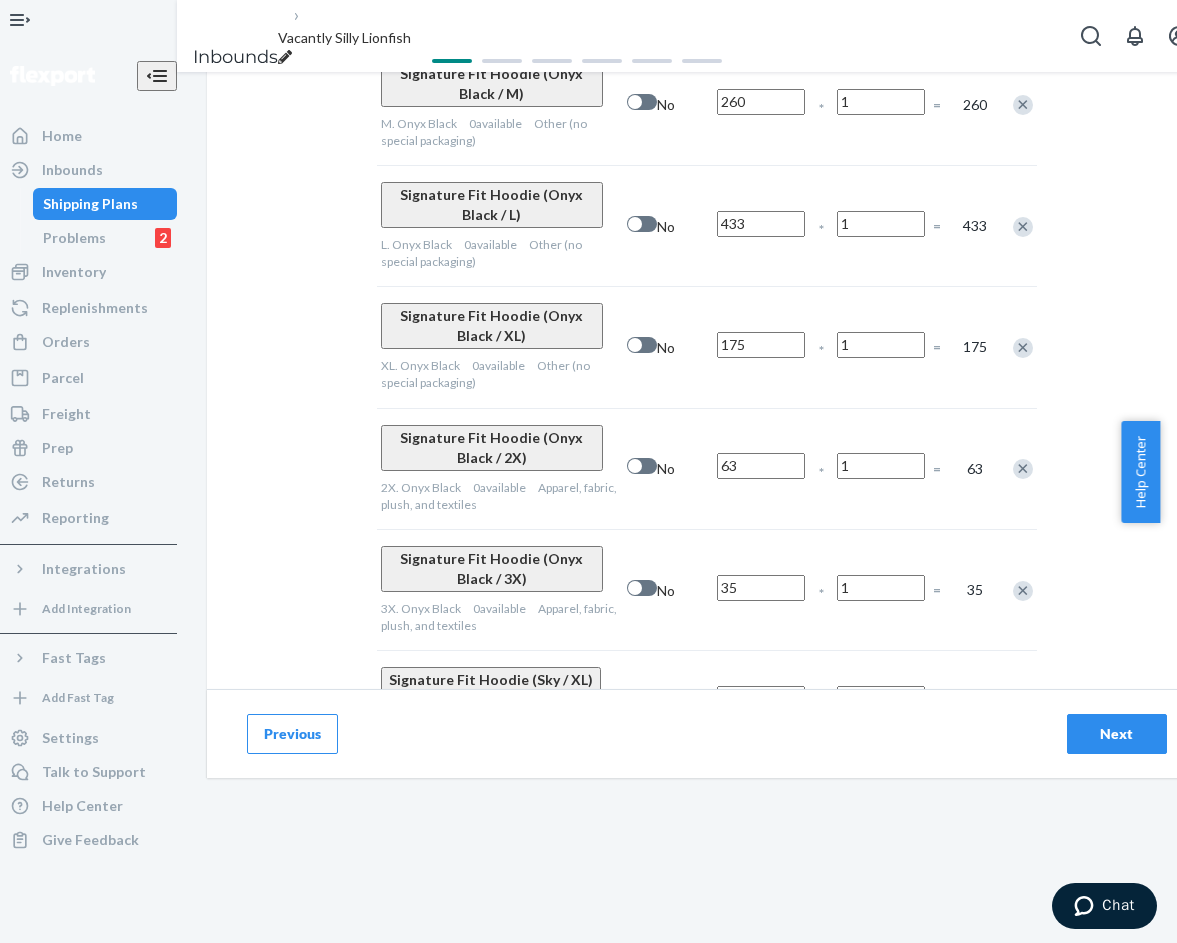 scroll, scrollTop: 1100, scrollLeft: 0, axis: vertical 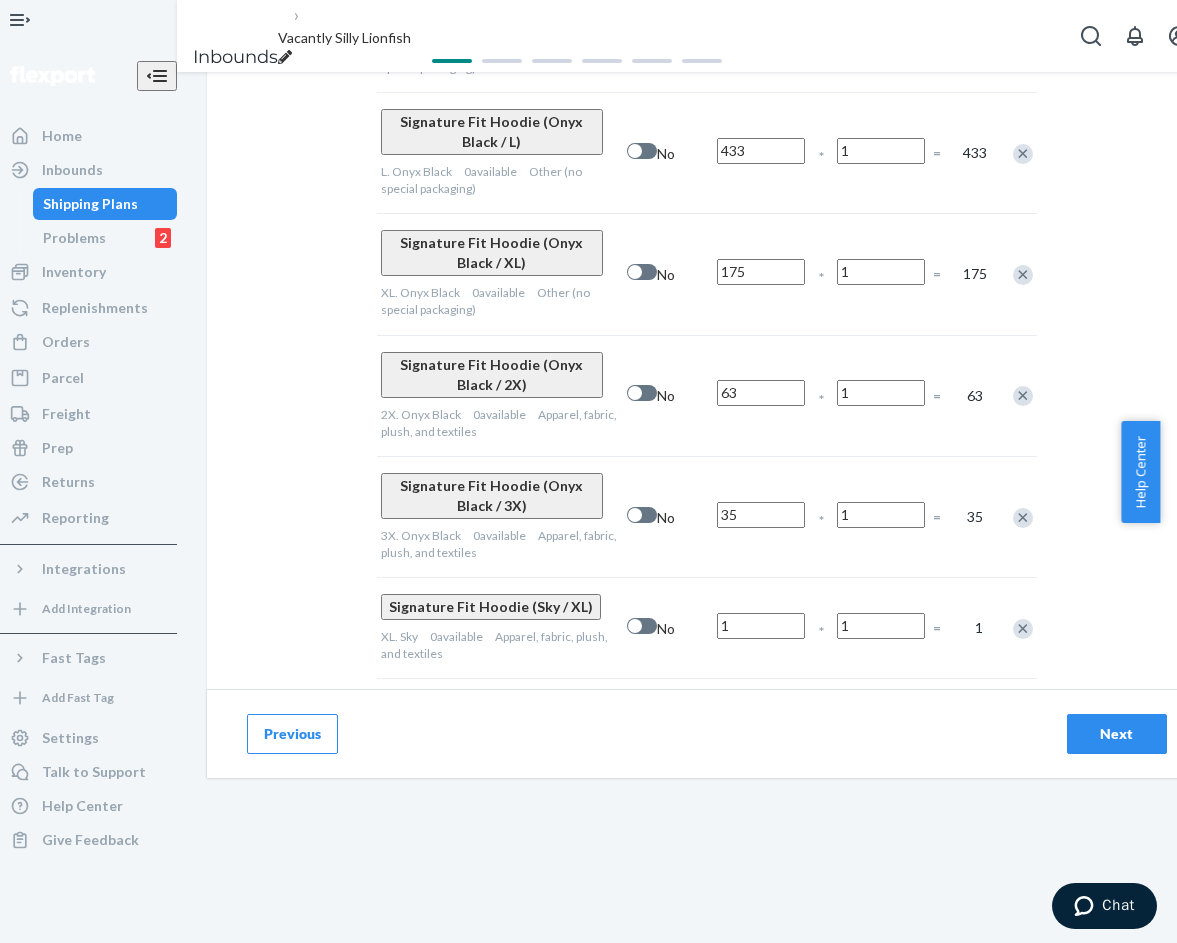 click on "1" at bounding box center (761, 626) 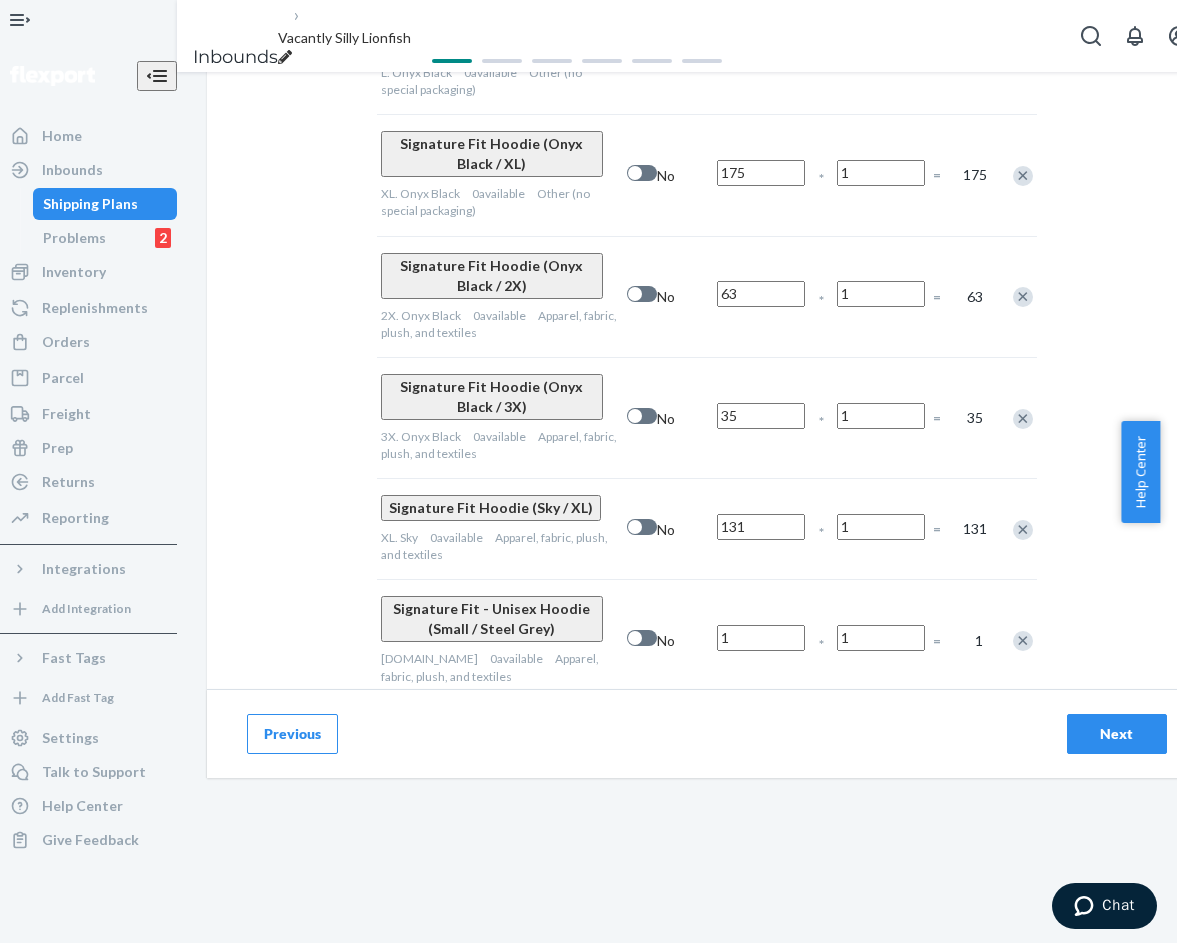 scroll, scrollTop: 1200, scrollLeft: 0, axis: vertical 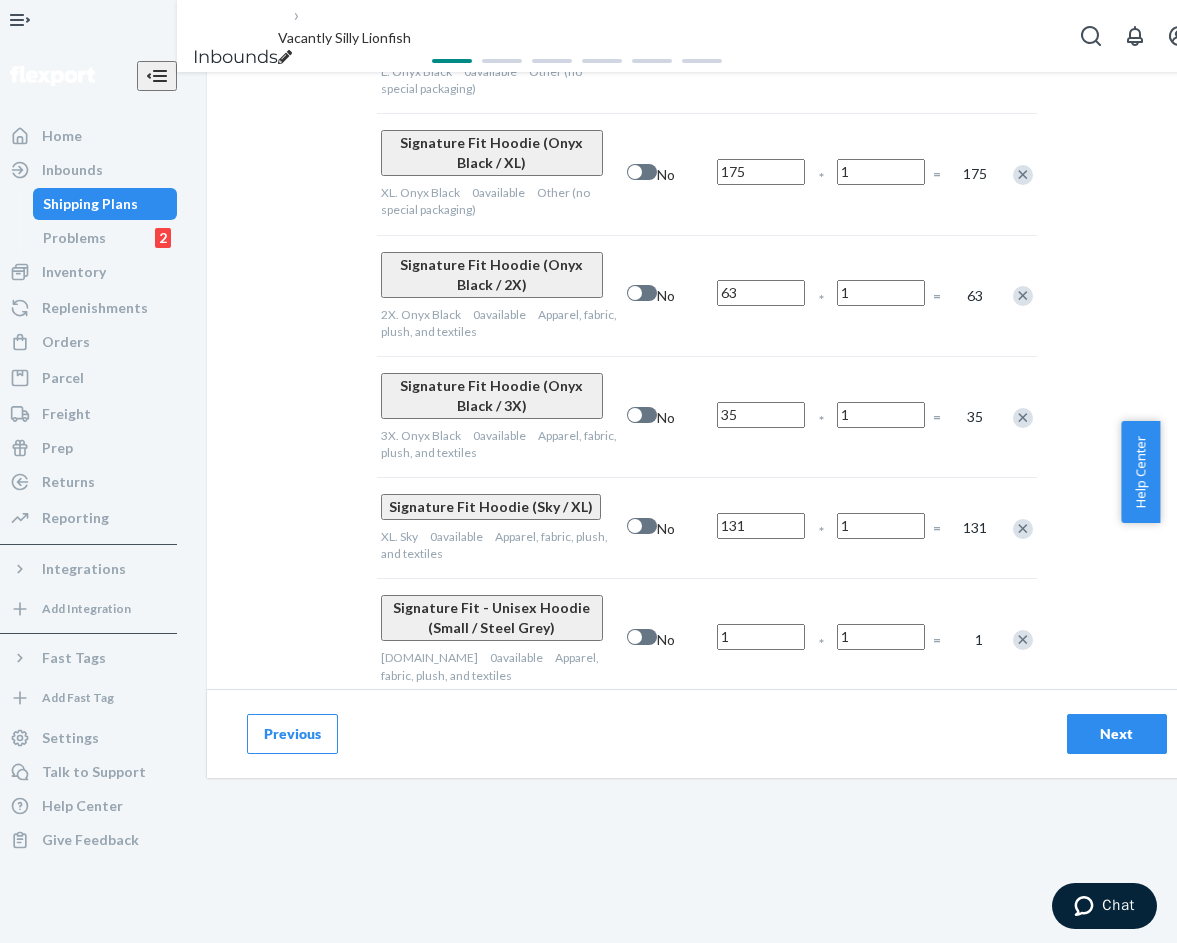 click on "1" at bounding box center (761, 637) 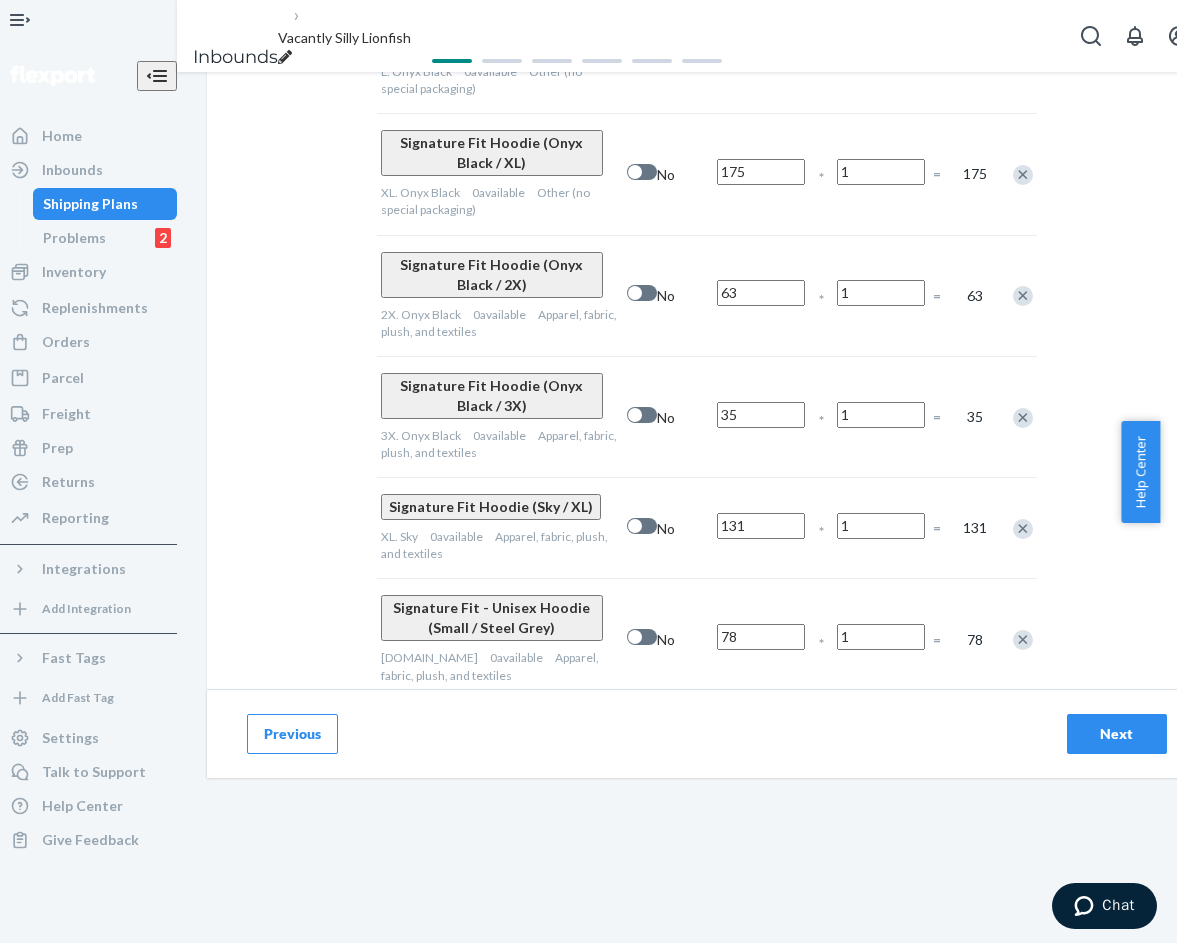 click on "1" at bounding box center [761, 758] 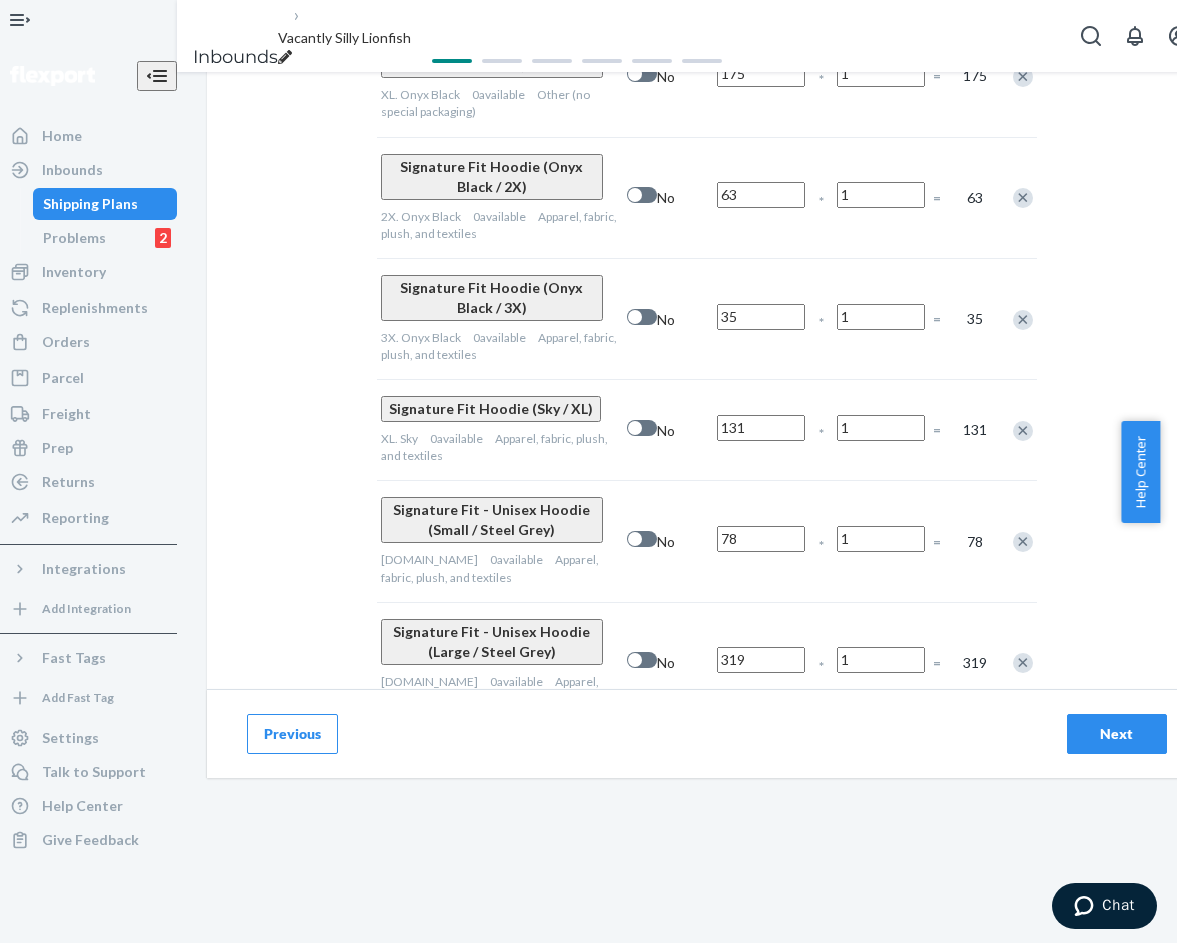 scroll, scrollTop: 1300, scrollLeft: 0, axis: vertical 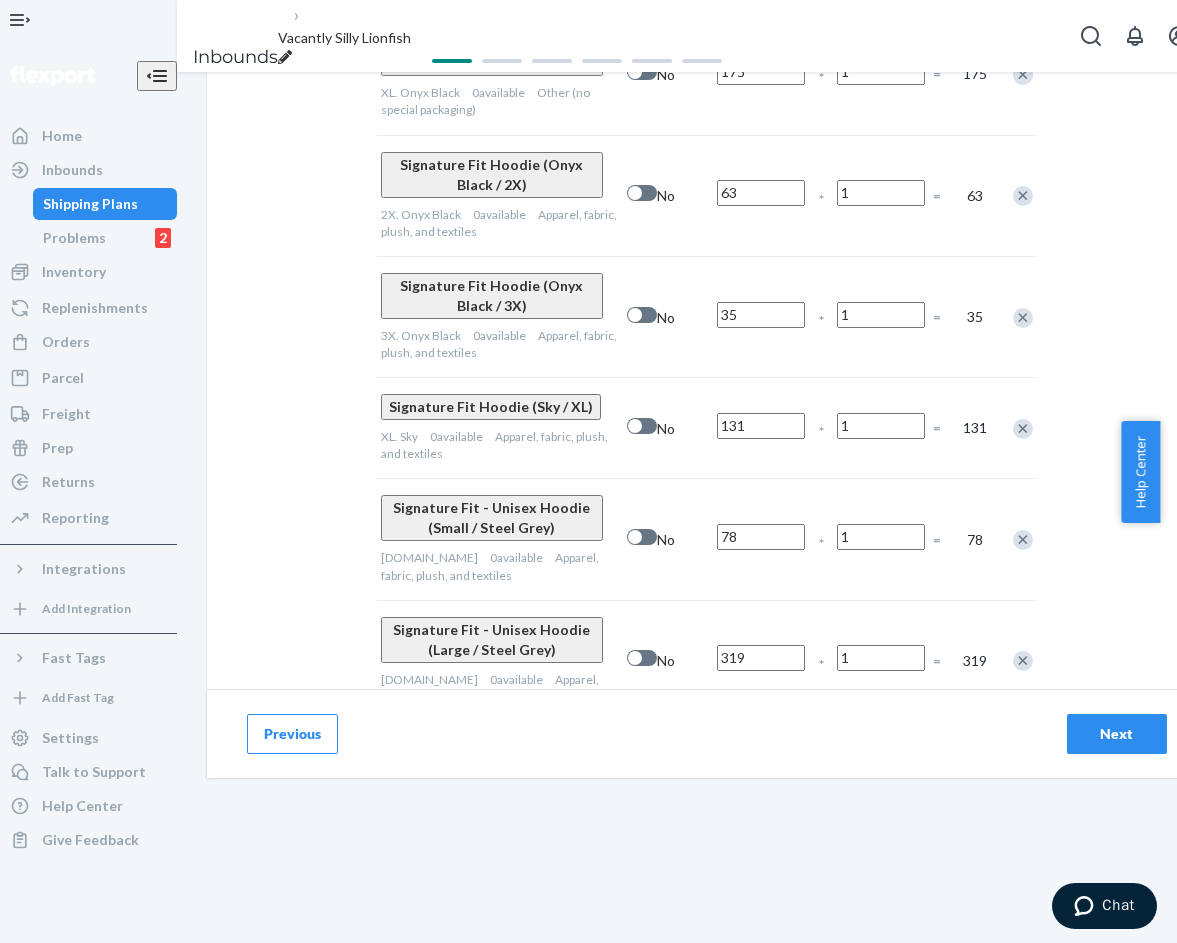 click on "1" at bounding box center [761, 816] 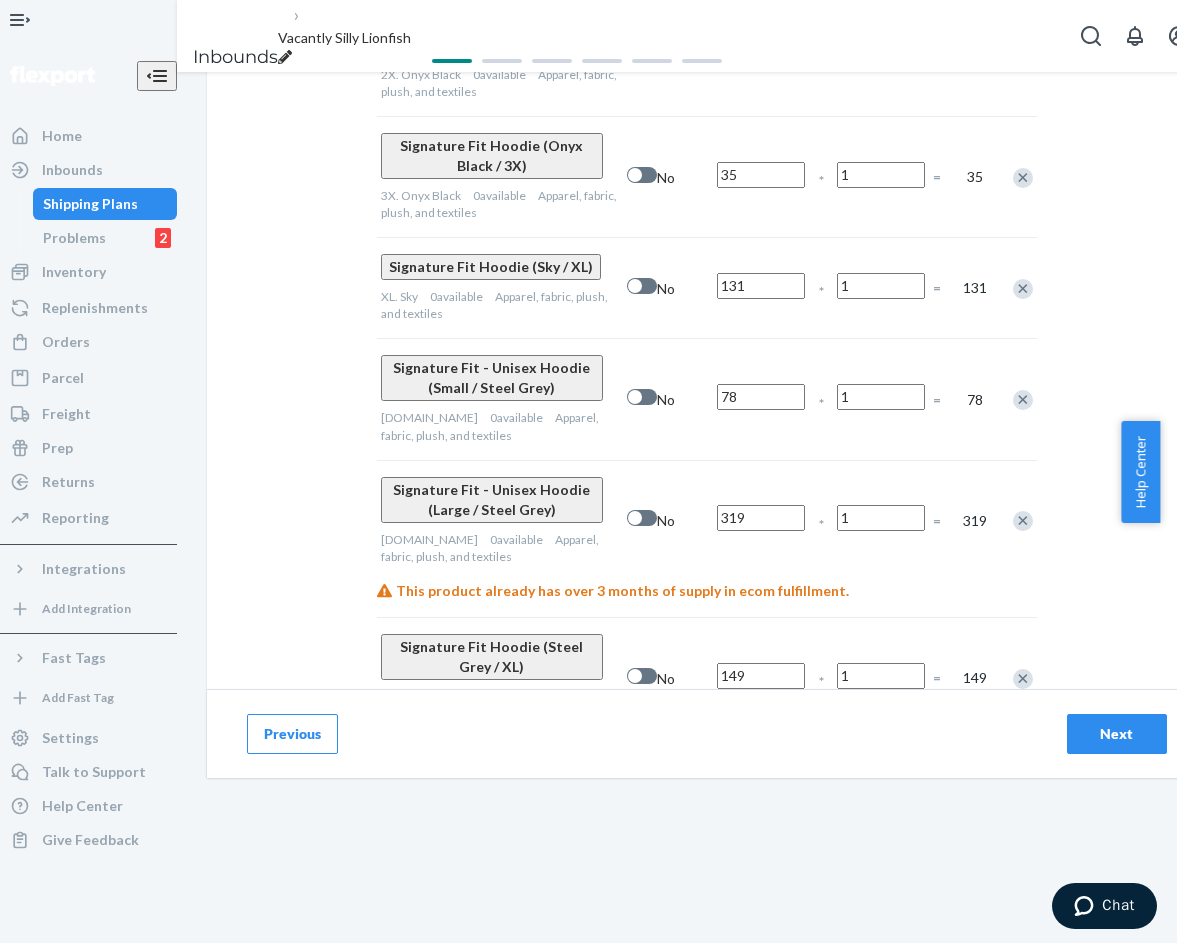 scroll, scrollTop: 1500, scrollLeft: 0, axis: vertical 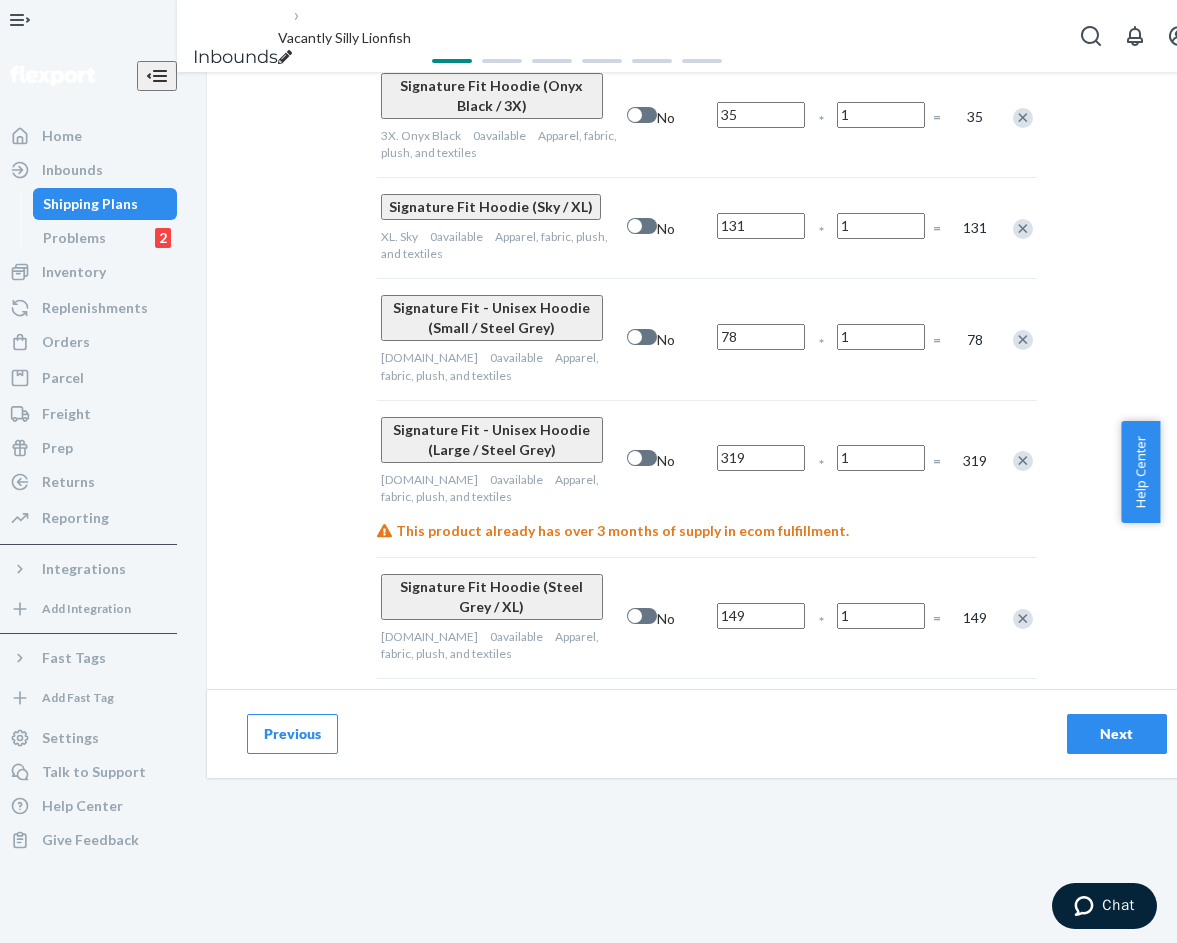click on "1" at bounding box center [761, 858] 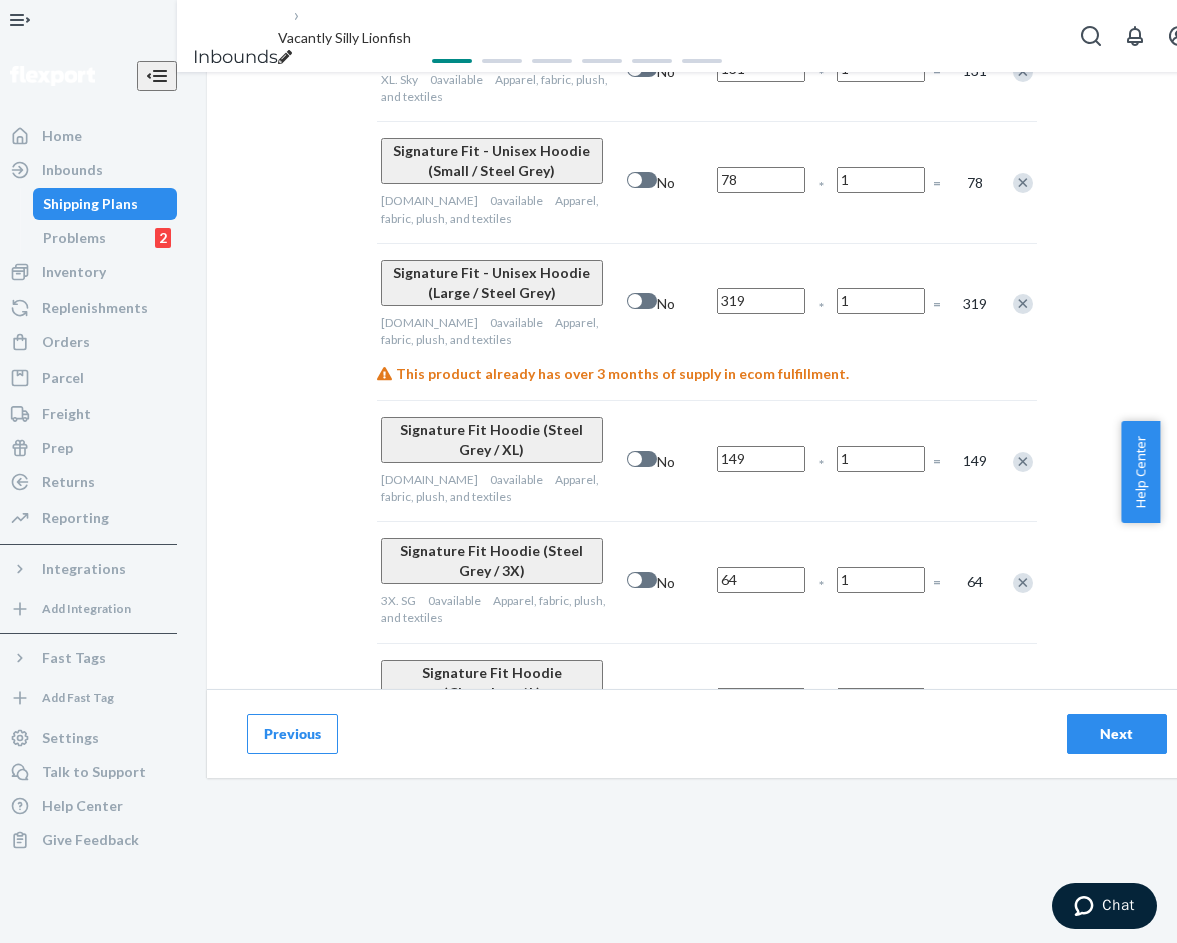 scroll, scrollTop: 1700, scrollLeft: 0, axis: vertical 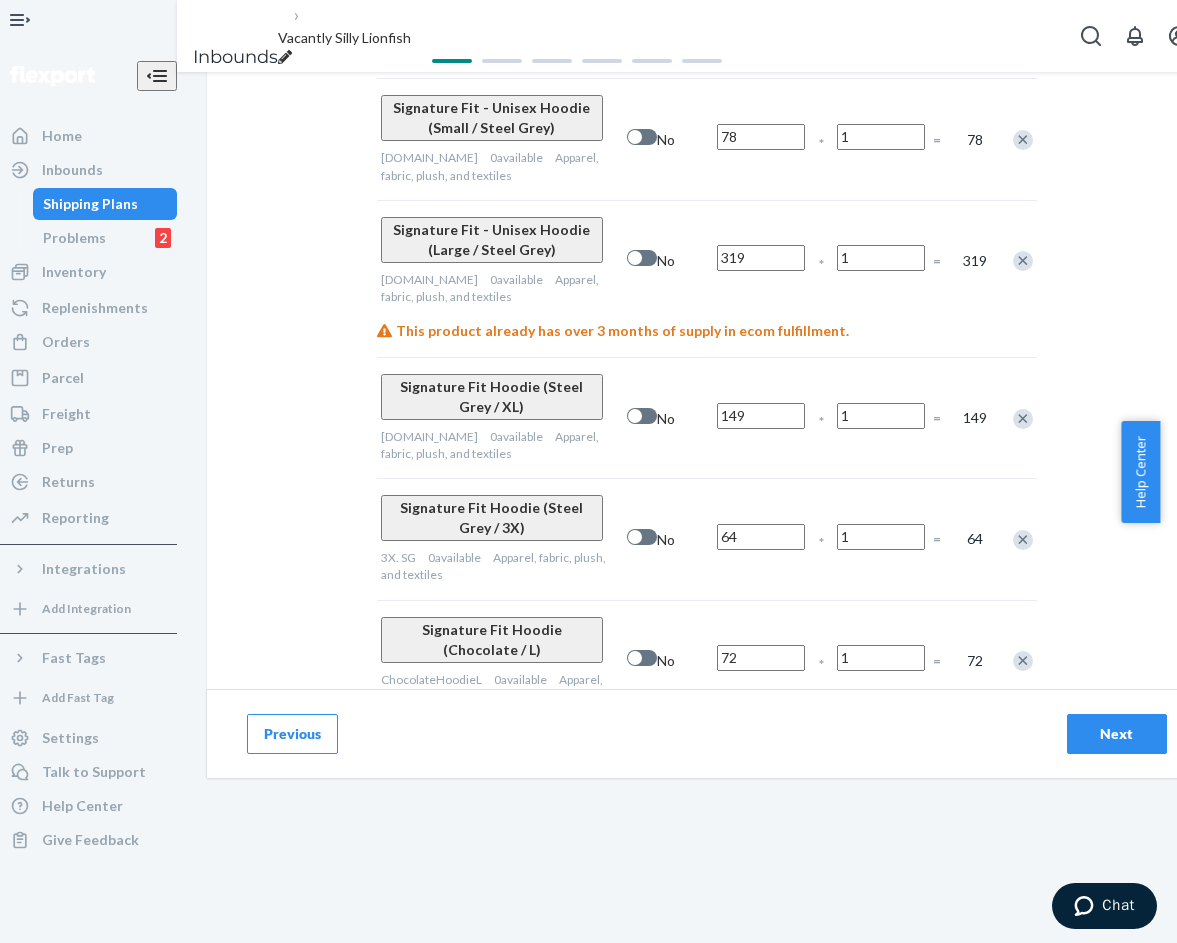click on "1" at bounding box center (780, 901) 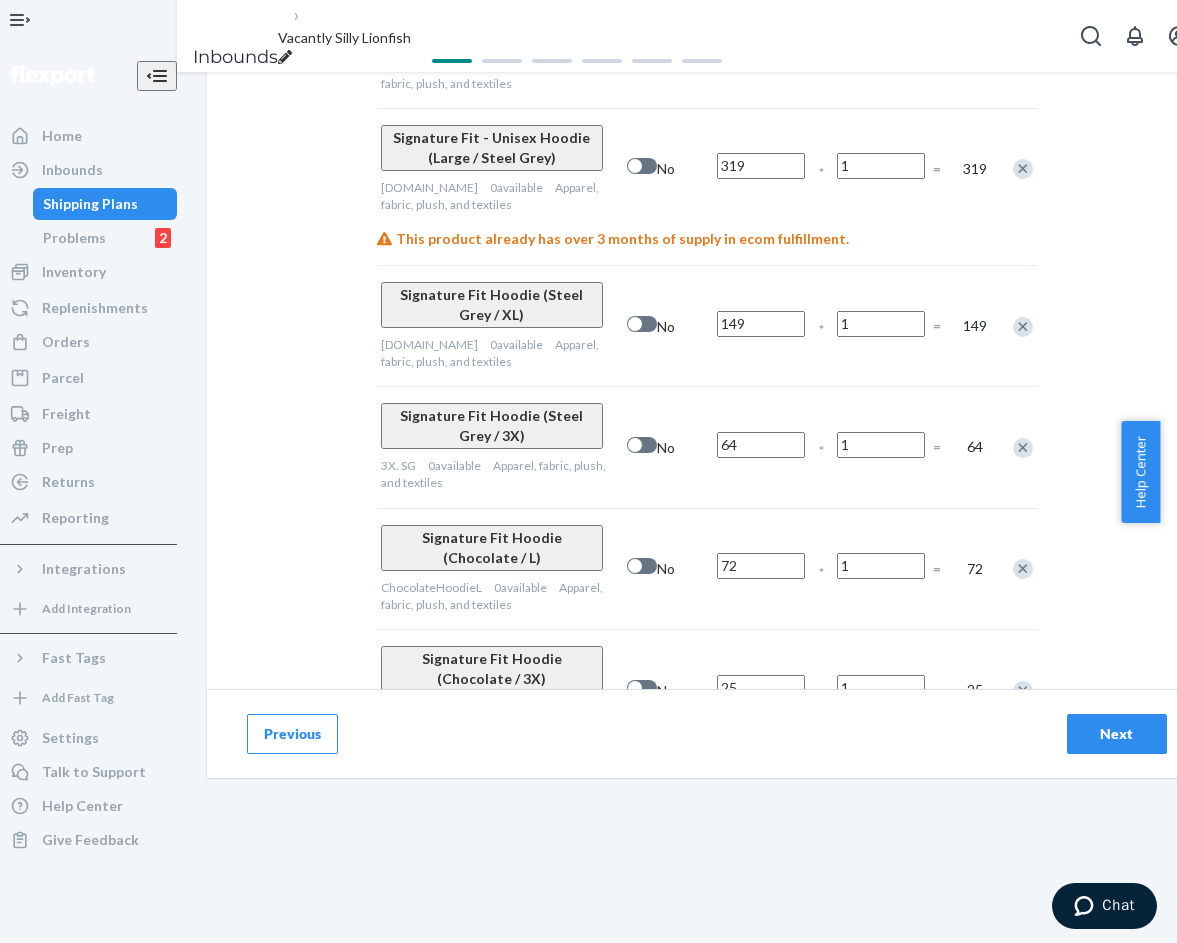 scroll, scrollTop: 1800, scrollLeft: 0, axis: vertical 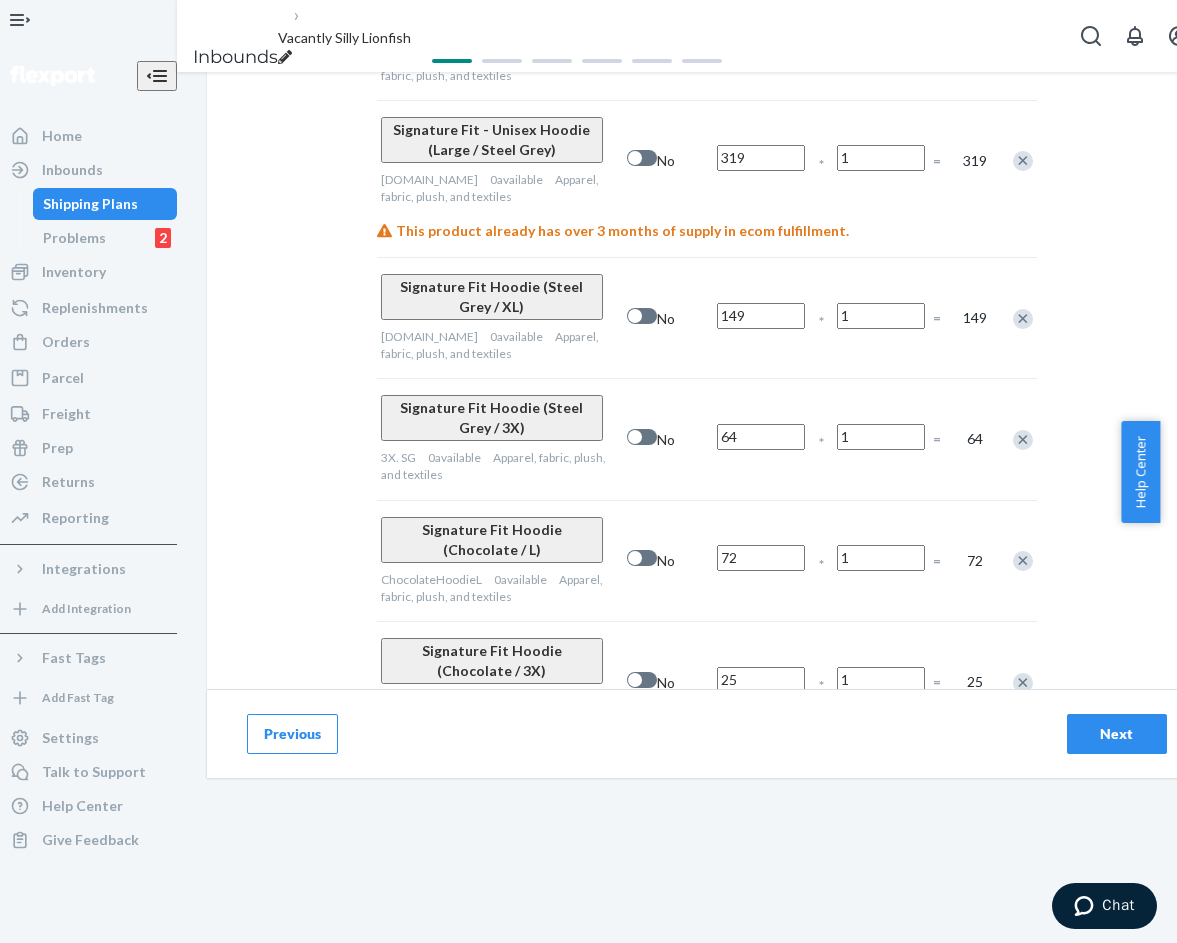 click on "1" at bounding box center [761, 922] 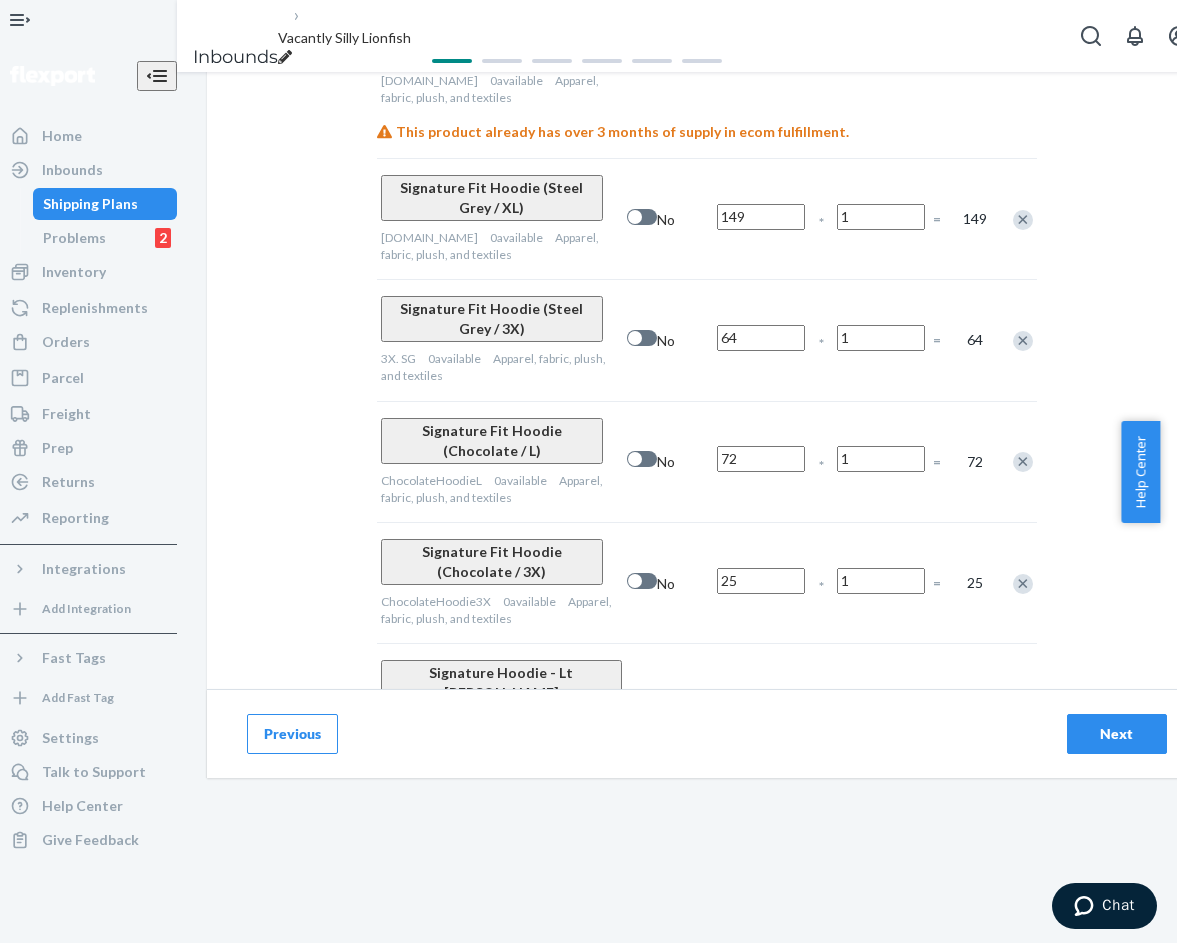 scroll, scrollTop: 1900, scrollLeft: 0, axis: vertical 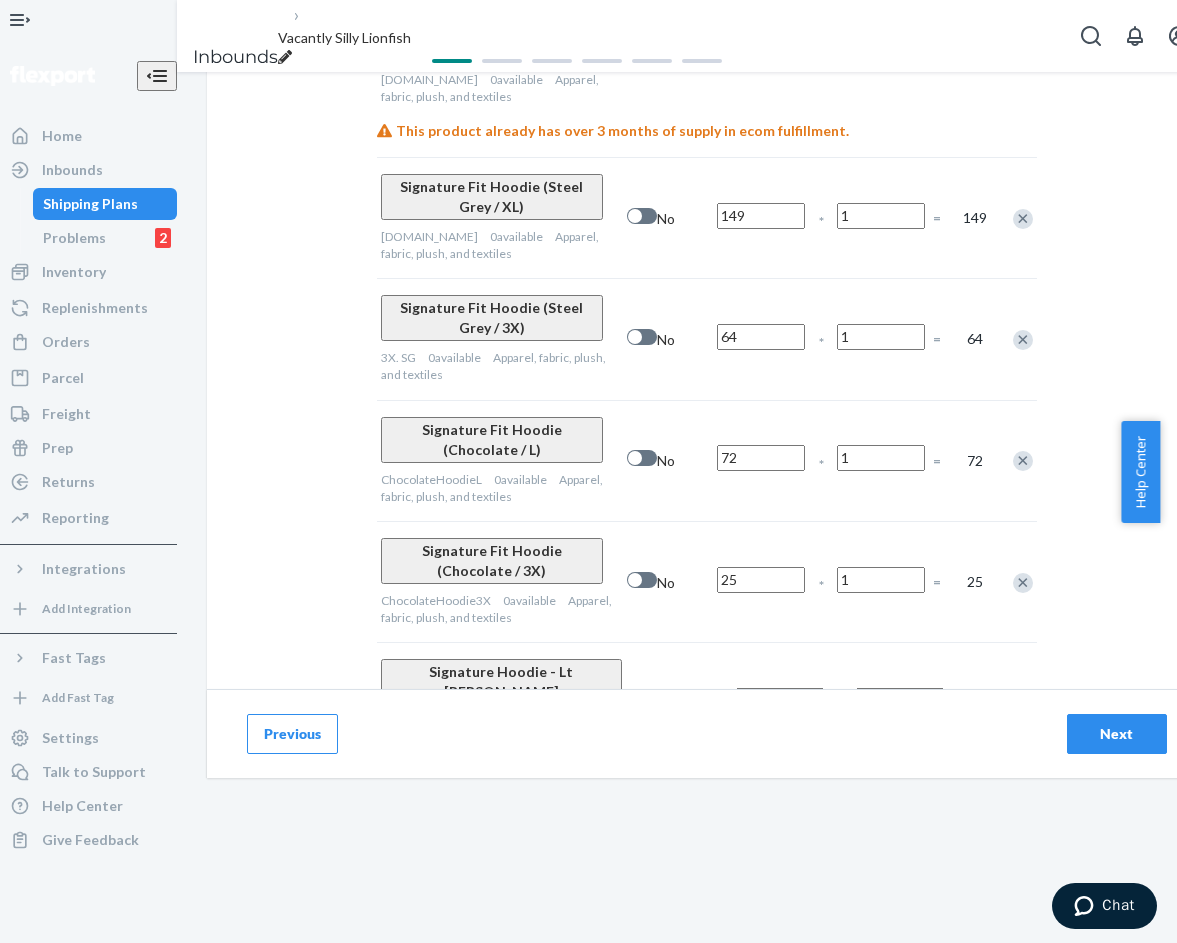 click on "1" at bounding box center [767, 1065] 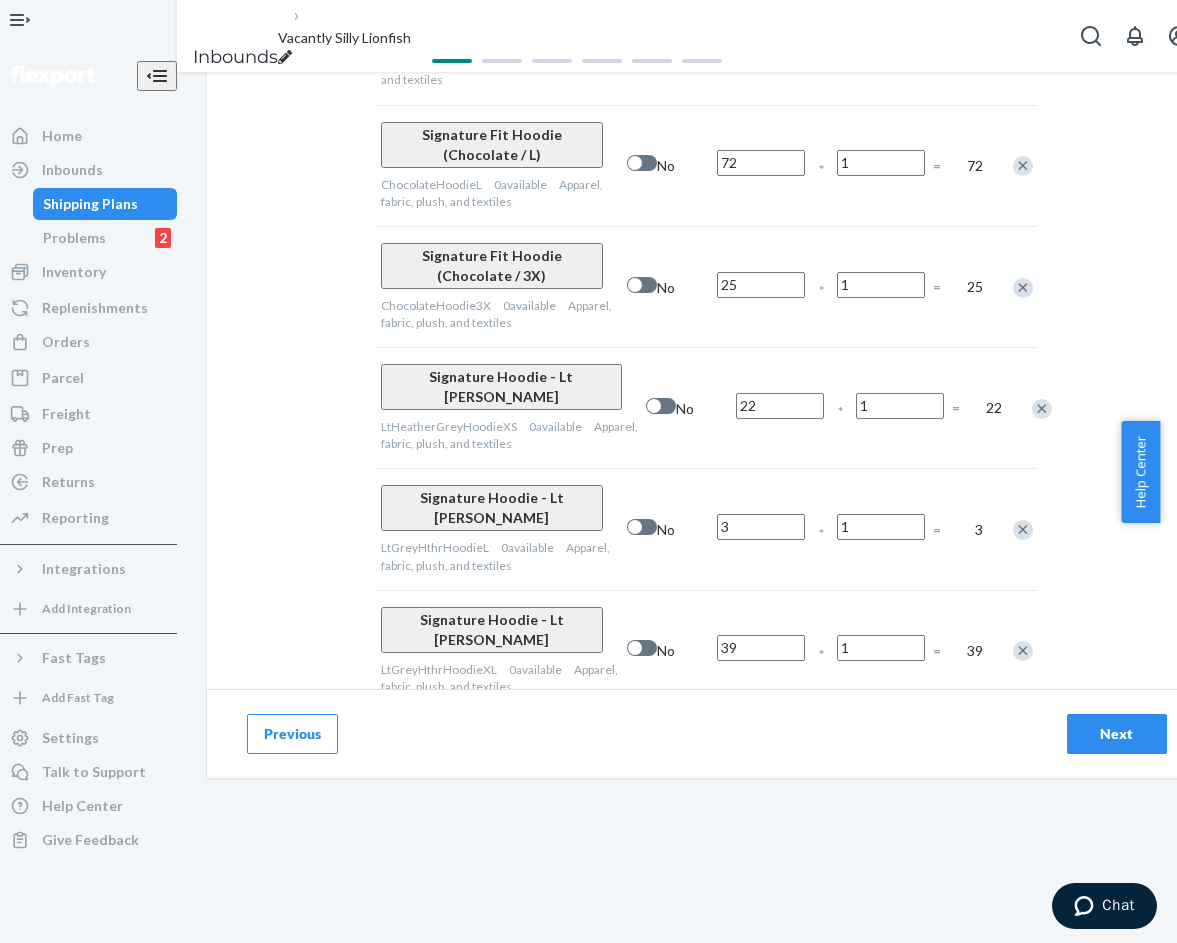 scroll, scrollTop: 2200, scrollLeft: 0, axis: vertical 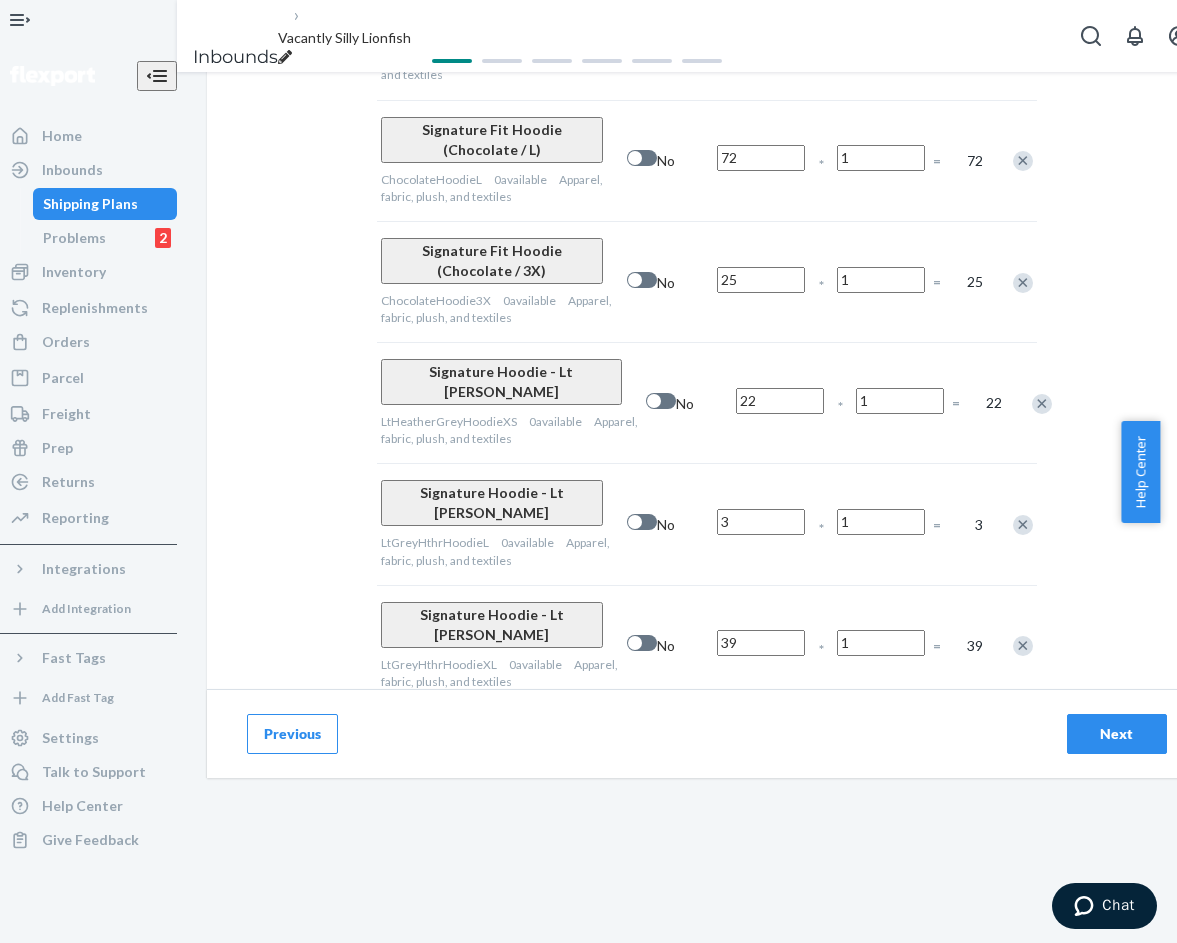 click on "1" at bounding box center (776, 876) 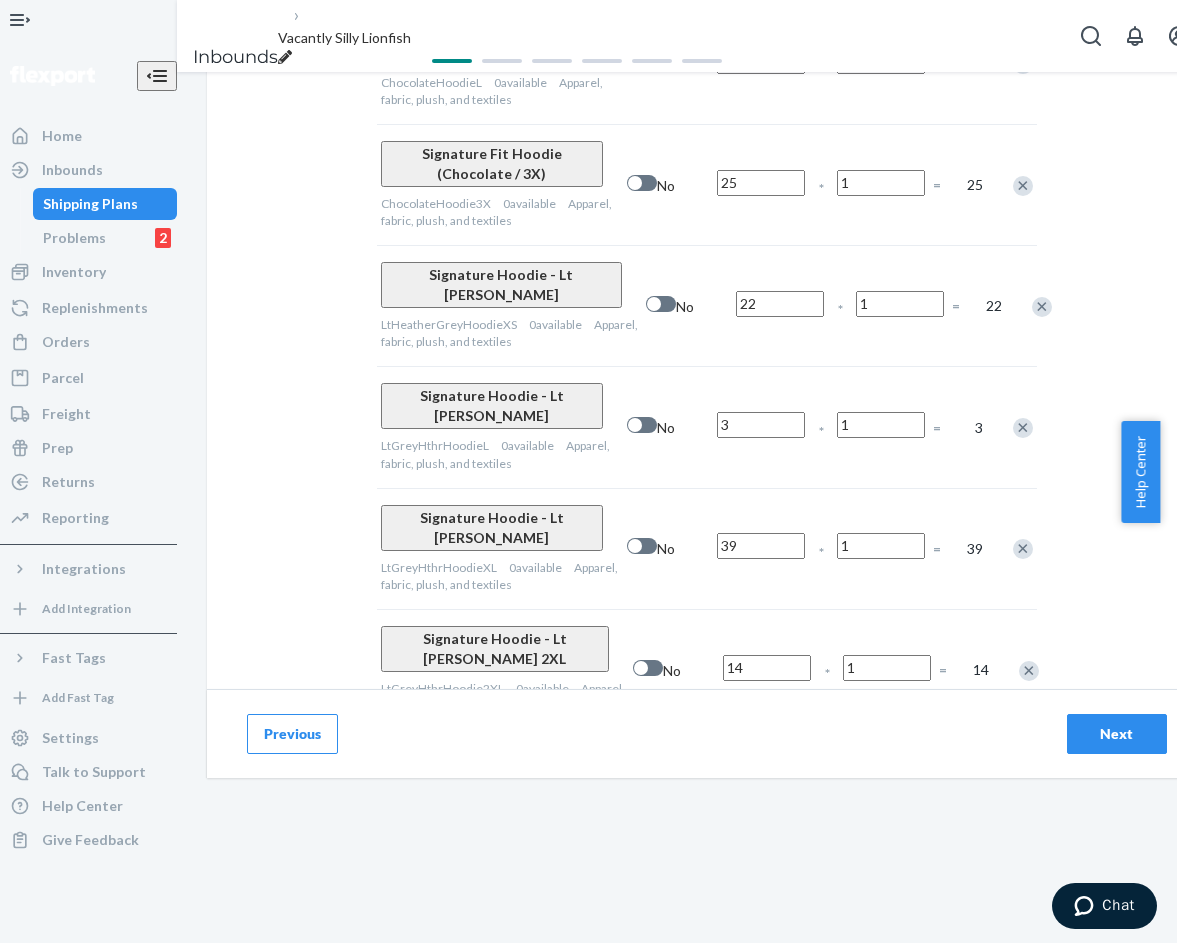 scroll, scrollTop: 2300, scrollLeft: 0, axis: vertical 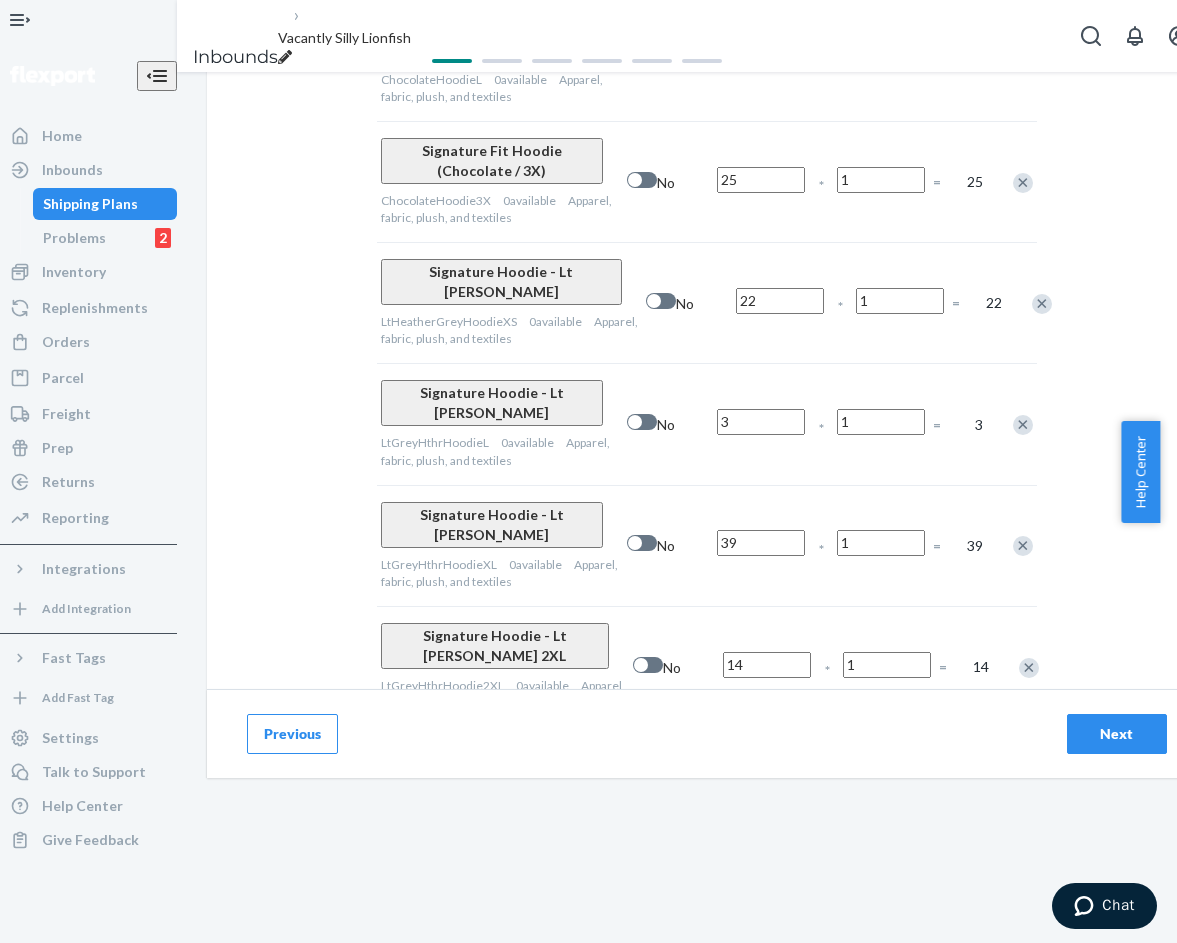 click on "1" at bounding box center (779, 978) 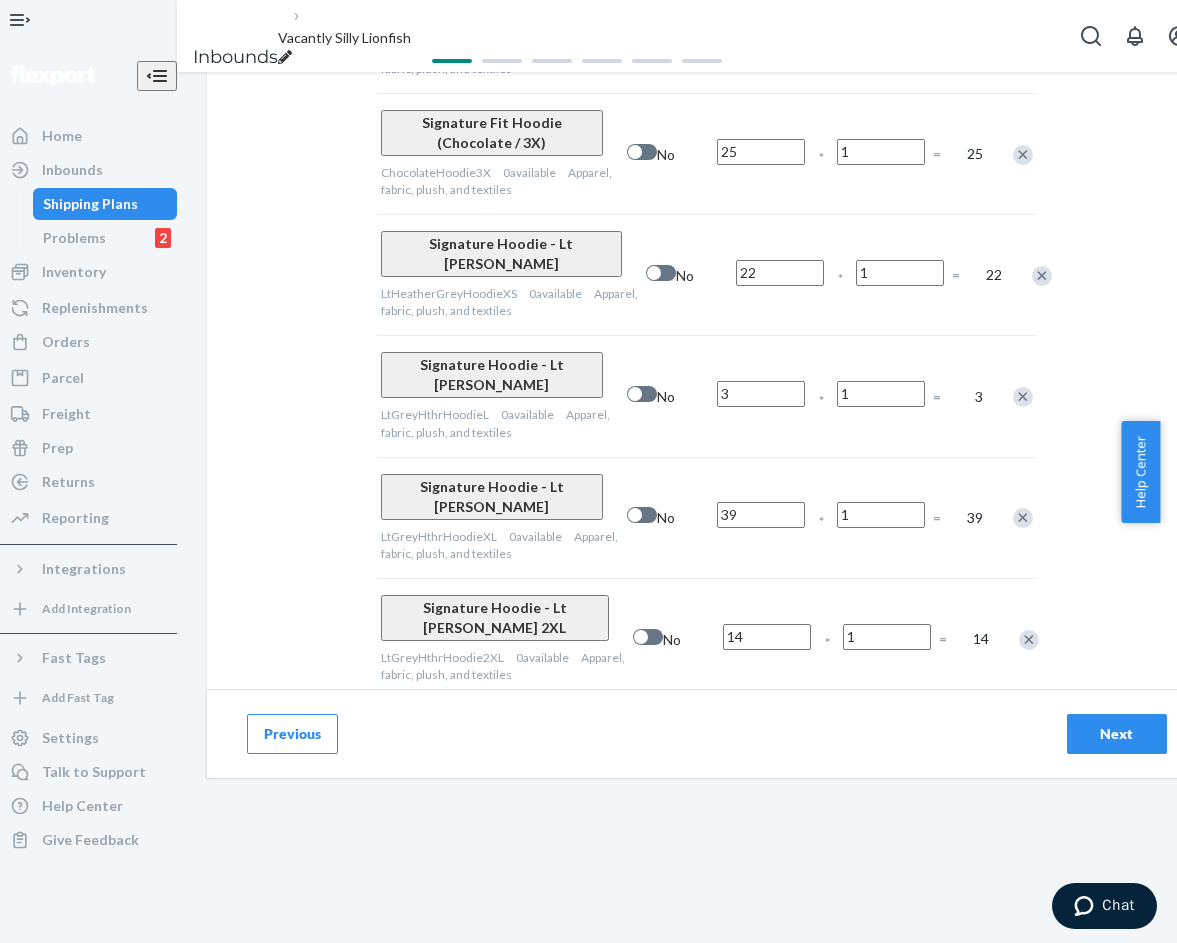 scroll, scrollTop: 2363, scrollLeft: 0, axis: vertical 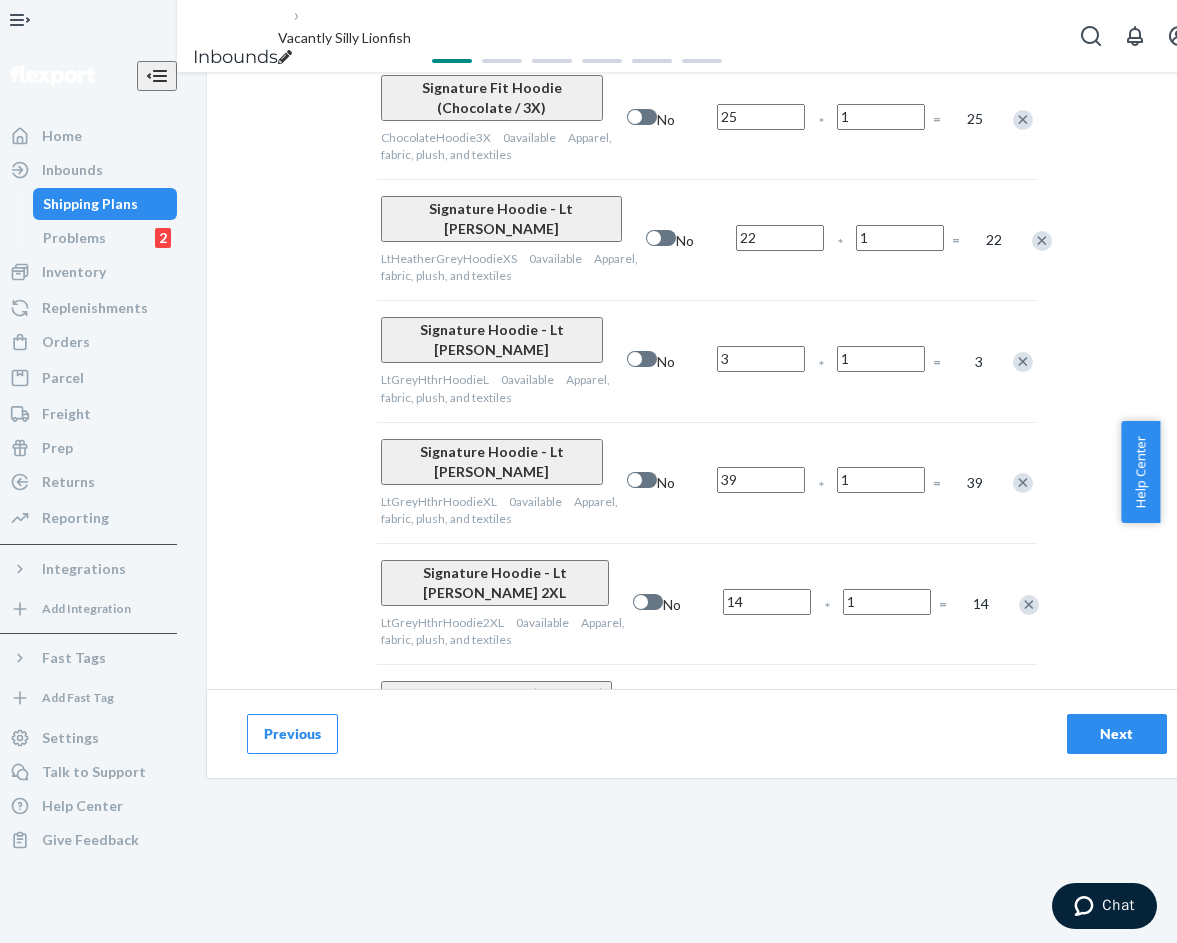 click on "1" at bounding box center [780, 1053] 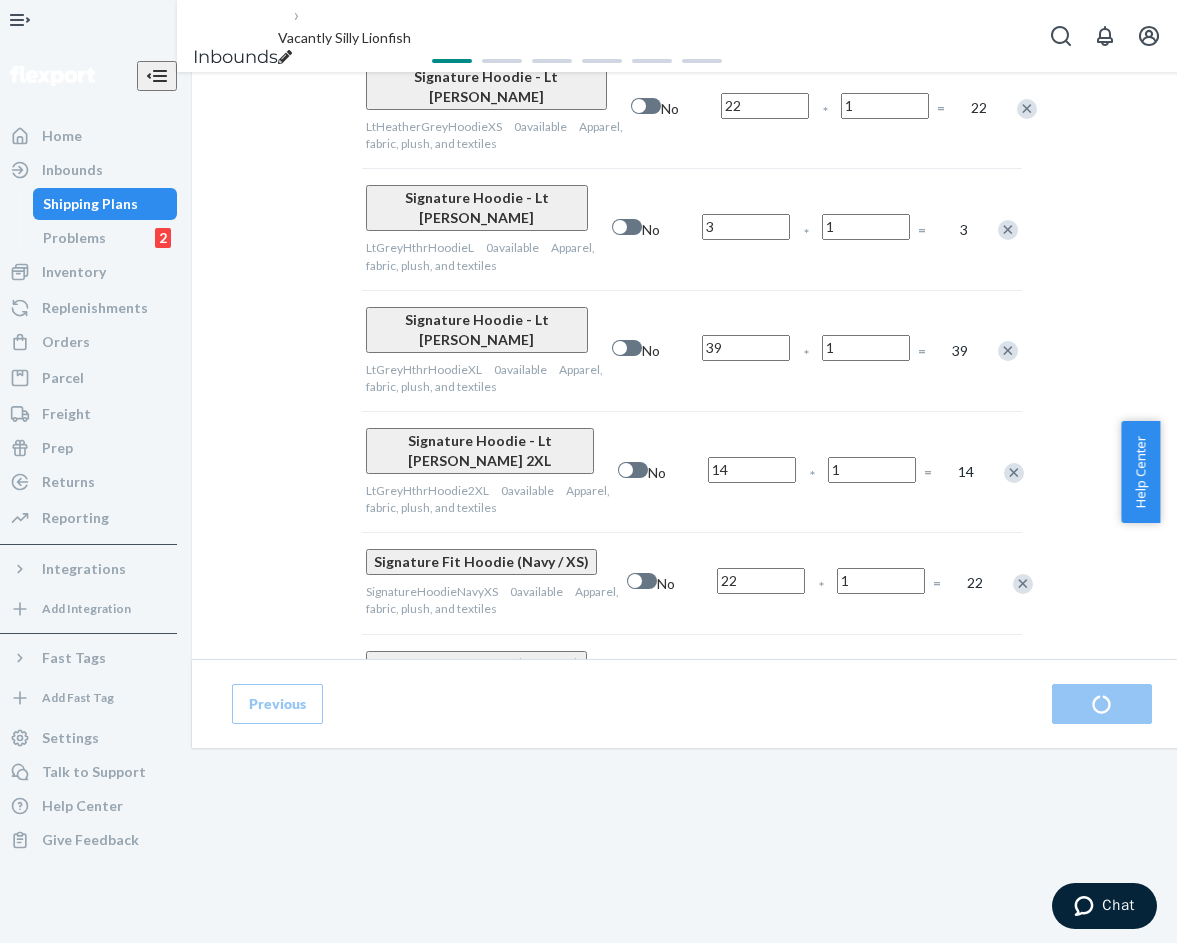 scroll, scrollTop: 0, scrollLeft: 0, axis: both 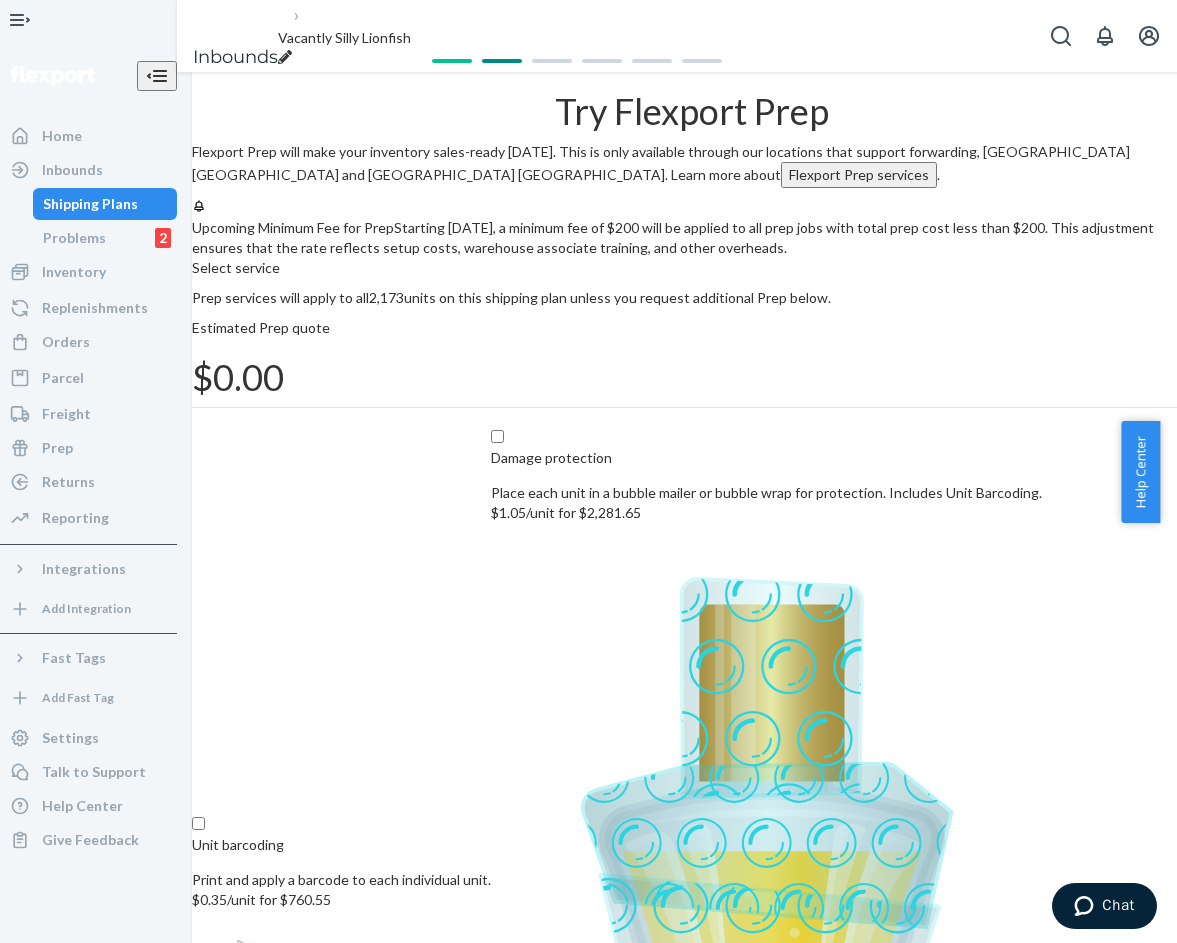 click on "Skip, I don't need Prep" at bounding box center [964, 2445] 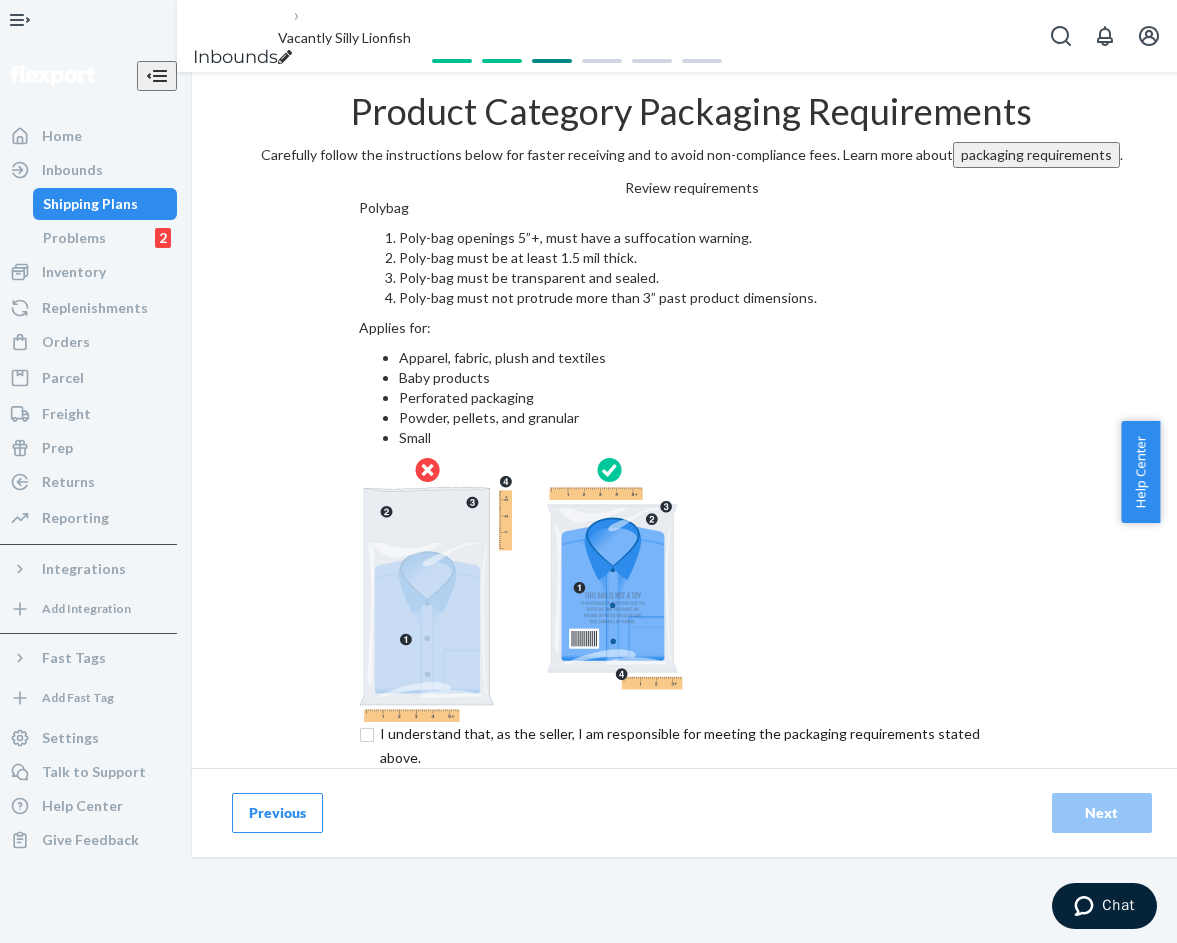 click at bounding box center (691, 746) 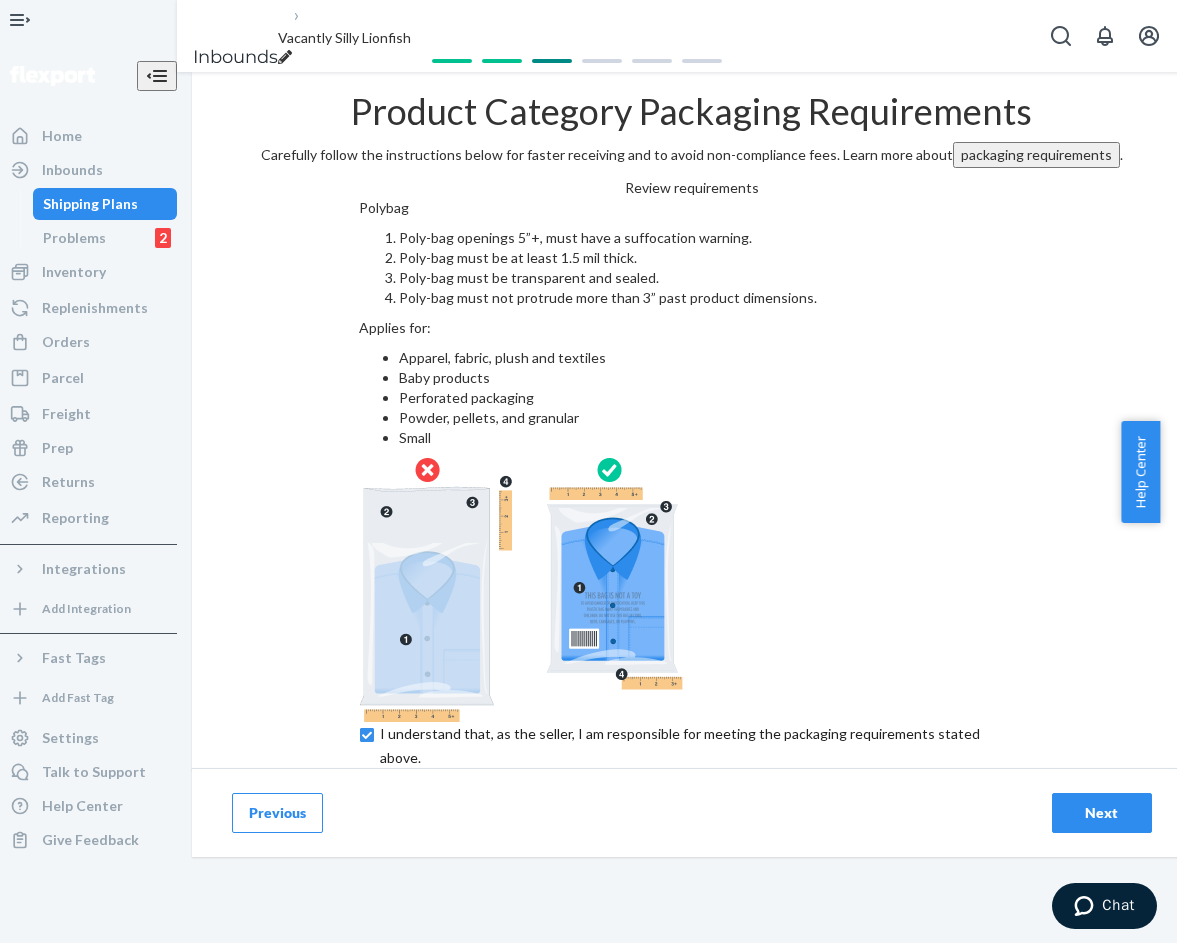 click on "Next" at bounding box center [1102, 813] 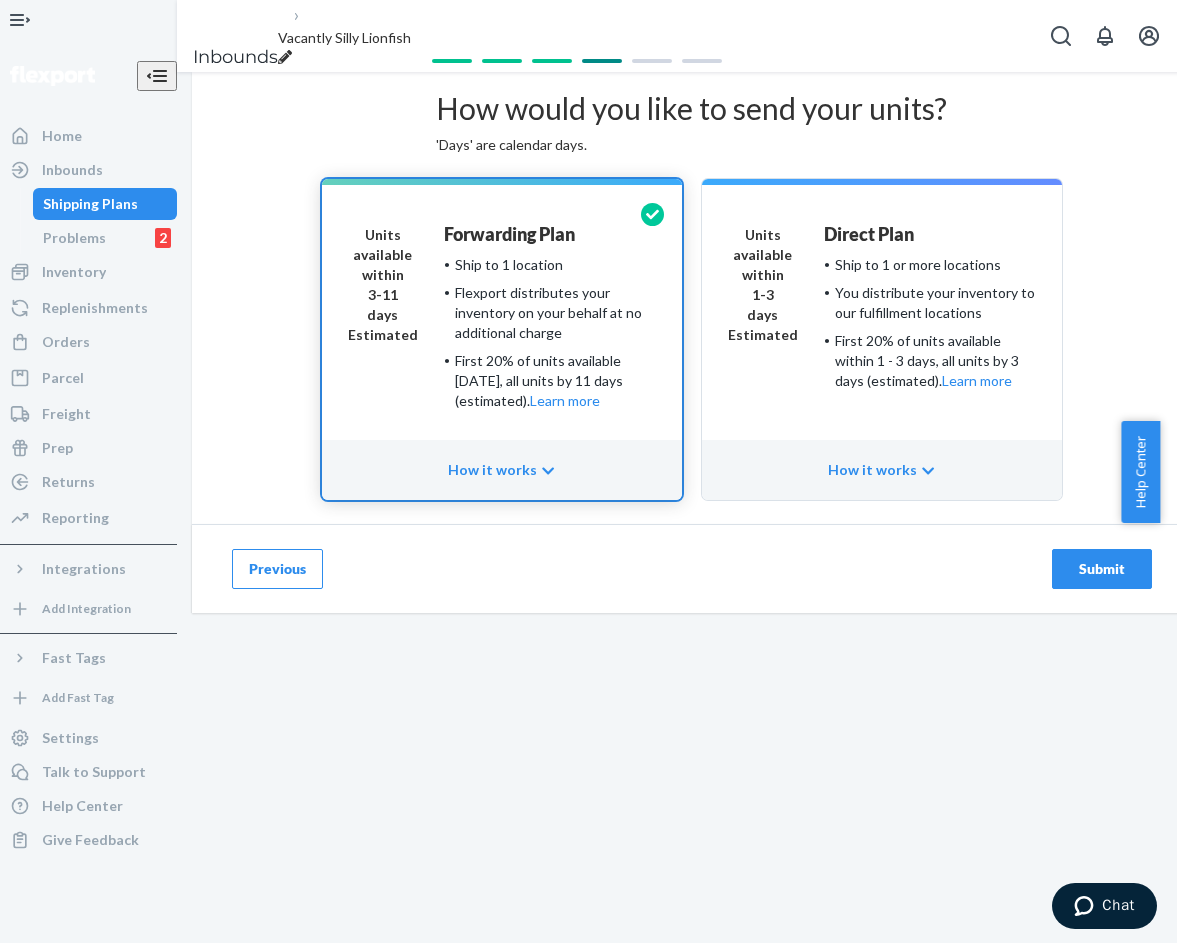 click on "Submit" at bounding box center [1102, 569] 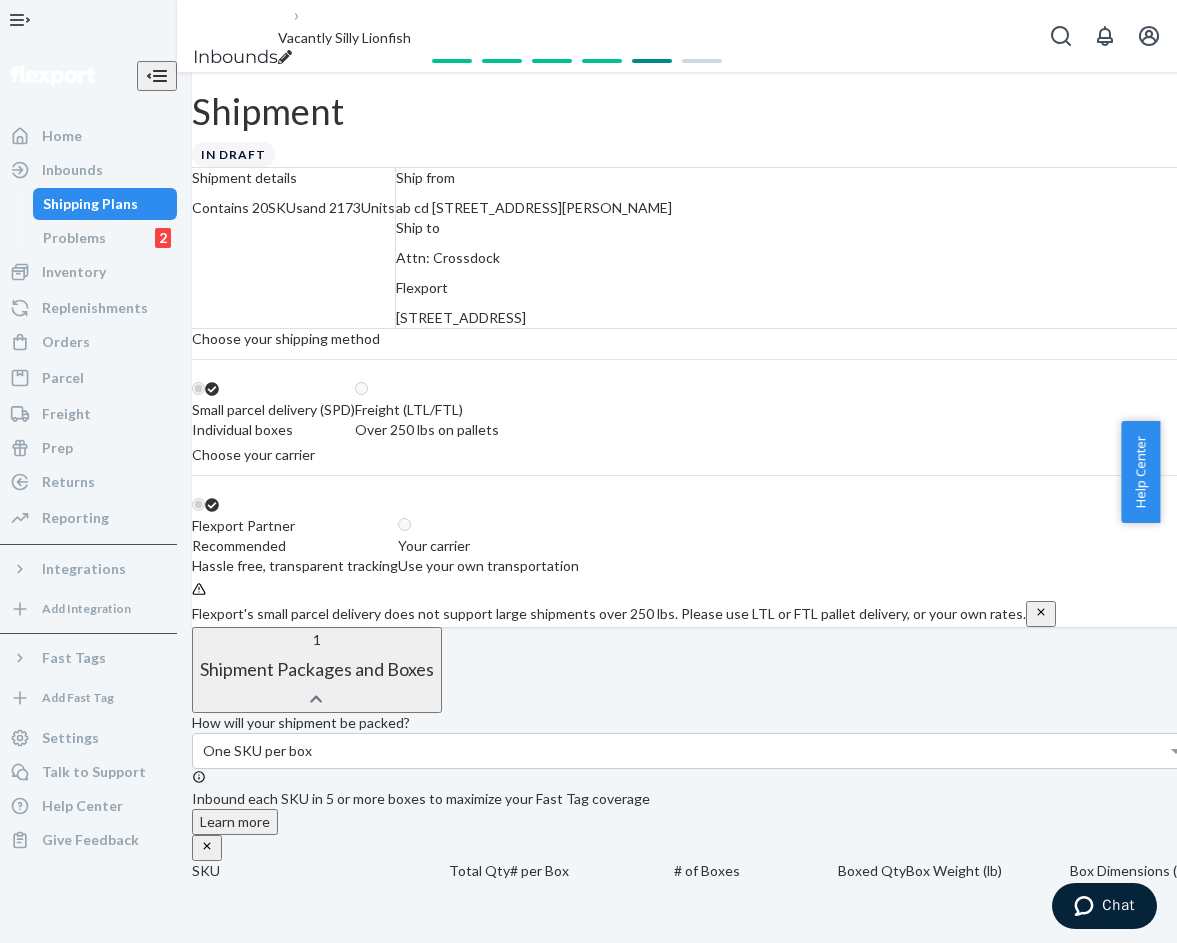 drag, startPoint x: 373, startPoint y: 562, endPoint x: 449, endPoint y: 596, distance: 83.25864 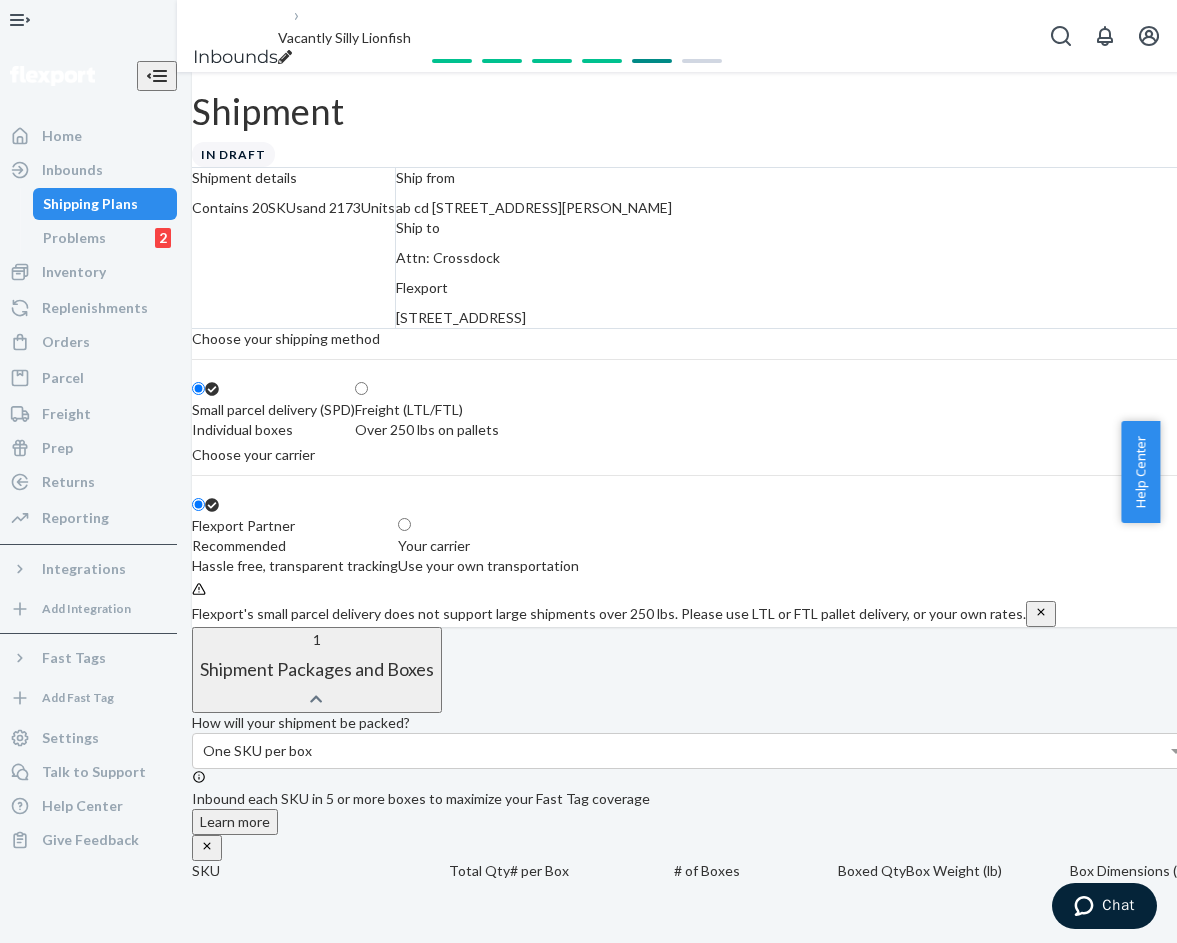 click on "Your carrier" at bounding box center (488, 546) 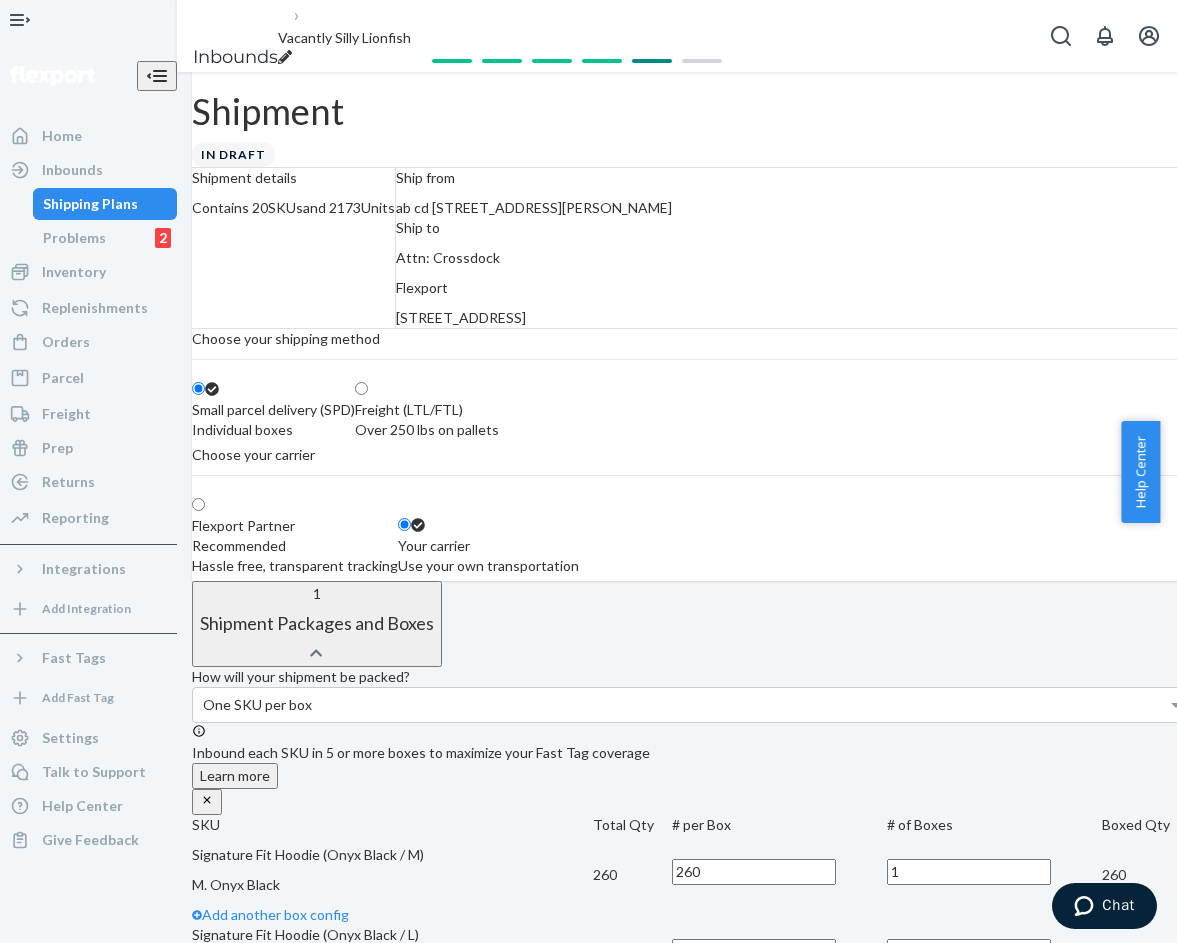 click 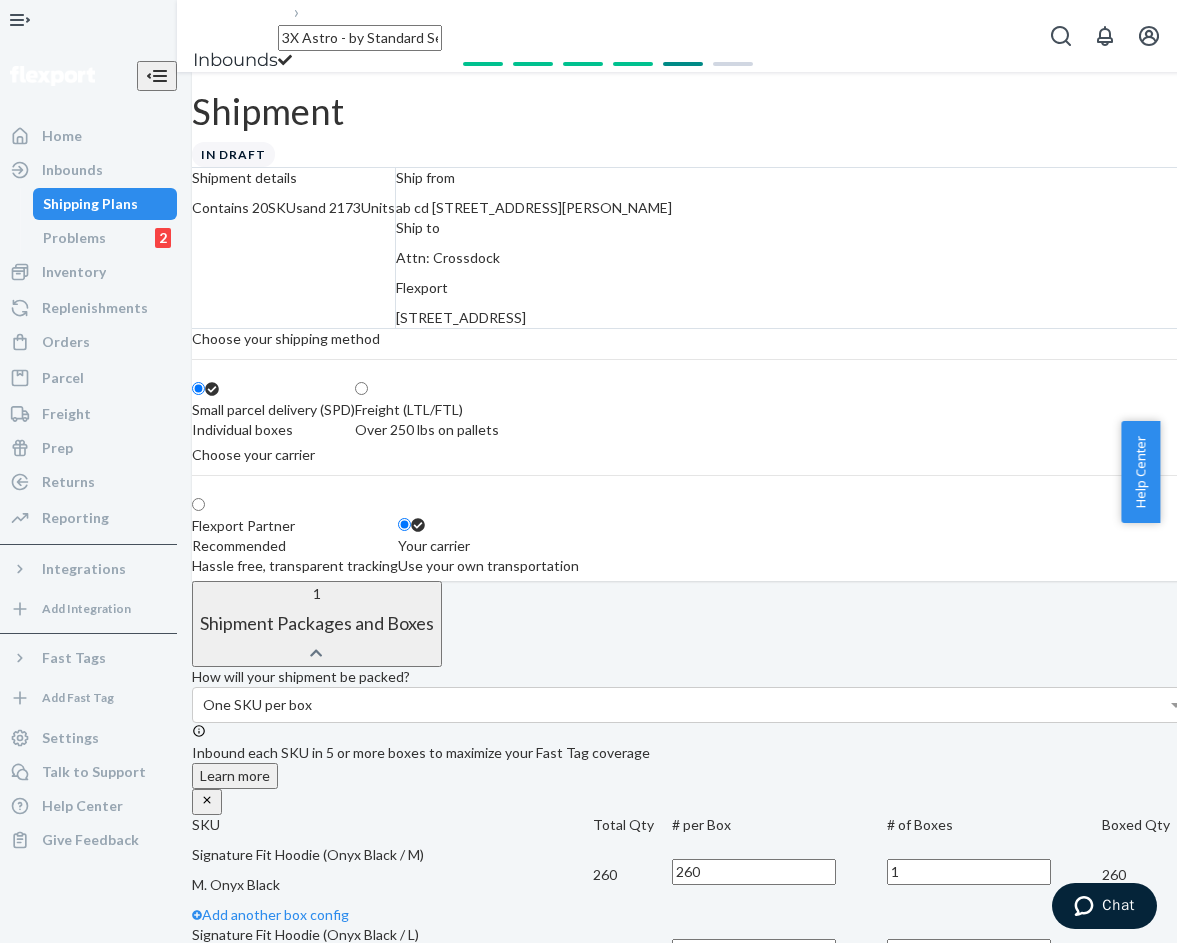 scroll, scrollTop: 0, scrollLeft: 839, axis: horizontal 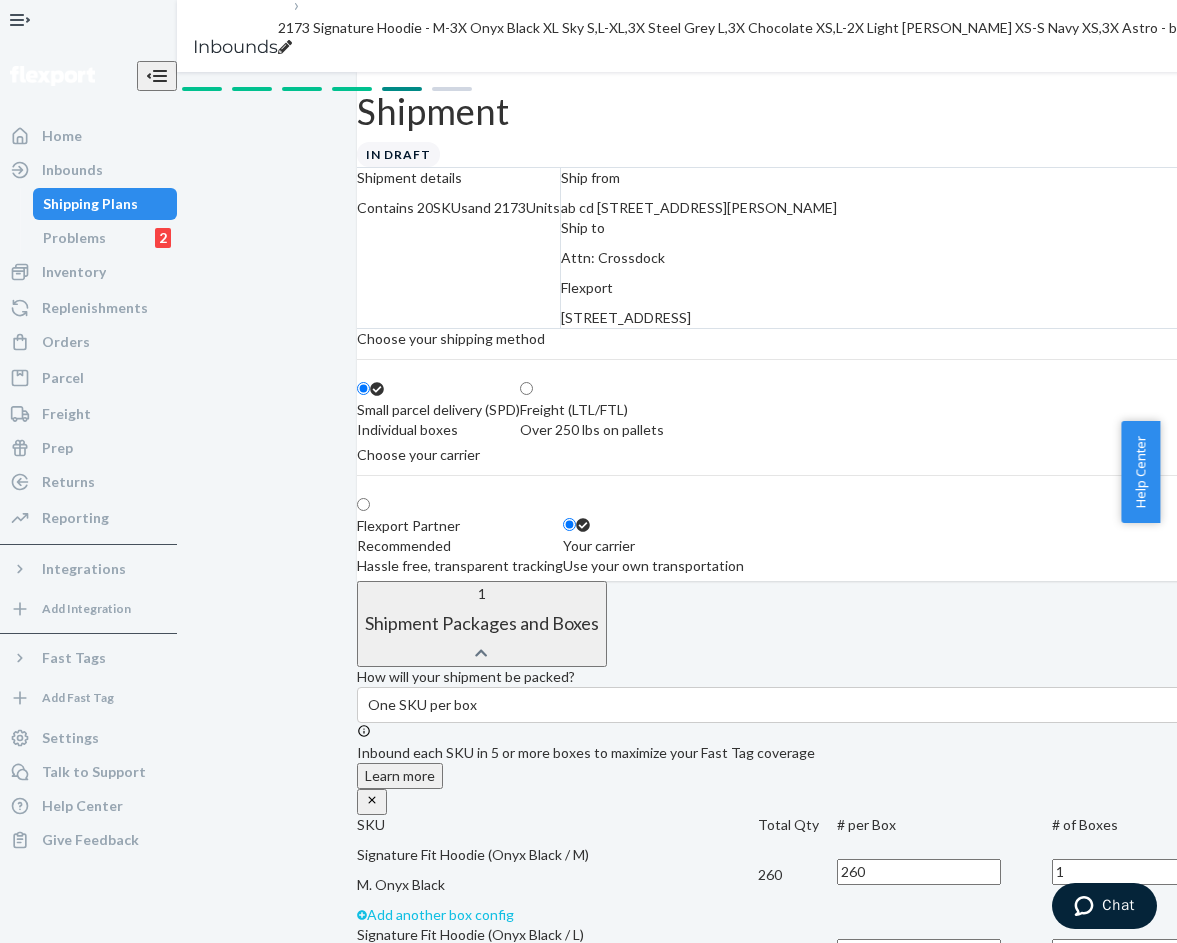 click on "Add another box config" at bounding box center [436, 914] 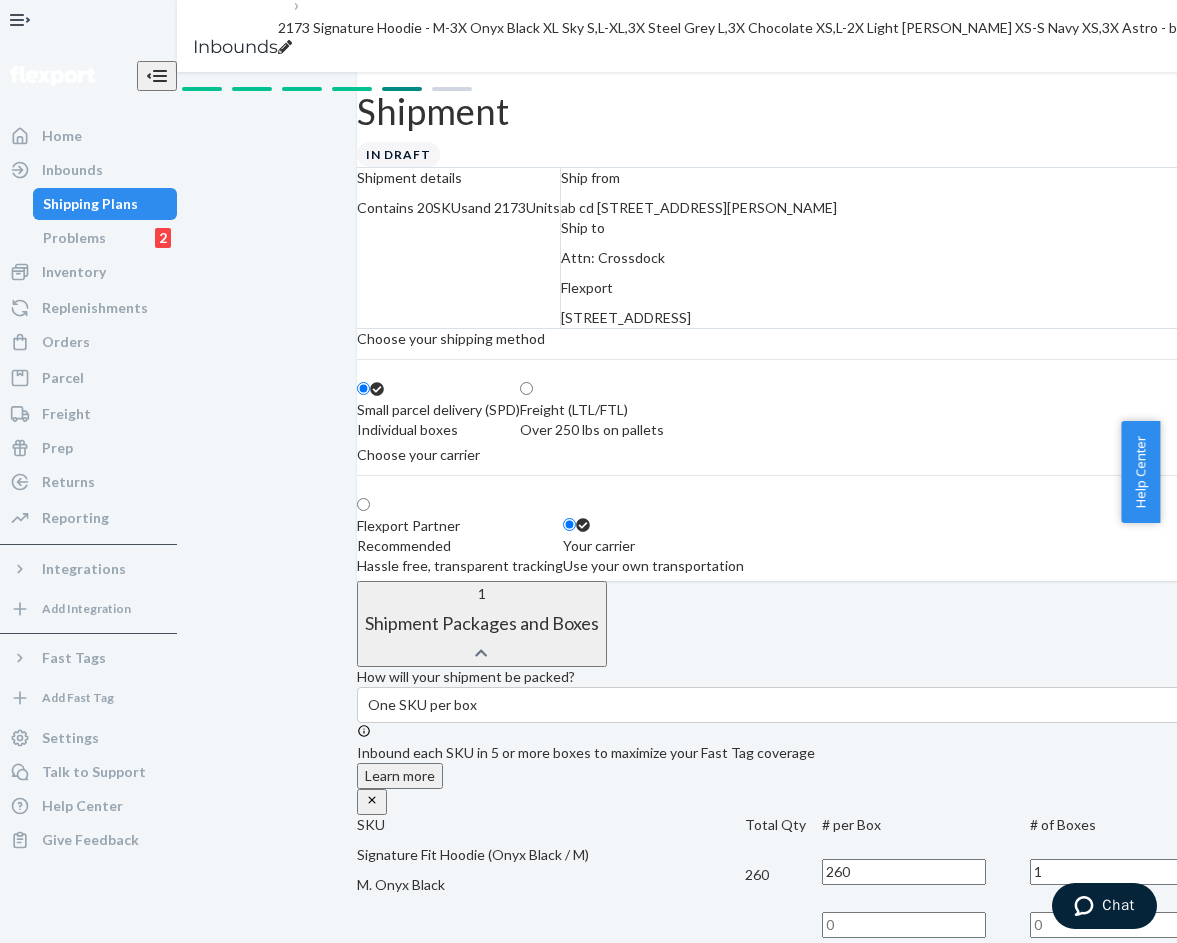 click on "260" at bounding box center (904, 872) 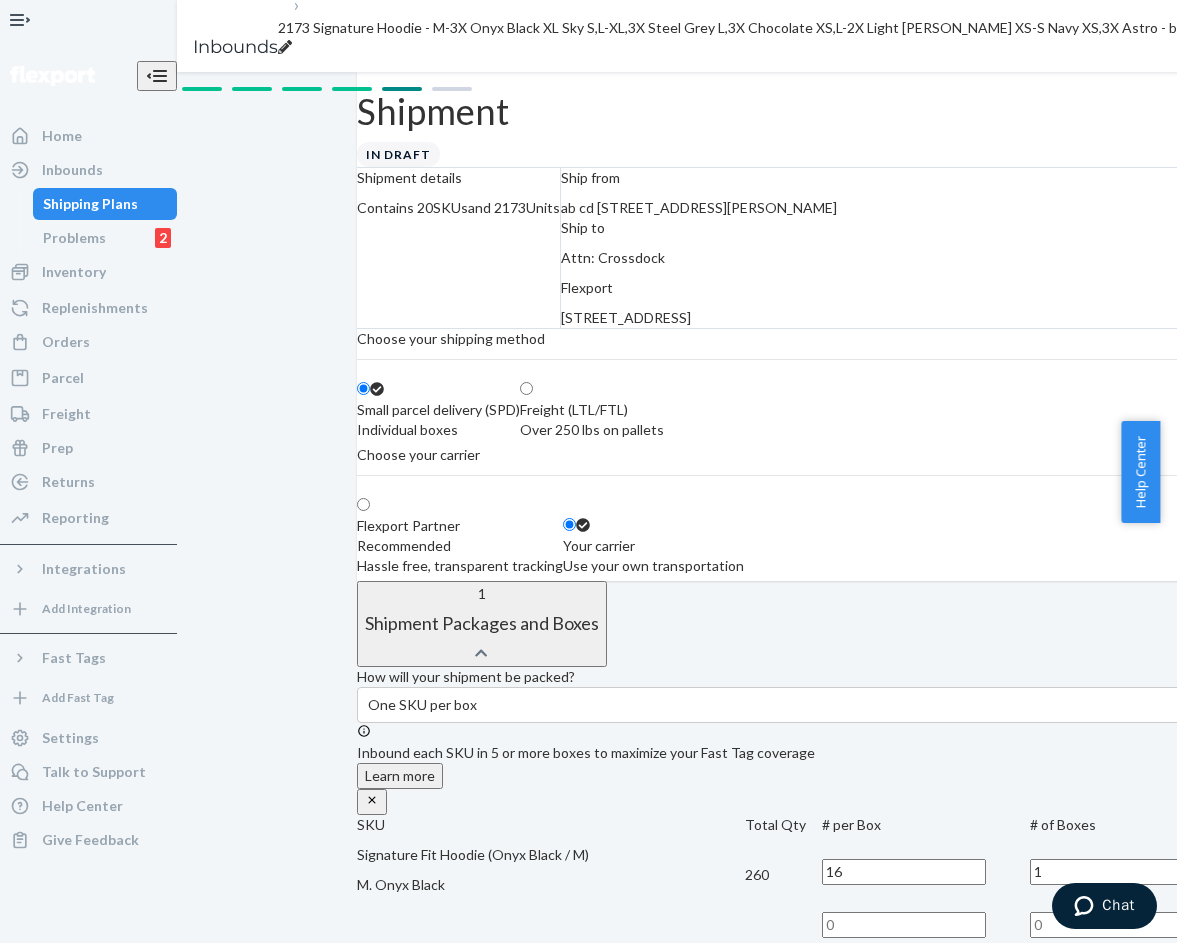 click on "1" at bounding box center (1112, 872) 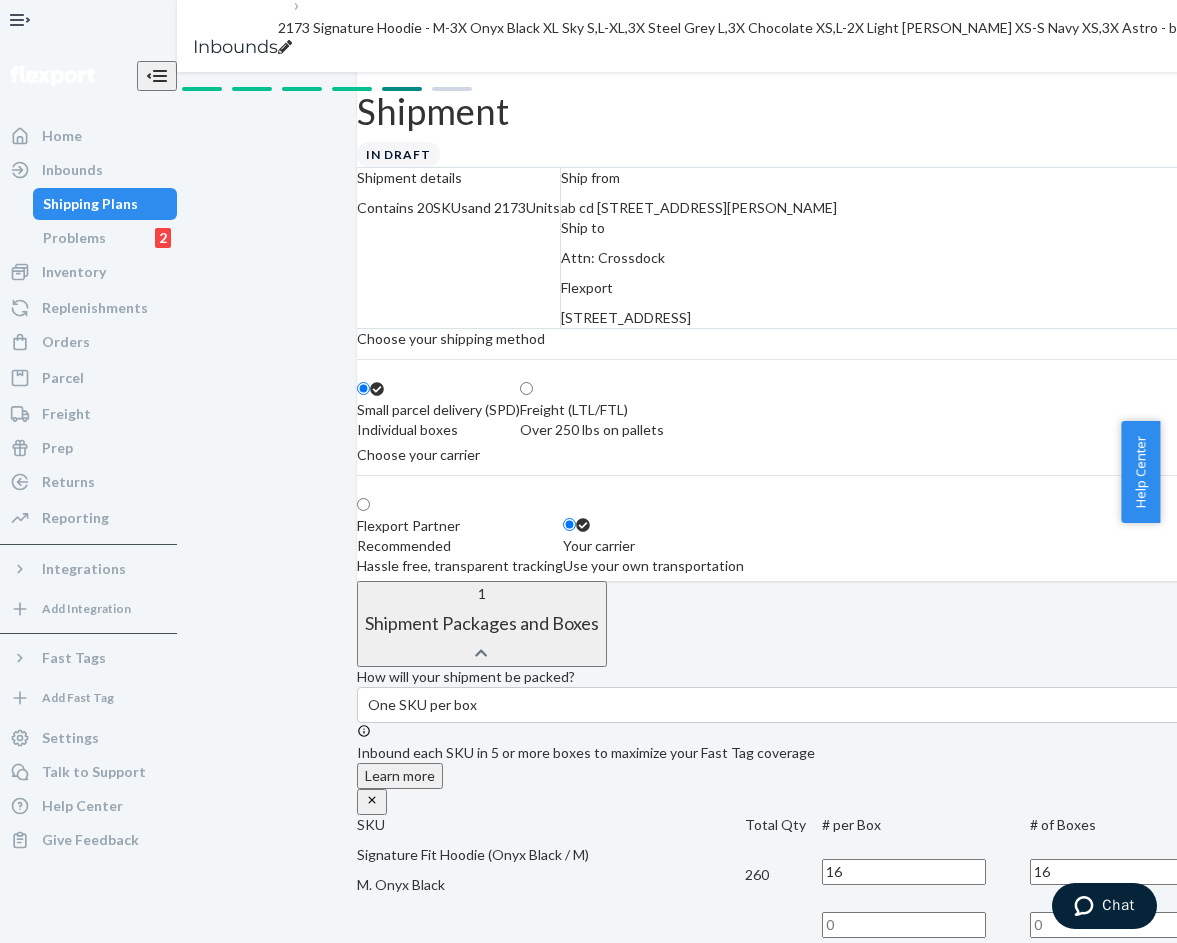 click at bounding box center [904, 925] 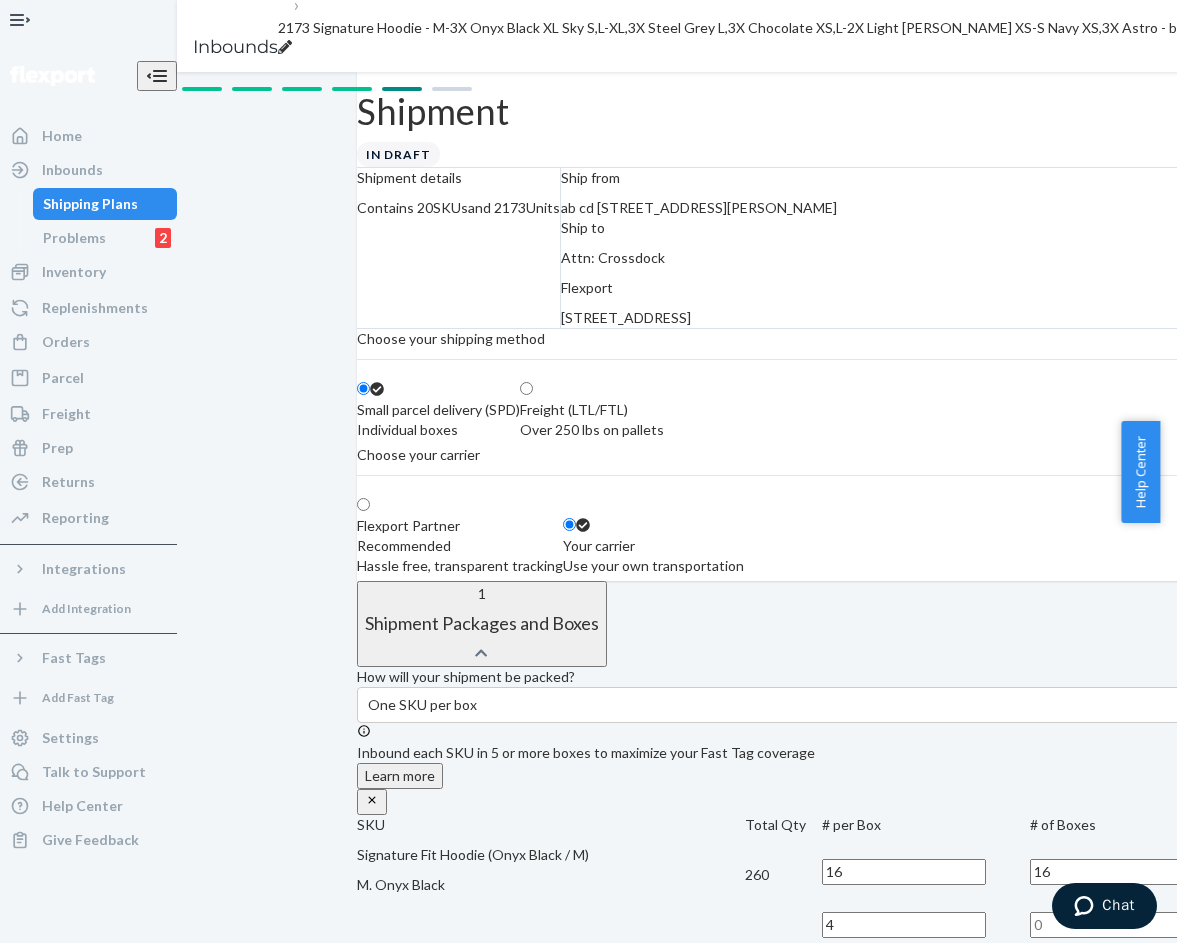 click at bounding box center (1112, 925) 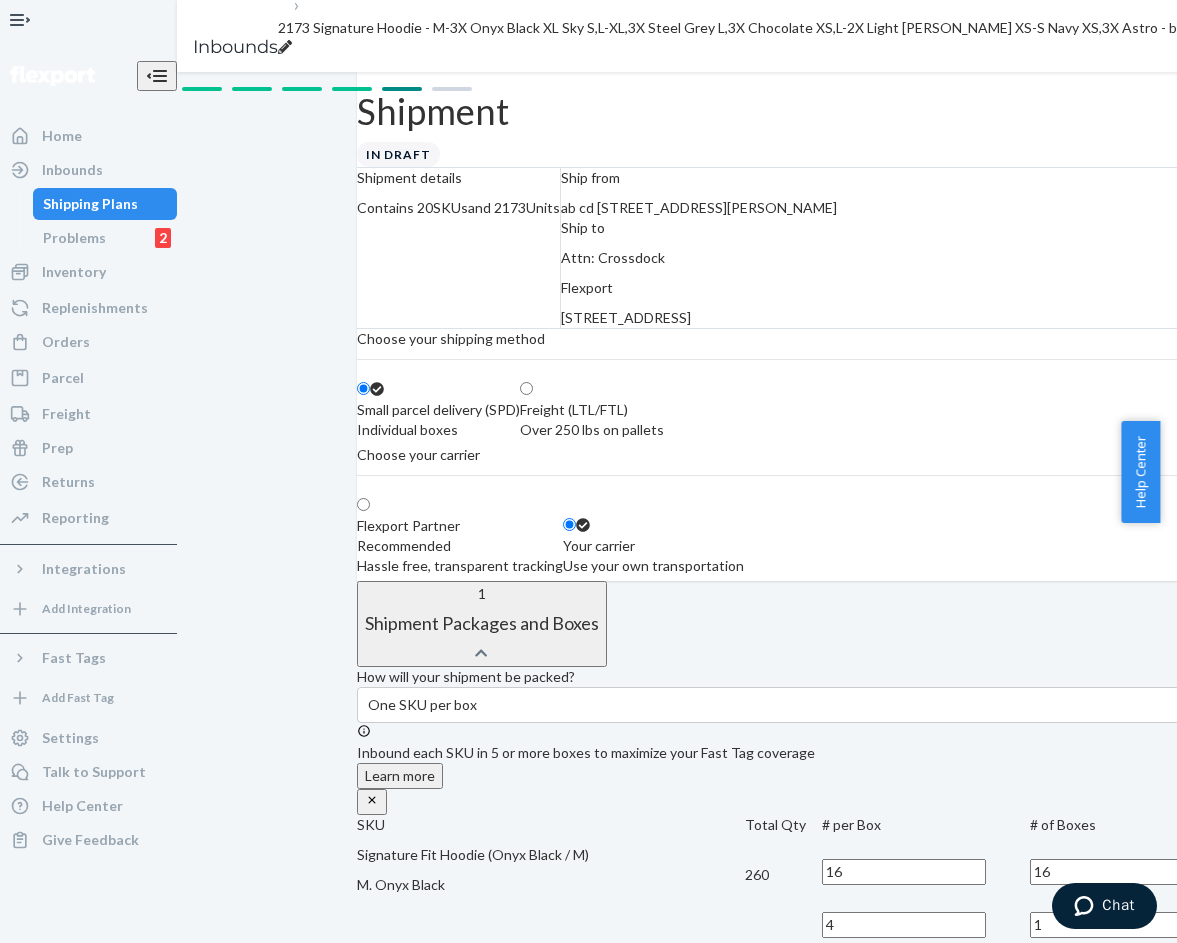 scroll, scrollTop: 900, scrollLeft: 0, axis: vertical 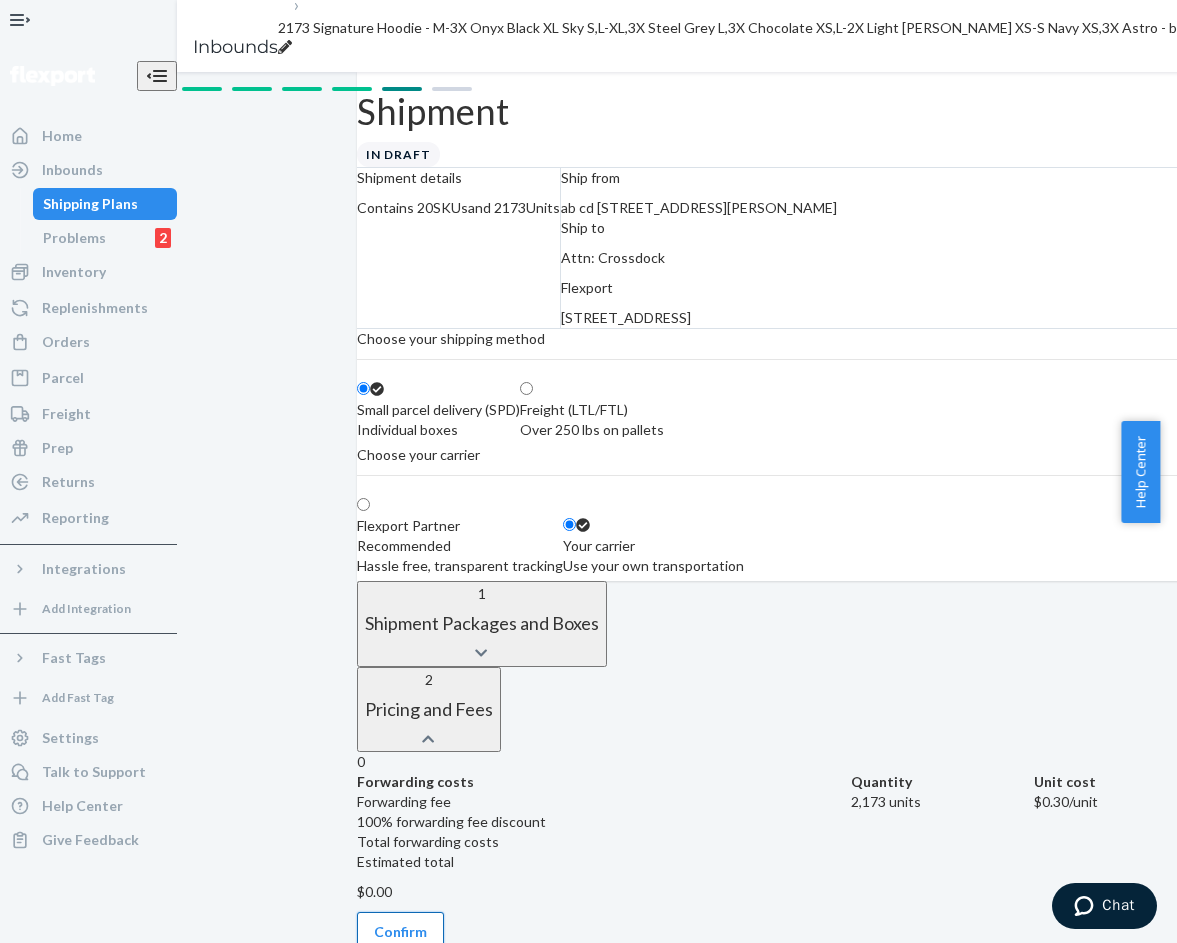 click on "Confirm" at bounding box center (400, 932) 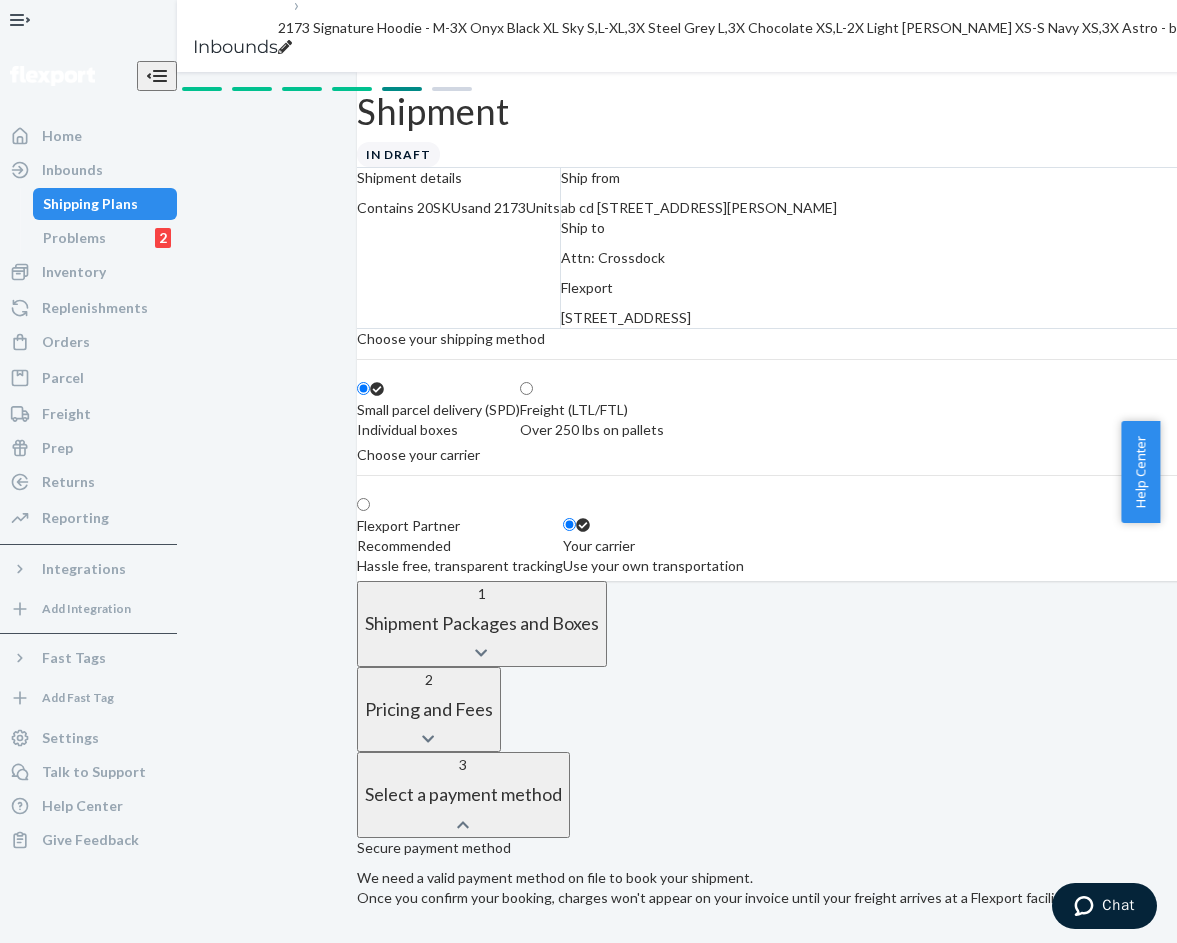 scroll, scrollTop: 834, scrollLeft: 0, axis: vertical 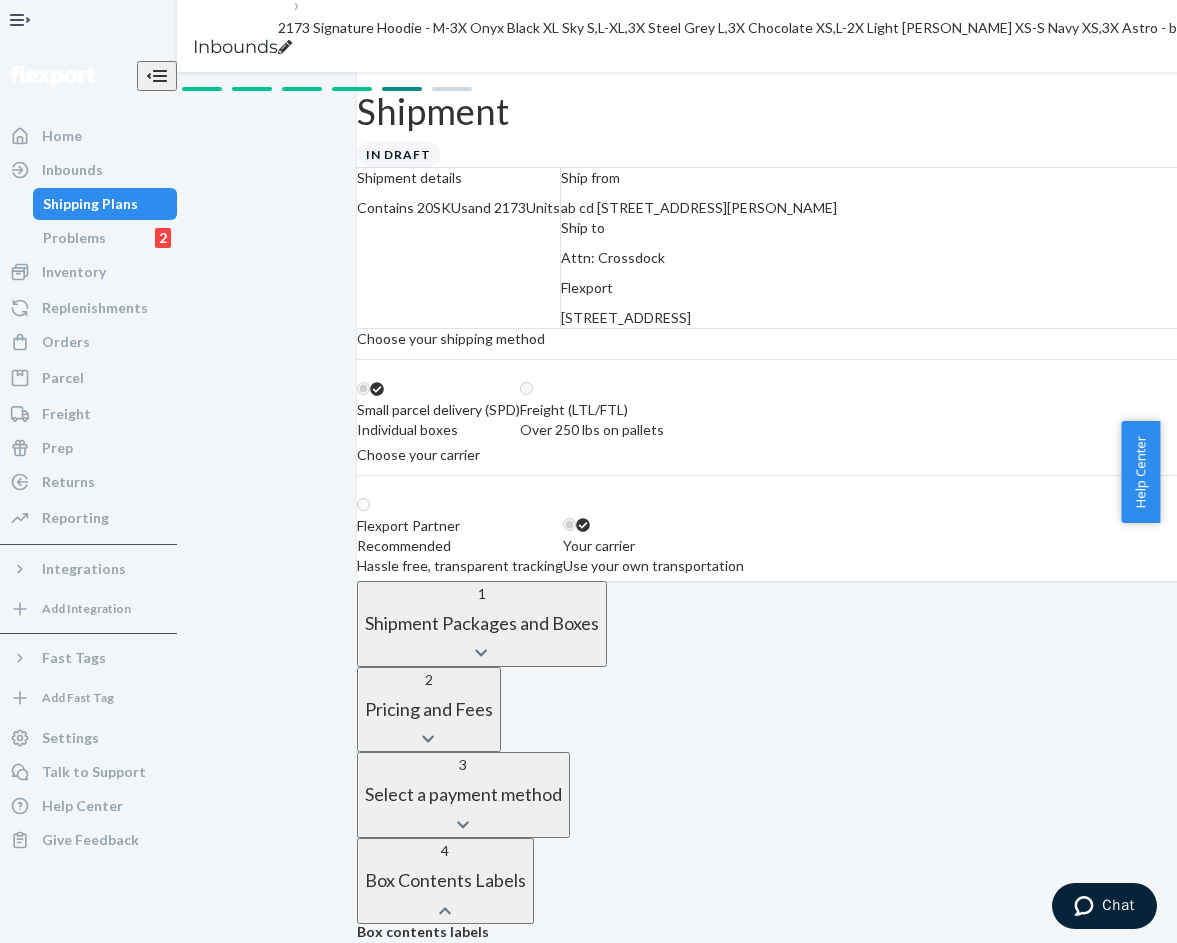 click on "Download labels" at bounding box center (429, 1166) 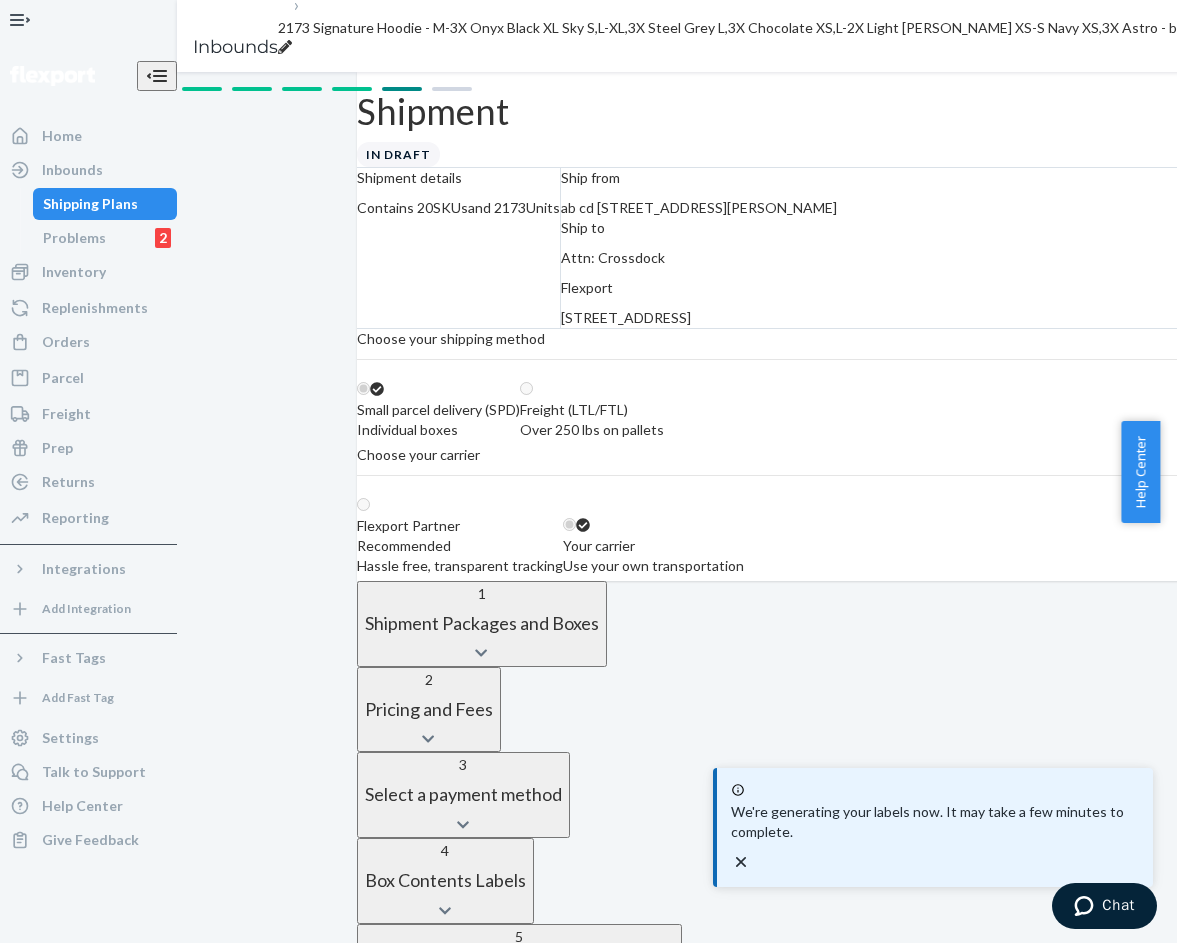 scroll, scrollTop: 792, scrollLeft: 0, axis: vertical 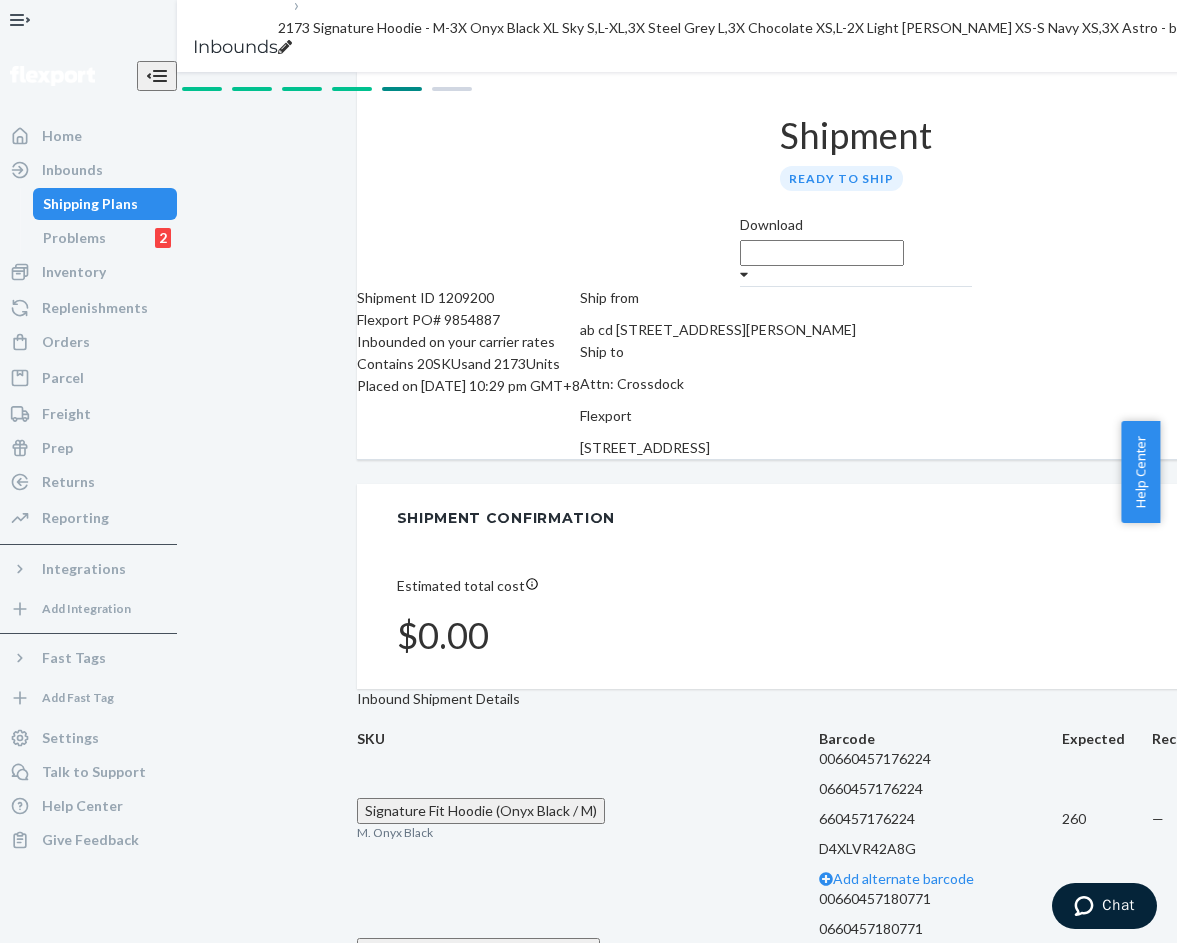 drag, startPoint x: 26, startPoint y: 182, endPoint x: 176, endPoint y: 101, distance: 170.47287 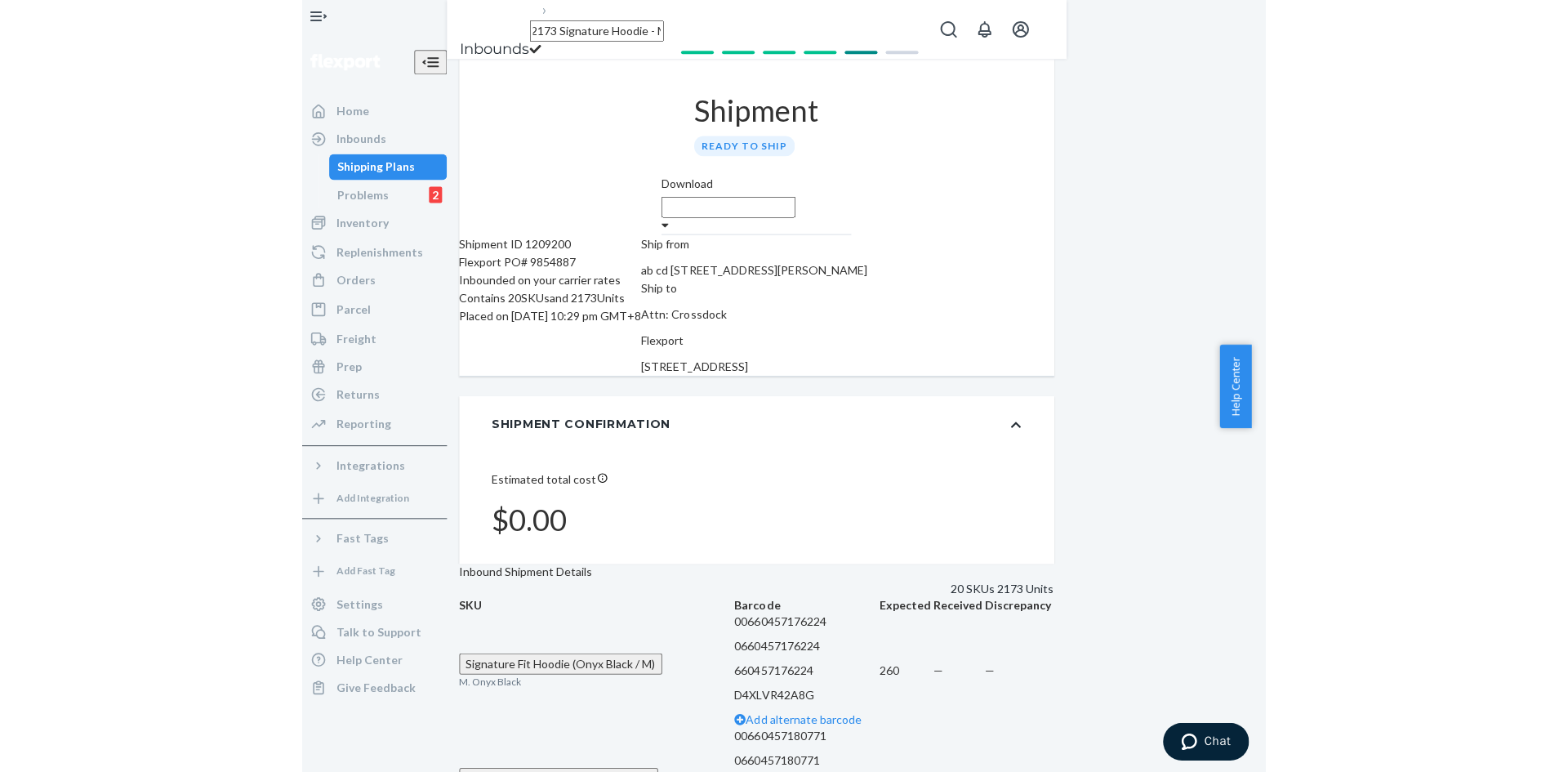 scroll, scrollTop: 0, scrollLeft: 0, axis: both 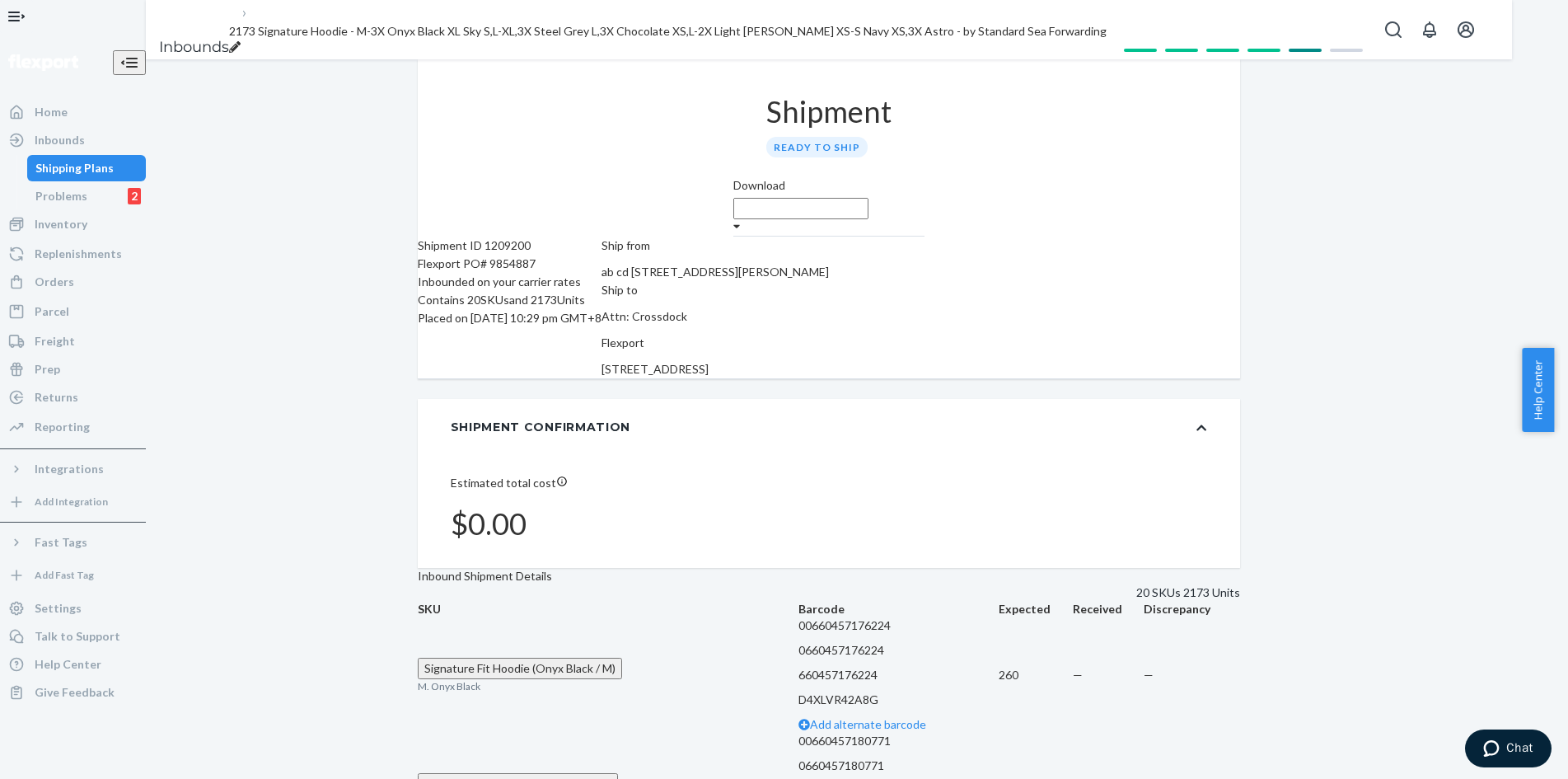 click 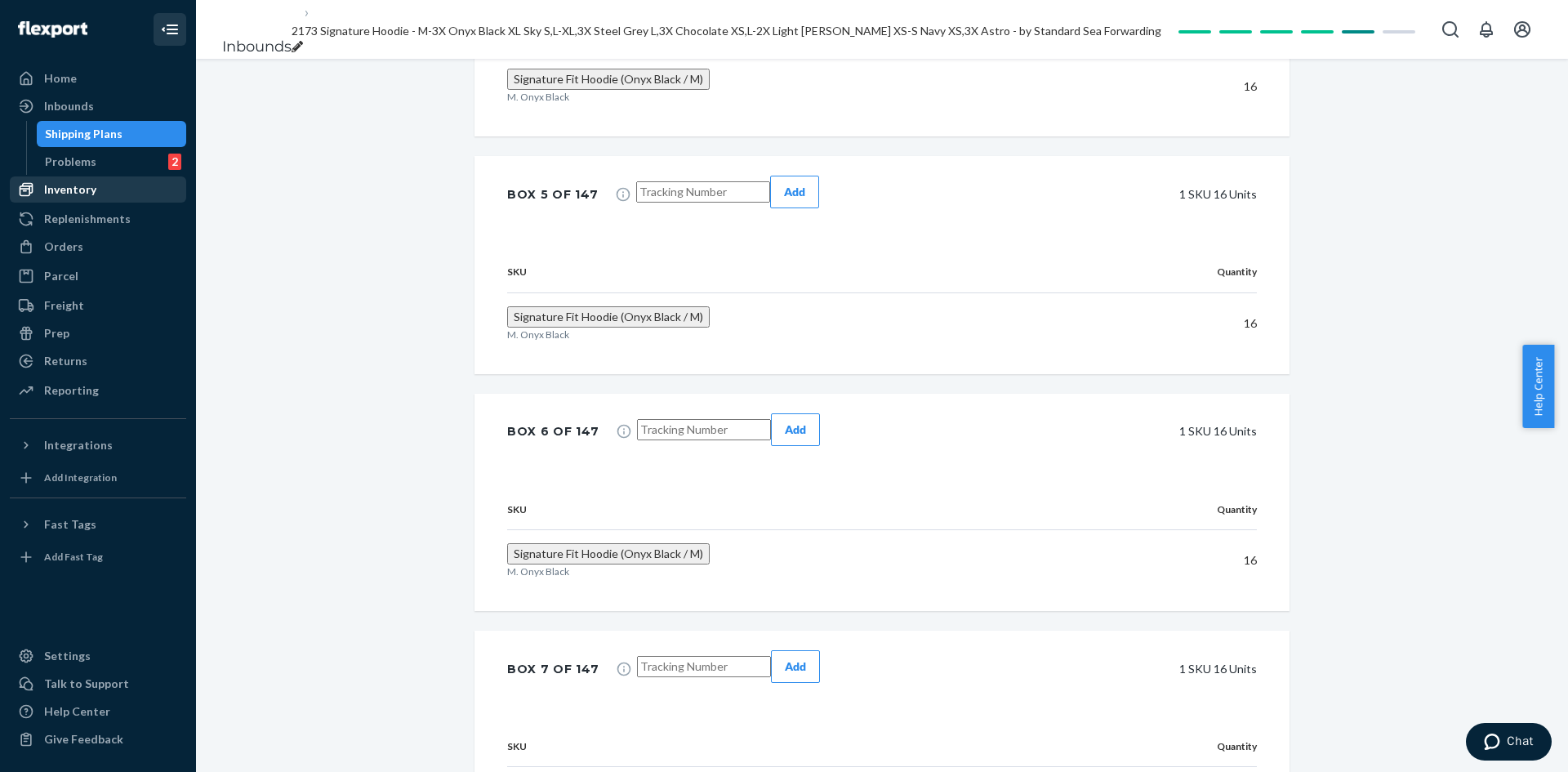 click on "Inventory" at bounding box center [70, 190] 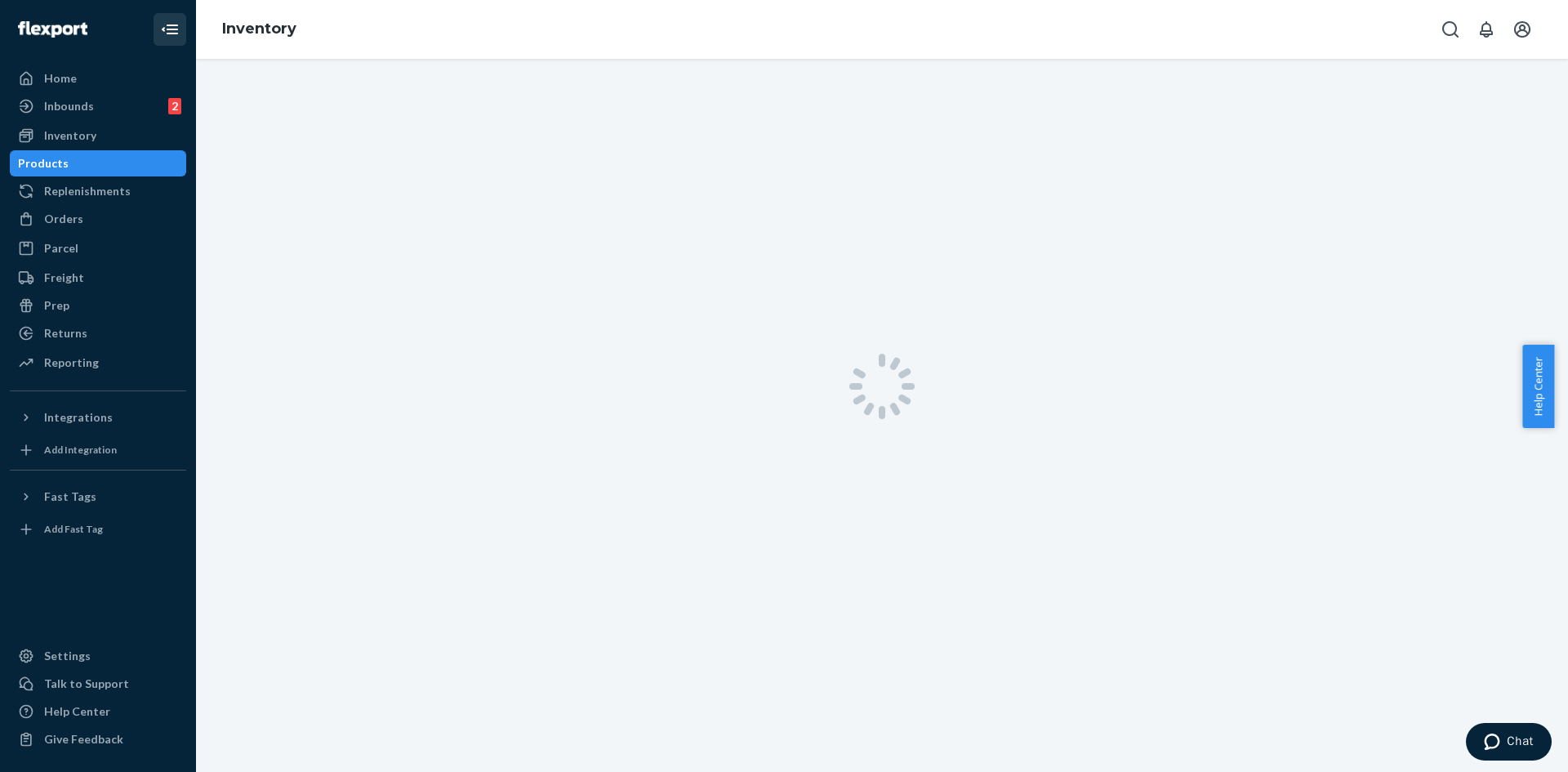 scroll, scrollTop: 0, scrollLeft: 0, axis: both 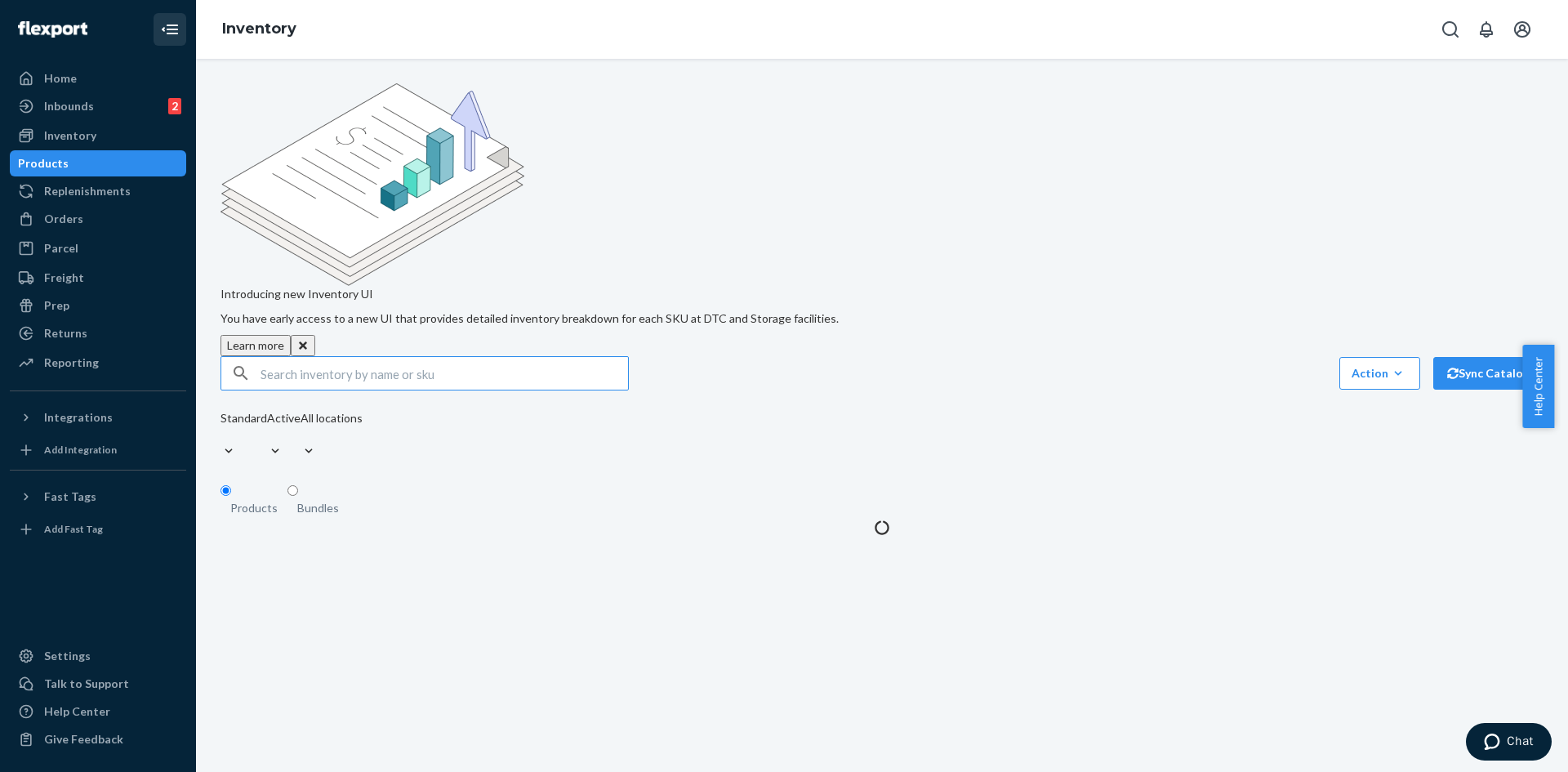 click at bounding box center (444, 373) 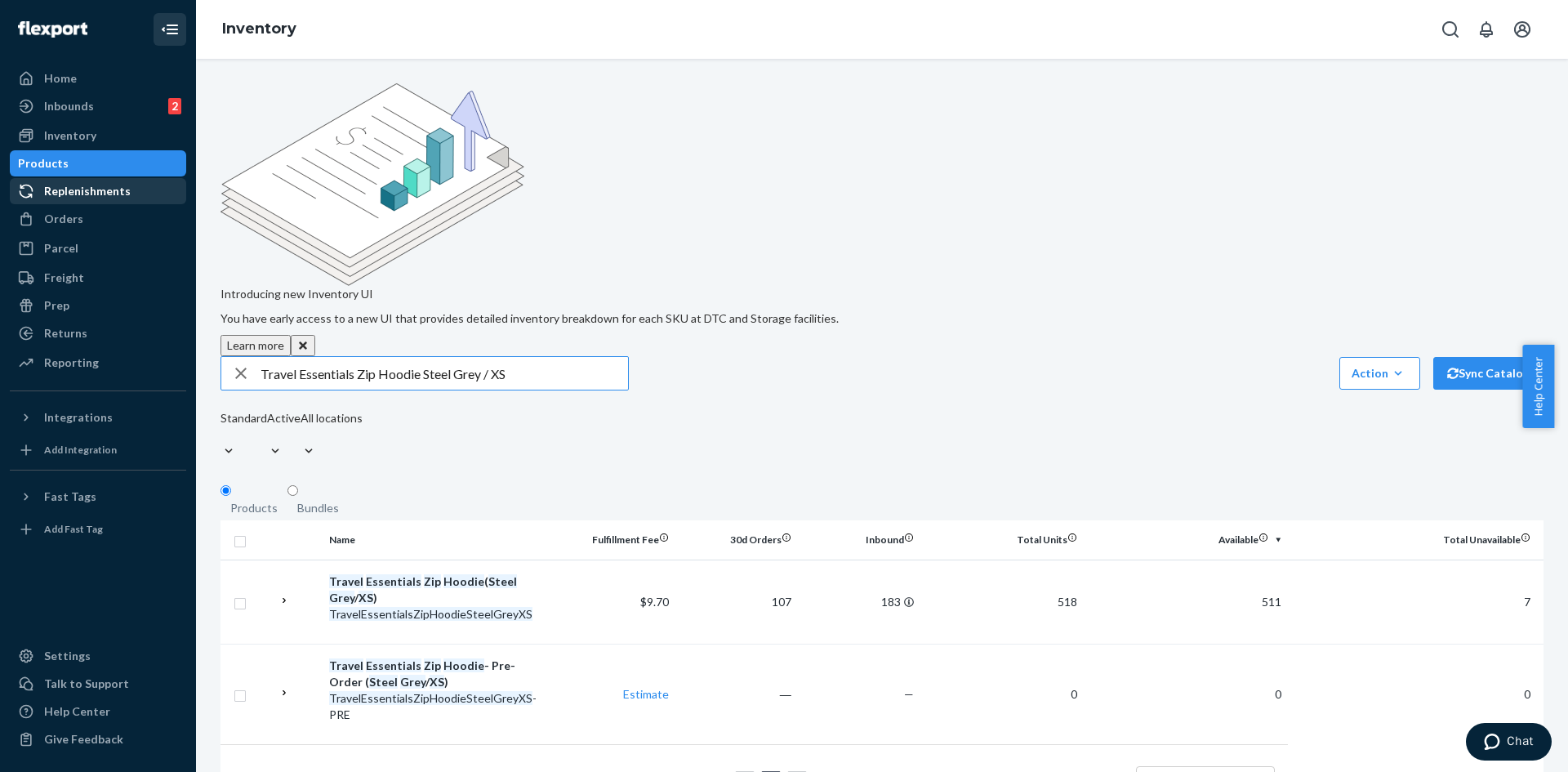 drag, startPoint x: 274, startPoint y: 200, endPoint x: 94, endPoint y: 199, distance: 180.00278 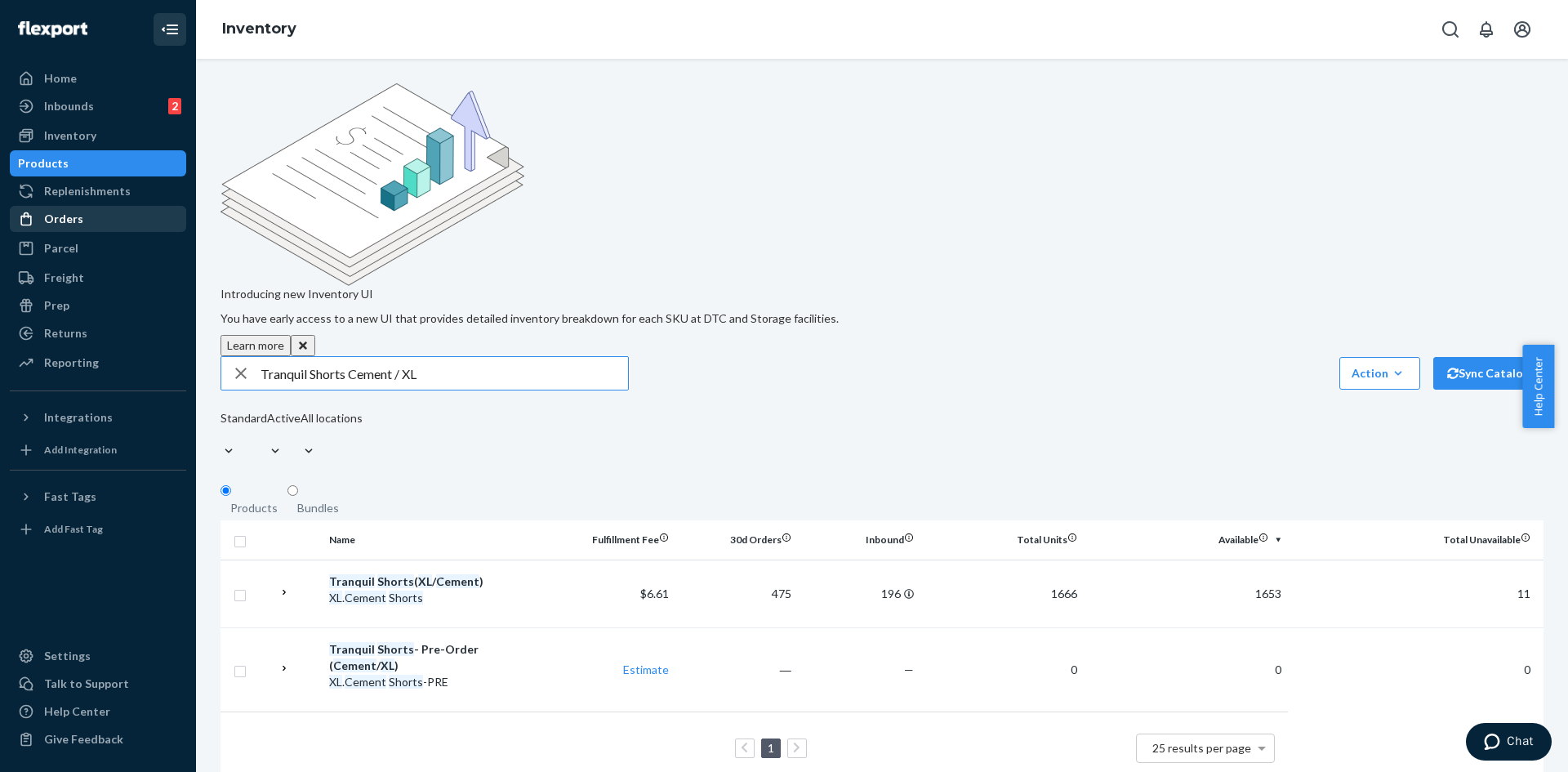 click on "Home Inbounds 2 Shipping Plans Problems 2 Inventory Products Replenishments Orders Ecommerce Orders Wholesale Orders Parcel Parcel orders Integrations Freight Prep Returns All Returns Settings Packages Reporting Reports Analytics Integrations Add Integration Fast Tags Add Fast Tag Settings Talk to Support Help Center Give Feedback Inventory Introducing new Inventory UI You have early access to a new UI that provides detailed inventory breakdown for each SKU at DTC and Storage facilities. Learn more Tranquil Shorts Cement / XL Action Create product Create bundle Bulk create products Bulk update products Bulk update bundles Bulk update product alias attribute Sync Catalog Standard Active All locations Products Bundles Name Fulfillment Fee 30d Orders Inbound Total Units Available Total Unavailable Tranquil   Shorts  ( XL  /  Cement ) XL .  Cement   Shorts $6.61 475 196 1666 1653 11 Tranquil   Shorts  - Pre-Order ( Cement  /  XL ) XL .  Cement   Shorts -PRE Estimate ― — 0 0 0 1 25 results per page" at bounding box center (784, 386) 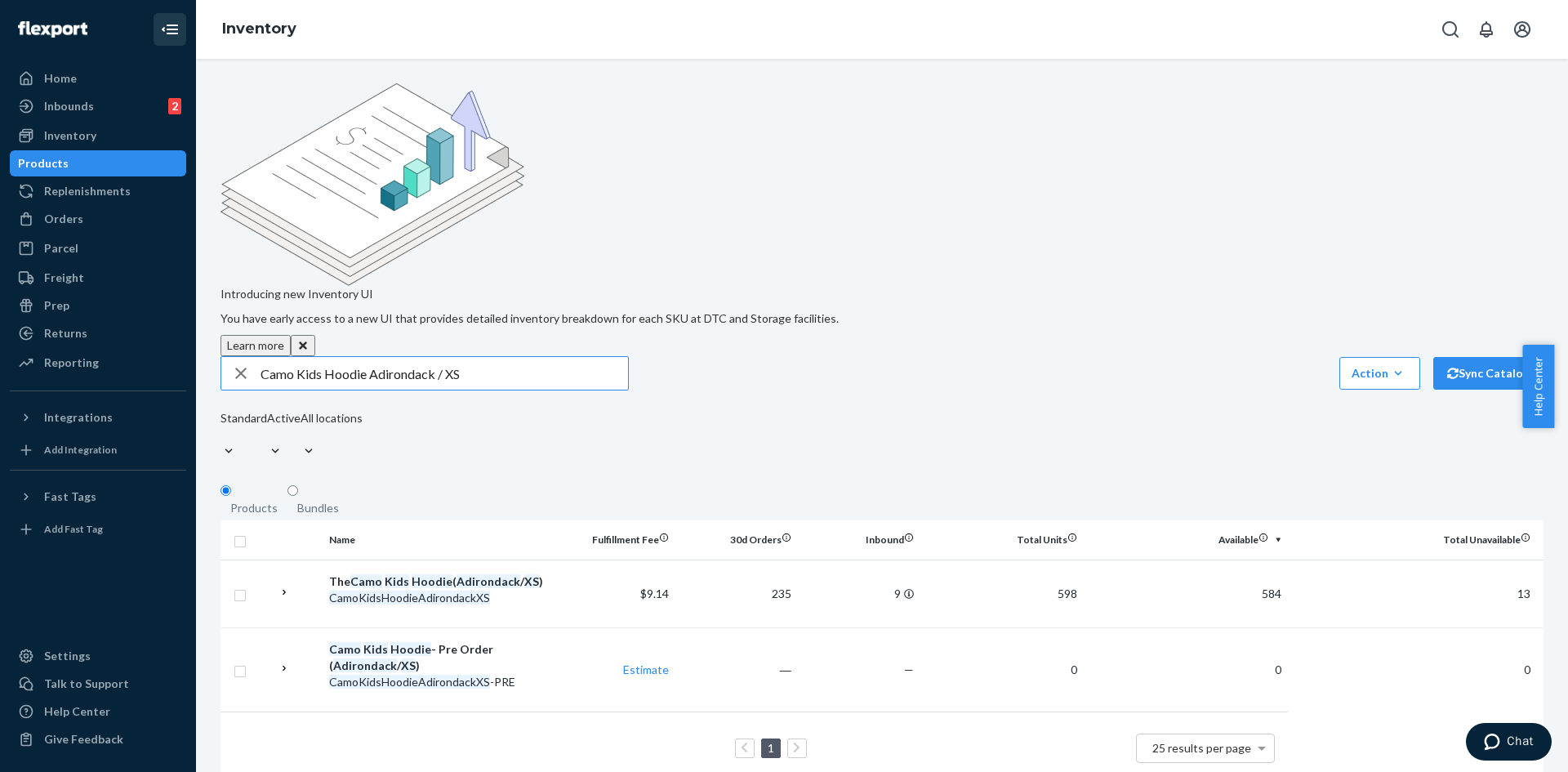 click on "Camo Kids Hoodie Adirondack / XS" at bounding box center [444, 373] 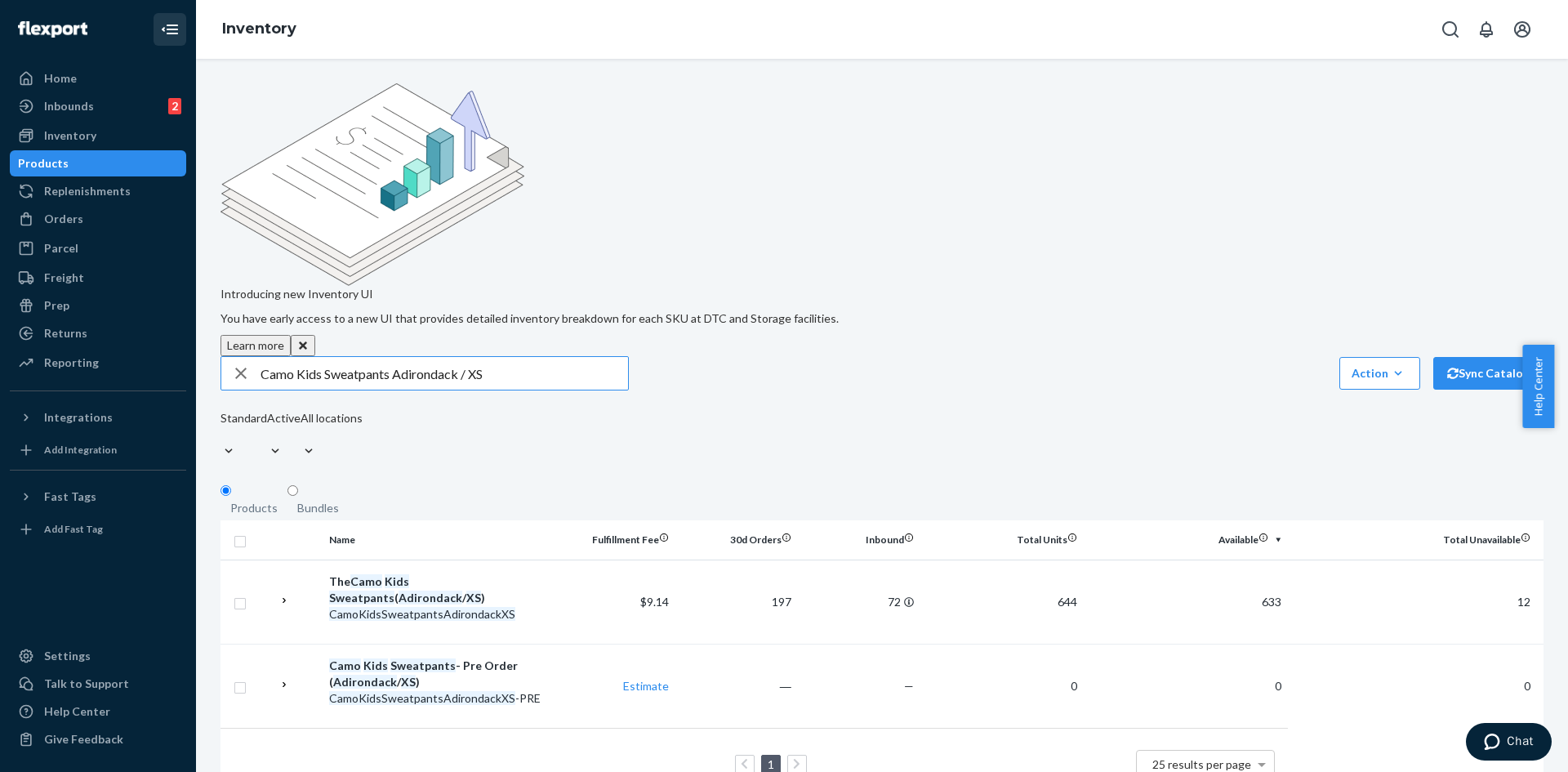 drag, startPoint x: 391, startPoint y: 222, endPoint x: 299, endPoint y: 224, distance: 92.0217 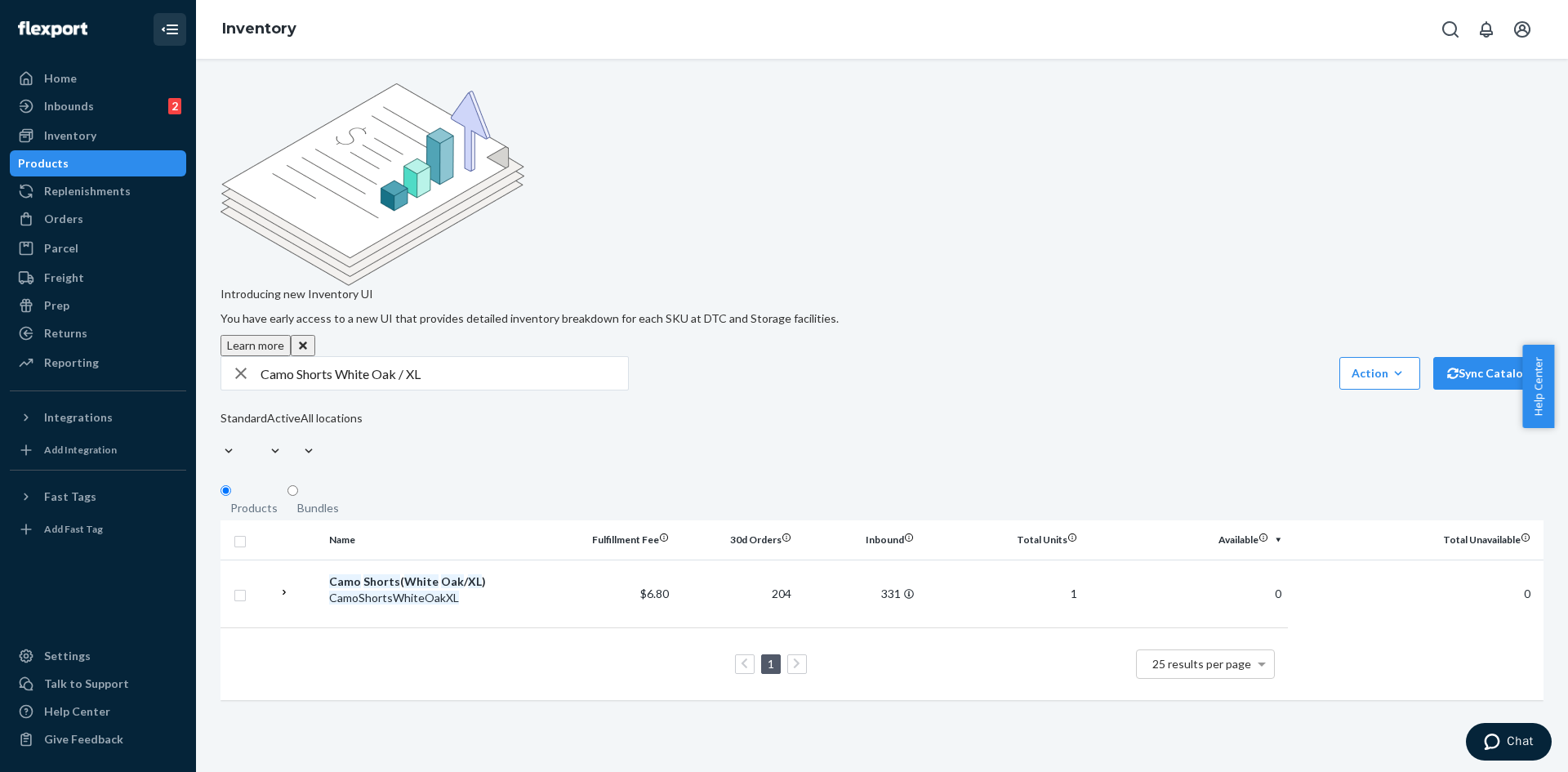click 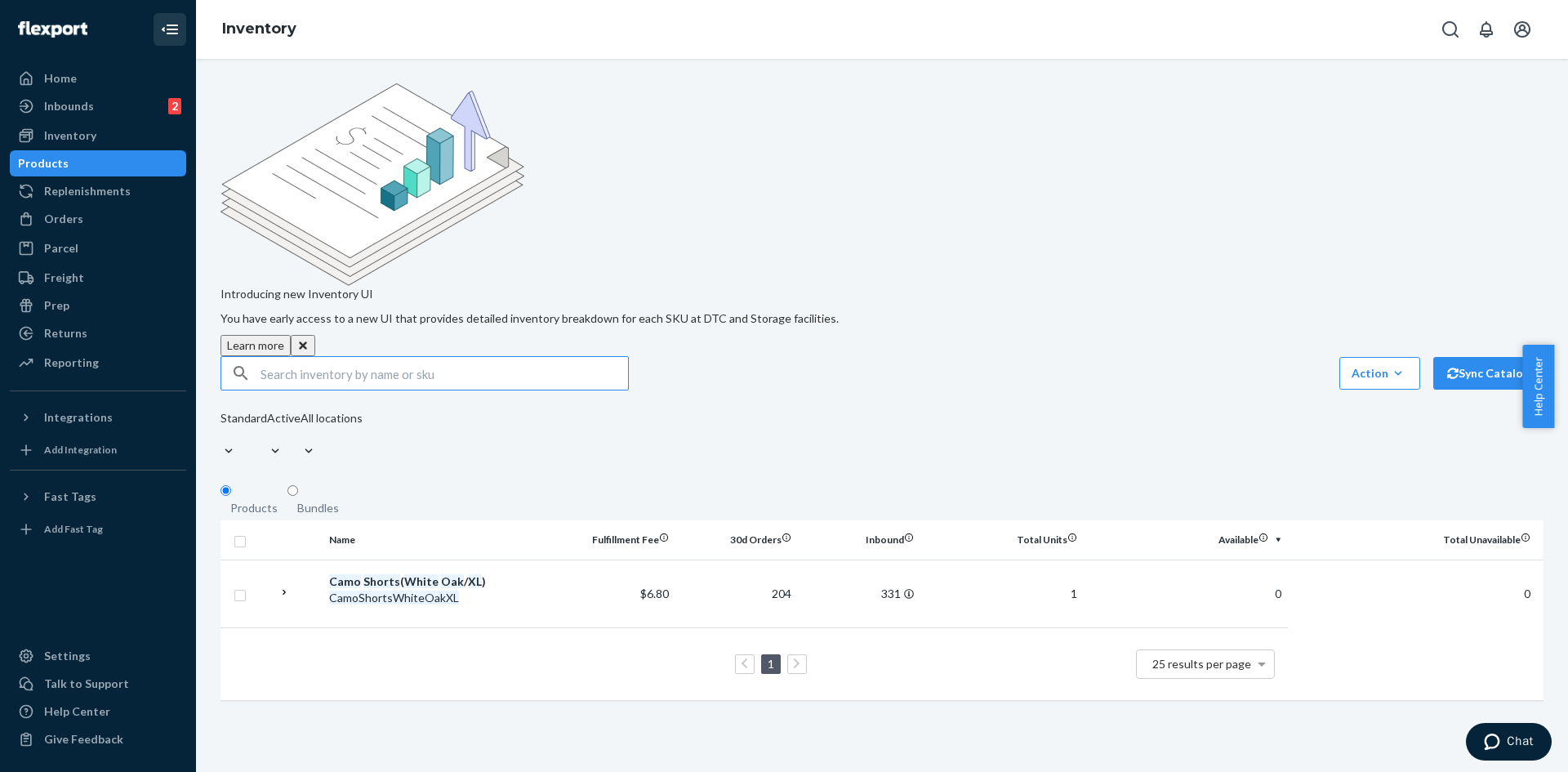 click at bounding box center [444, 373] 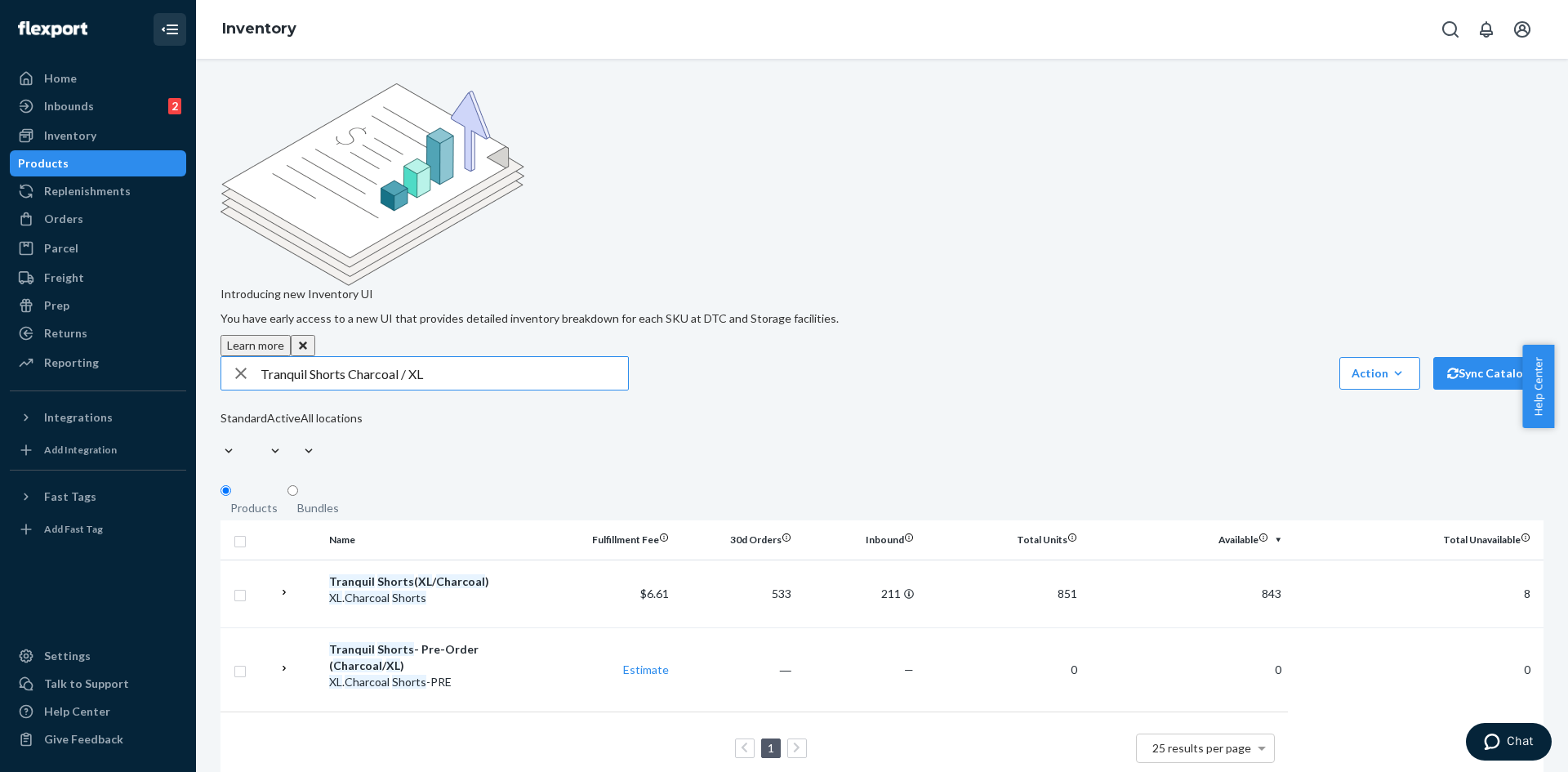 drag, startPoint x: 407, startPoint y: 228, endPoint x: 262, endPoint y: 221, distance: 145.1689 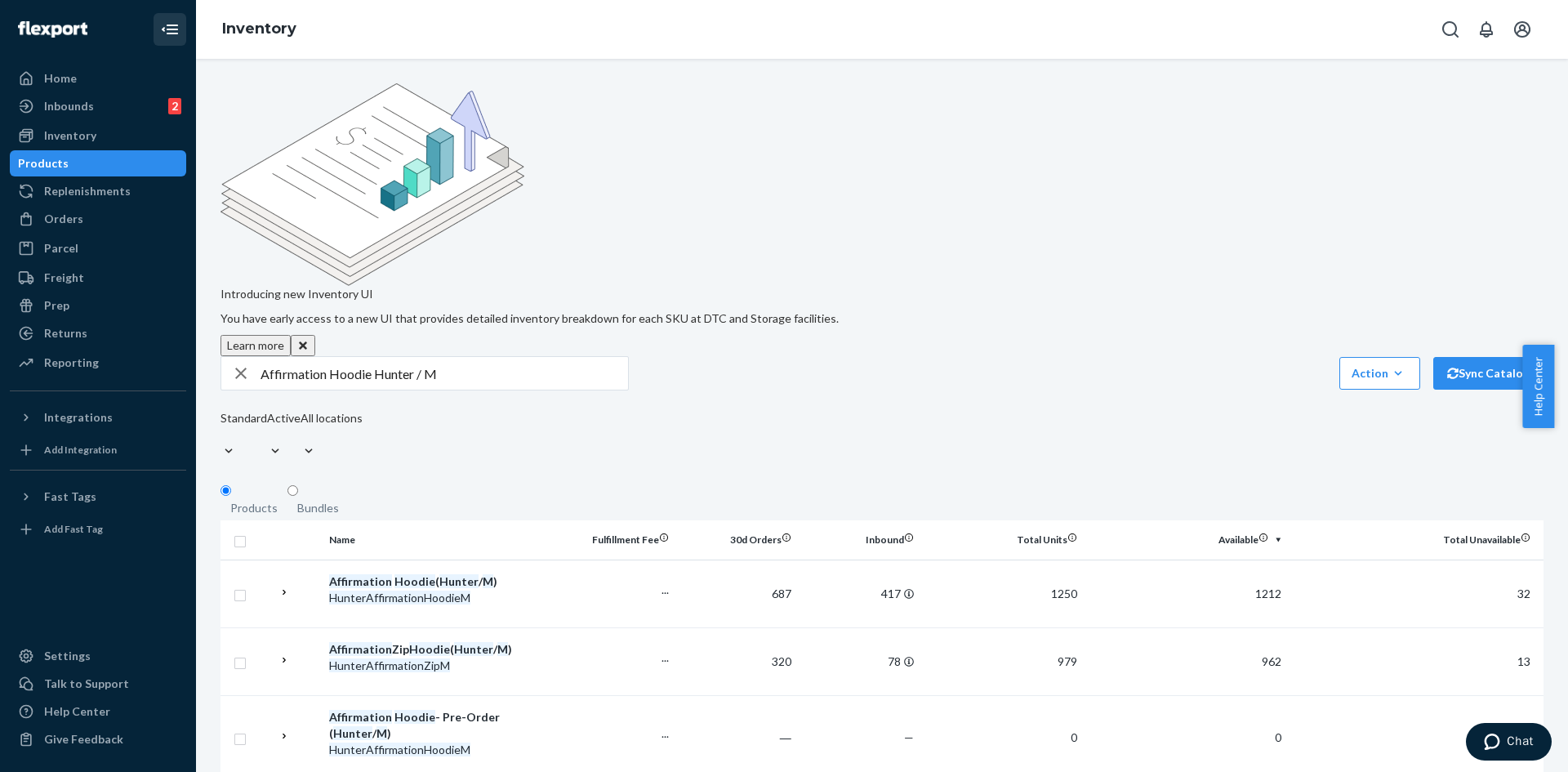 click on "Affirmation Hoodie Hunter / M" at bounding box center [444, 373] 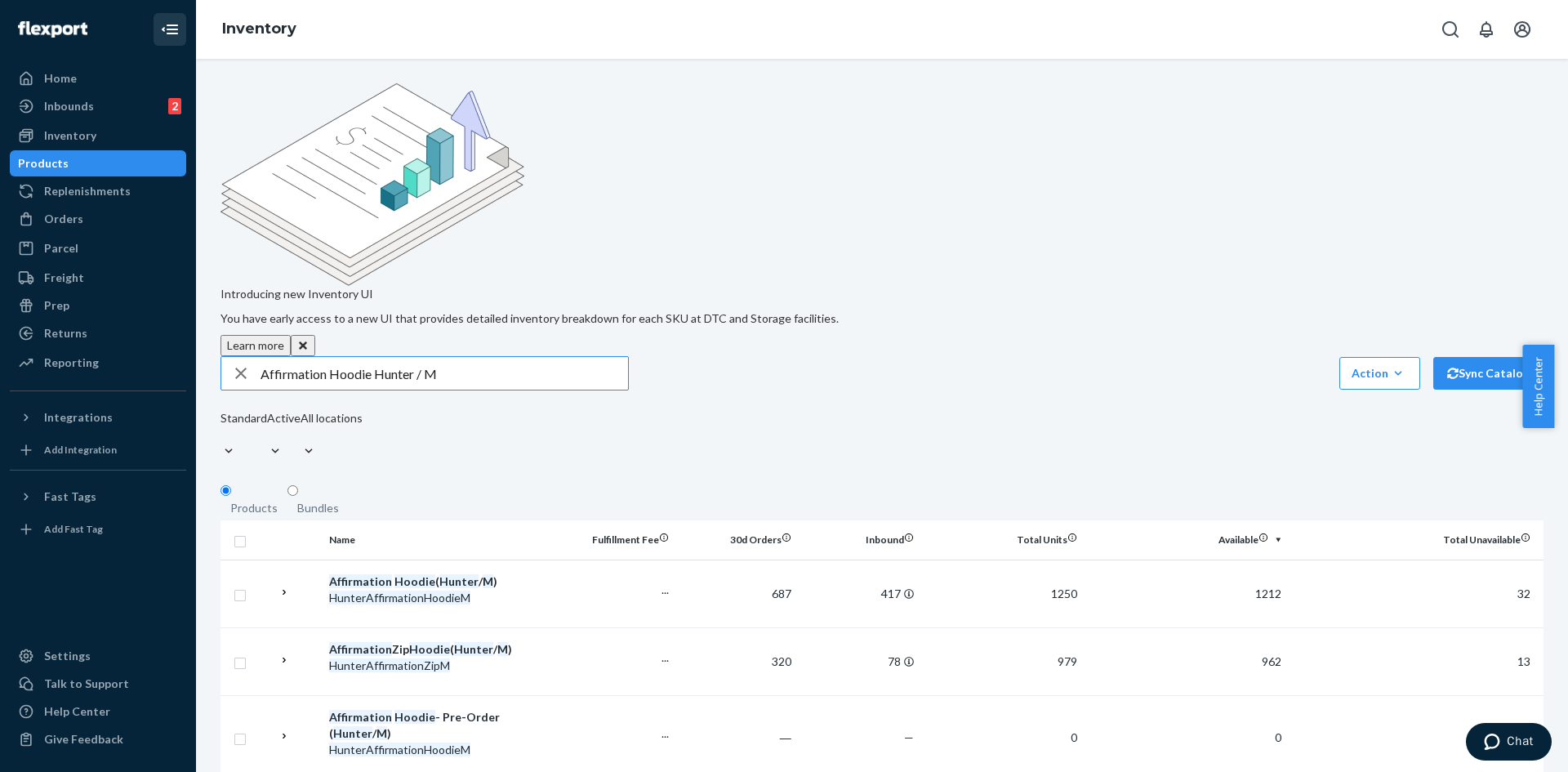 click on "Affirmation Hoodie Hunter / M" at bounding box center (444, 373) 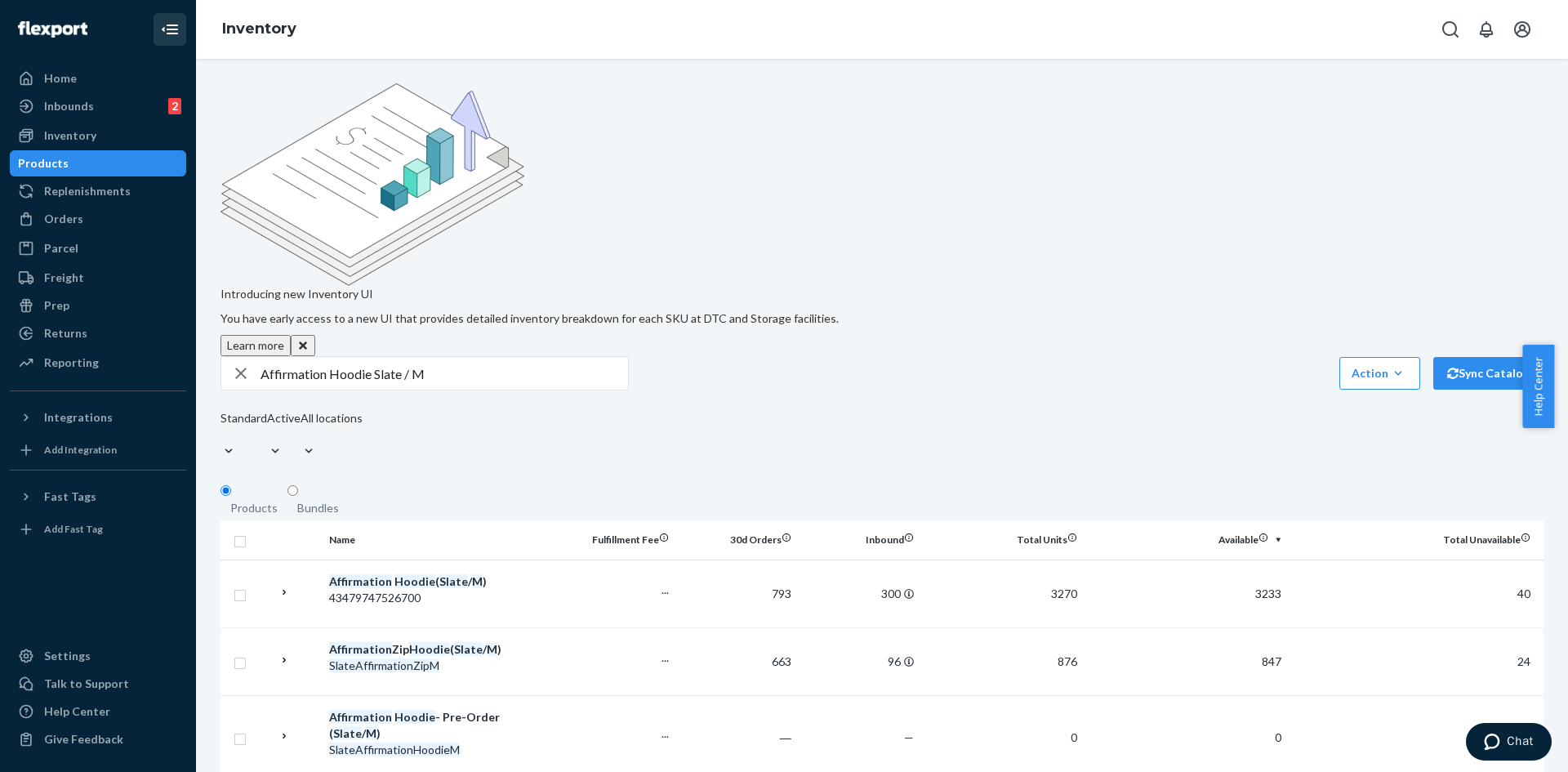 click on "Affirmation Hoodie Slate / M" at bounding box center [444, 373] 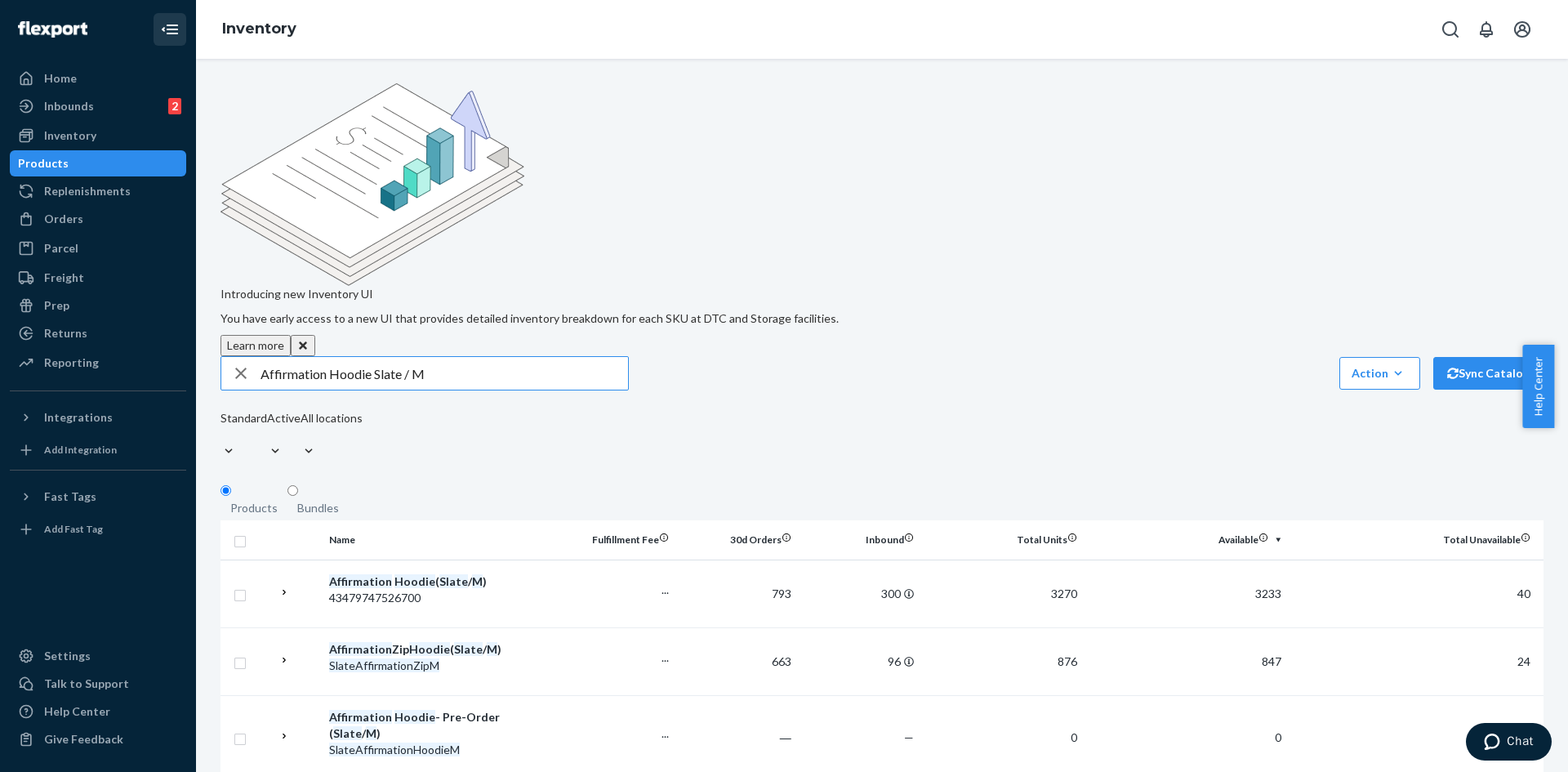 click on "Affirmation Hoodie Slate / M" at bounding box center [444, 373] 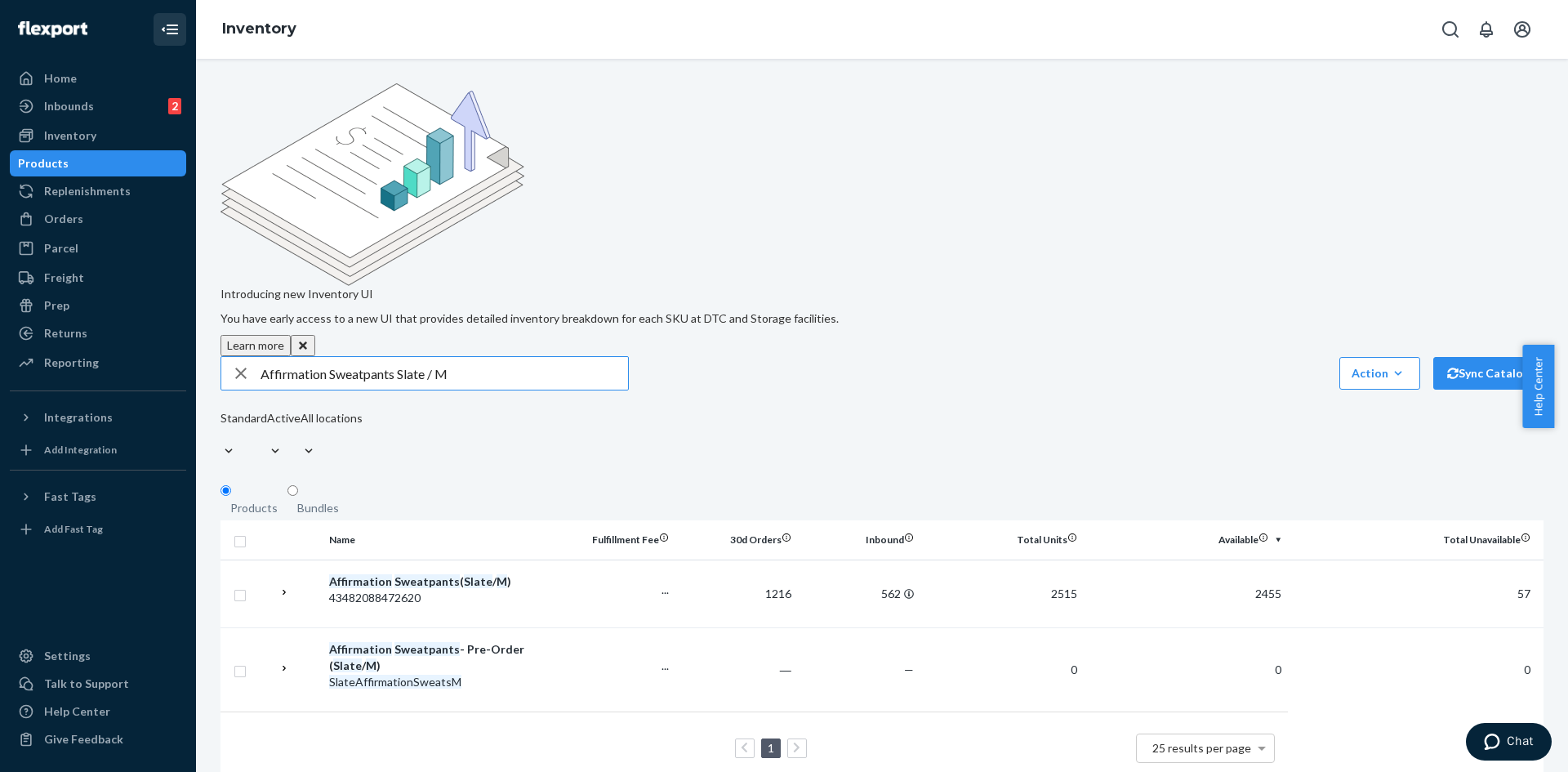 click on "Affirmation Sweatpants Slate / M" at bounding box center (444, 373) 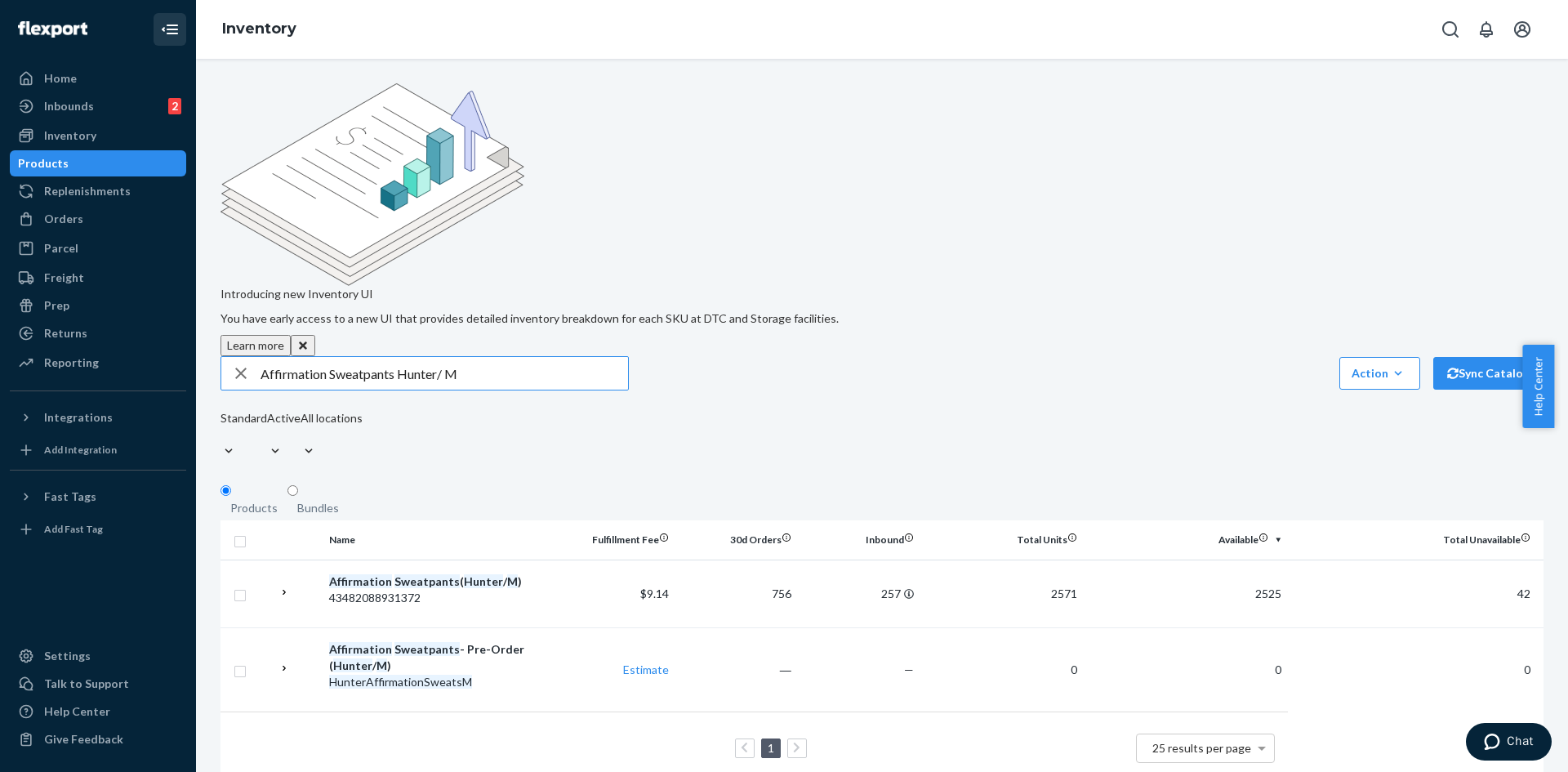 drag, startPoint x: 229, startPoint y: 231, endPoint x: 204, endPoint y: 236, distance: 25.495098 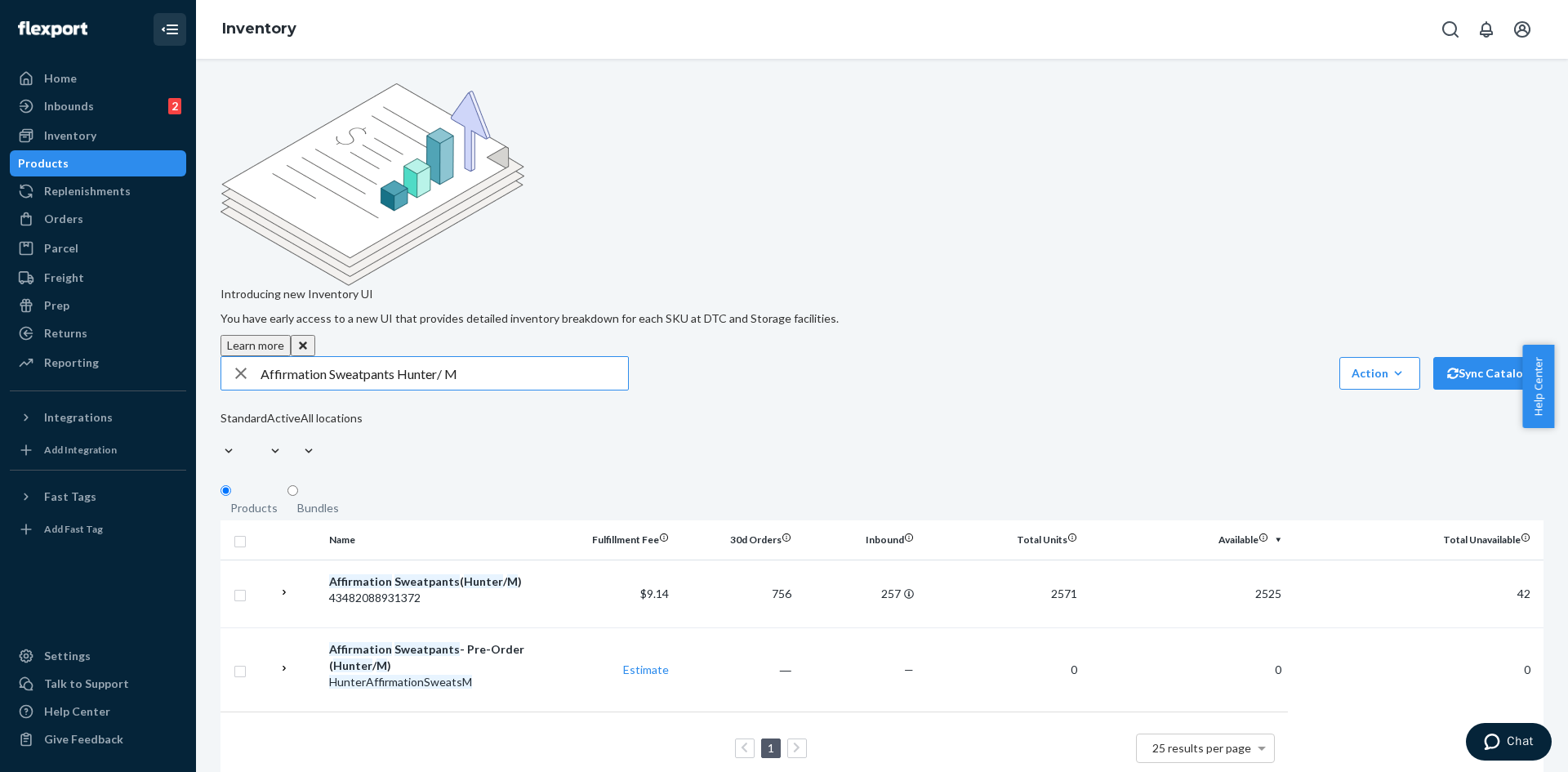 click on "Introducing new Inventory UI You have early access to a new UI that provides detailed inventory breakdown for each SKU at DTC and Storage facilities. Learn more Affirmation Sweatpants Hunter/ M Action Create product Create bundle Bulk create products Bulk update products Bulk update bundles Bulk update product alias attribute Sync Catalog Standard Active All locations Products Bundles Name Fulfillment Fee 30d Orders Inbound Total Units Available Total Unavailable Affirmation   Sweatpants  ( Hunter  /  M ) 43482088931372 $9.14 756 257 2571 2525 42 Affirmation   Sweatpants  - Pre-Order ( Hunter  /  M ) HunterAffirmationSweatsM Estimate ― — 0 0 0 1 25 results per page" at bounding box center [882, 415] 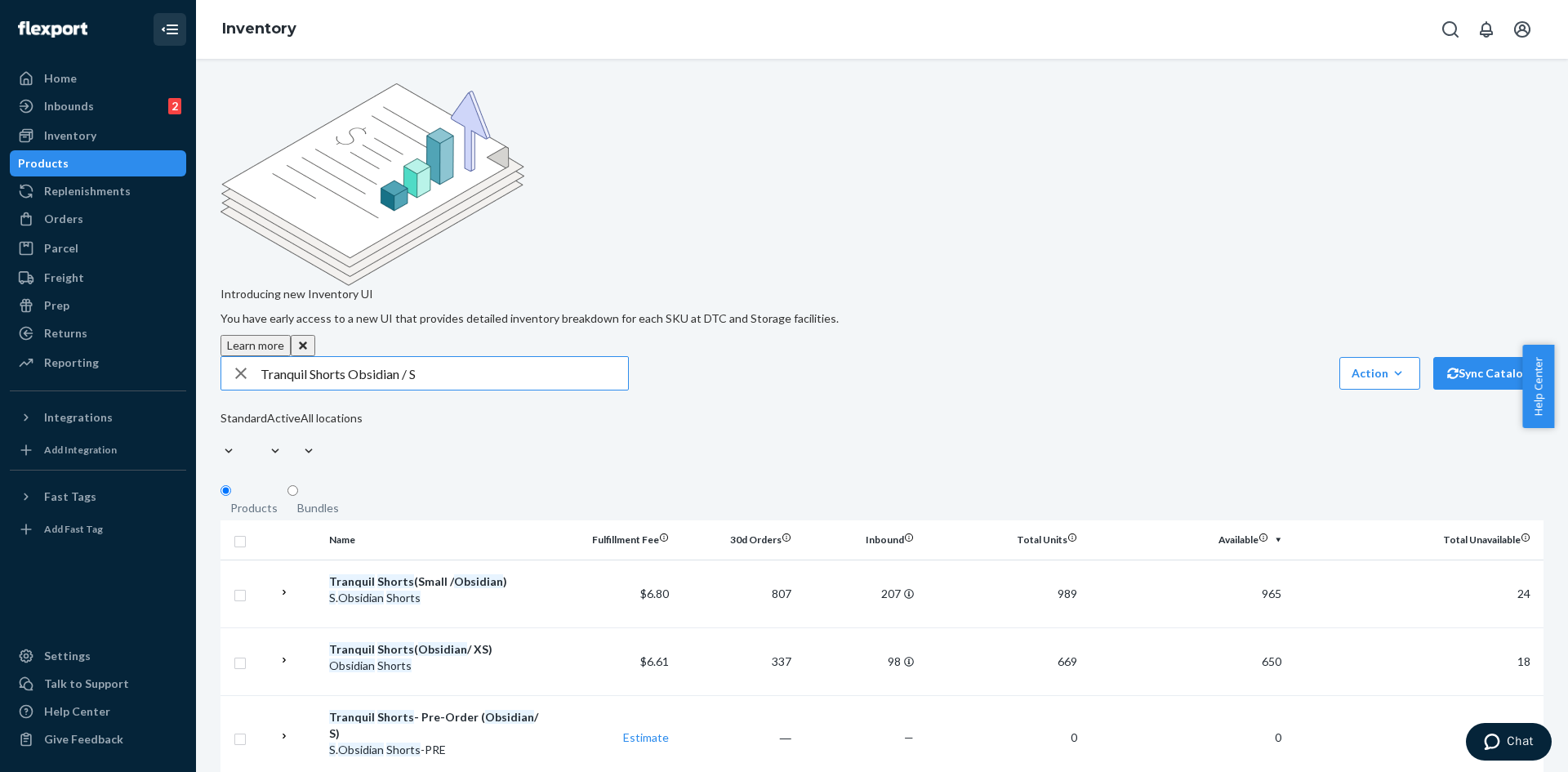 click on "Tranquil Shorts Obsidian / S" at bounding box center (425, 373) 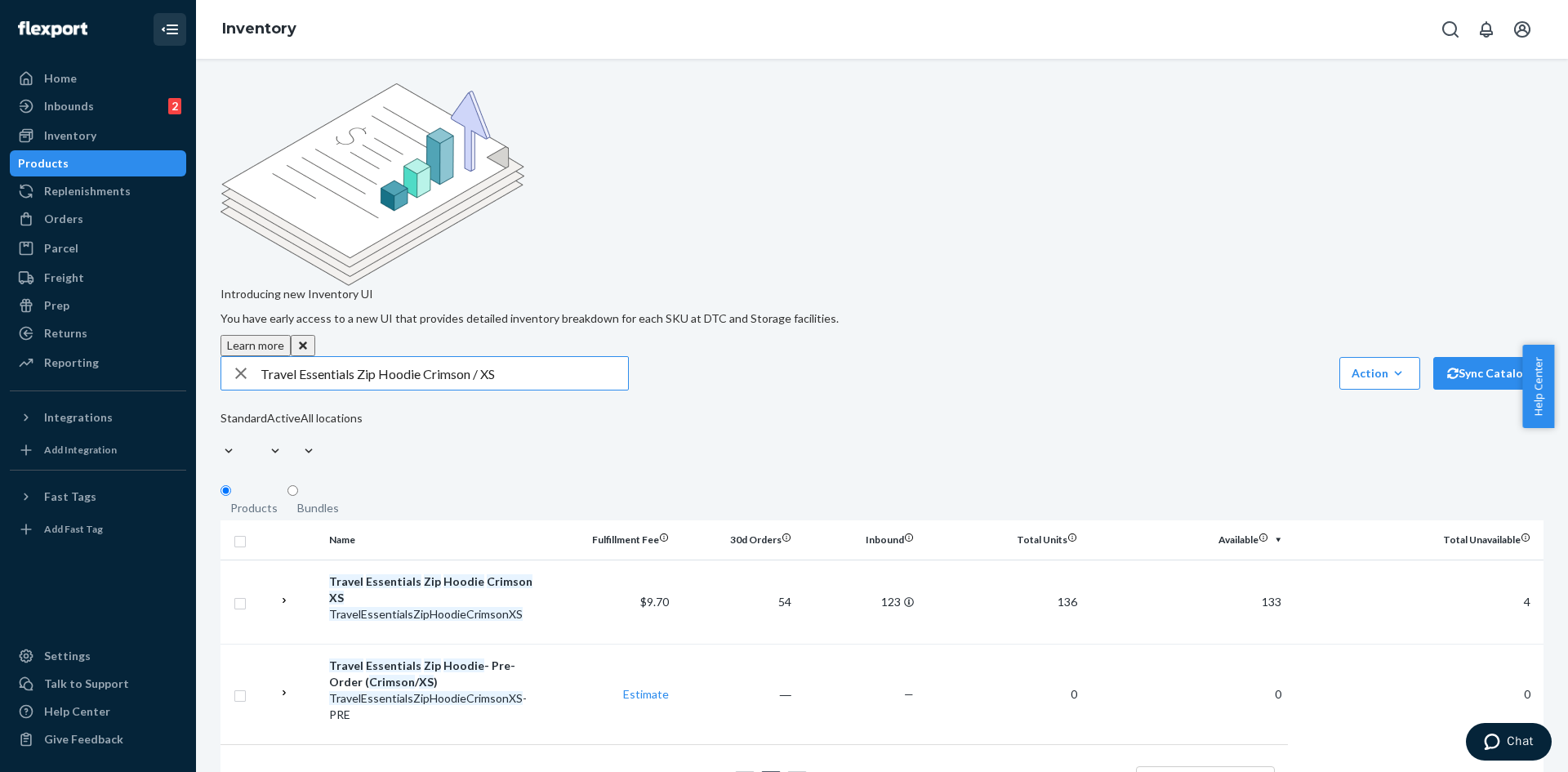 drag, startPoint x: 359, startPoint y: 234, endPoint x: 466, endPoint y: 249, distance: 108.04629 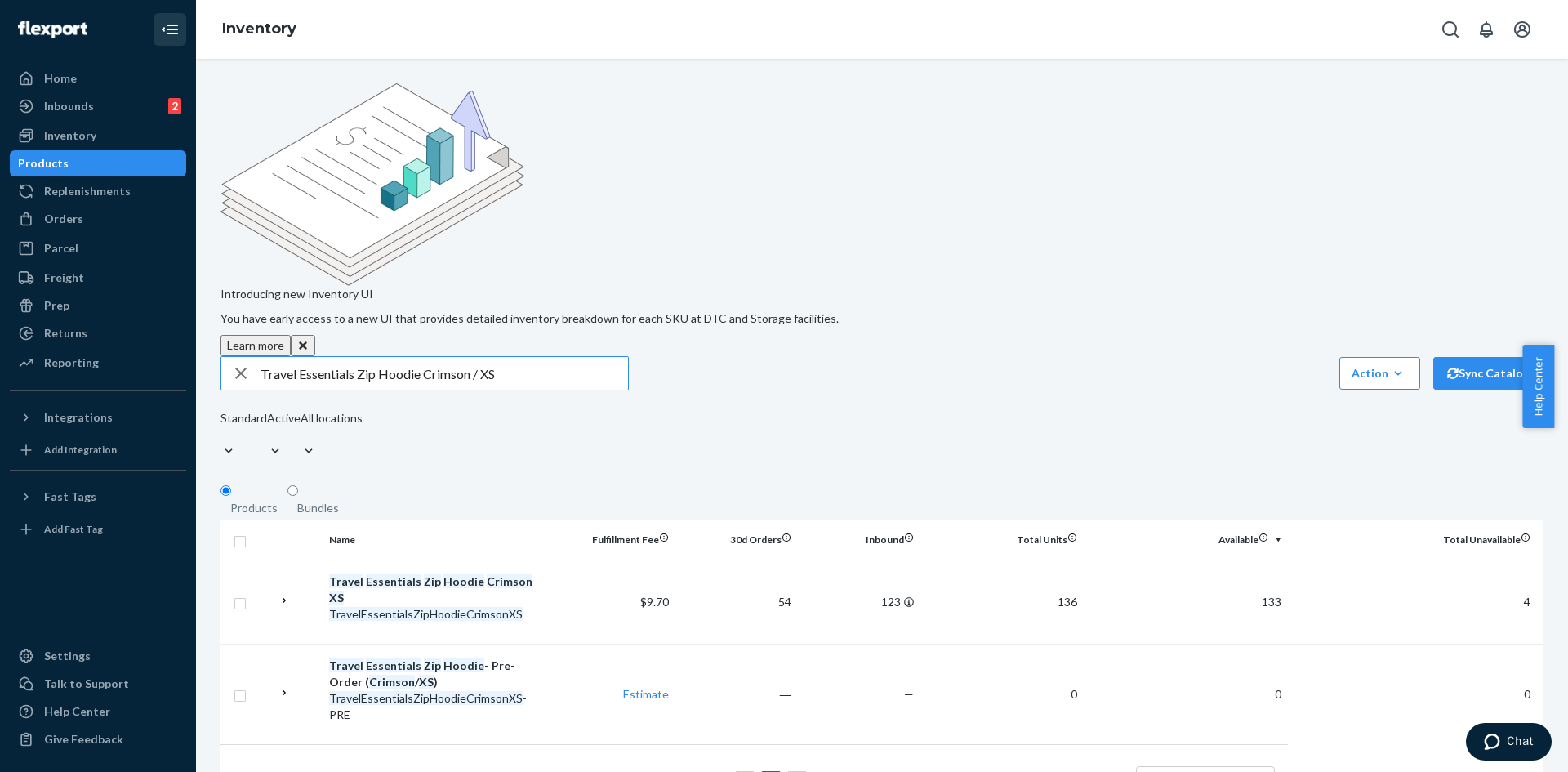 click on "Travel Essentials Zip Hoodie Crimson / XS" at bounding box center (444, 373) 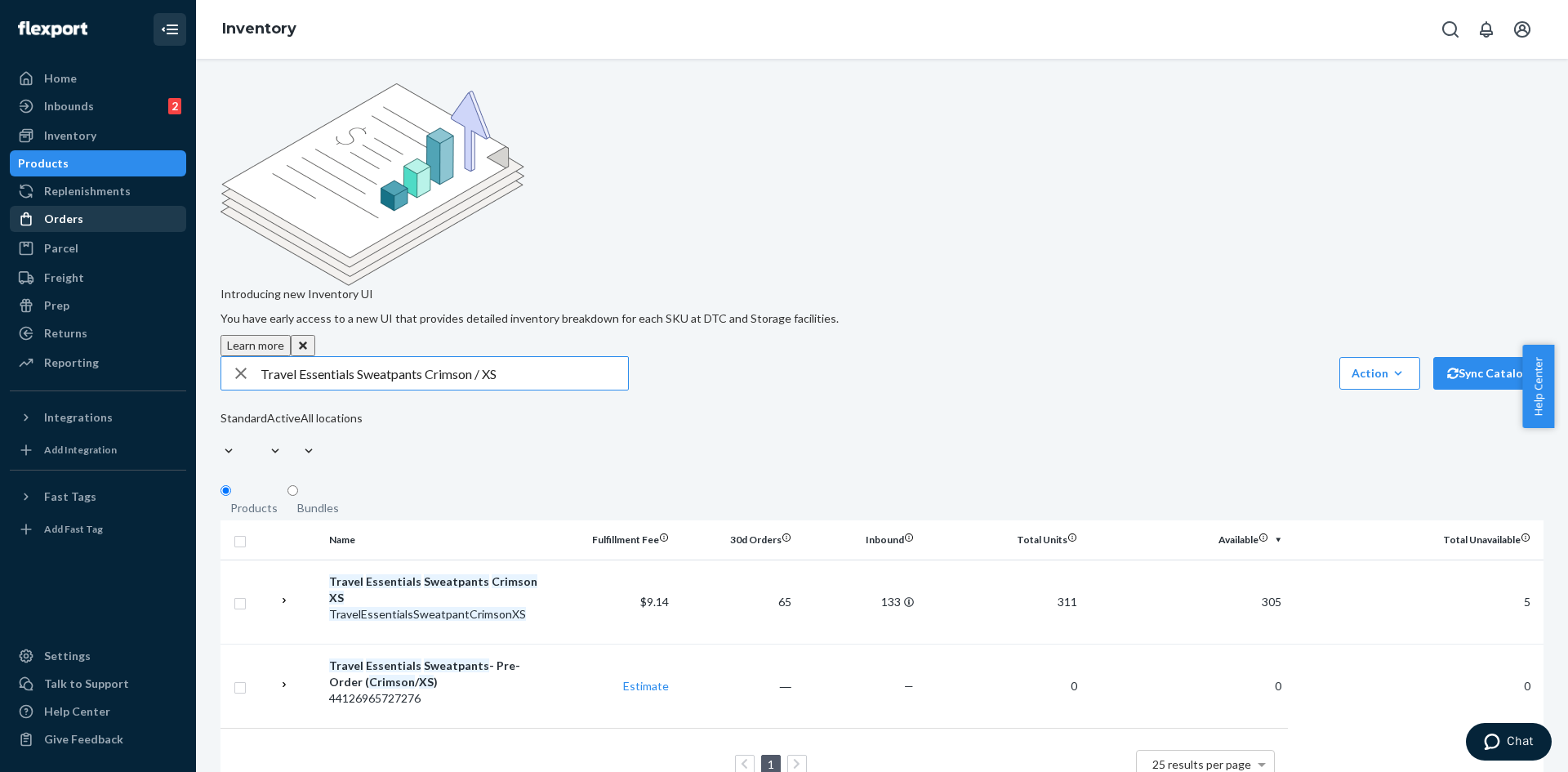 drag, startPoint x: 474, startPoint y: 234, endPoint x: 175, endPoint y: 225, distance: 299.1354 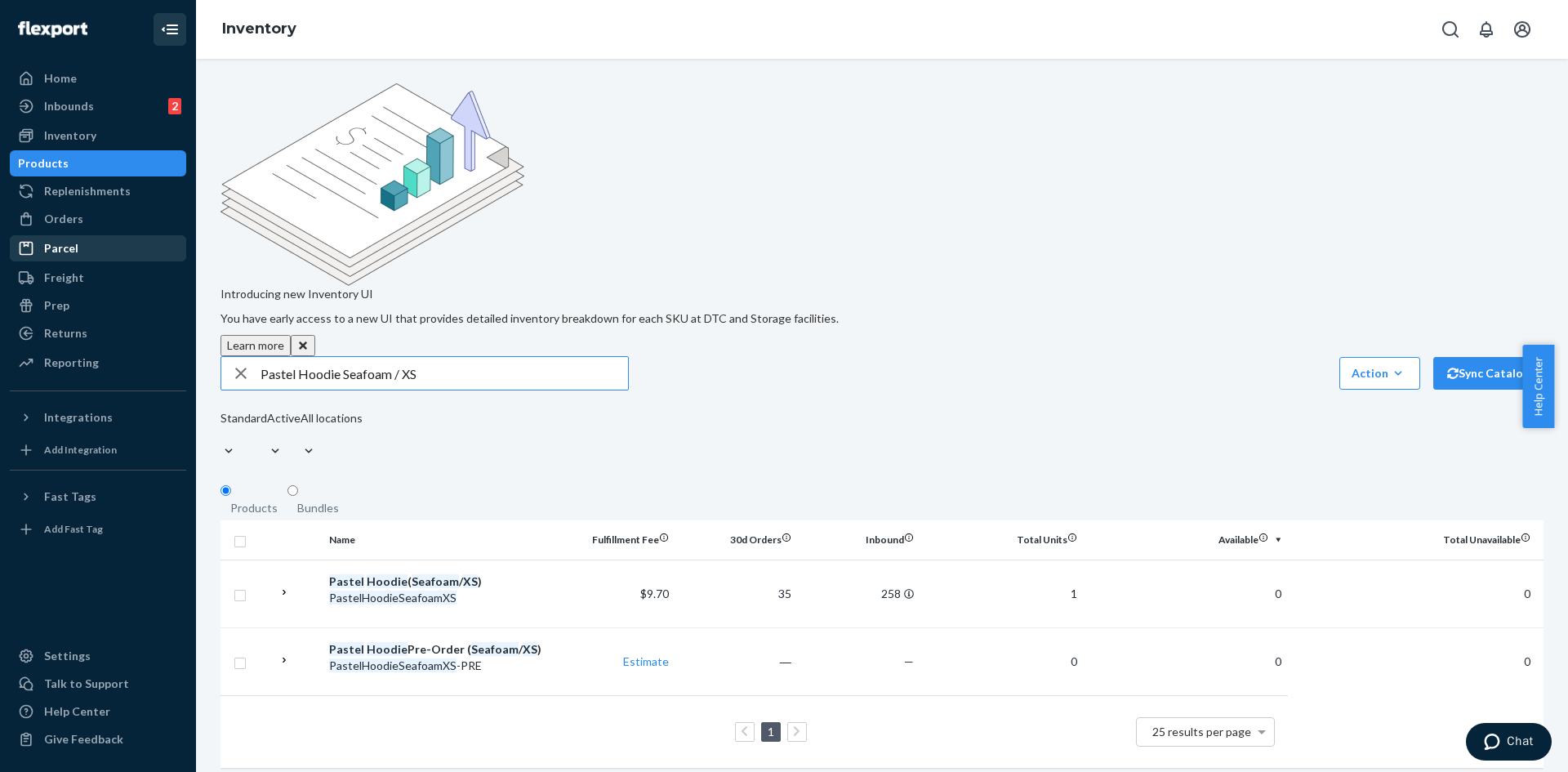 drag, startPoint x: 136, startPoint y: 237, endPoint x: 122, endPoint y: 239, distance: 14.142136 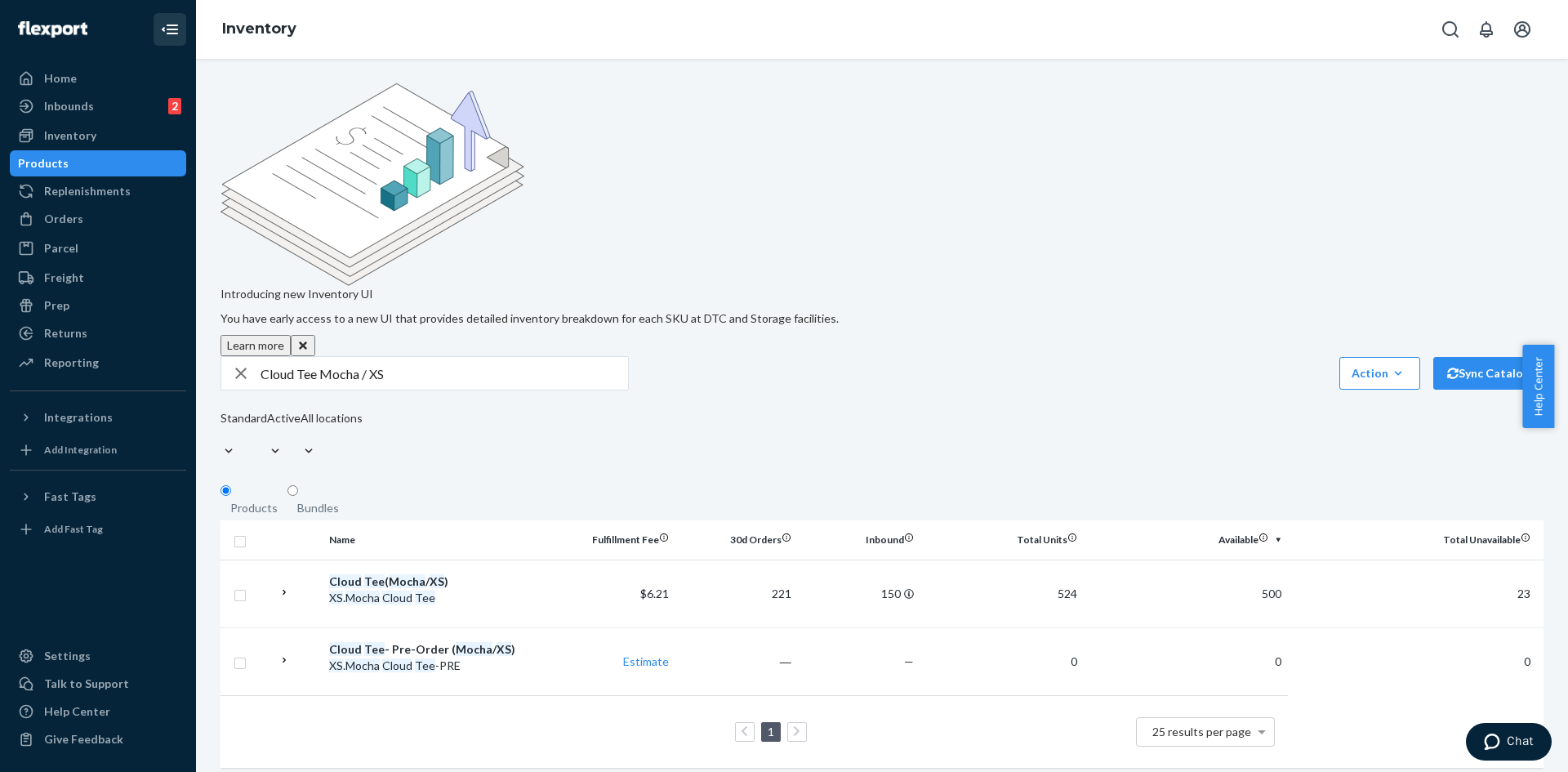 click on "Cloud Tee Mocha / XS" at bounding box center [444, 373] 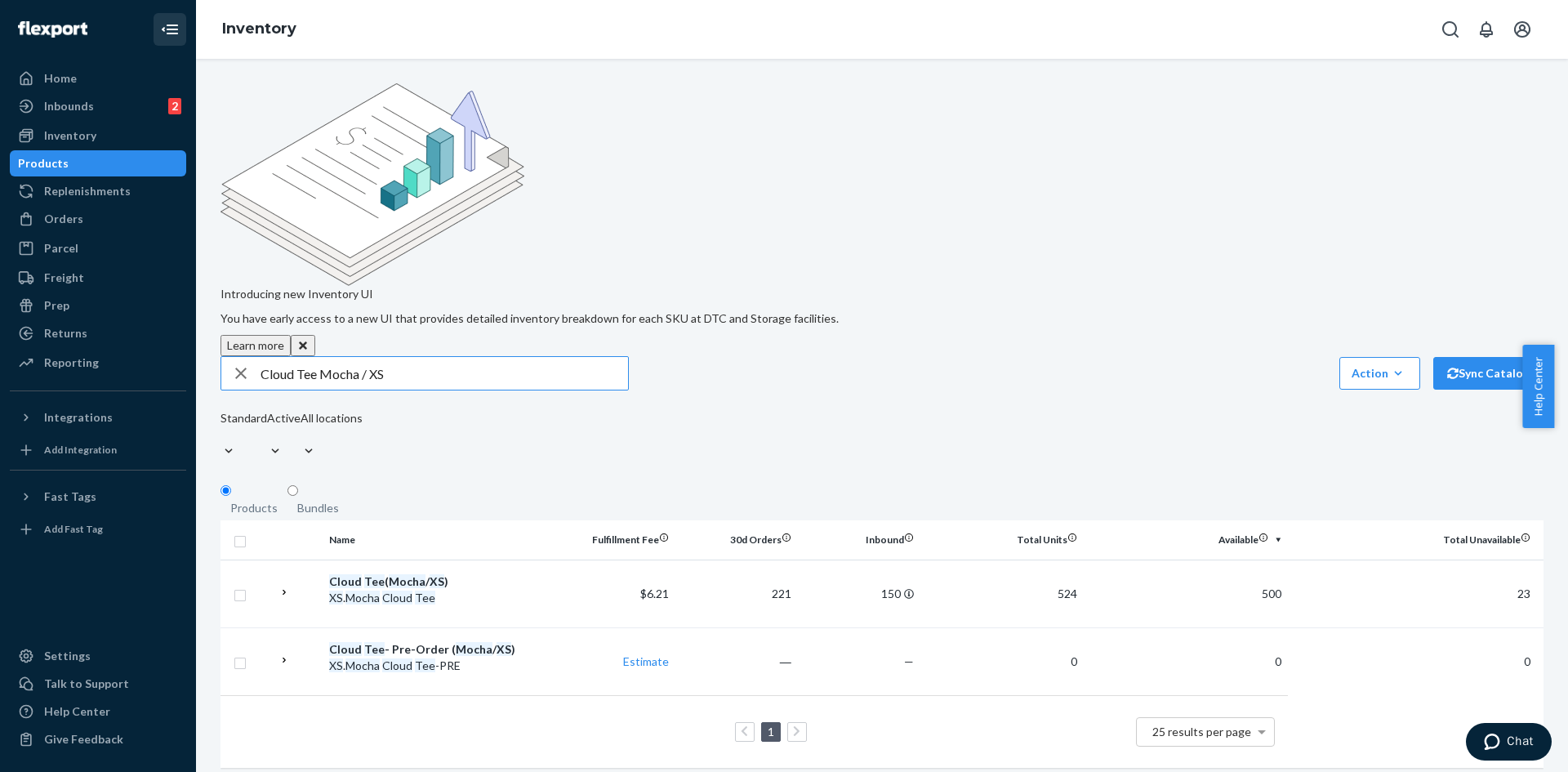 click on "Cloud Tee Mocha / XS" at bounding box center [444, 373] 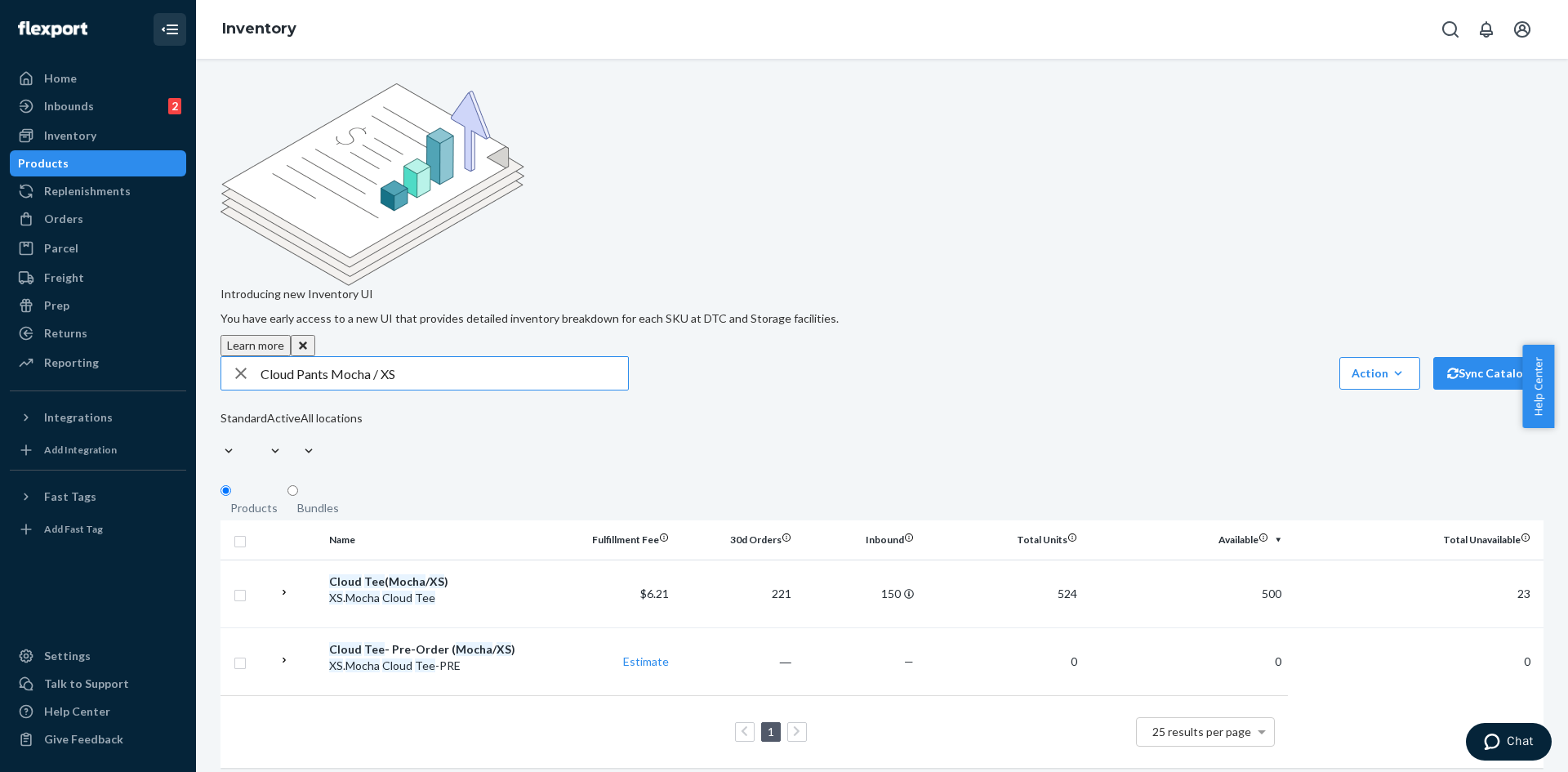 click on "Cloud Pants Mocha / XS" at bounding box center (444, 373) 